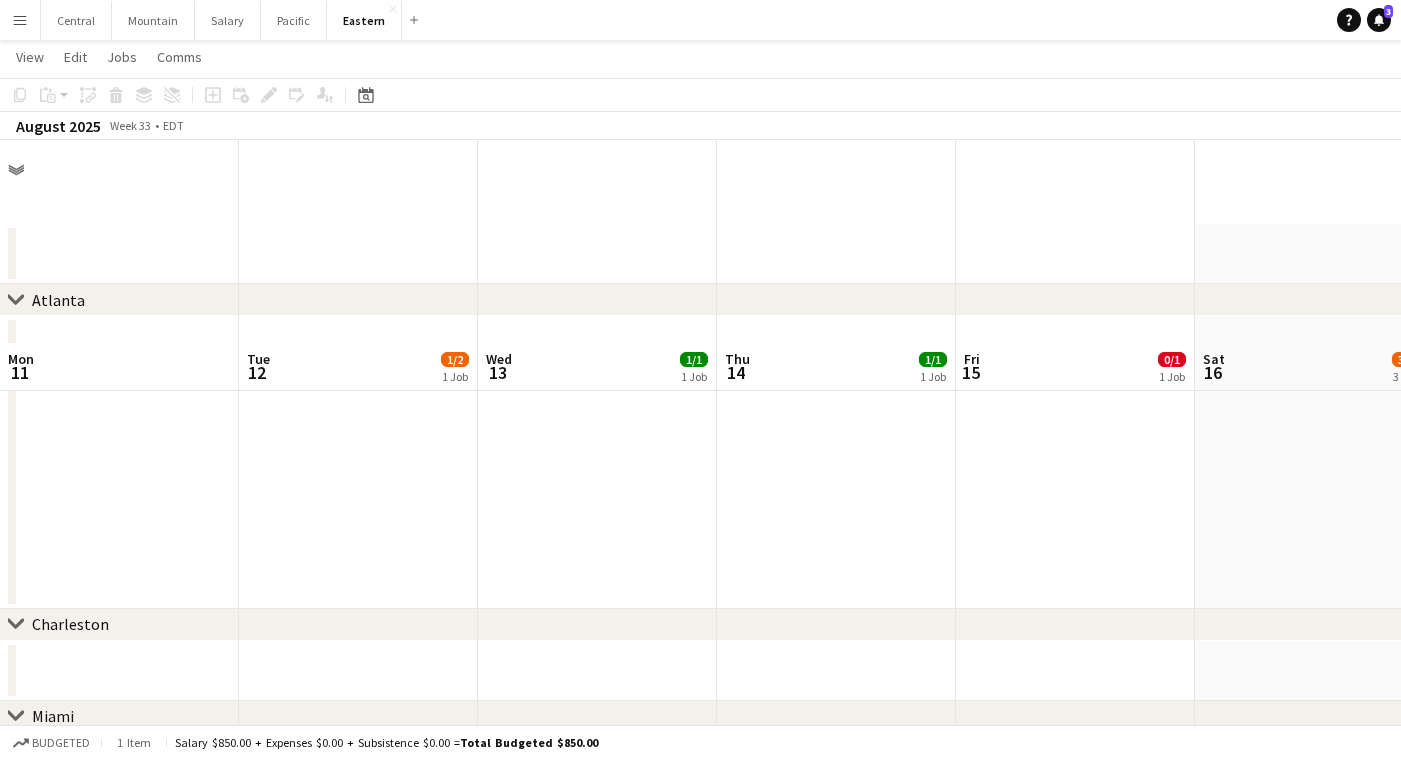scroll, scrollTop: 203, scrollLeft: 0, axis: vertical 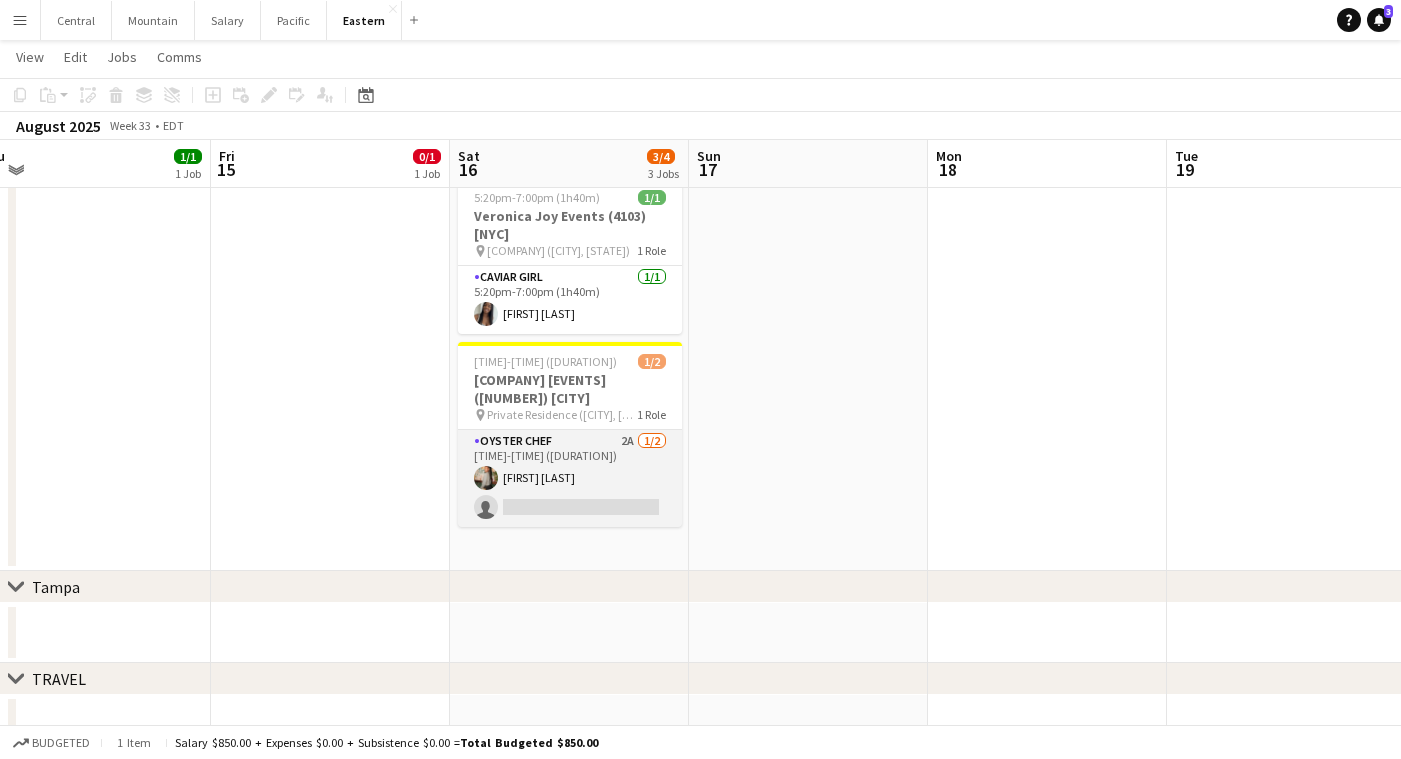 click on "Oyster Chef   2A   1/2   [TIME] - [TIME] ([DURATION])
[FIRST] [LAST]
single-neutral-actions" at bounding box center [570, 478] 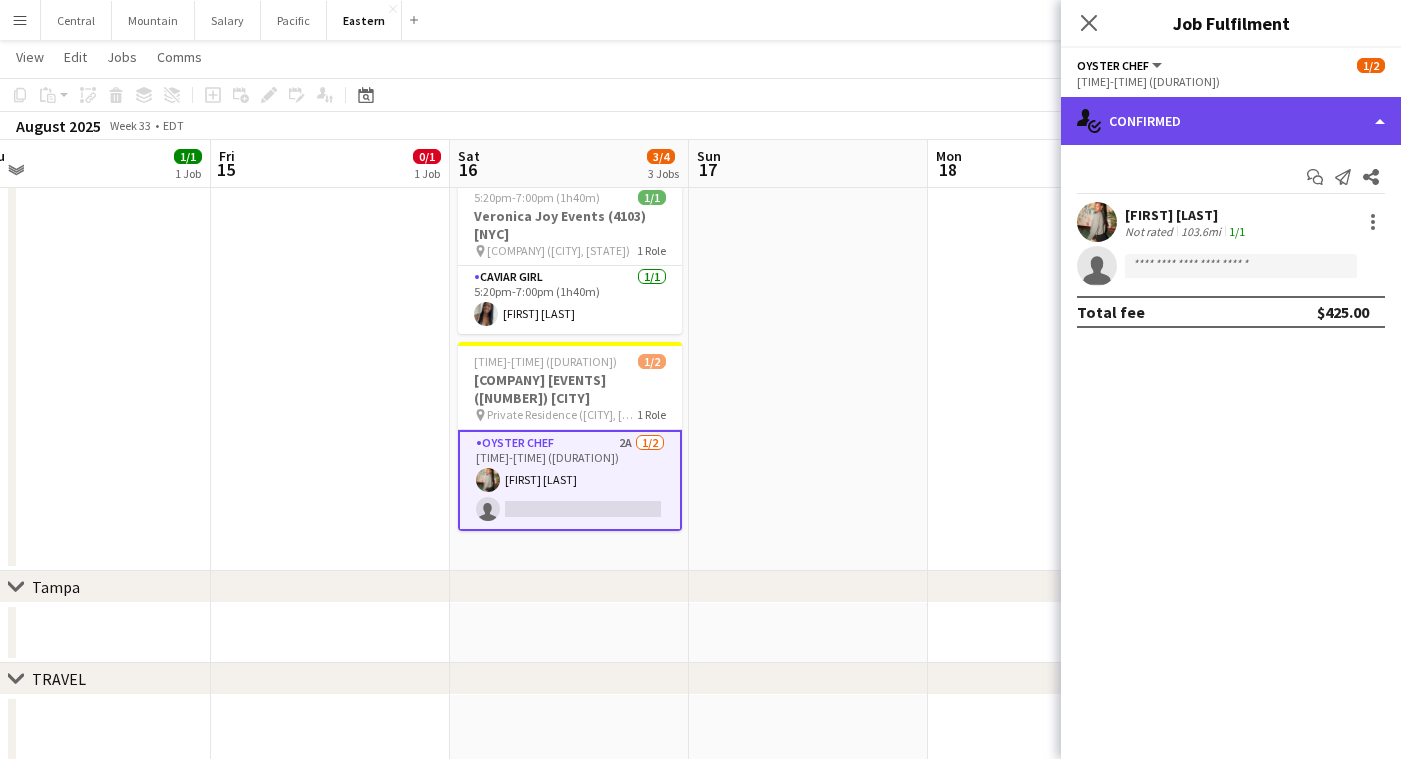 click on "single-neutral-actions-check-2
Confirmed" 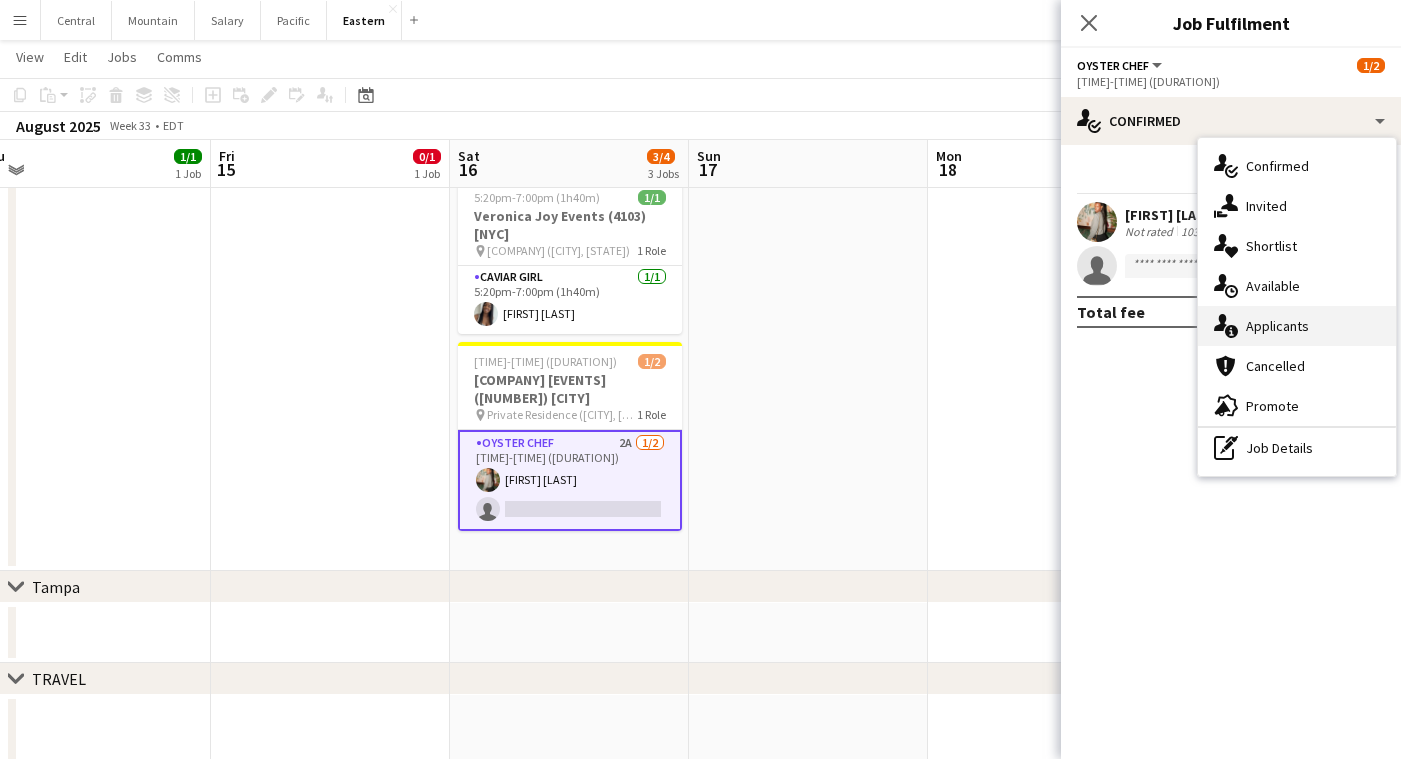 click on "single-neutral-actions-information
Applicants" at bounding box center [1297, 326] 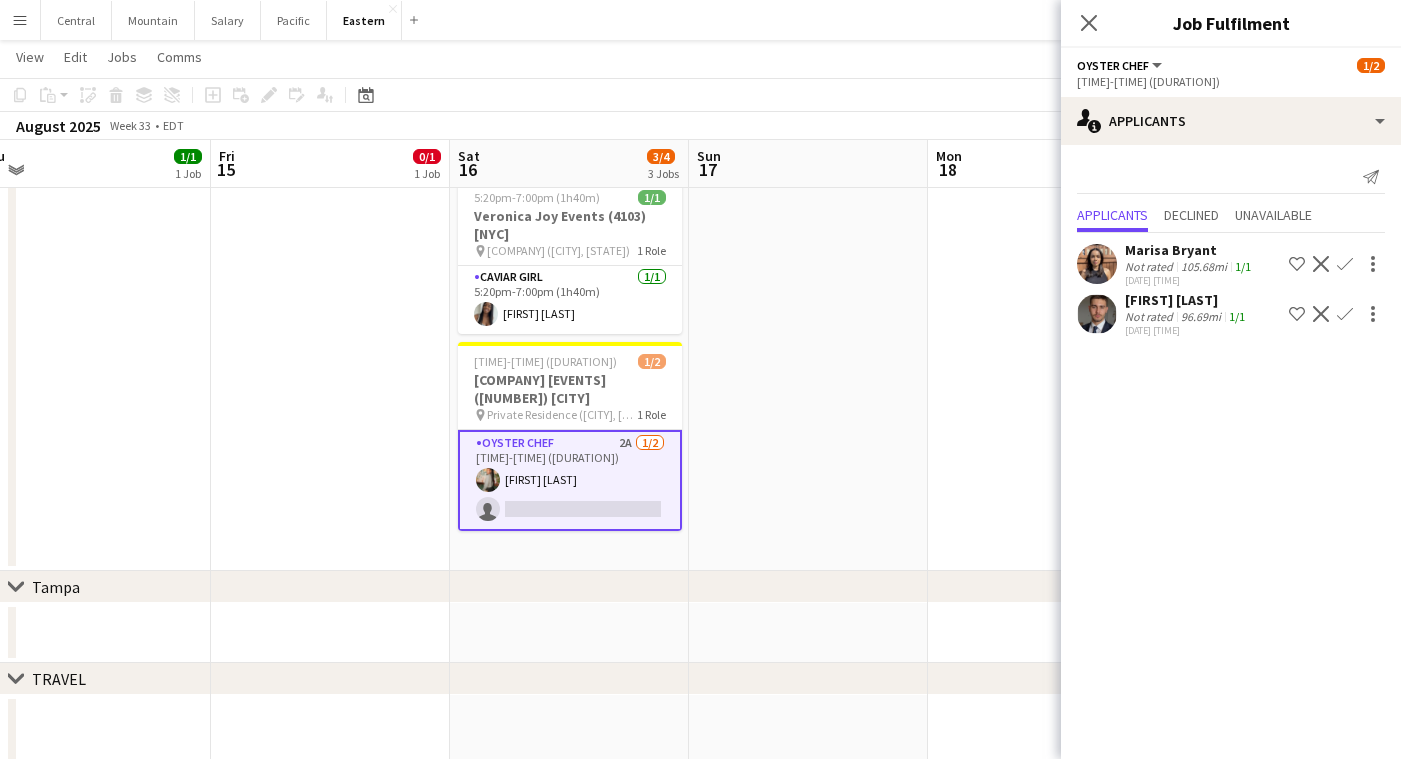 click on "Confirm" 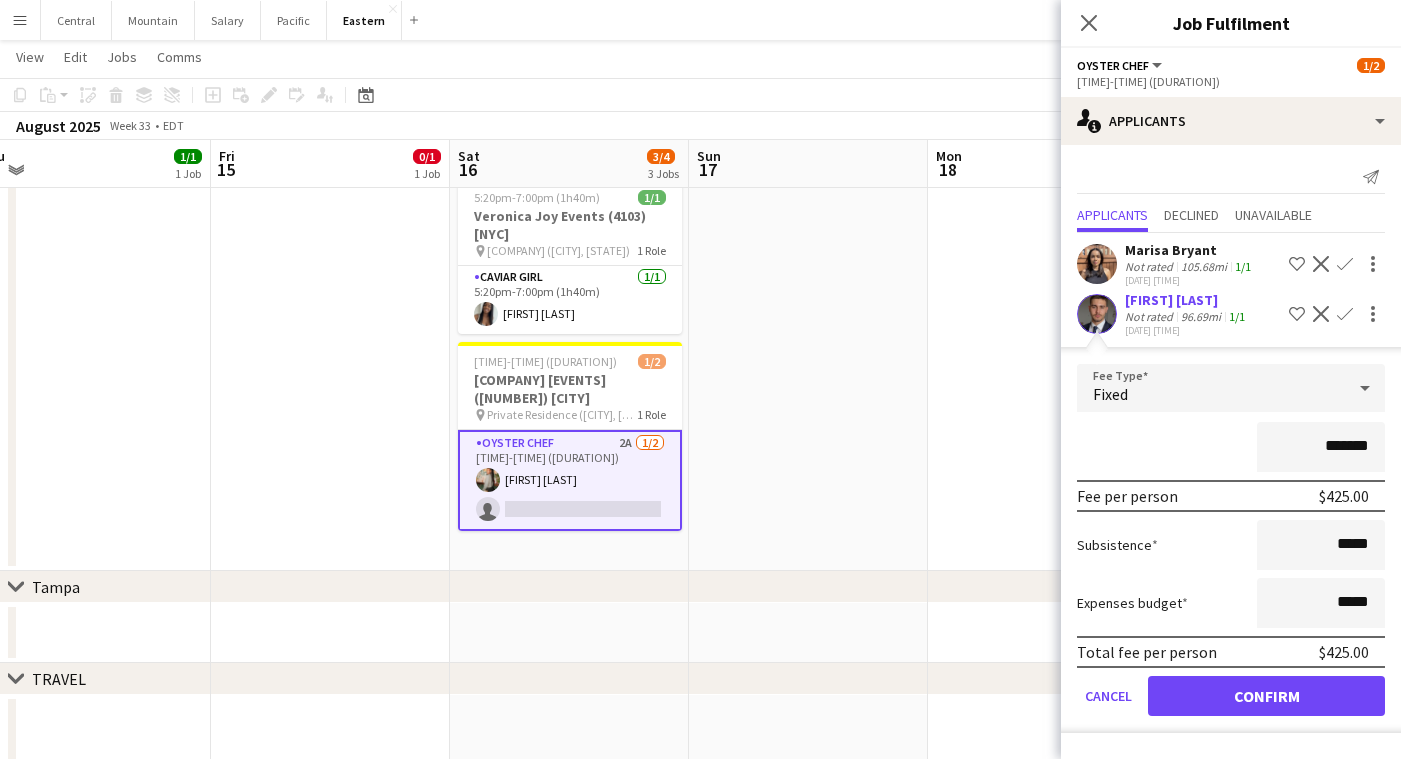 click on "Confirm" 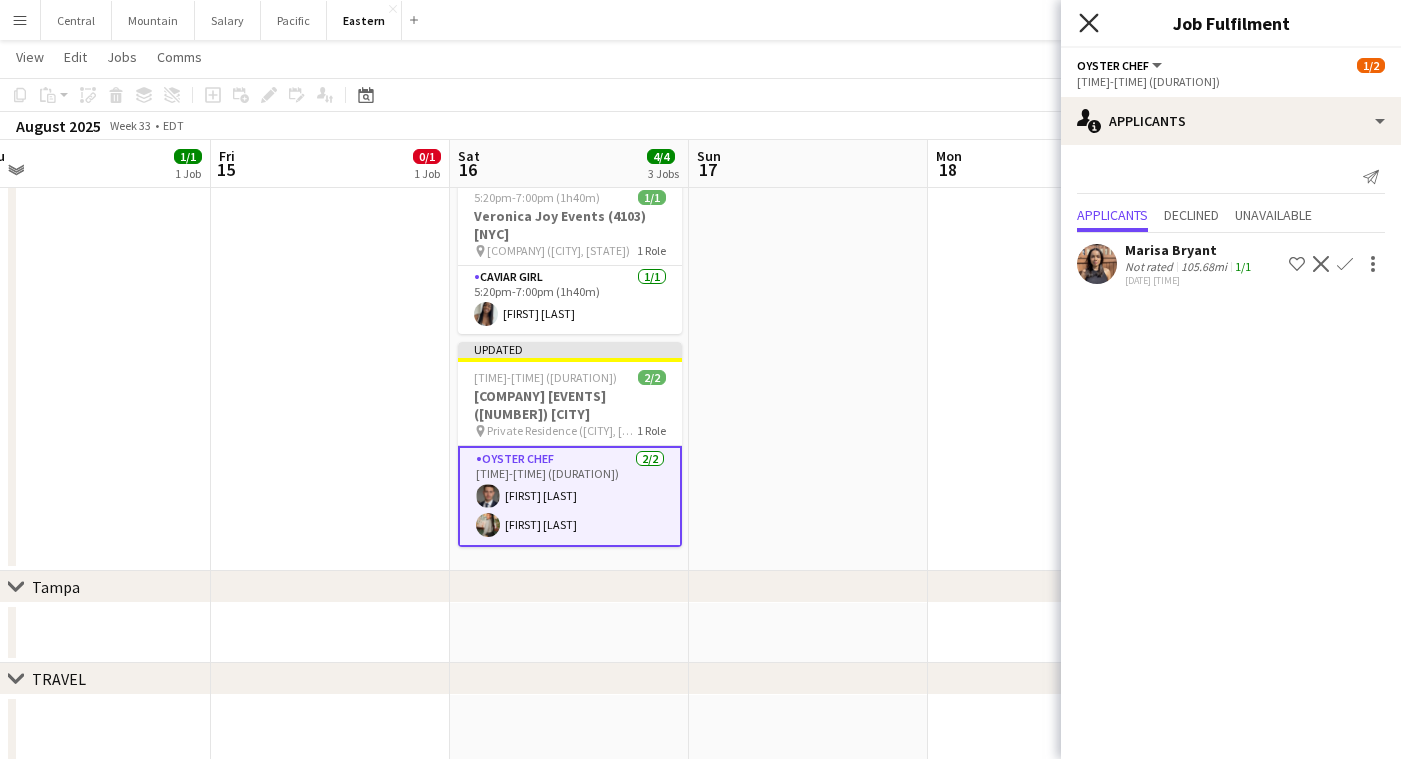 click on "Close pop-in" 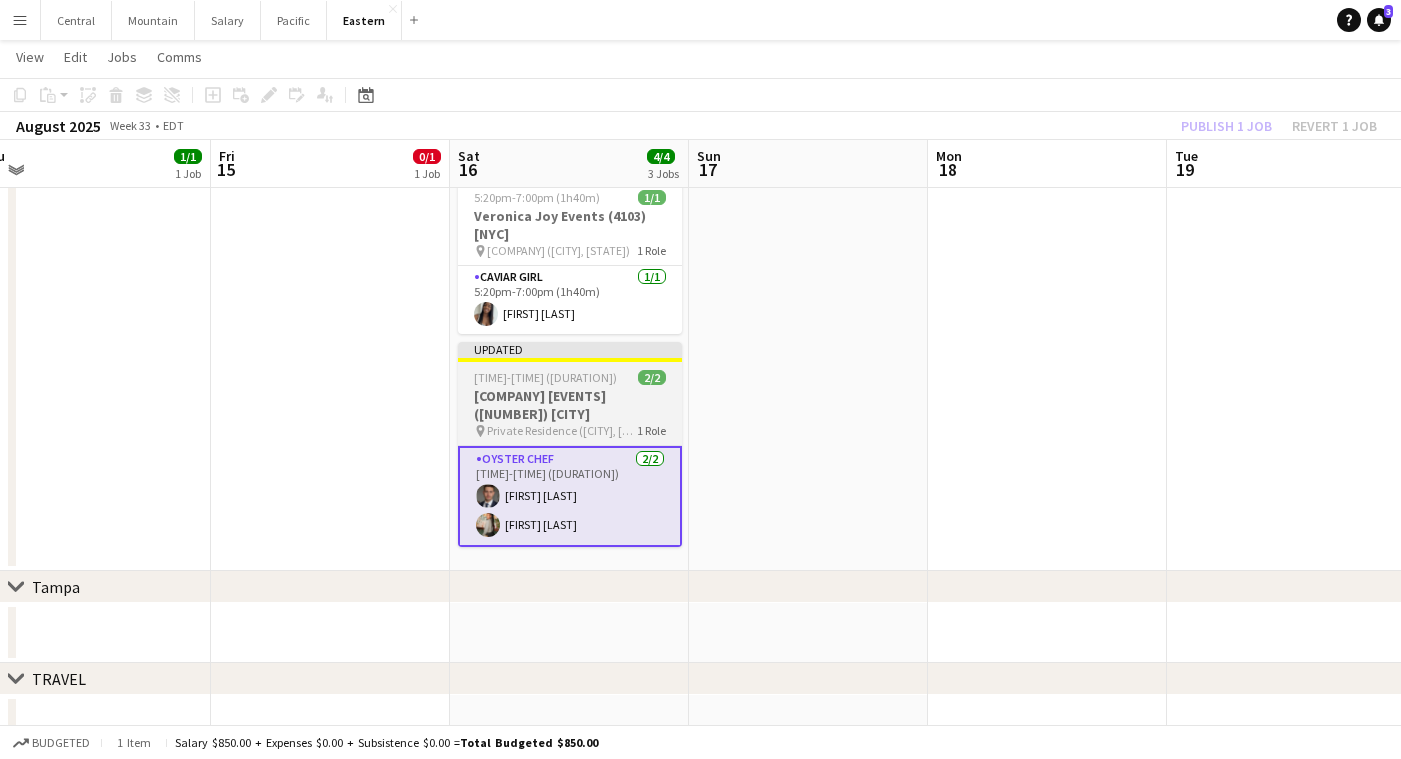 click on "[COMPANY] [EVENTS] ([NUMBER]) [CITY]" at bounding box center [570, 405] 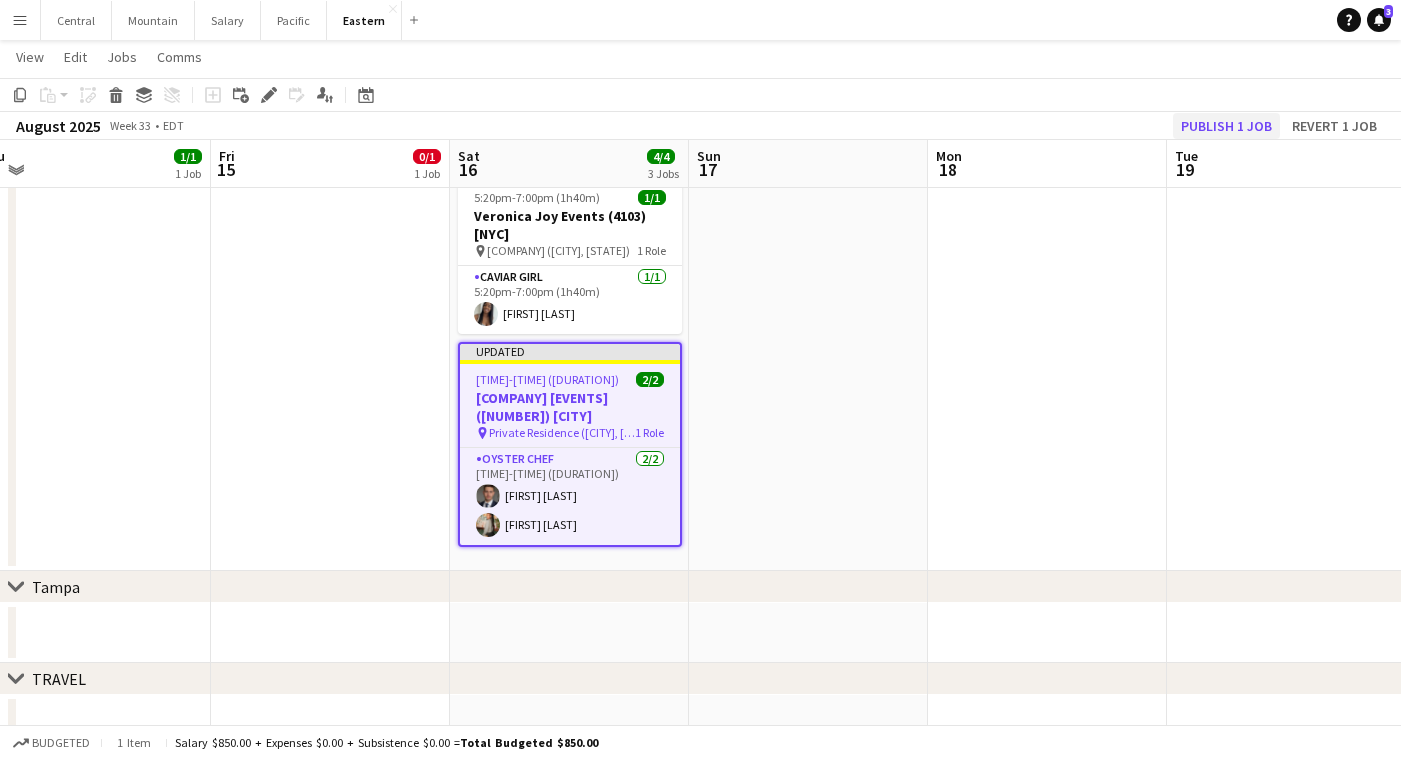 click on "Publish 1 job" 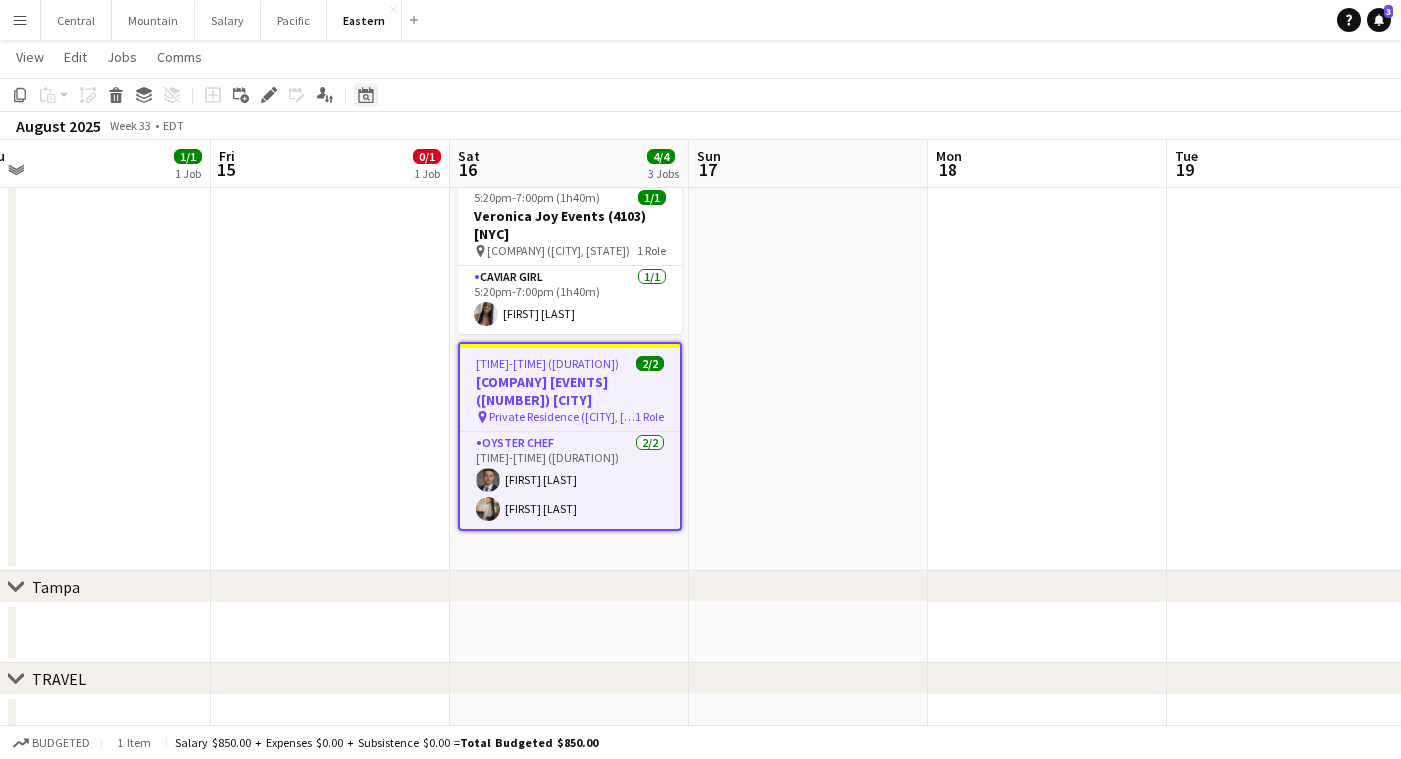 click 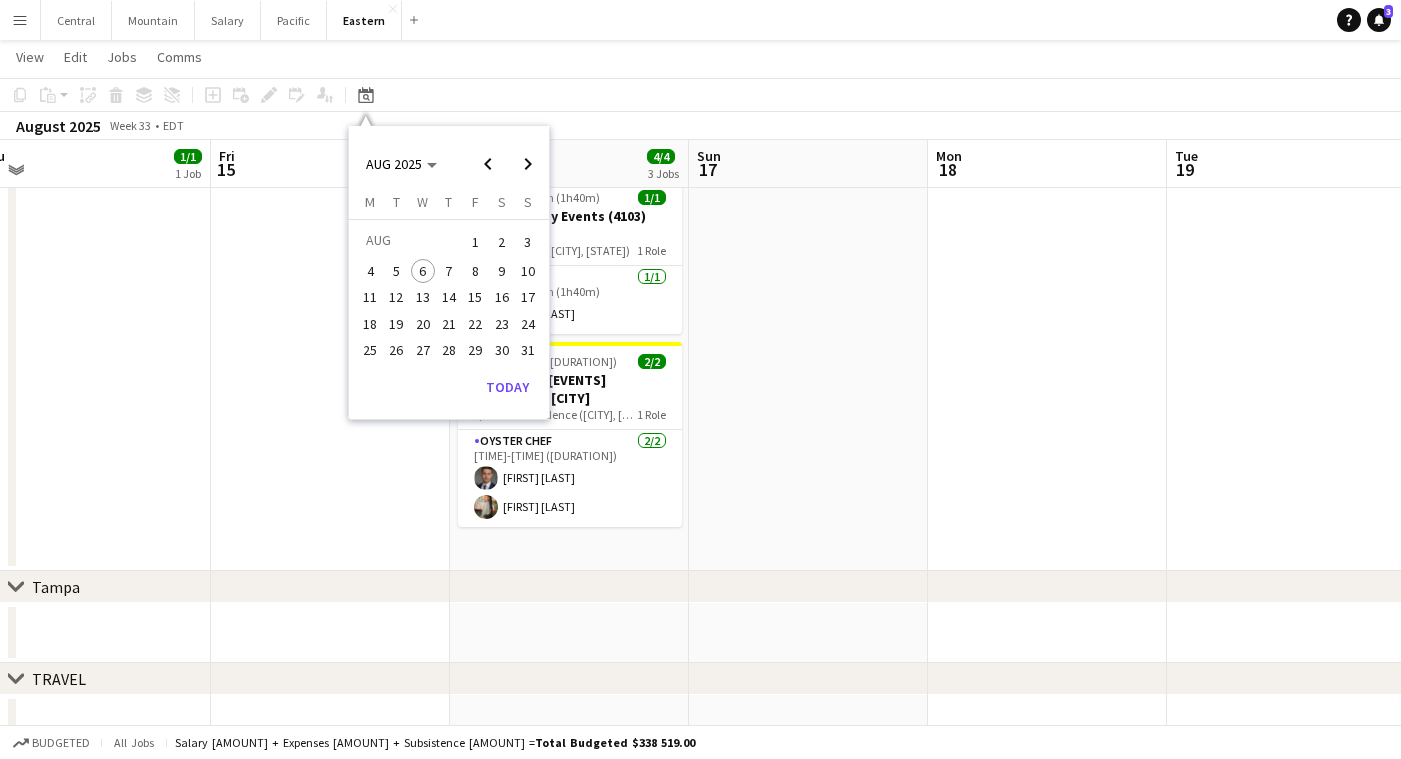 click on "23" at bounding box center (502, 324) 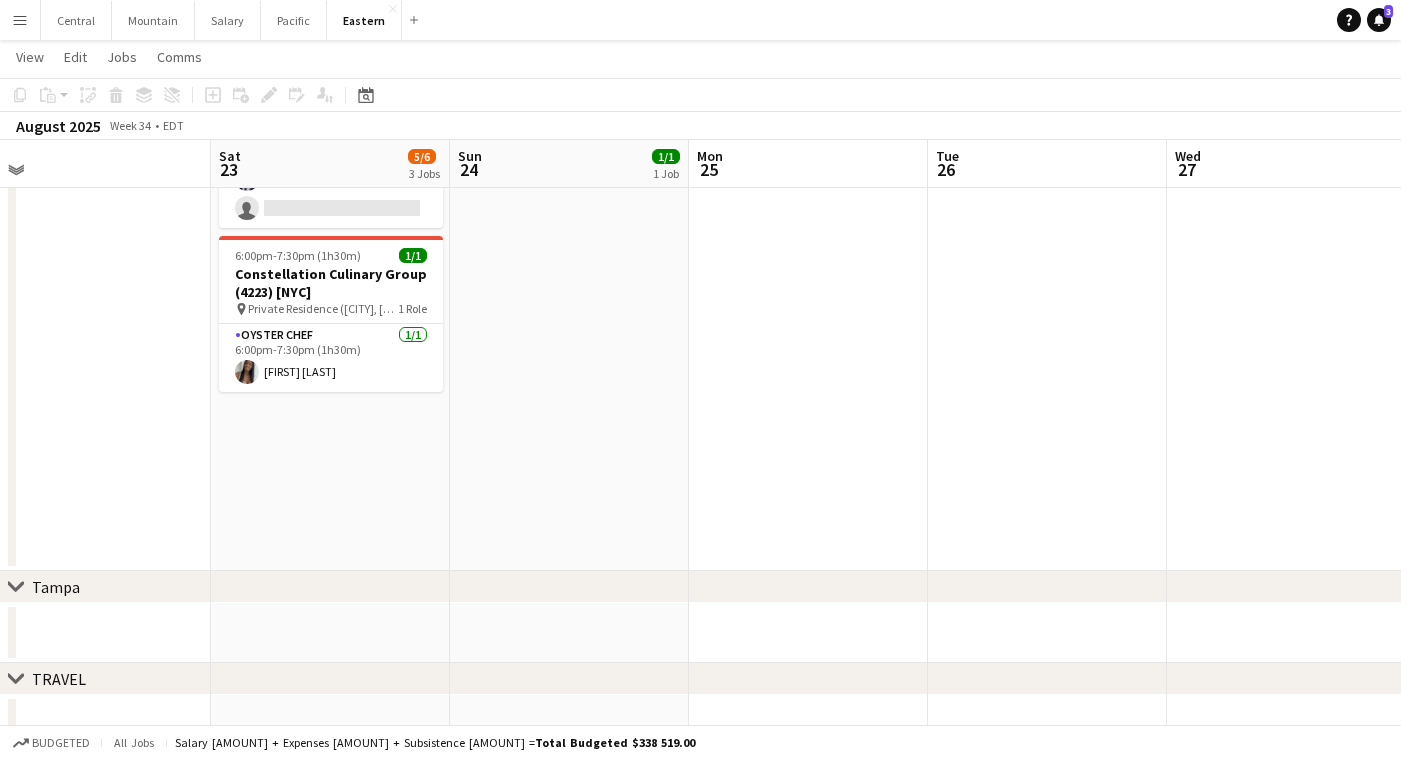 scroll, scrollTop: 0, scrollLeft: 687, axis: horizontal 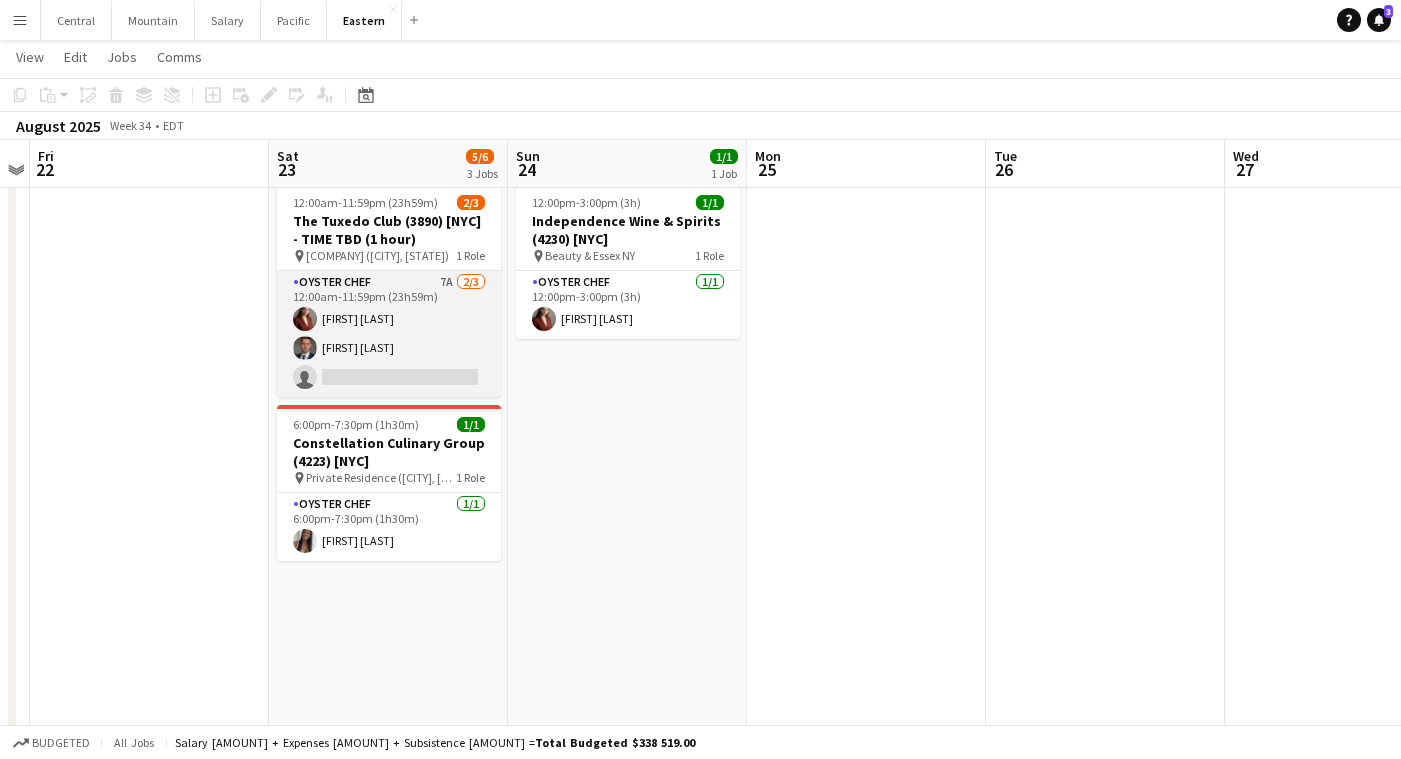 click on "[ROLE] [NUMBER]A [NUMBER]/[NUMBER] [TIME]-[TIME] ([DURATION])
[FIRST] [LAST] [FIRST] [LAST]
single-neutral-actions" at bounding box center [389, 334] 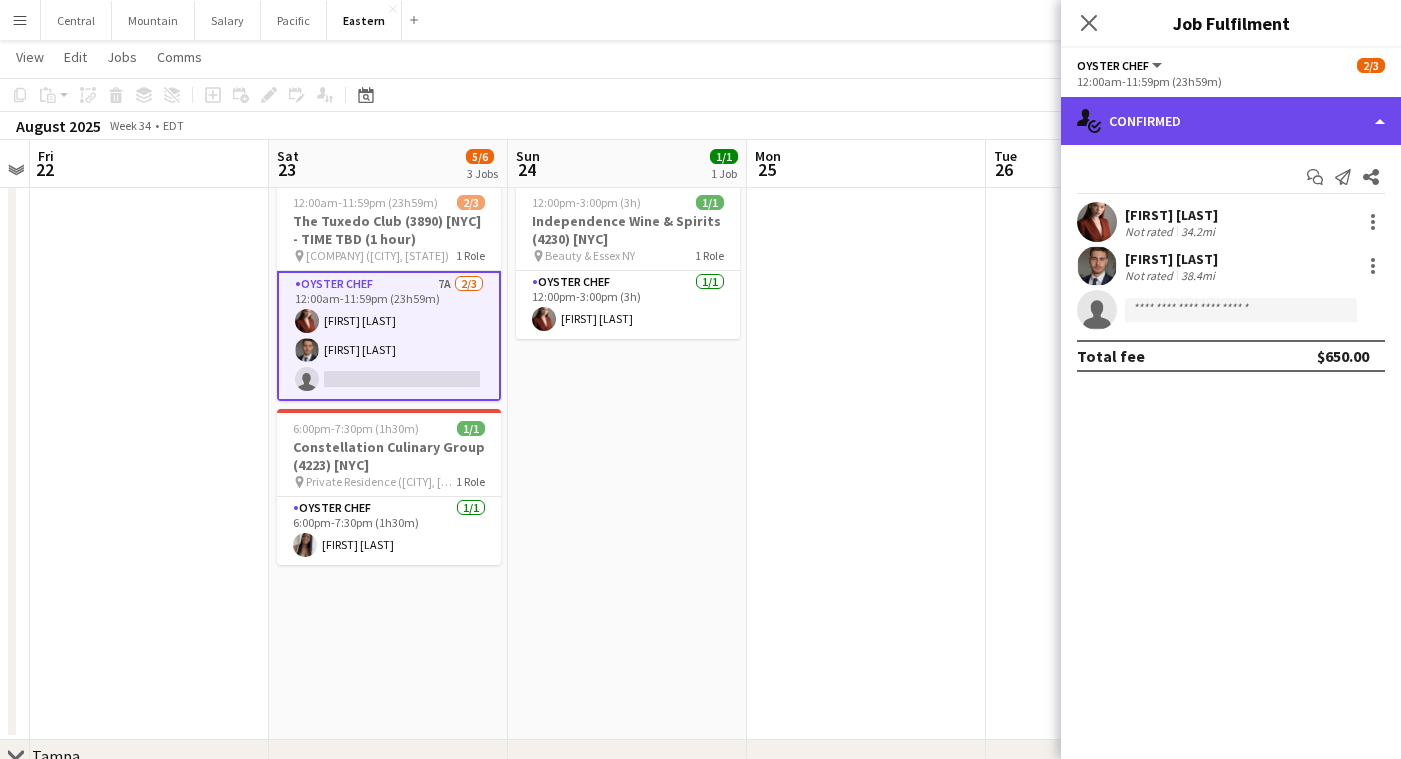click on "single-neutral-actions-check-2
Confirmed" 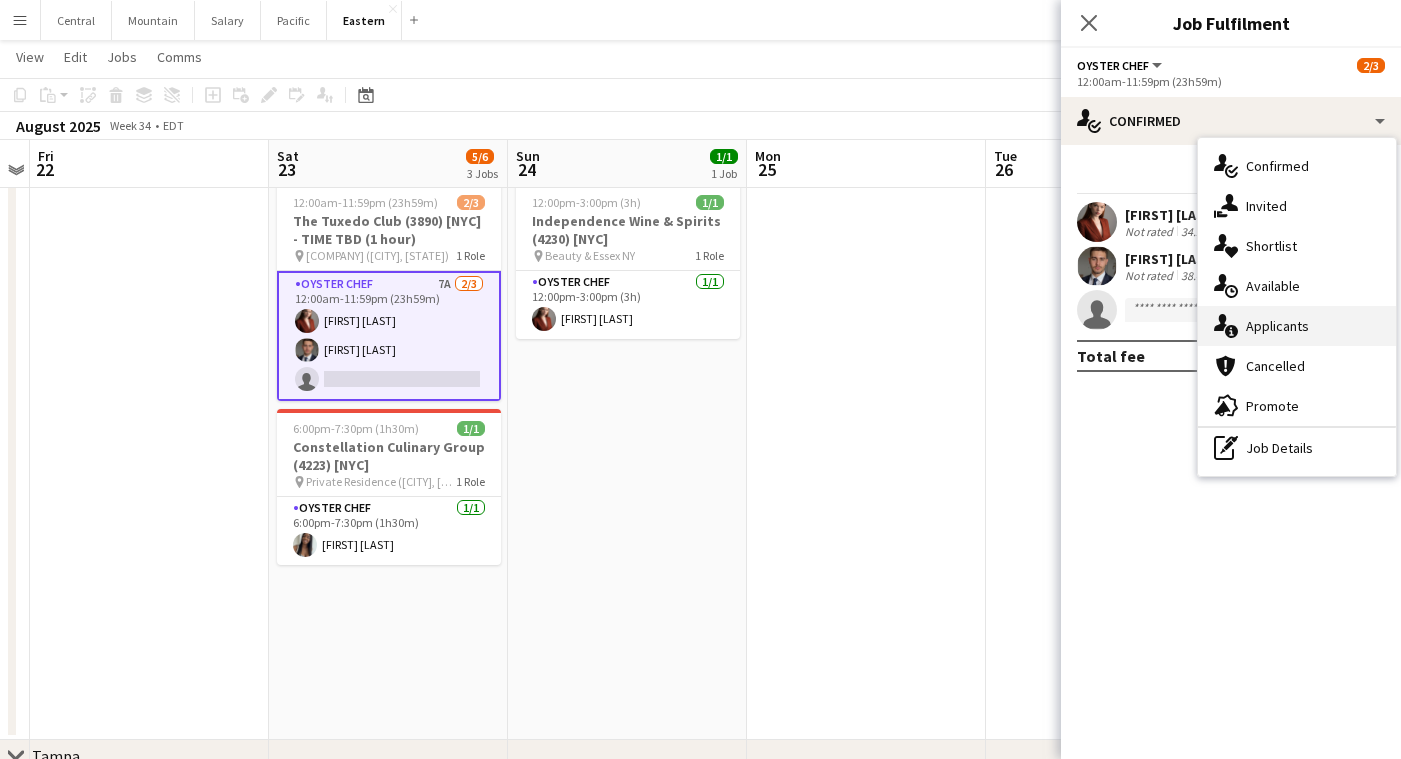 click on "single-neutral-actions-information
Applicants" at bounding box center [1297, 326] 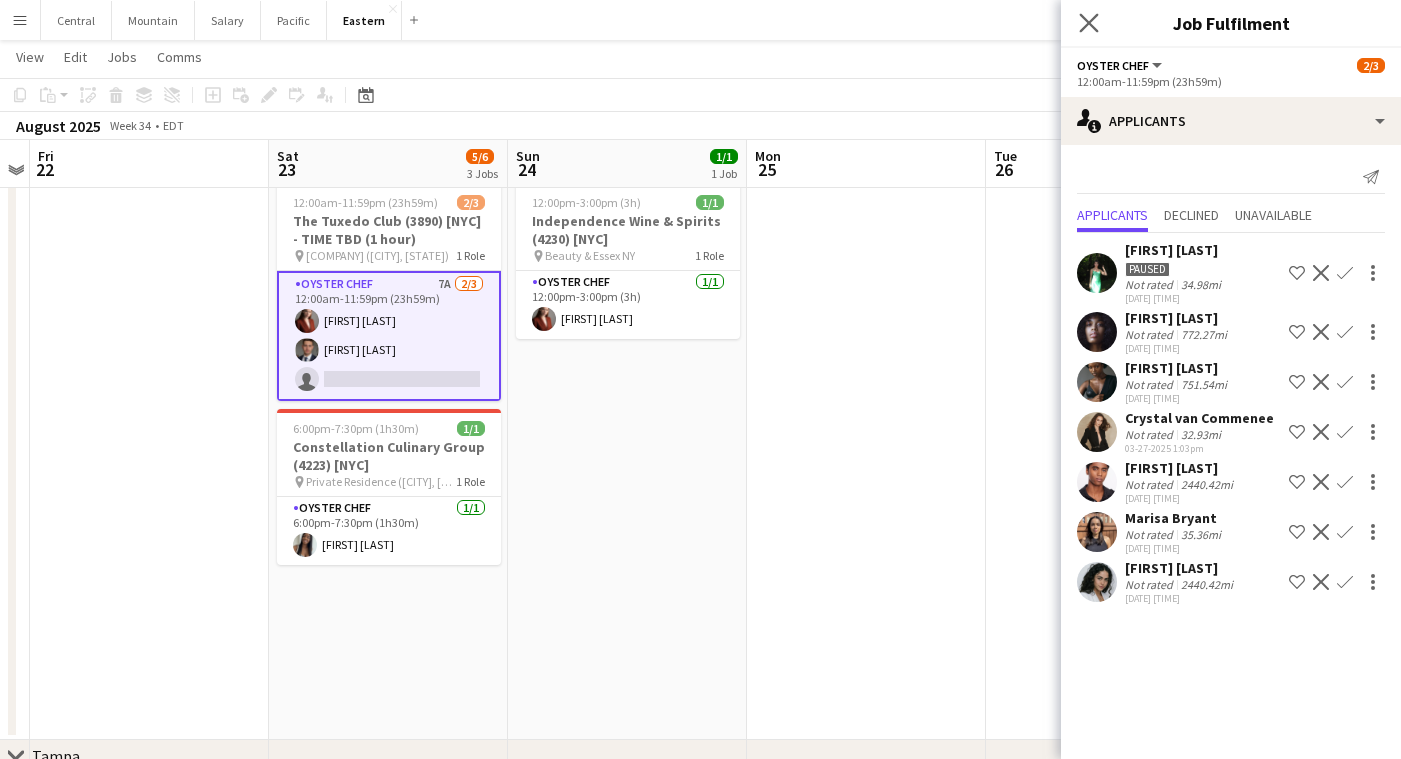 click on "Close pop-in" 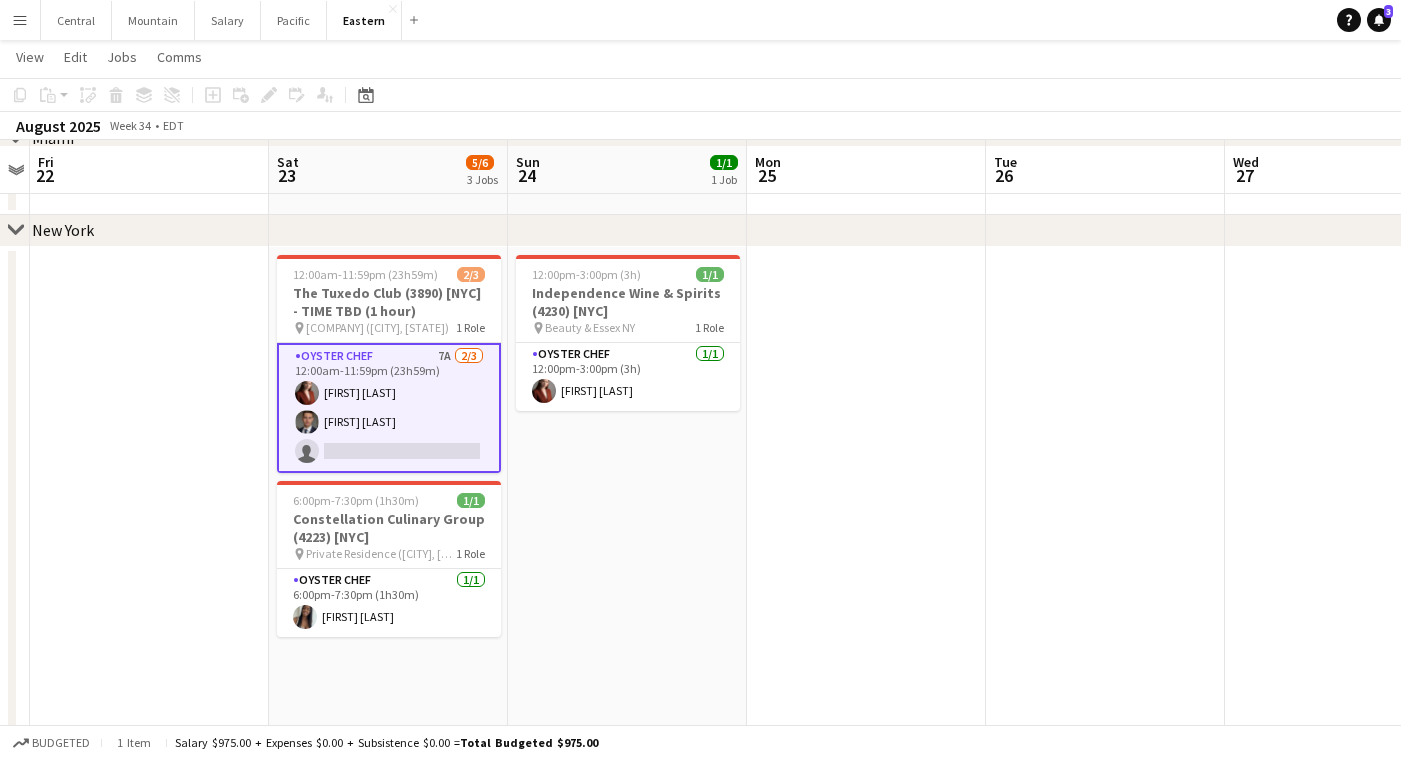 scroll, scrollTop: 576, scrollLeft: 0, axis: vertical 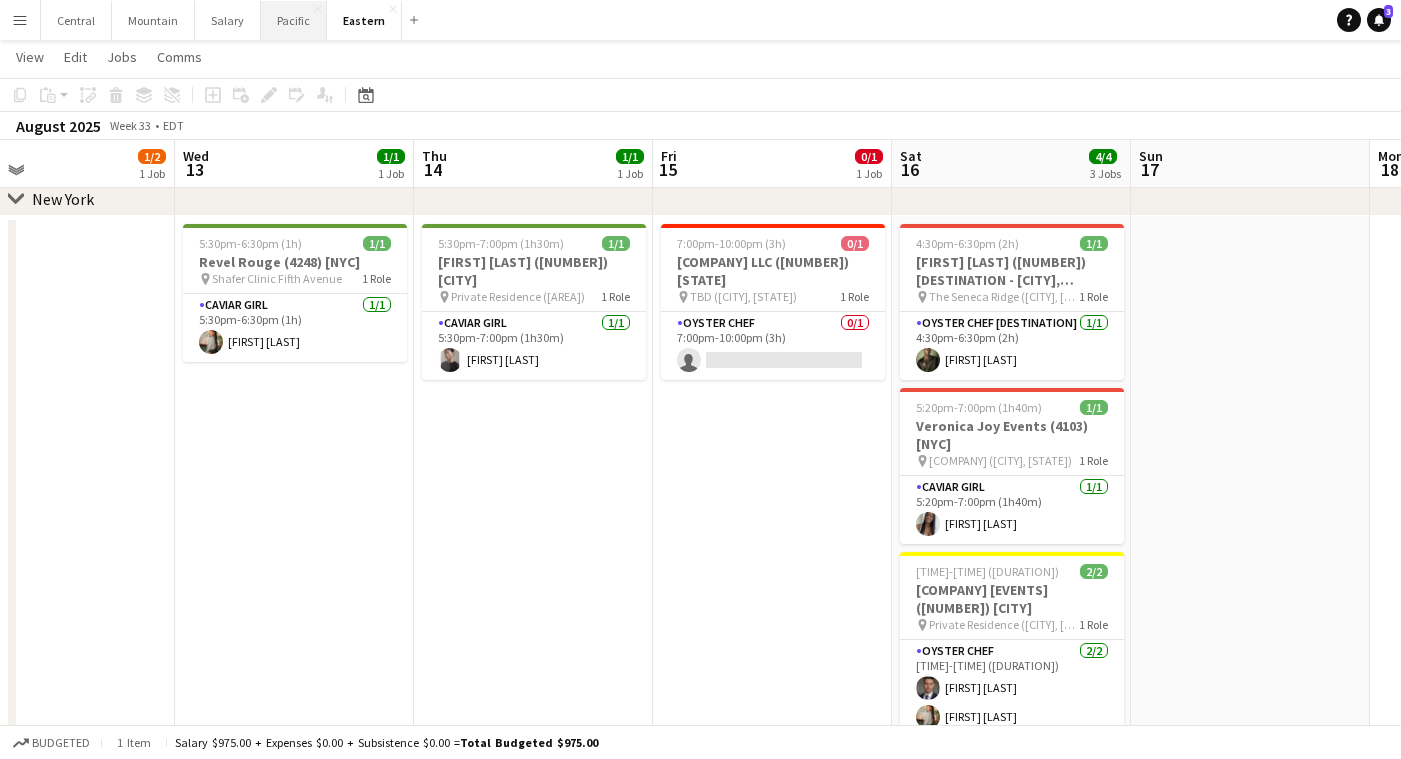 click on "Pacific
Close" at bounding box center (294, 20) 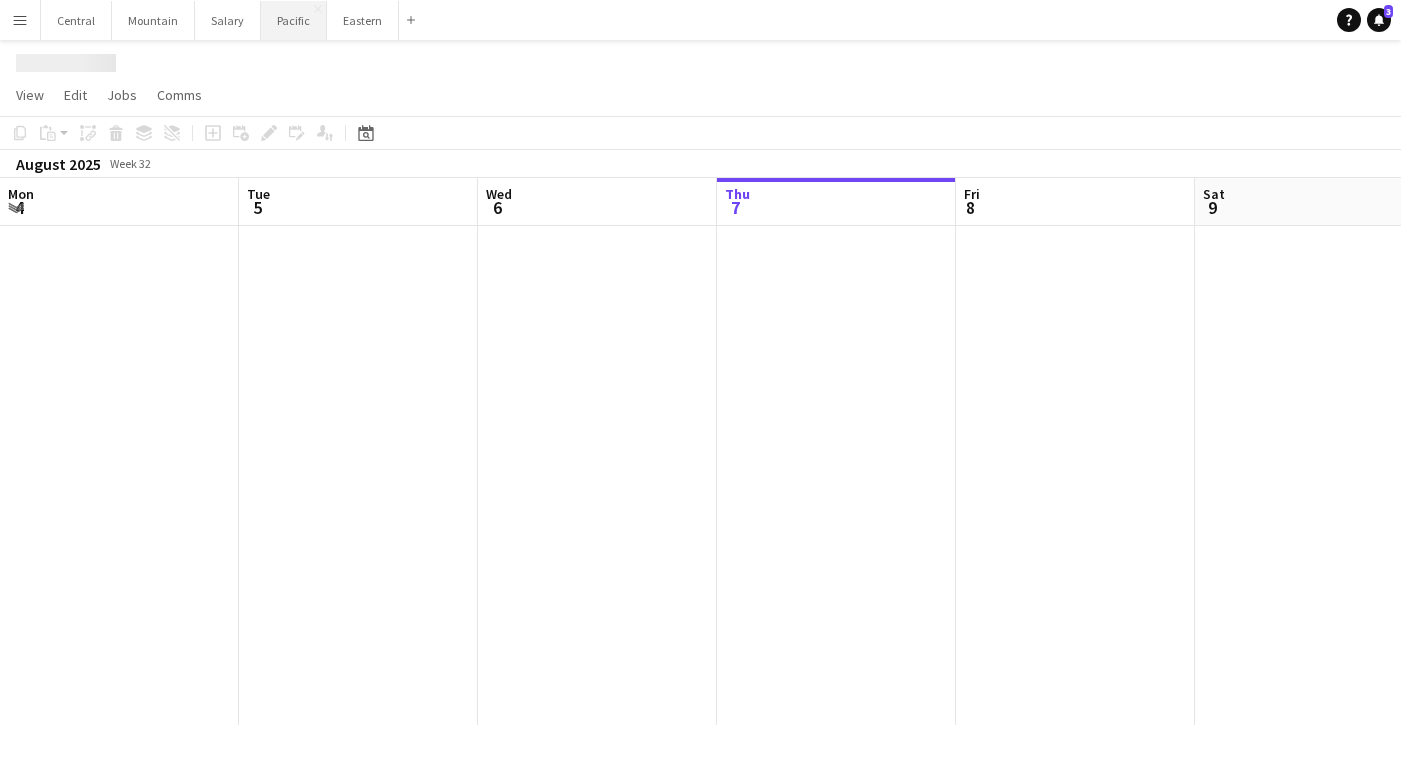 scroll, scrollTop: 0, scrollLeft: 0, axis: both 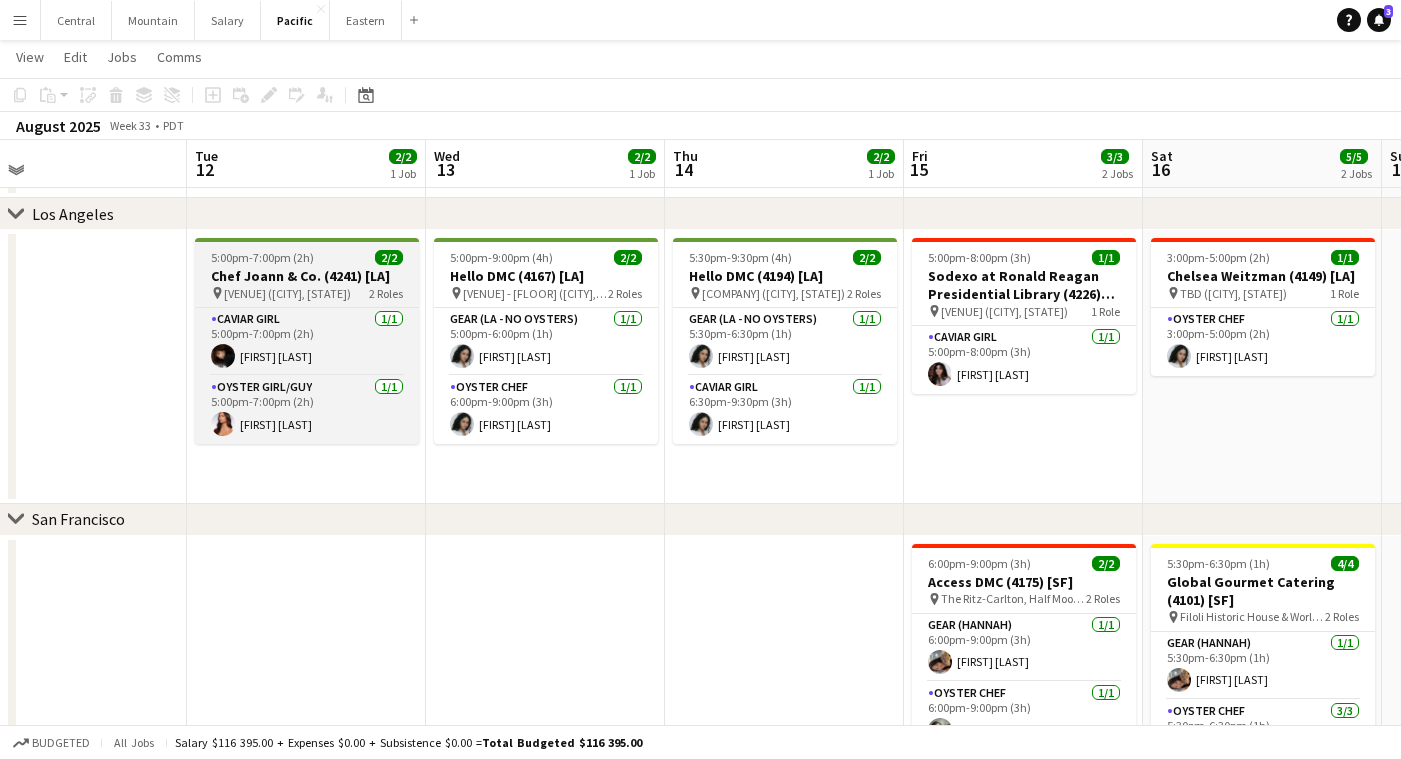 click on "Chef Joann & Co. (4241) [LA]" at bounding box center (307, 276) 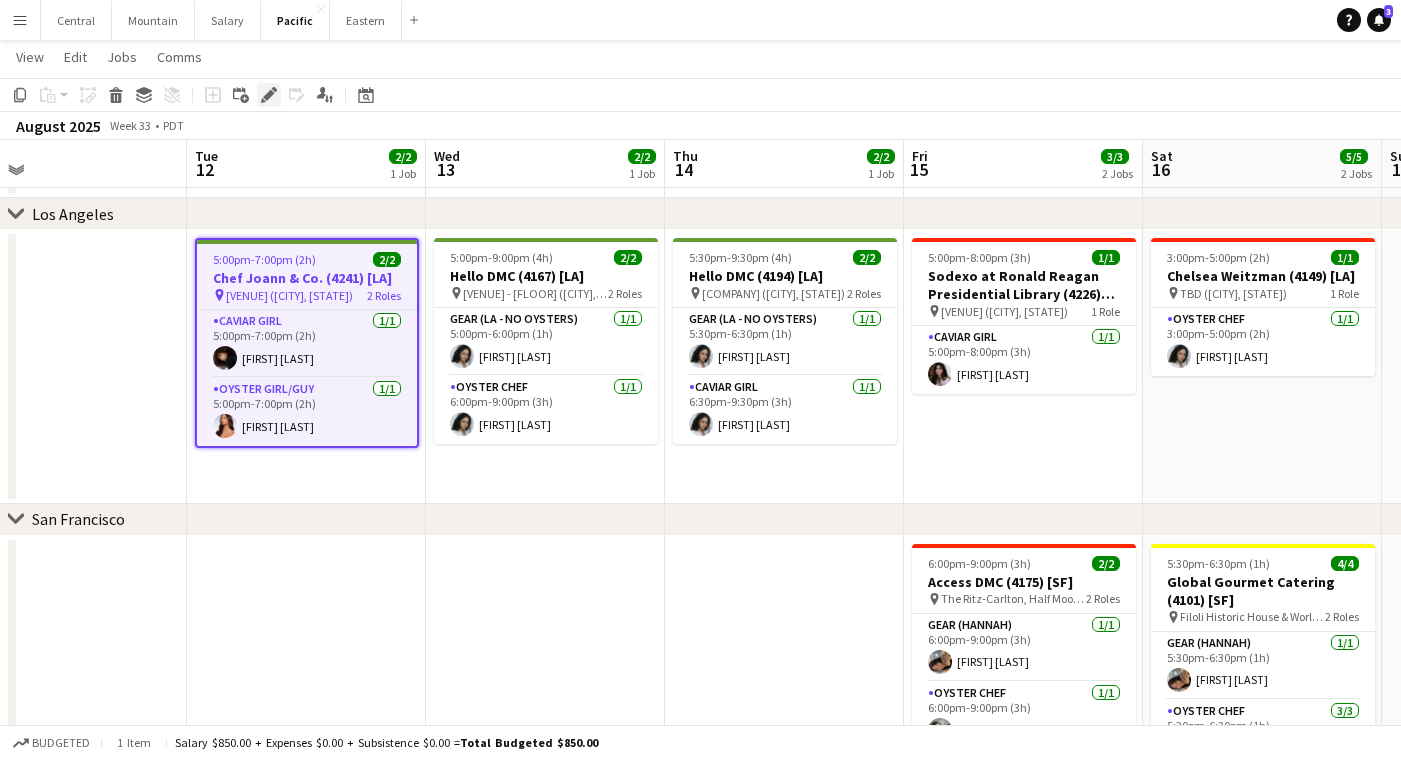 click on "Edit" 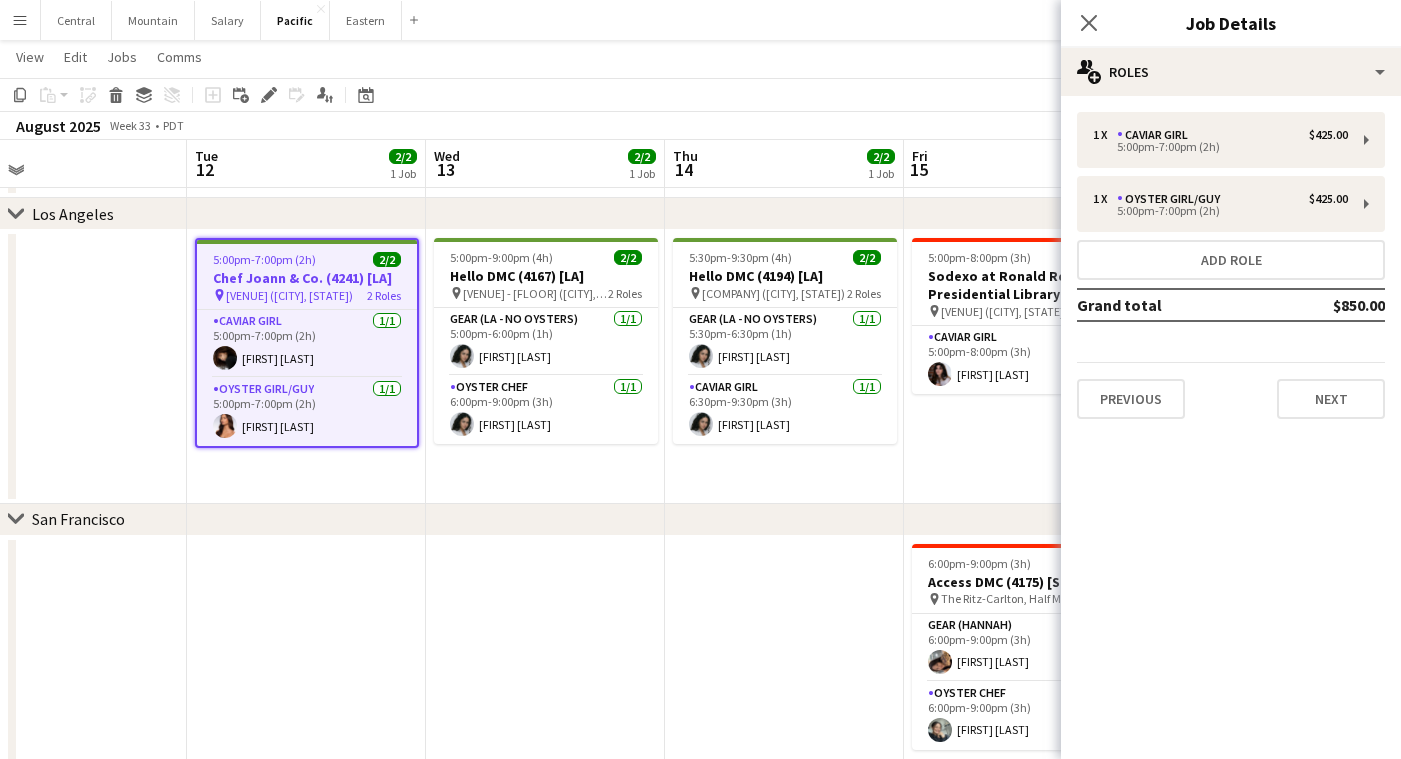 click on "1 x   Caviar Girl   [AMOUNT]   [TIME] - [TIME] ([DURATION])   1 x   Oyster Girl/Guy   [AMOUNT]   [TIME] - [TIME] ([DURATION])   Add role   Grand total   [AMOUNT]   Previous   Next" at bounding box center (1231, 265) 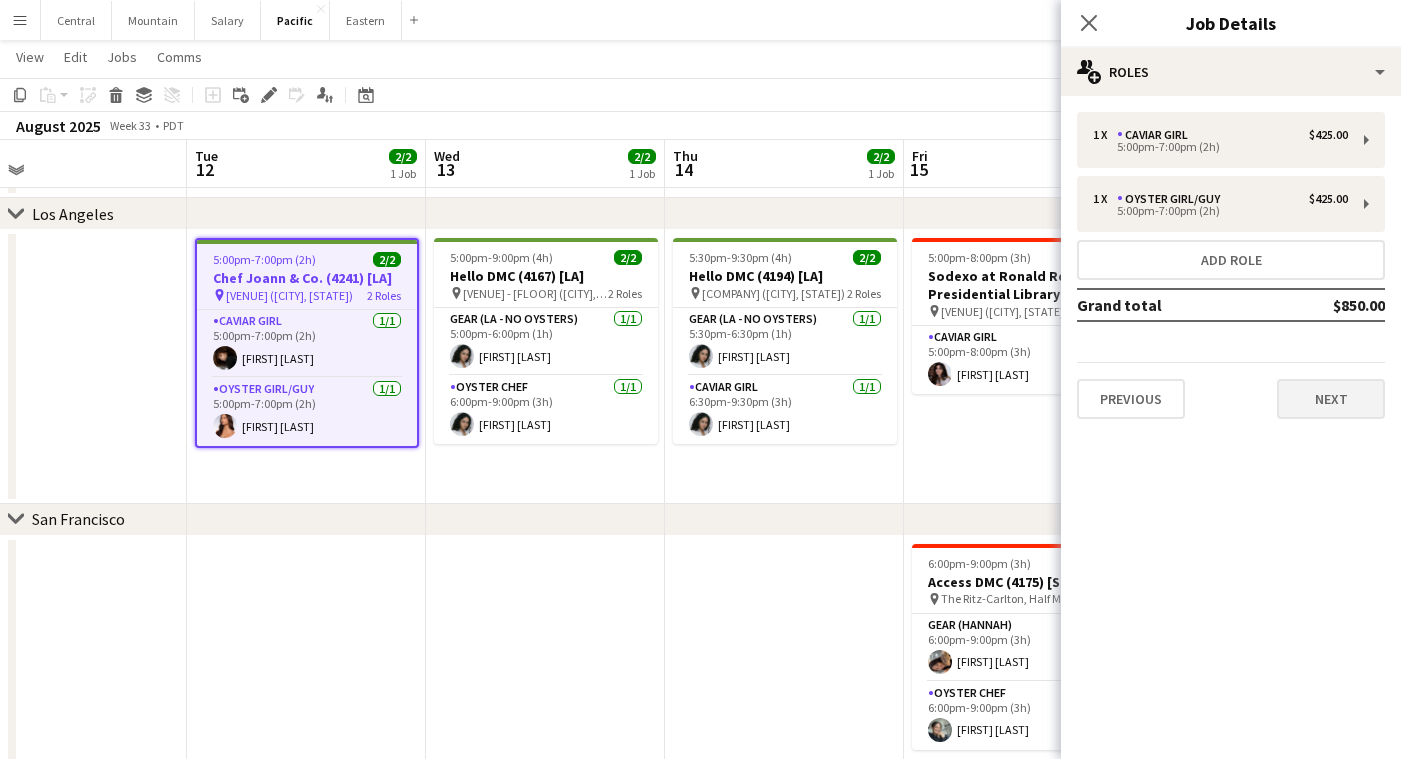 click on "Next" at bounding box center (1331, 399) 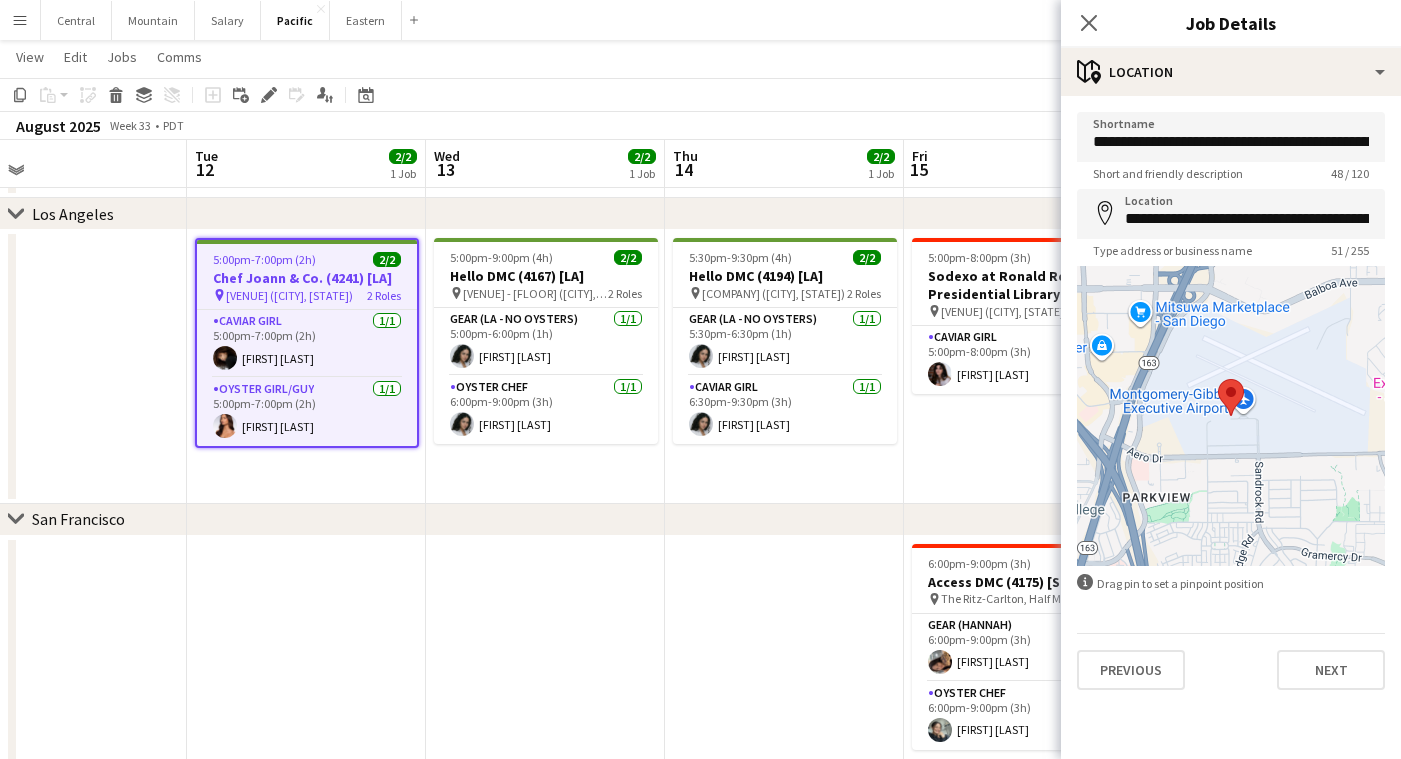 click on "Previous   Next" at bounding box center [1231, 661] 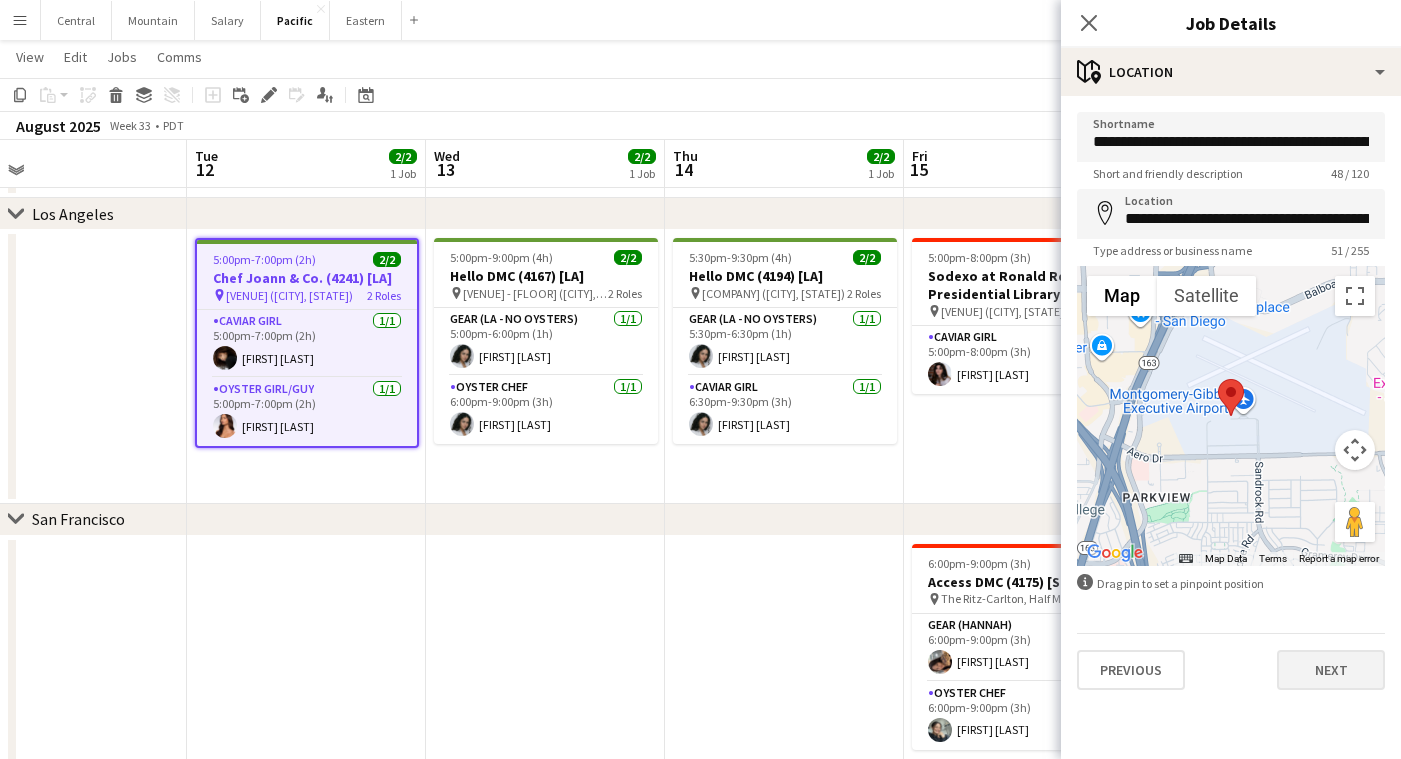 click on "Next" at bounding box center (1331, 670) 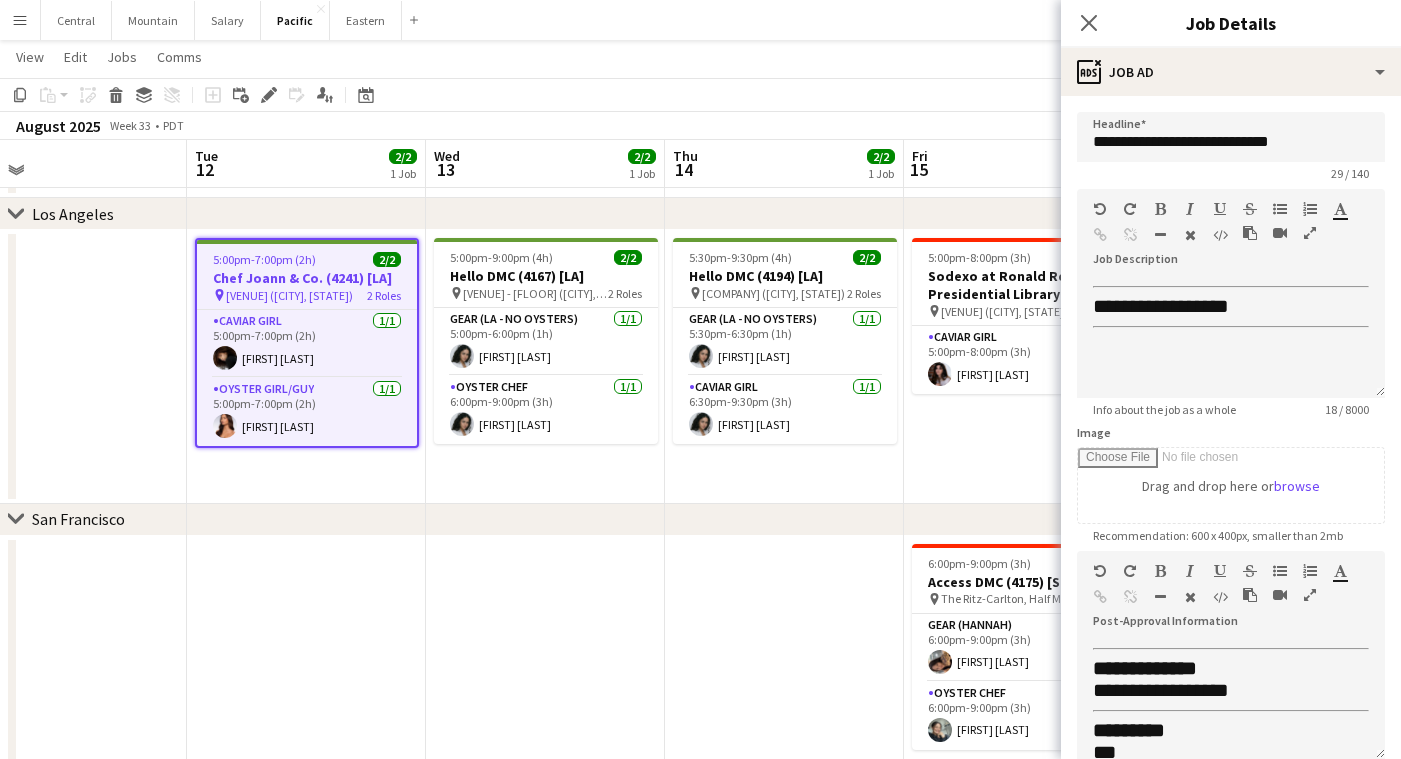 click at bounding box center (1310, 595) 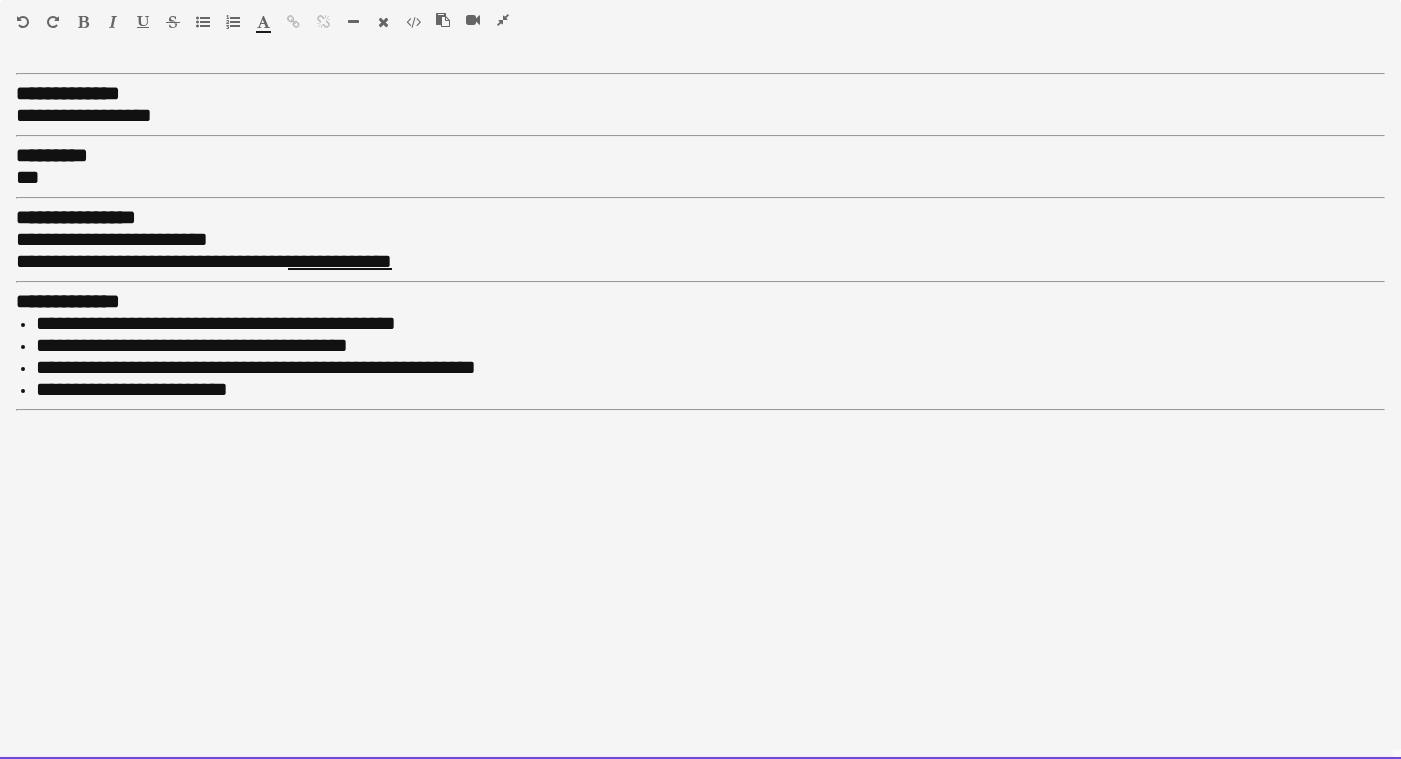 click on "**********" at bounding box center (710, 324) 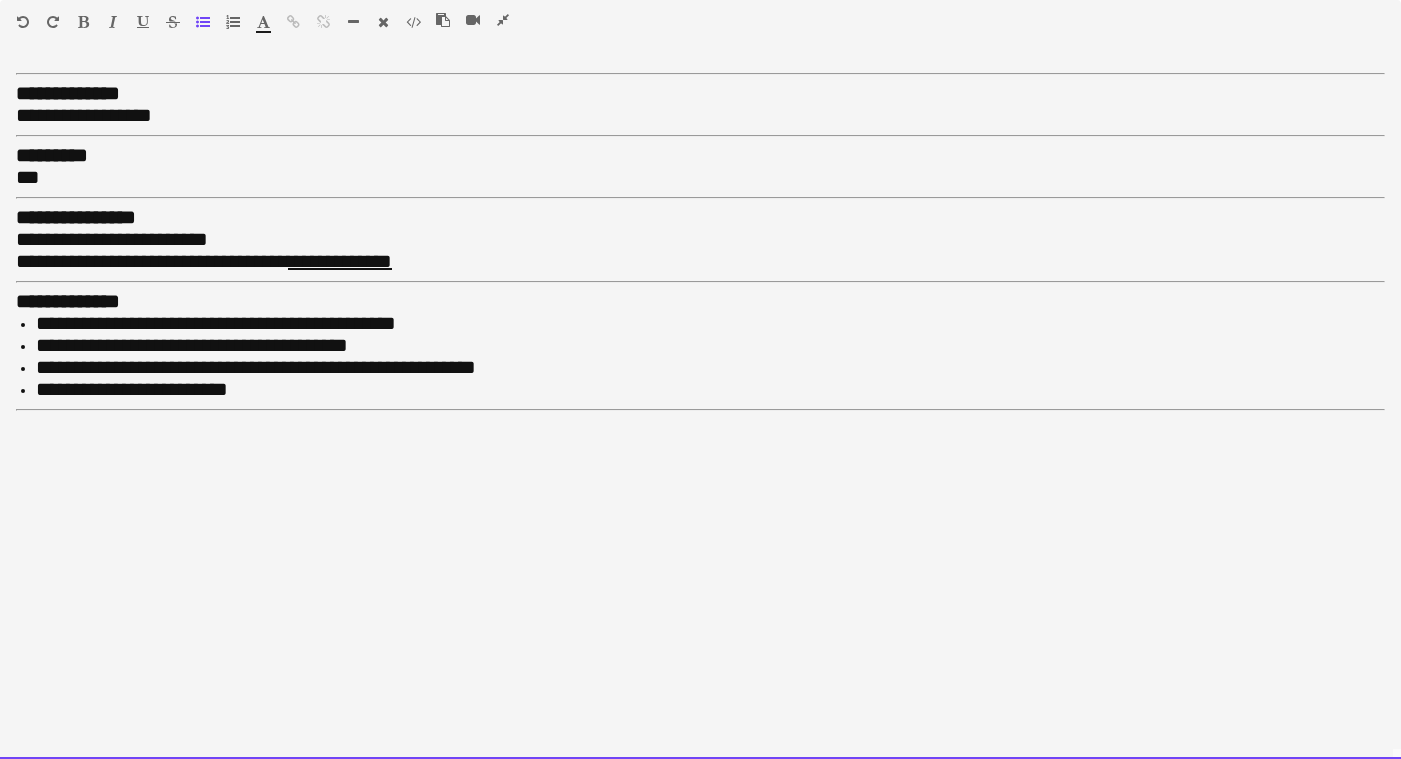 type 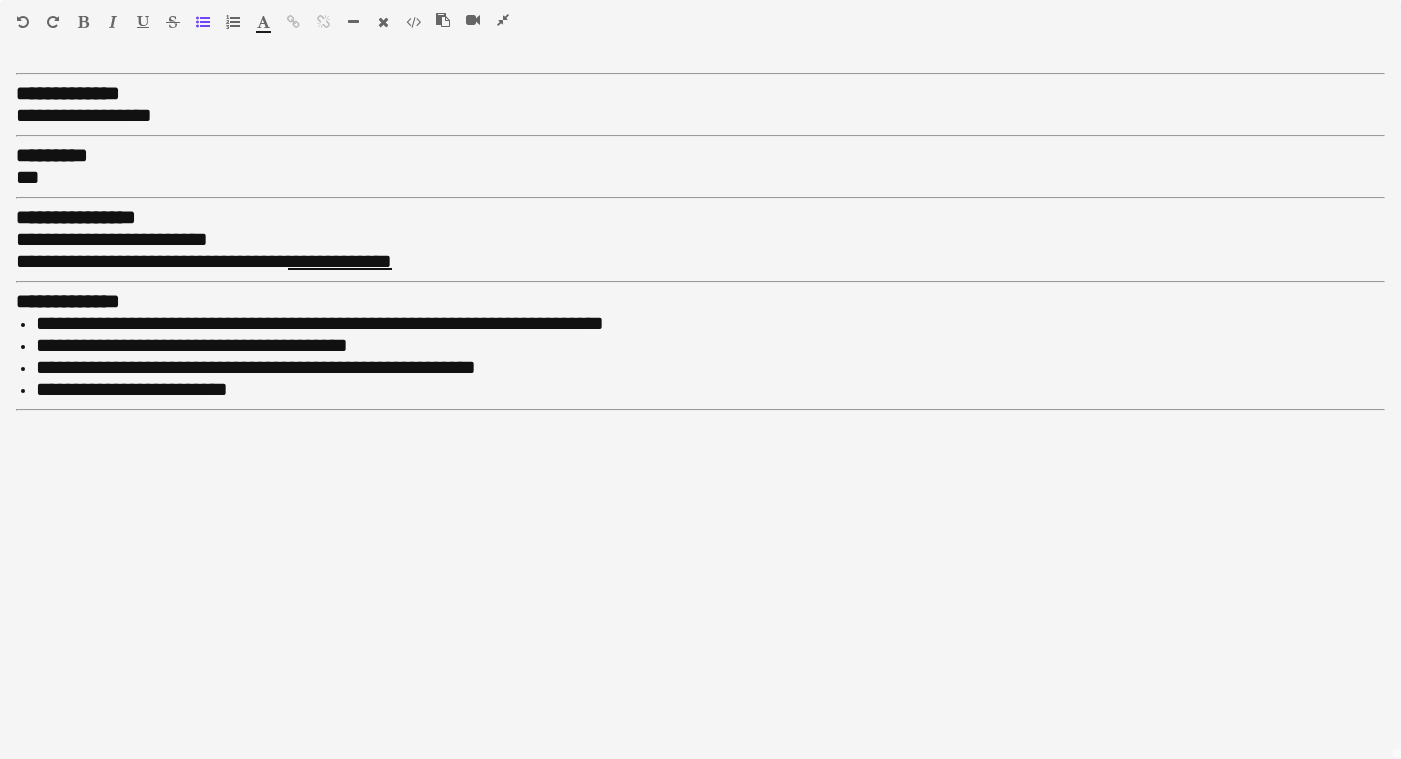 click at bounding box center (503, 20) 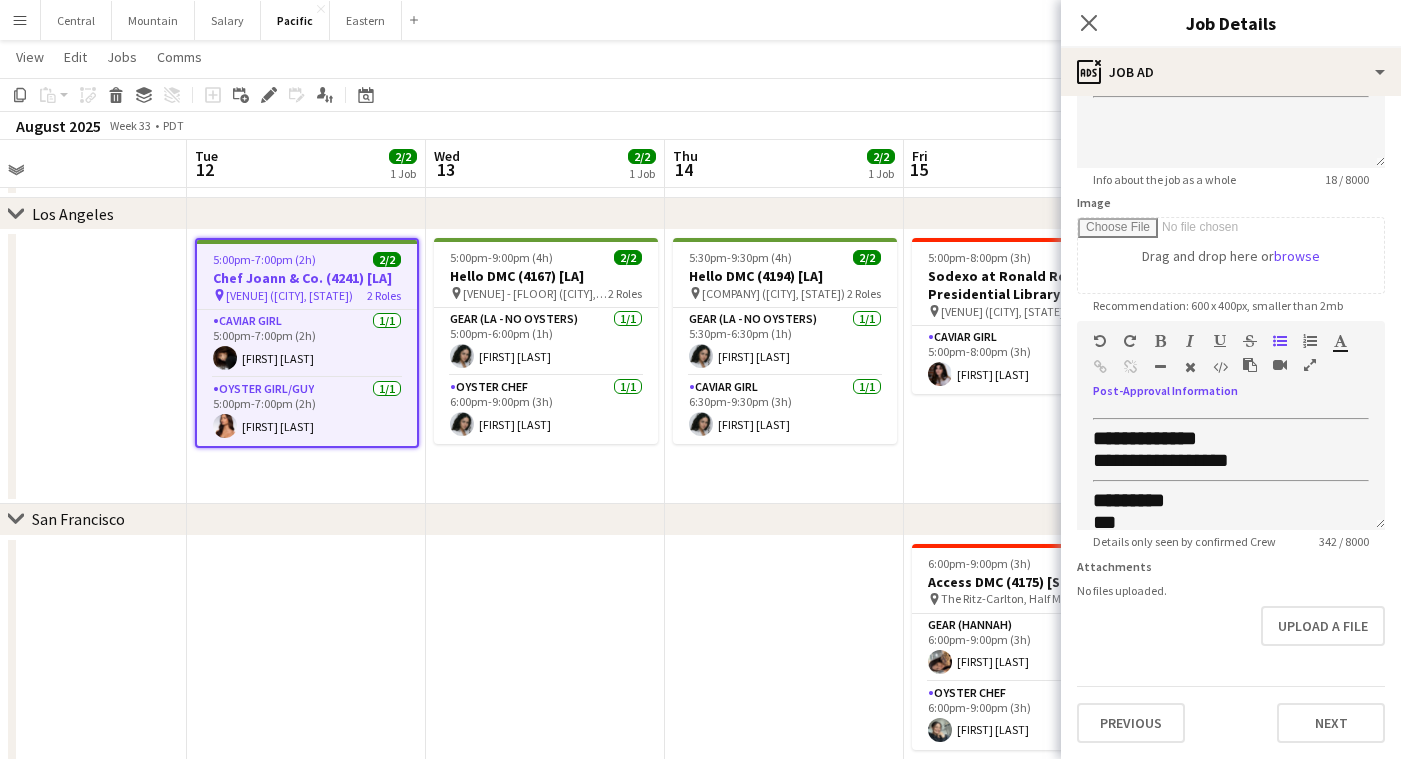 scroll, scrollTop: 230, scrollLeft: 0, axis: vertical 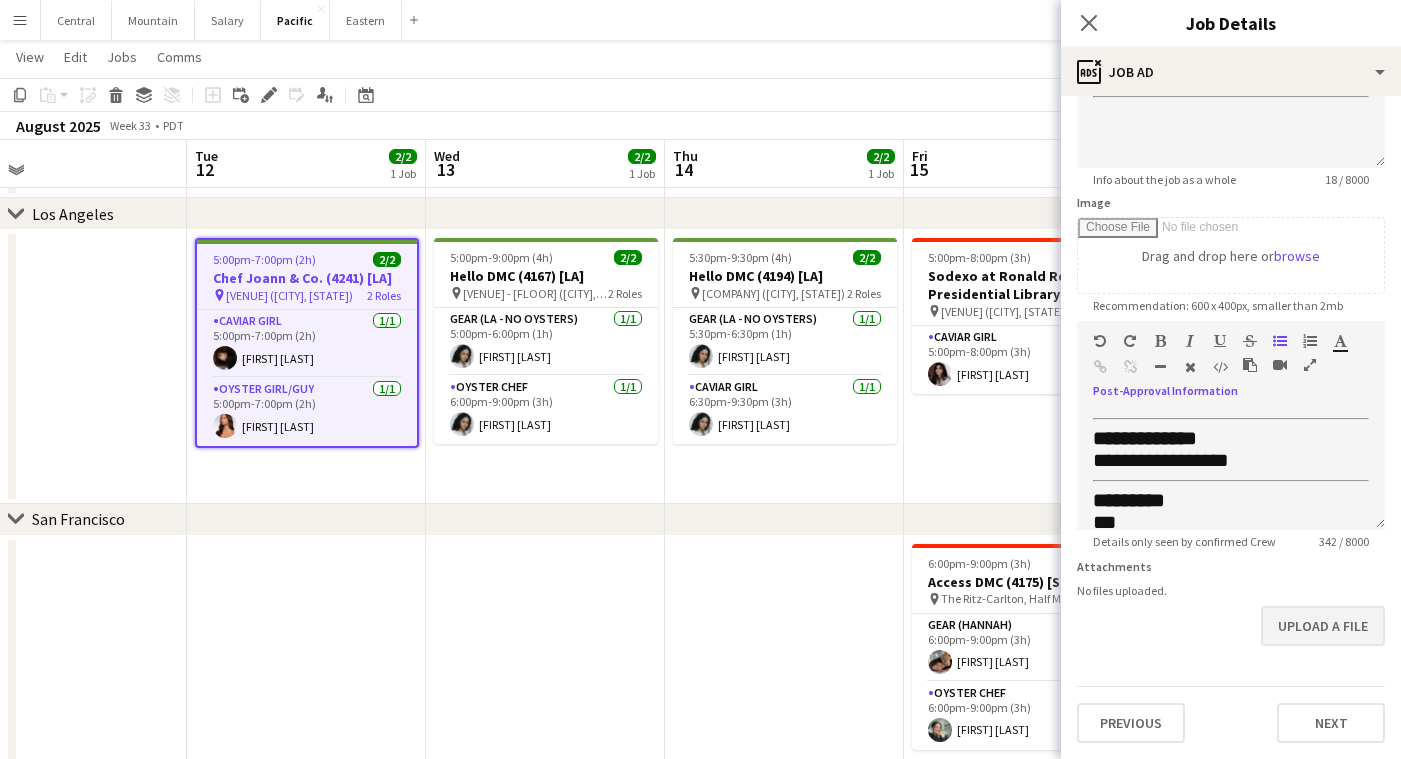 click on "Upload a file" at bounding box center (1323, 626) 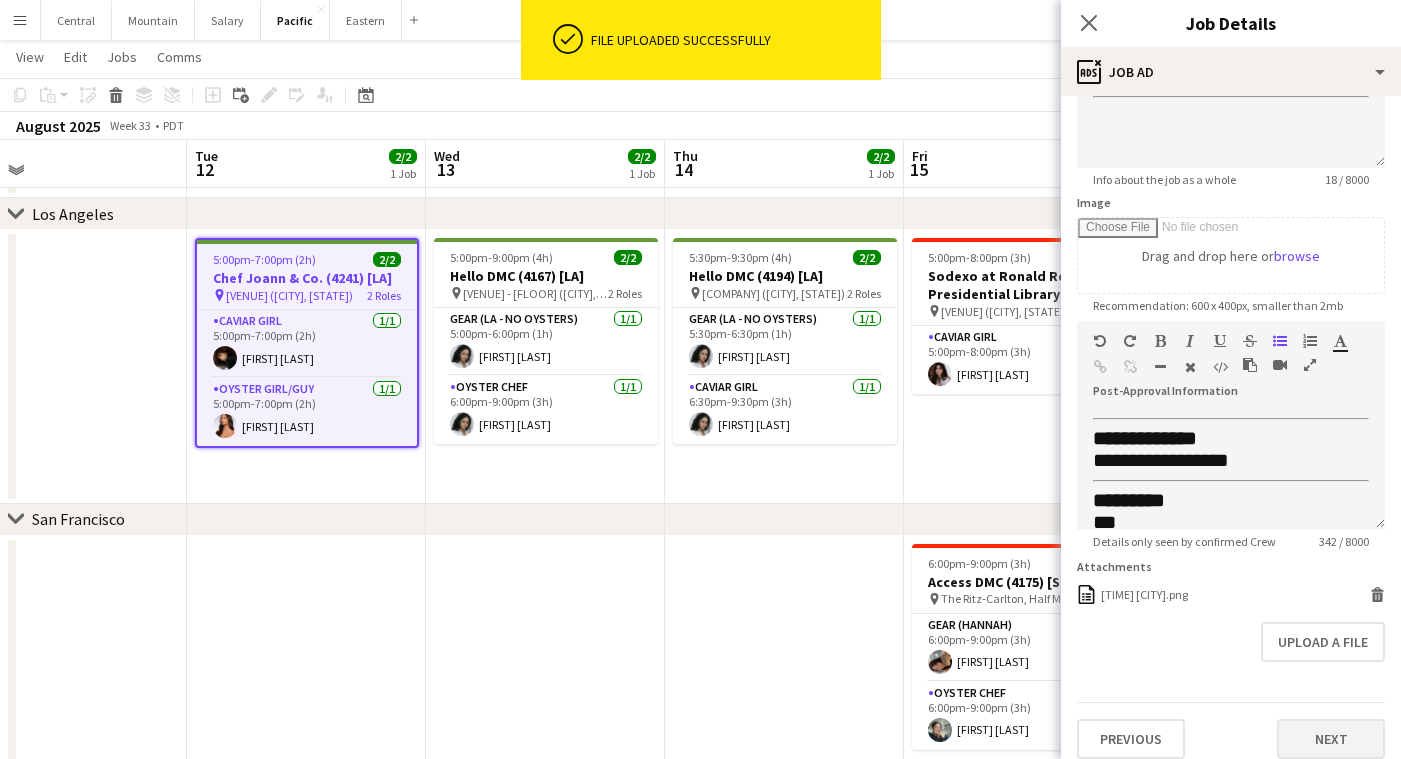 click on "Next" at bounding box center [1331, 739] 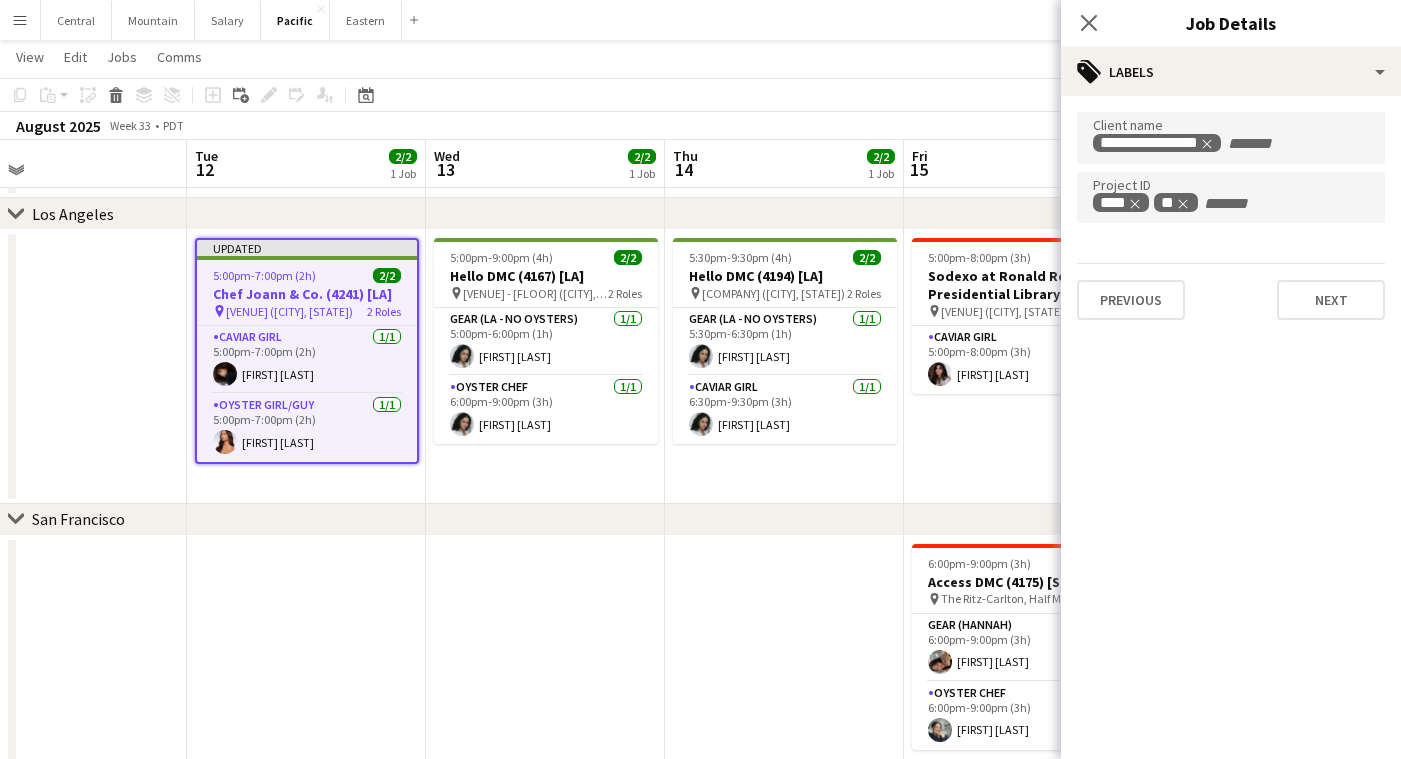 scroll, scrollTop: 0, scrollLeft: 0, axis: both 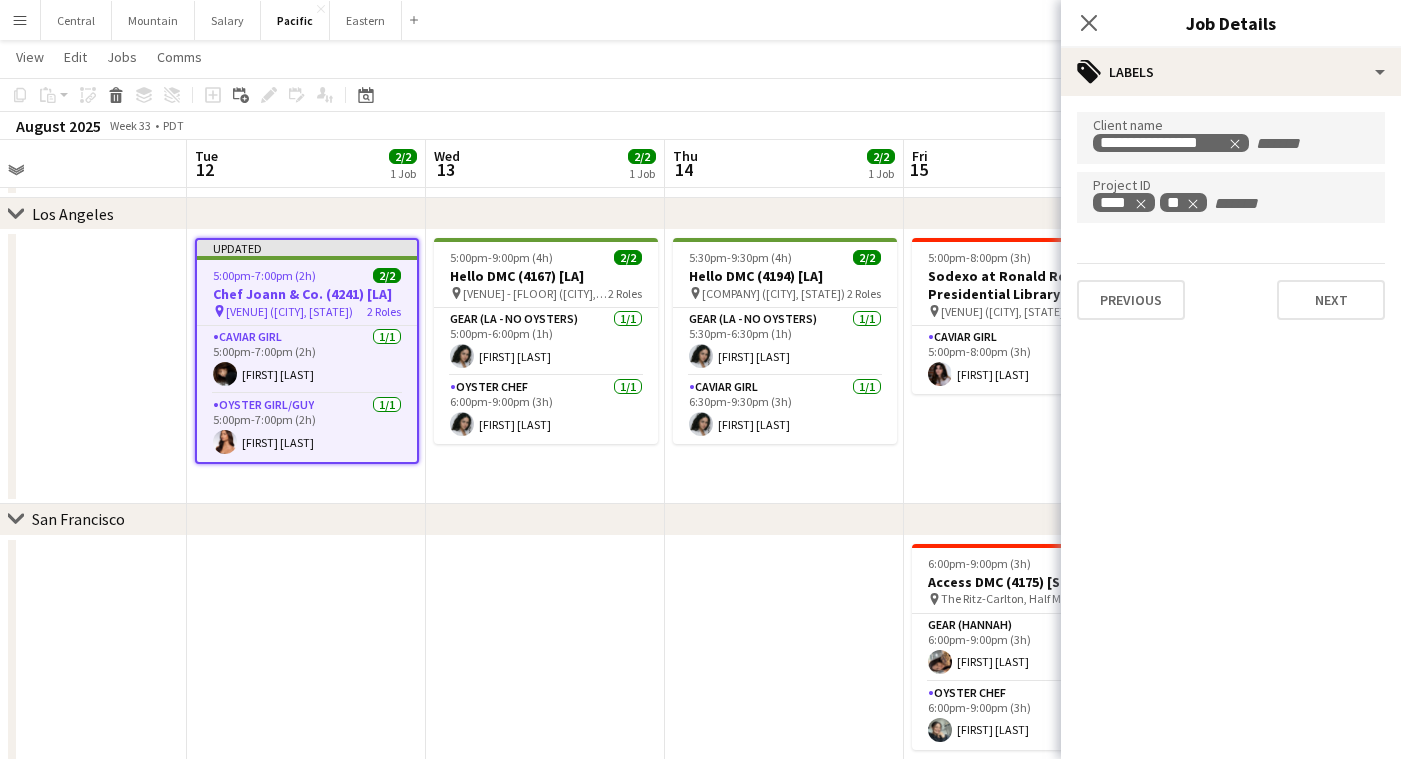 click on "Previous   Next" at bounding box center [1231, 291] 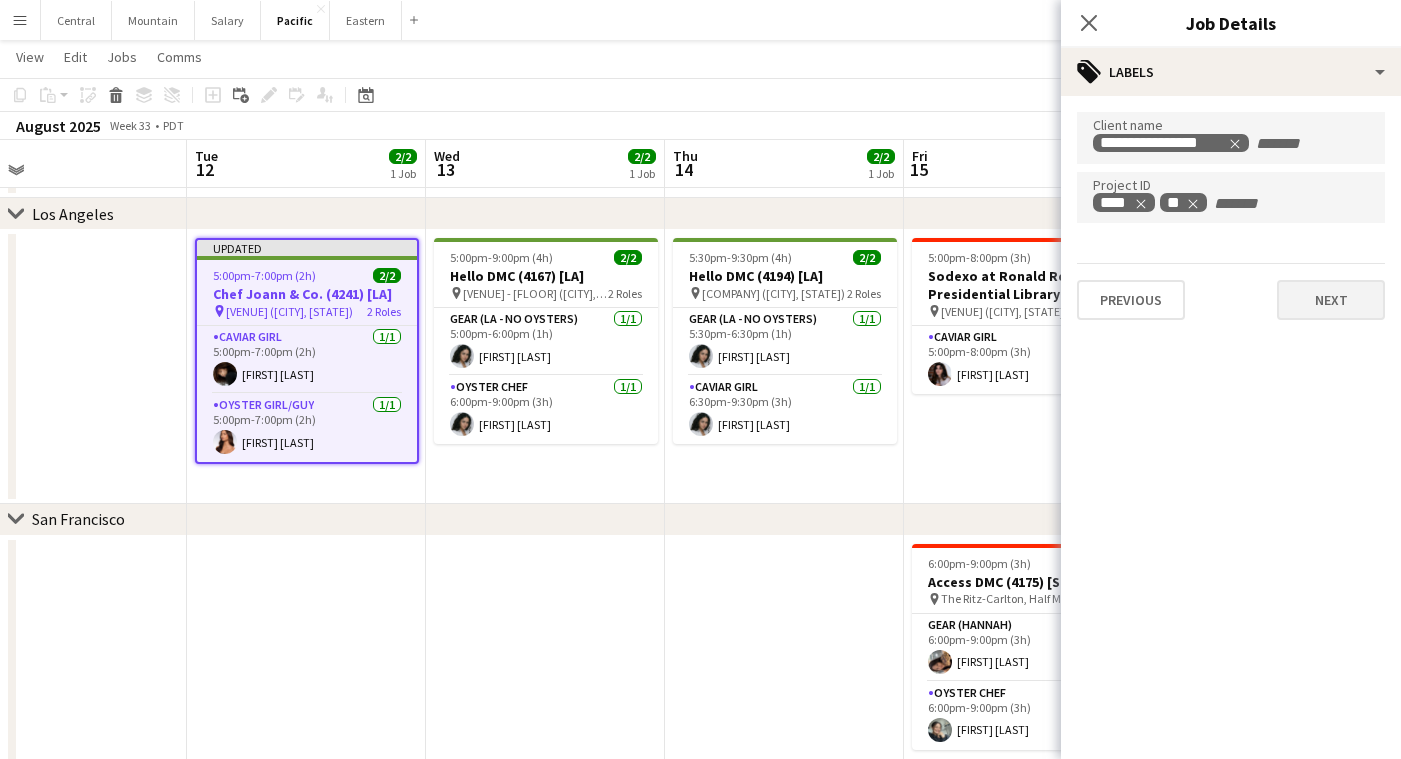 click on "Next" at bounding box center [1331, 300] 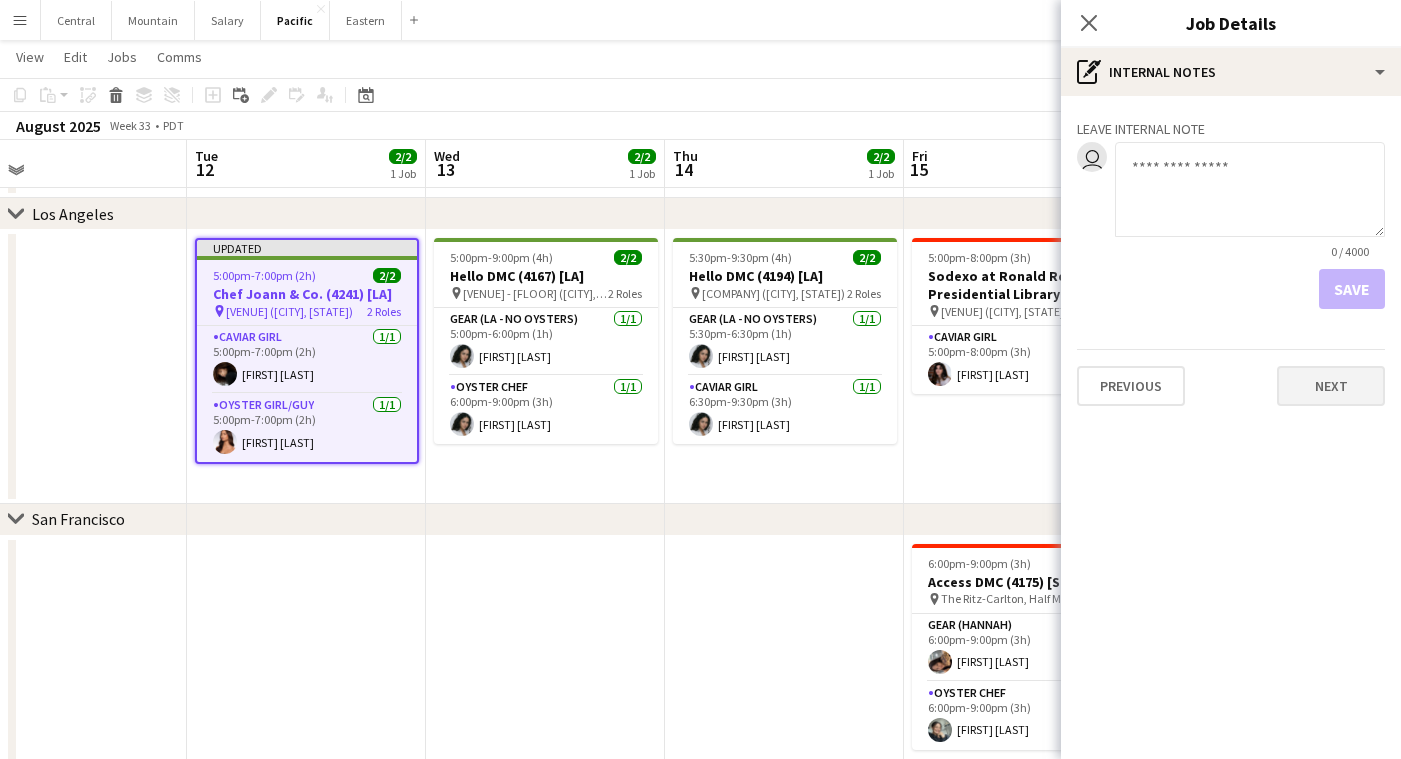 click on "Next" at bounding box center [1331, 386] 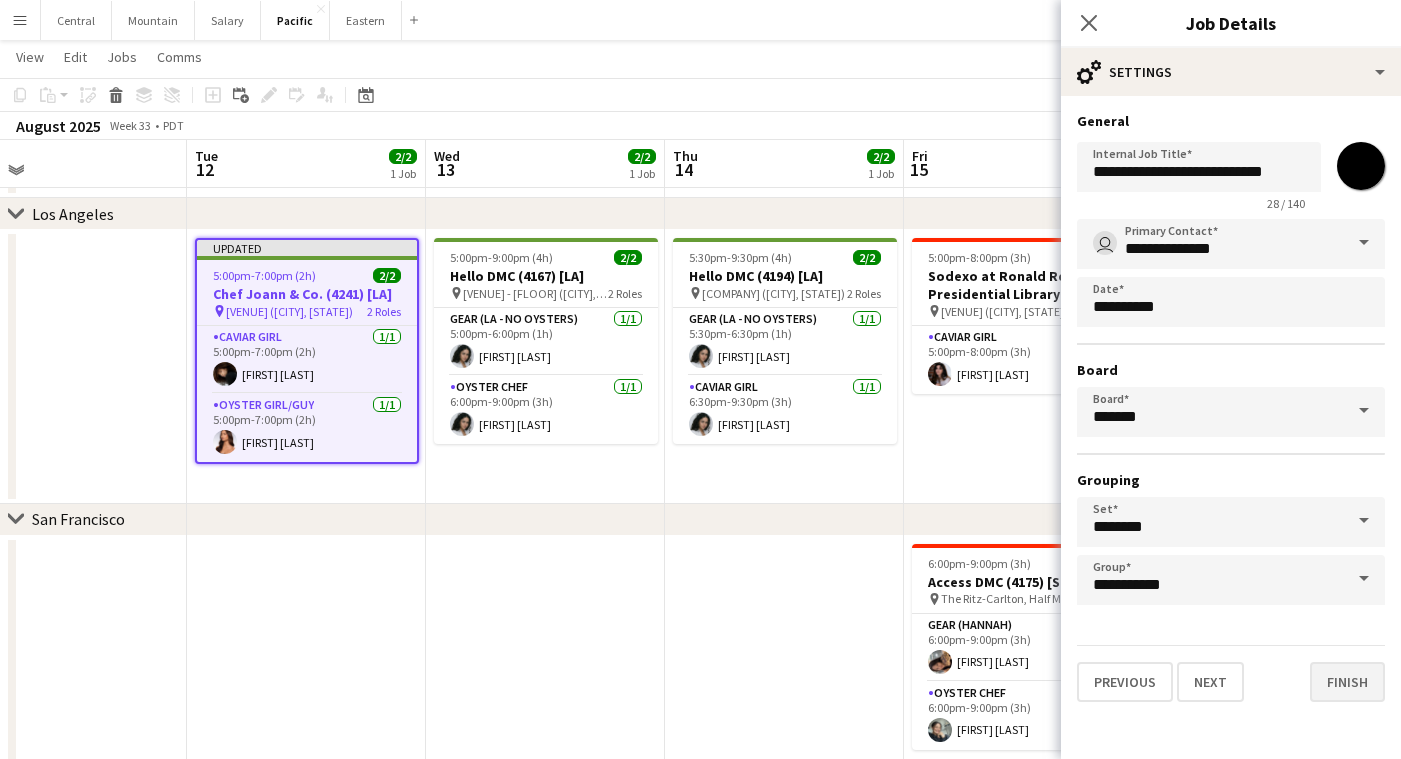 click on "Finish" at bounding box center [1347, 682] 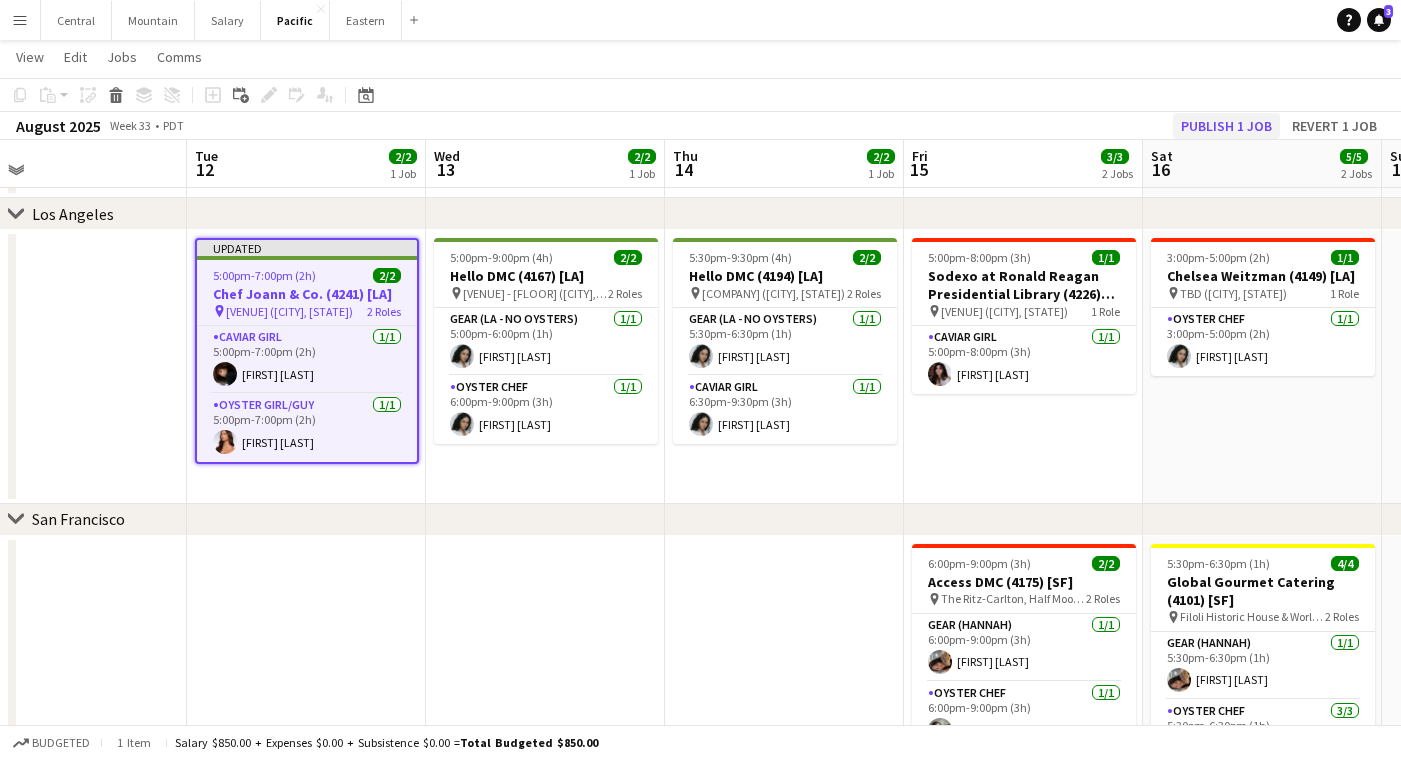 click on "Publish 1 job" 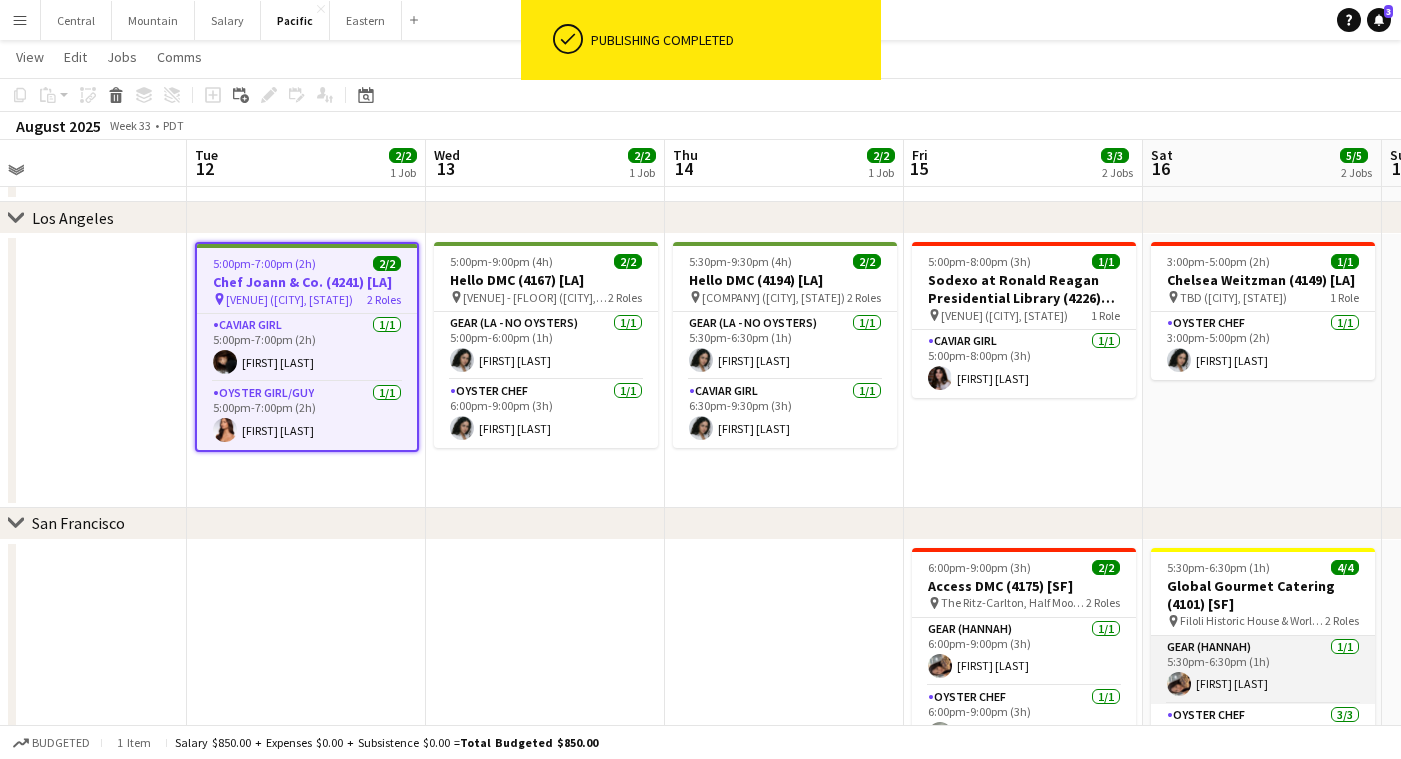 scroll, scrollTop: 172, scrollLeft: 0, axis: vertical 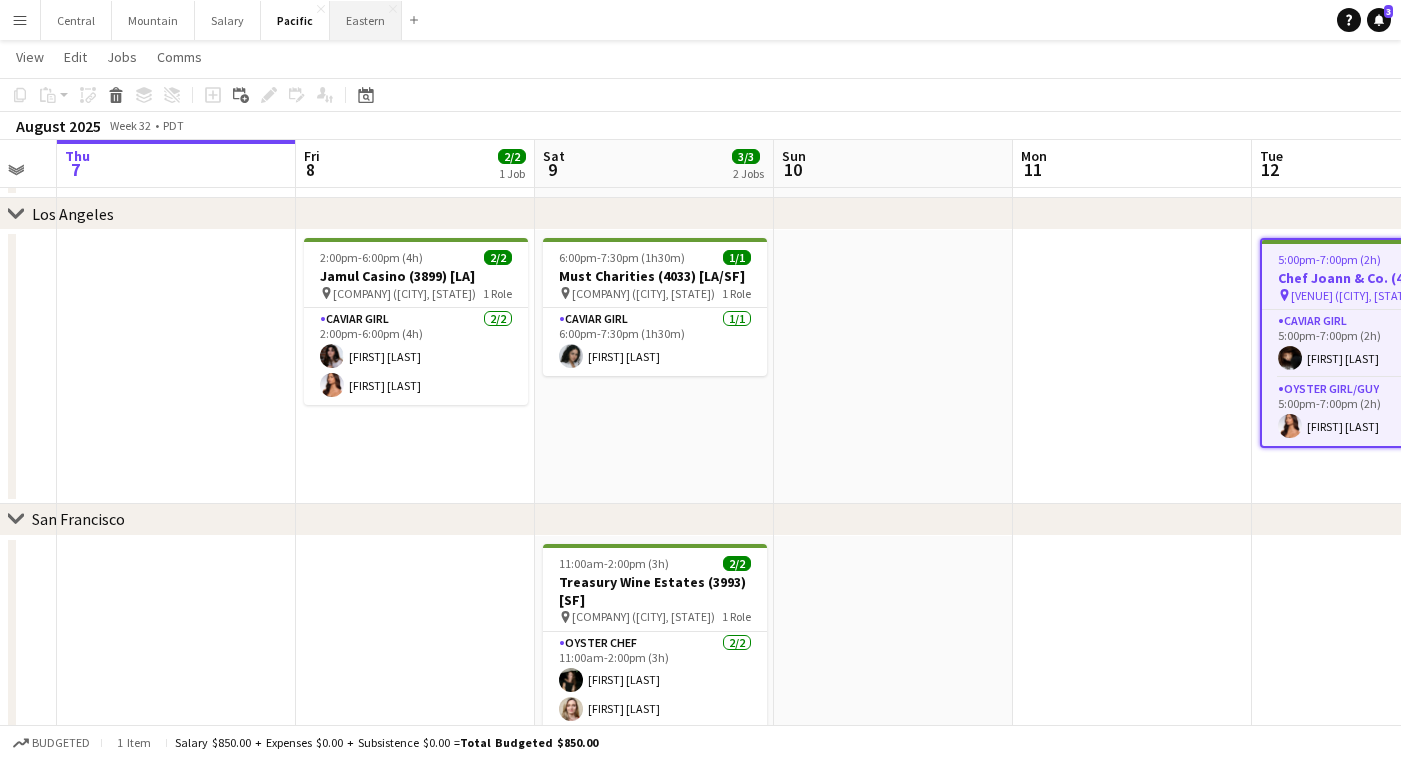 click on "Eastern
Close" at bounding box center (366, 20) 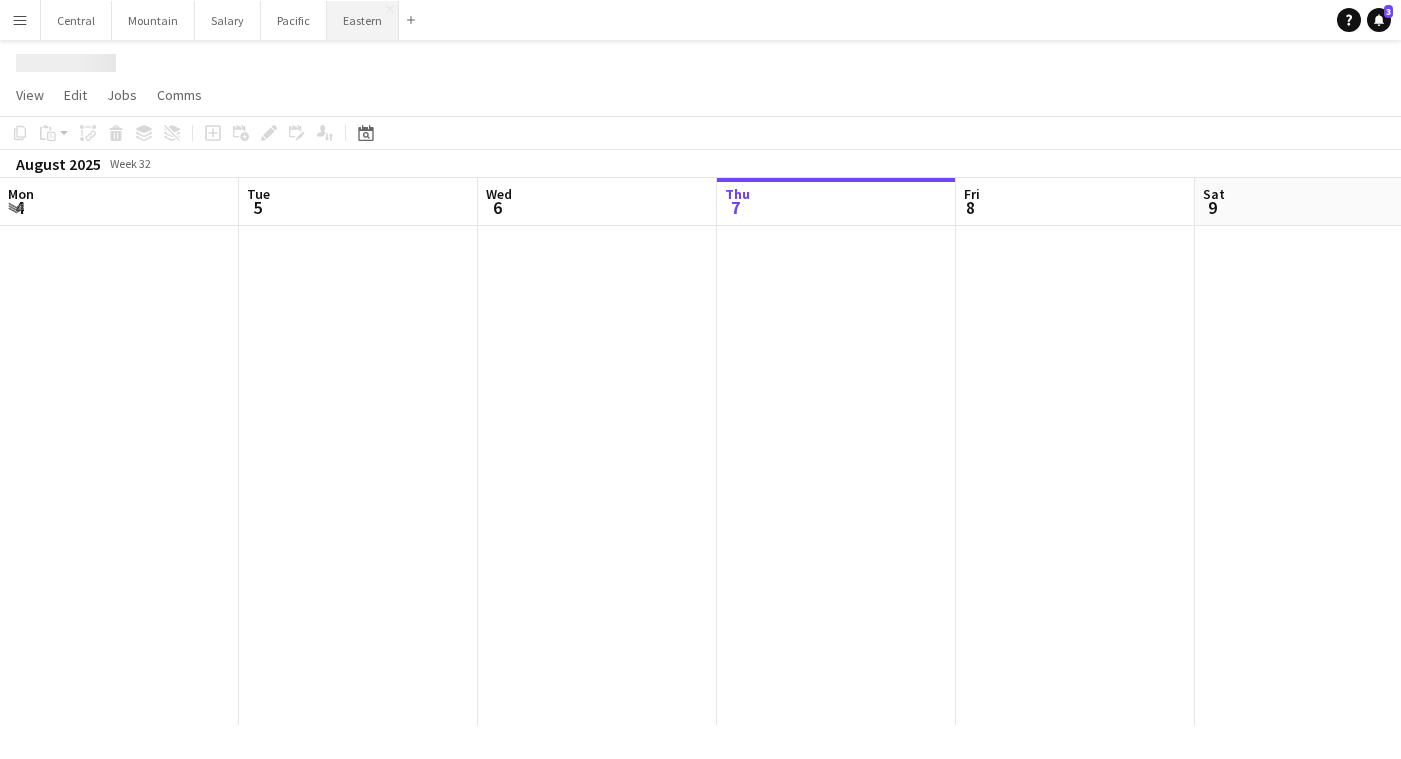 scroll, scrollTop: 0, scrollLeft: 0, axis: both 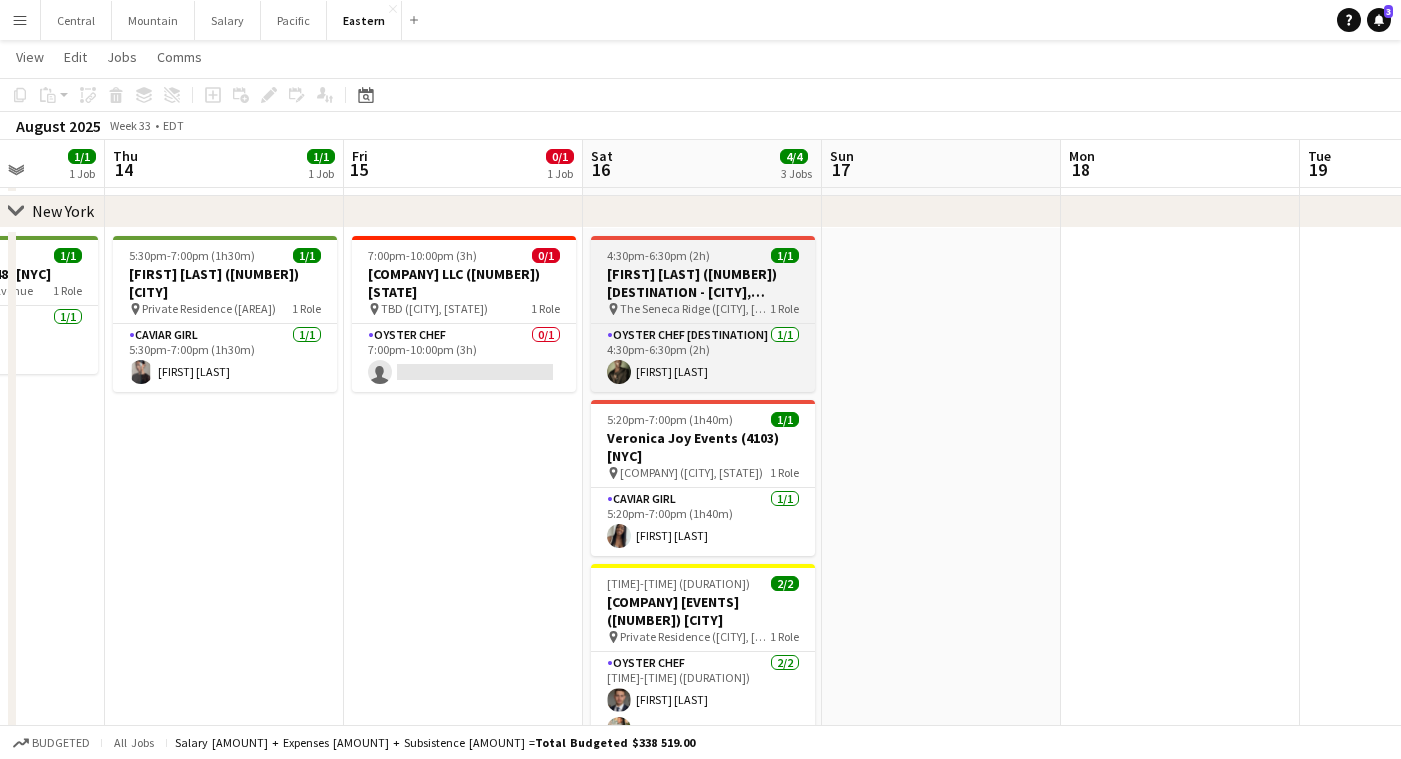 click on "The Seneca Ridge ([CITY], [STATE])" at bounding box center [695, 308] 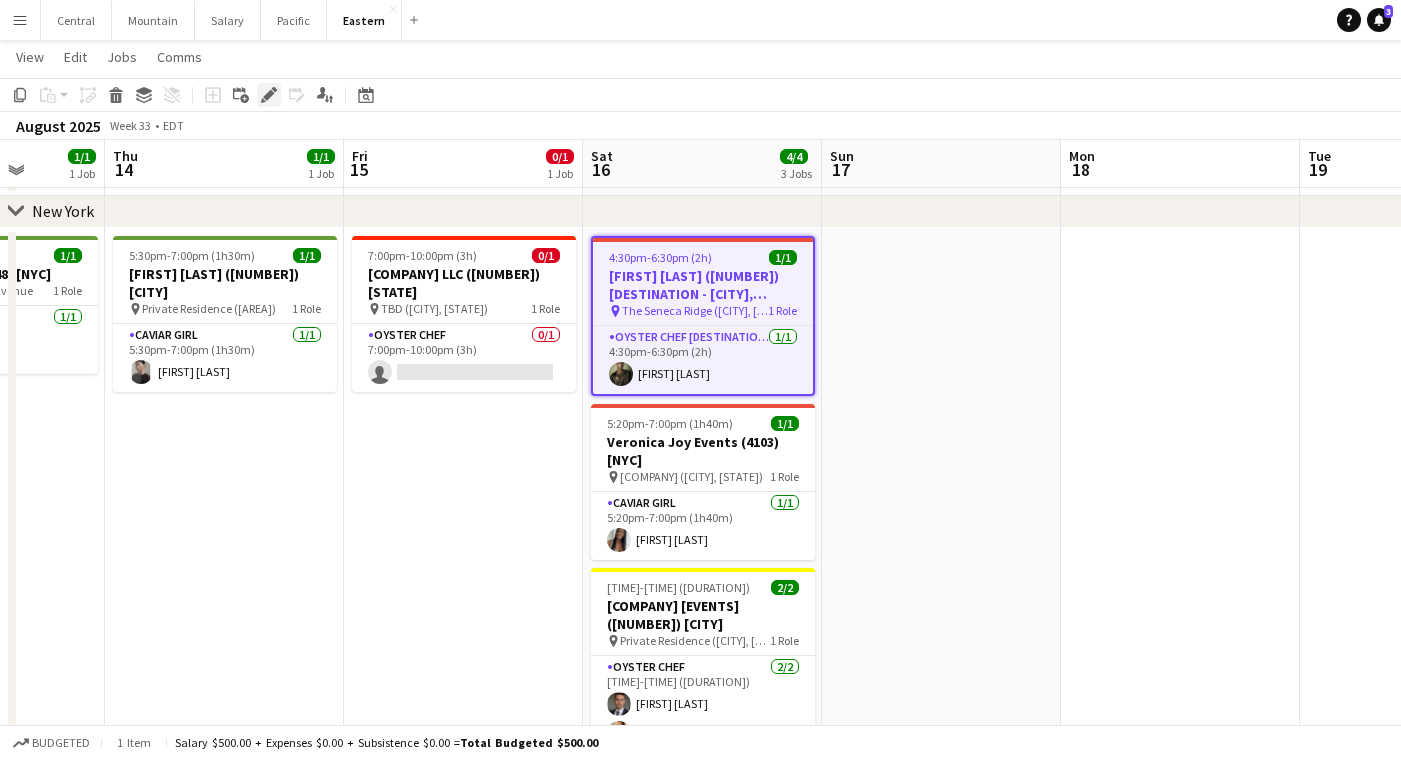 click on "Edit" at bounding box center [269, 95] 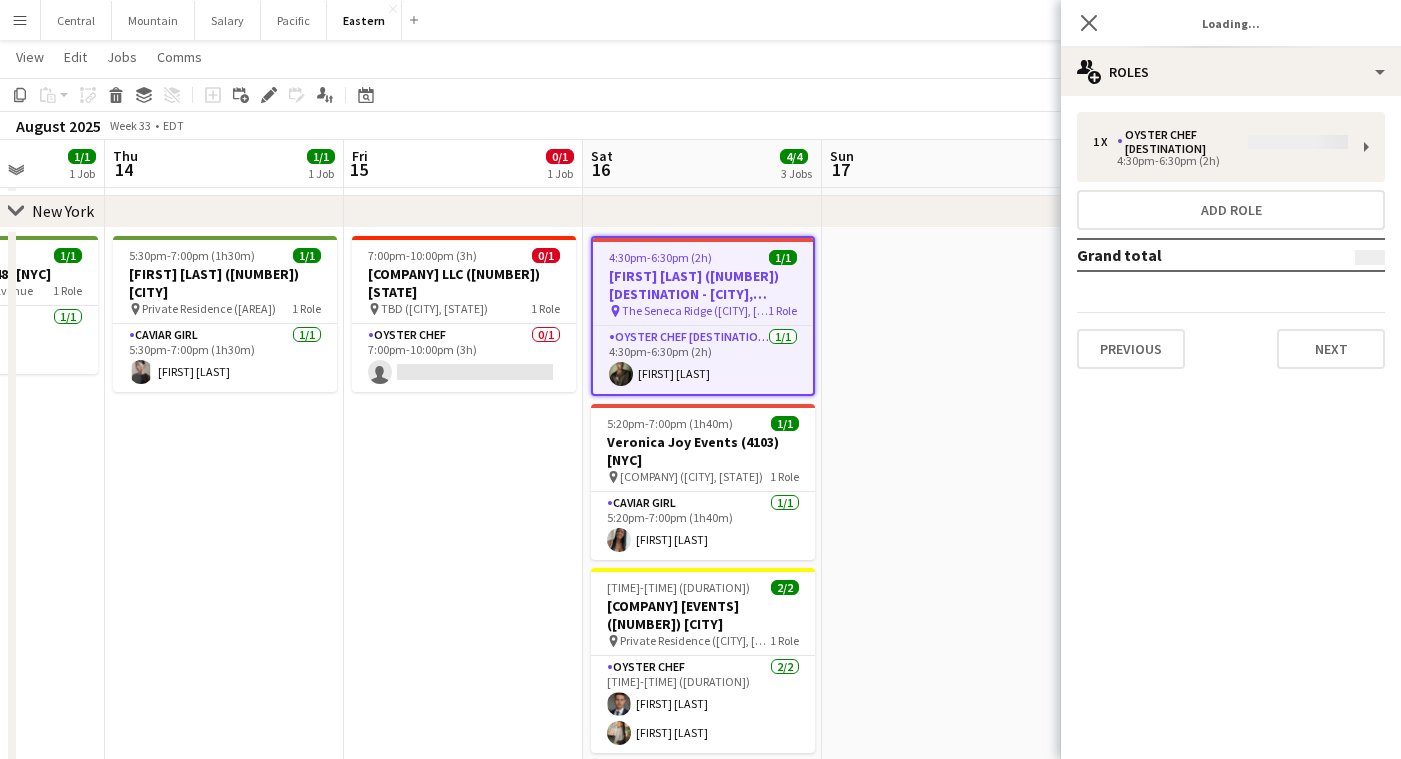 type on "**********" 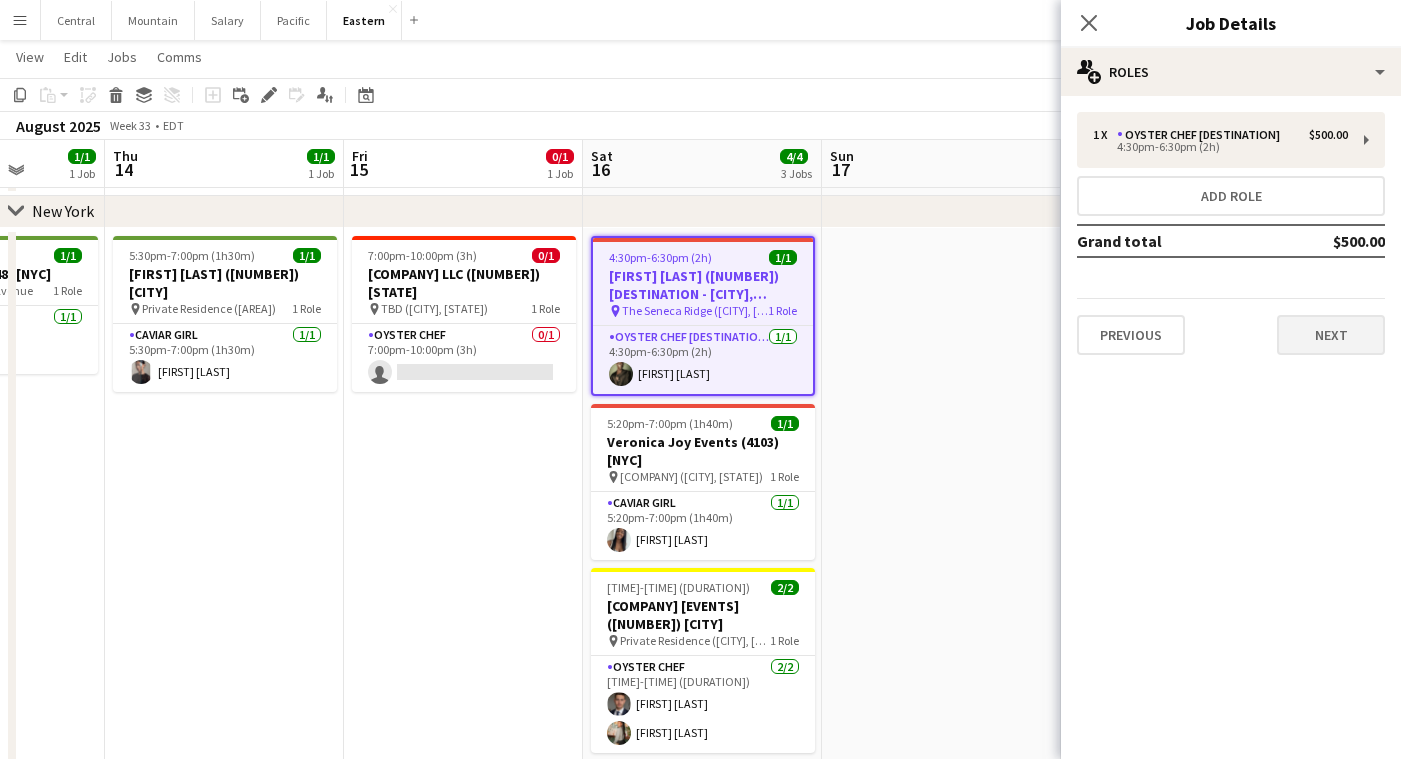 click on "Next" at bounding box center [1331, 335] 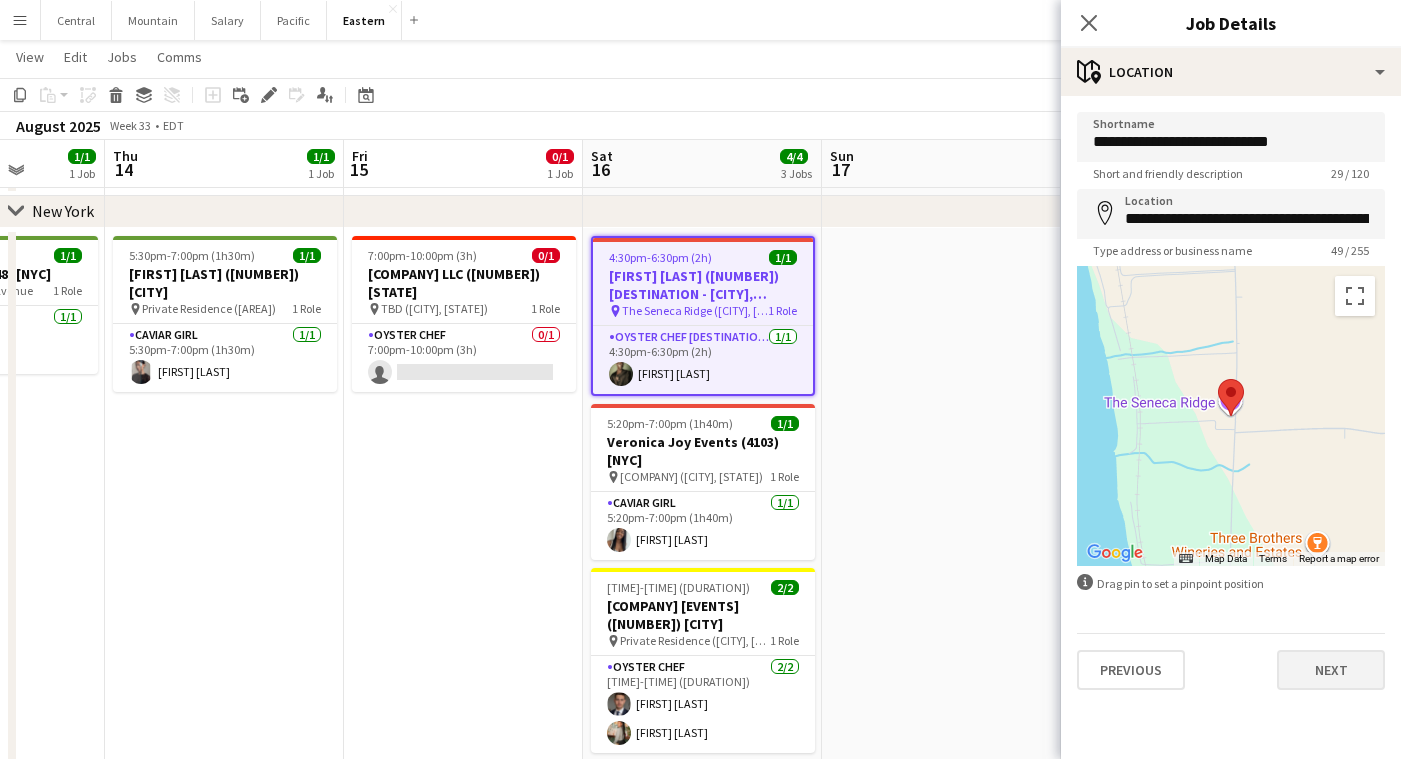 click on "Next" at bounding box center [1331, 670] 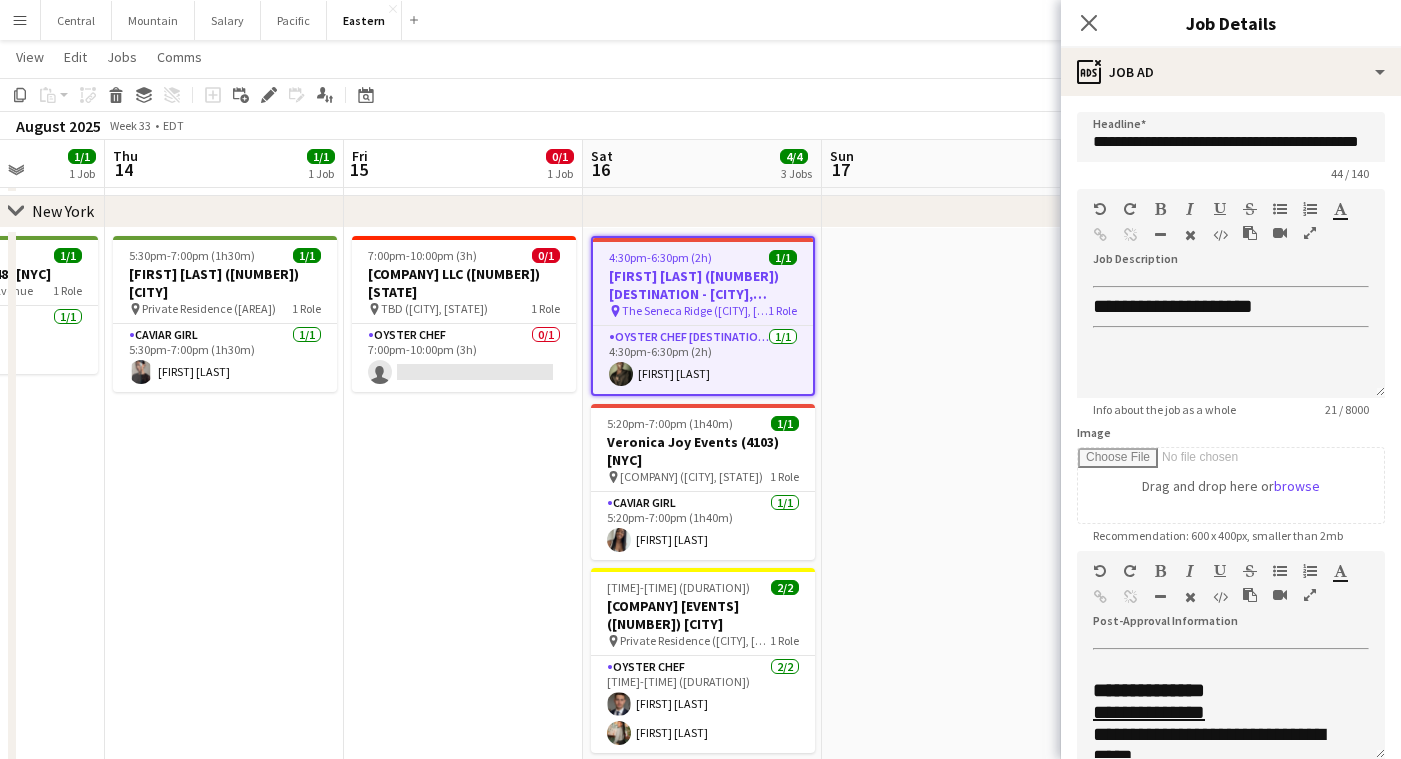 click at bounding box center [1310, 595] 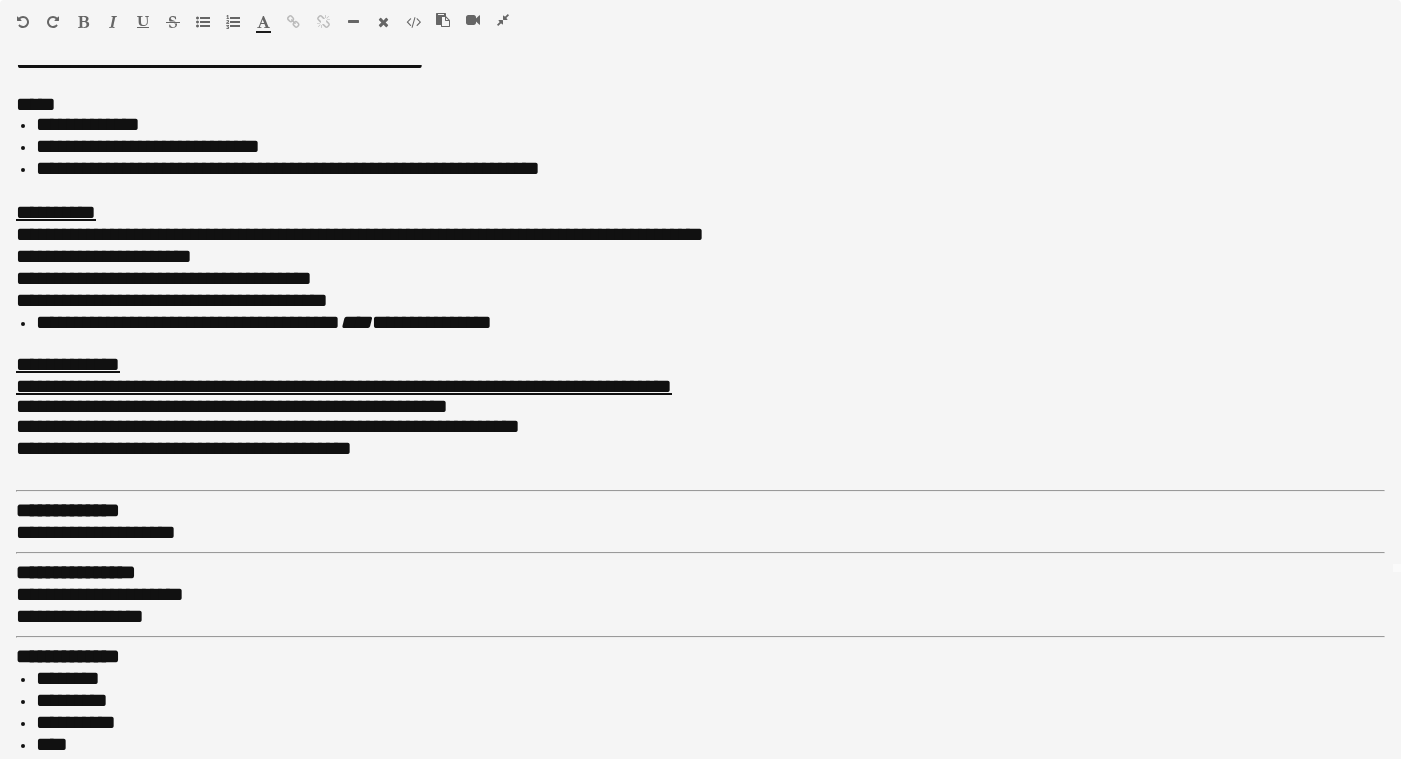 scroll, scrollTop: 184, scrollLeft: 0, axis: vertical 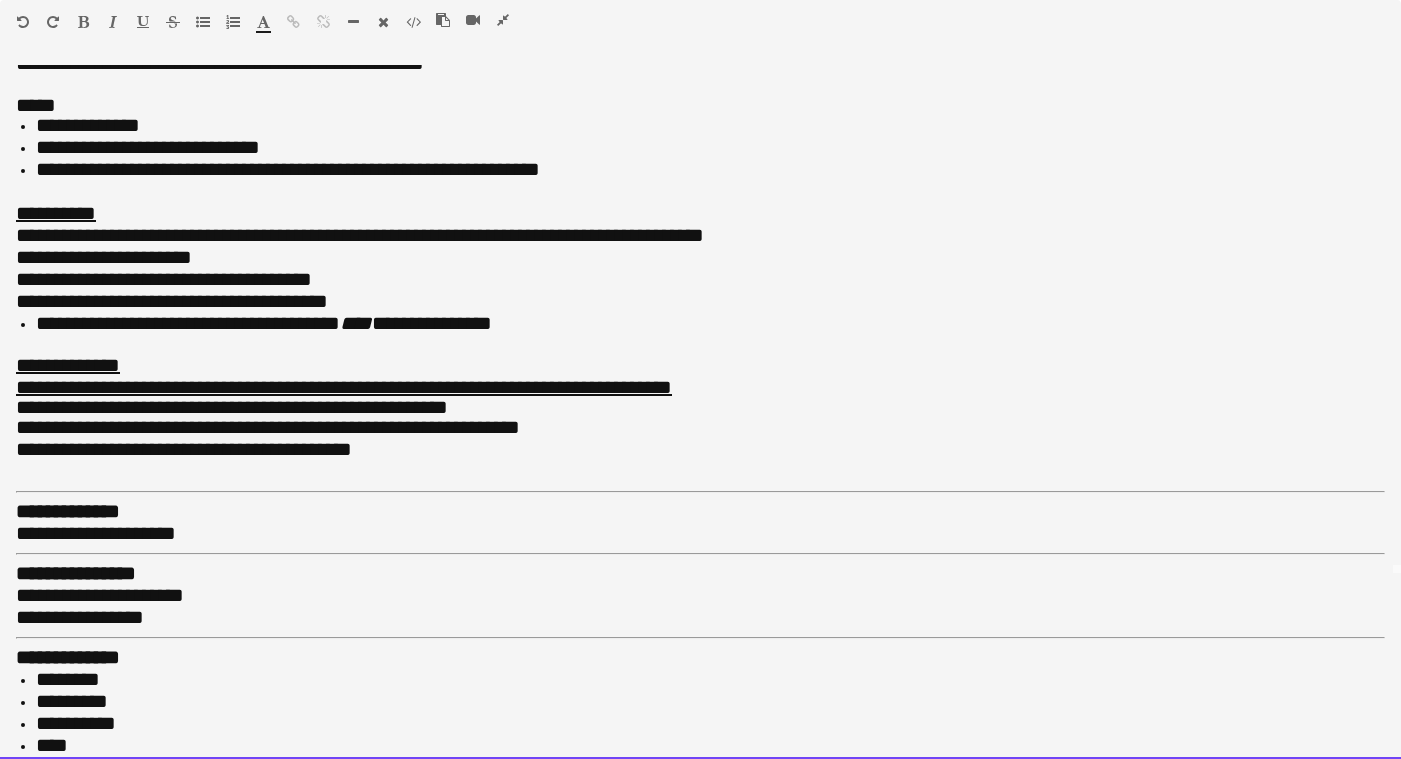 click on "**********" at bounding box center [700, 618] 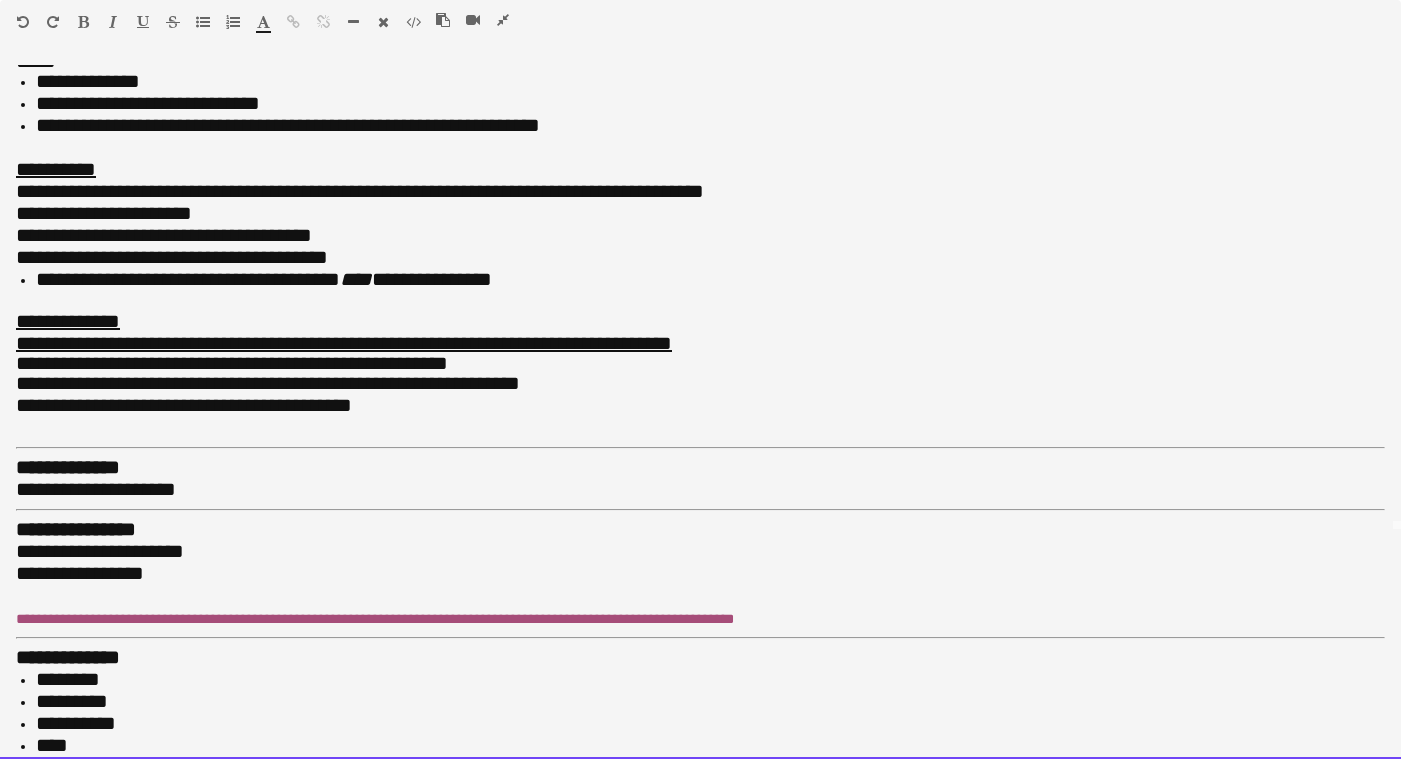 scroll, scrollTop: 227, scrollLeft: 0, axis: vertical 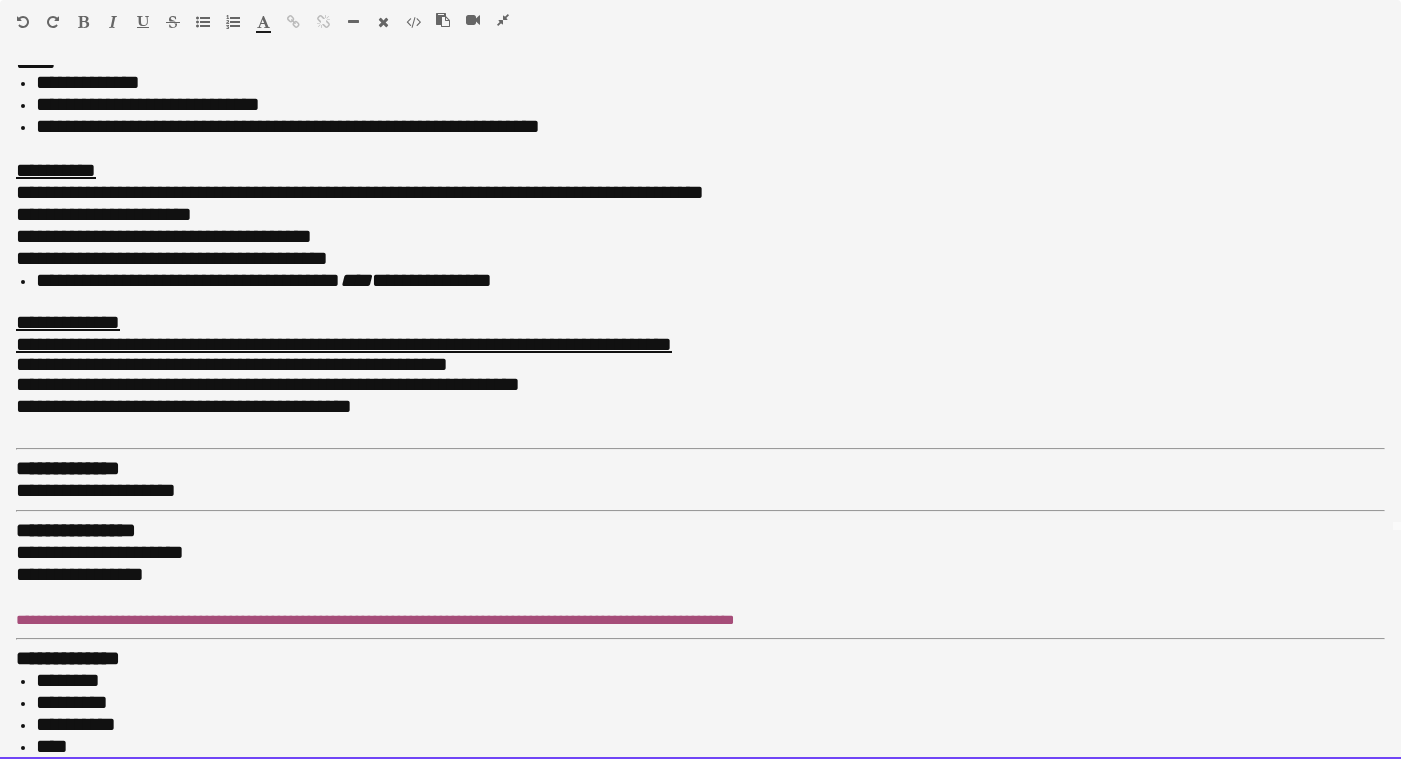 click on "**********" at bounding box center [700, 575] 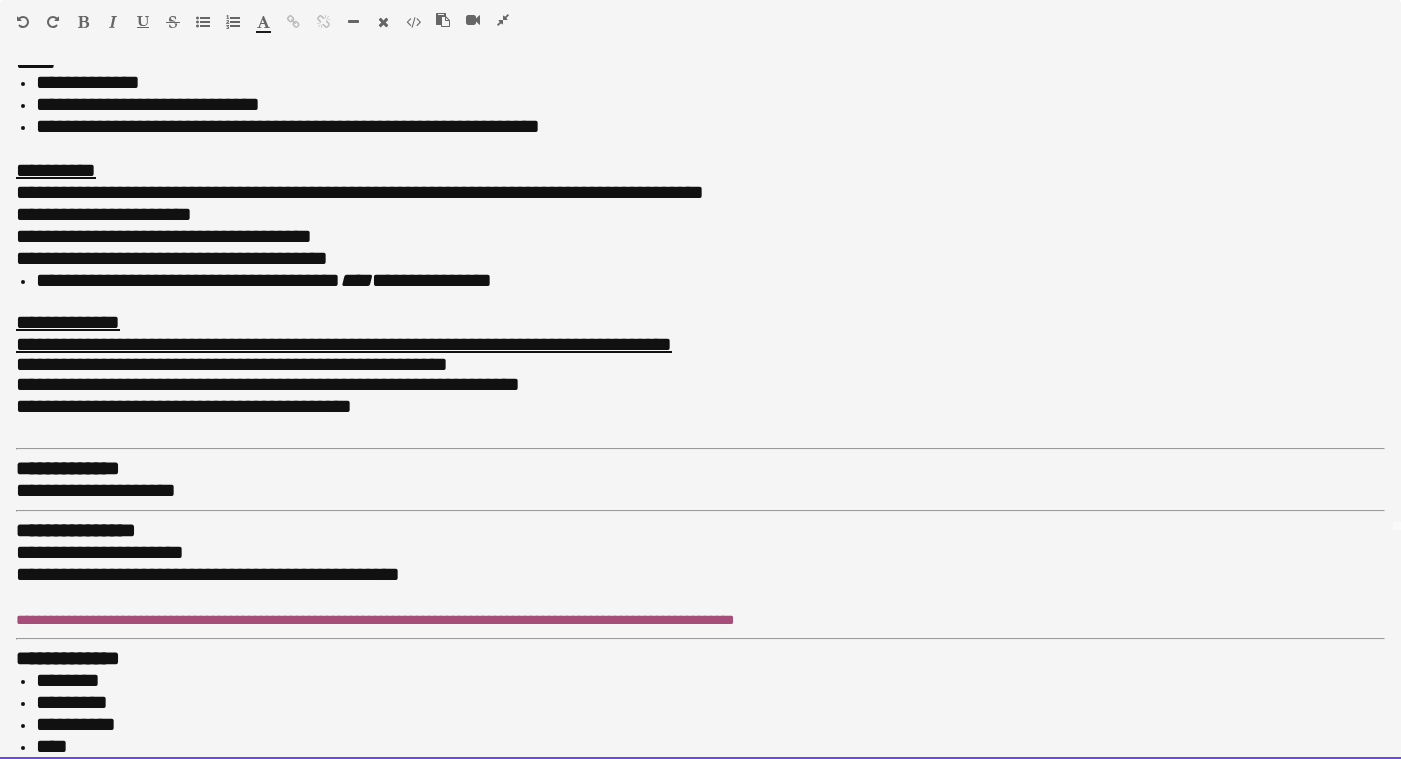 click on "**********" at bounding box center [208, 574] 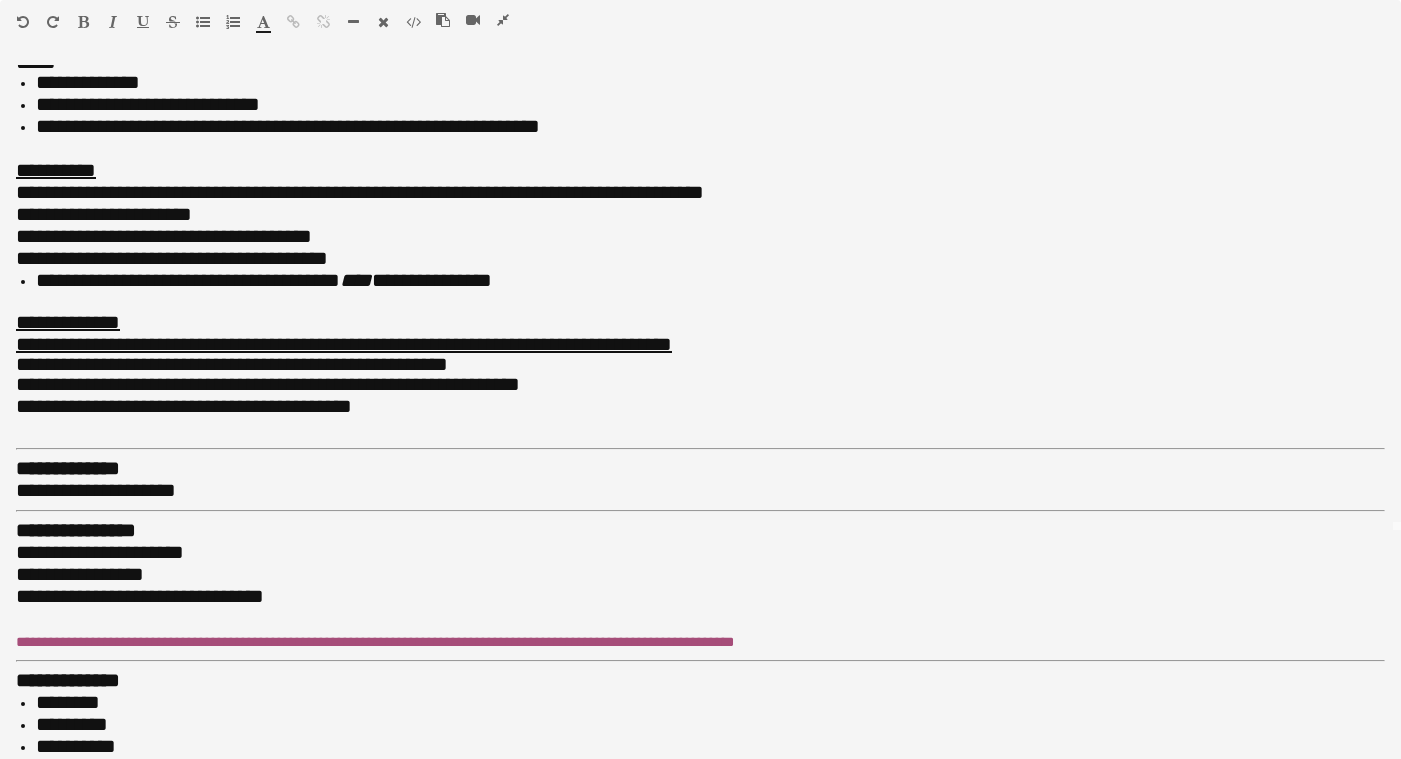click at bounding box center (203, 22) 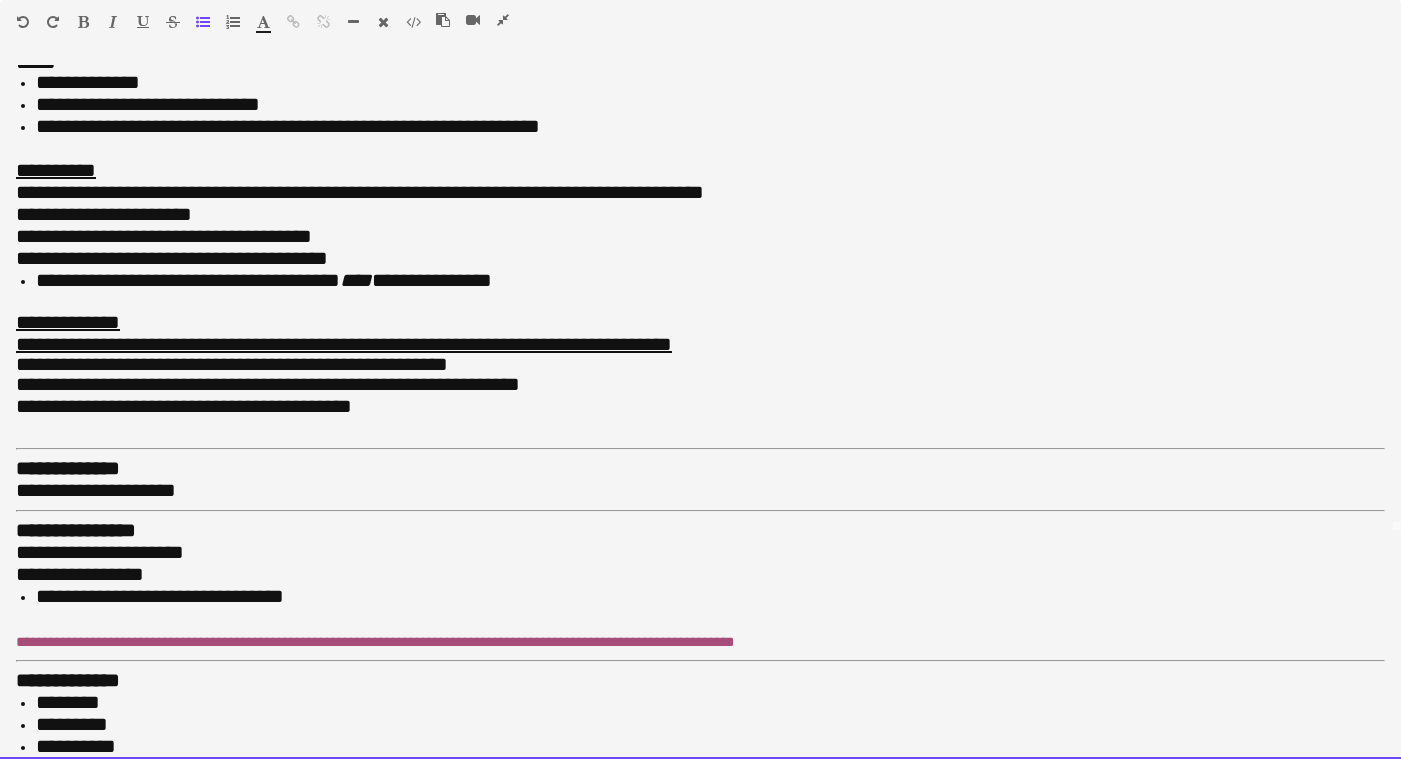 click on "**********" at bounding box center (710, 597) 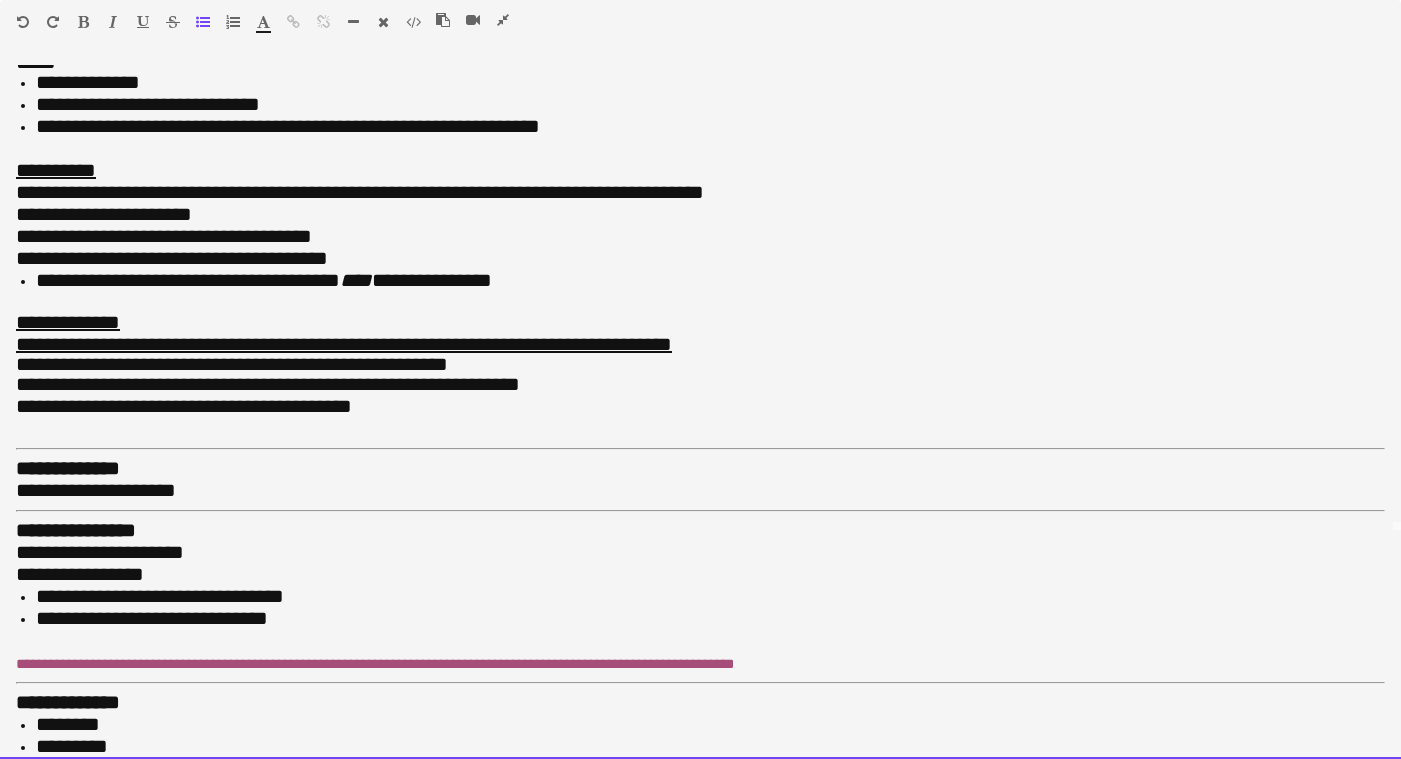 click at bounding box center (700, 641) 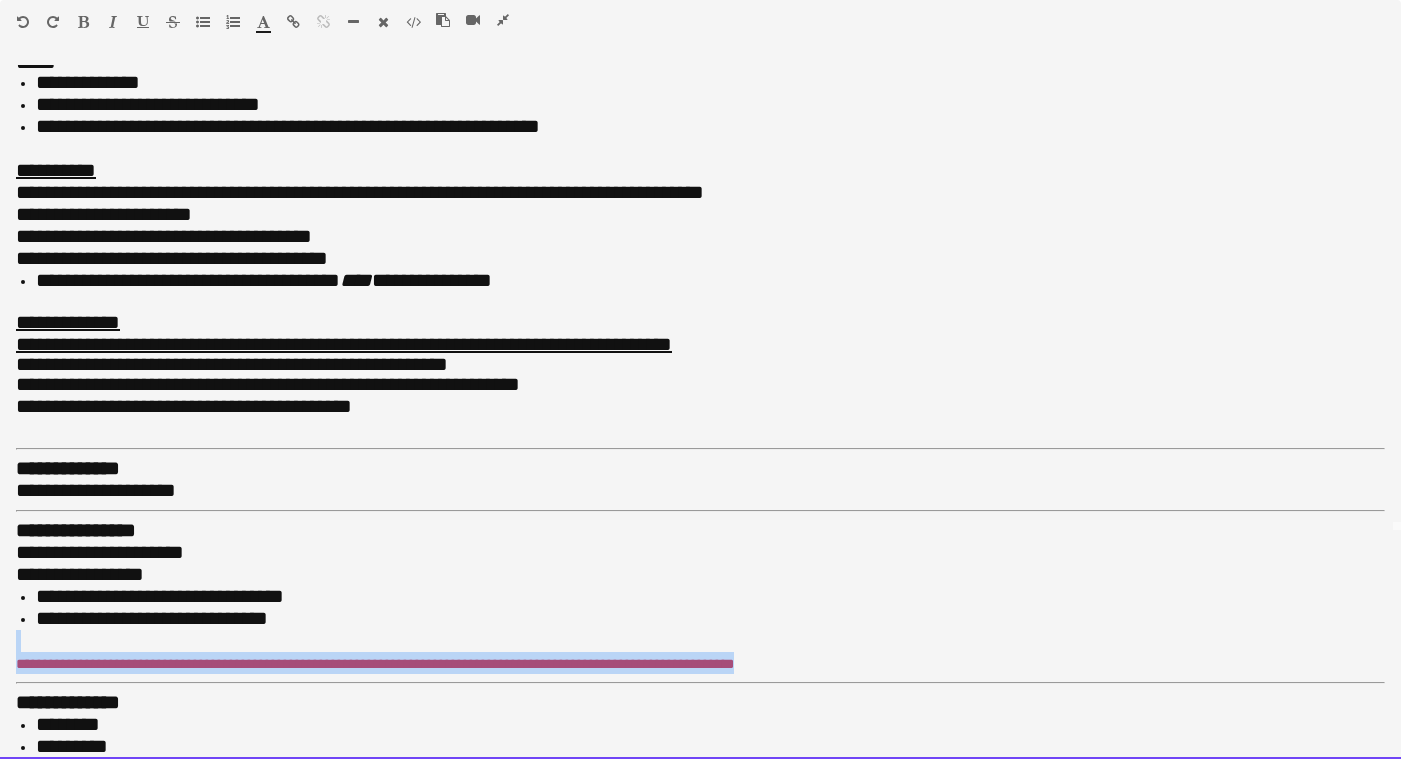 drag, startPoint x: 840, startPoint y: 634, endPoint x: -22, endPoint y: 608, distance: 862.392 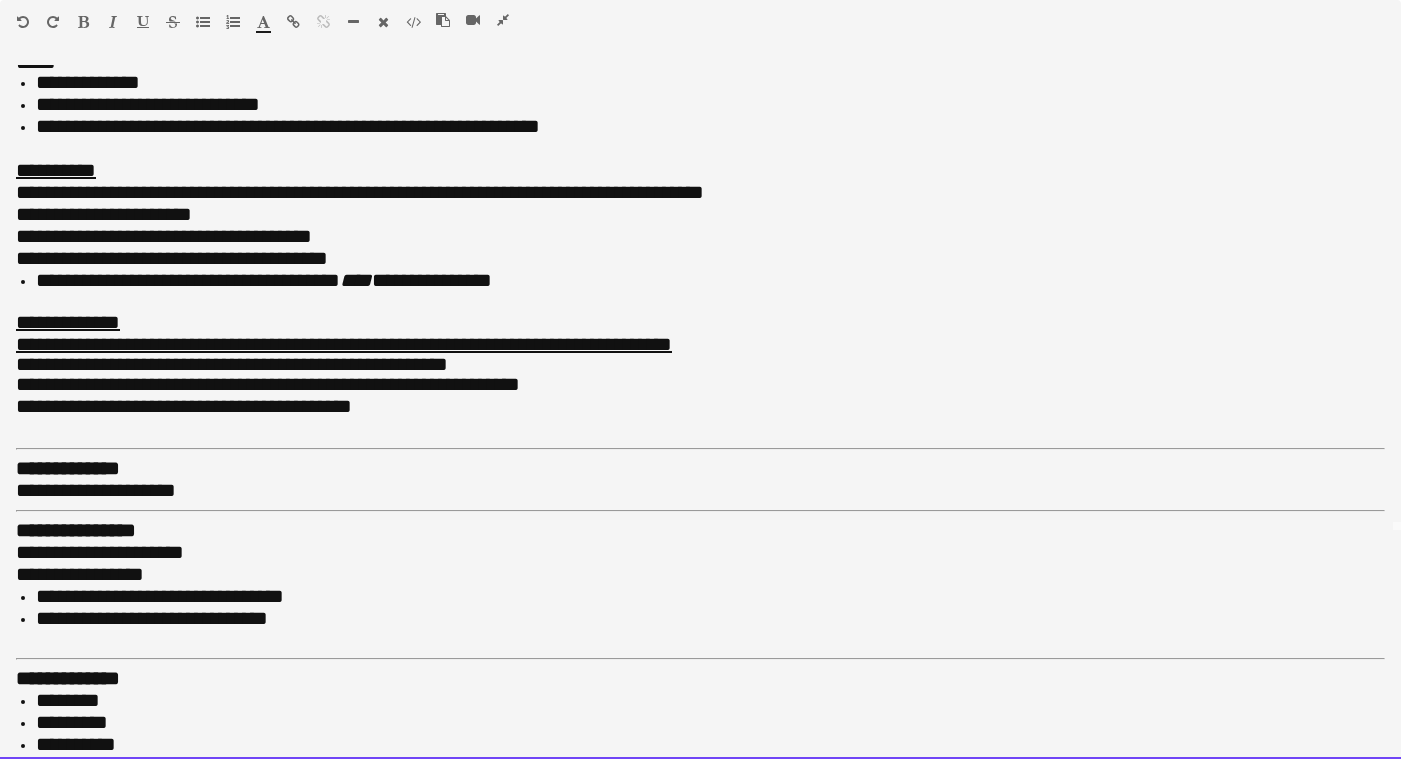 scroll, scrollTop: 226, scrollLeft: 0, axis: vertical 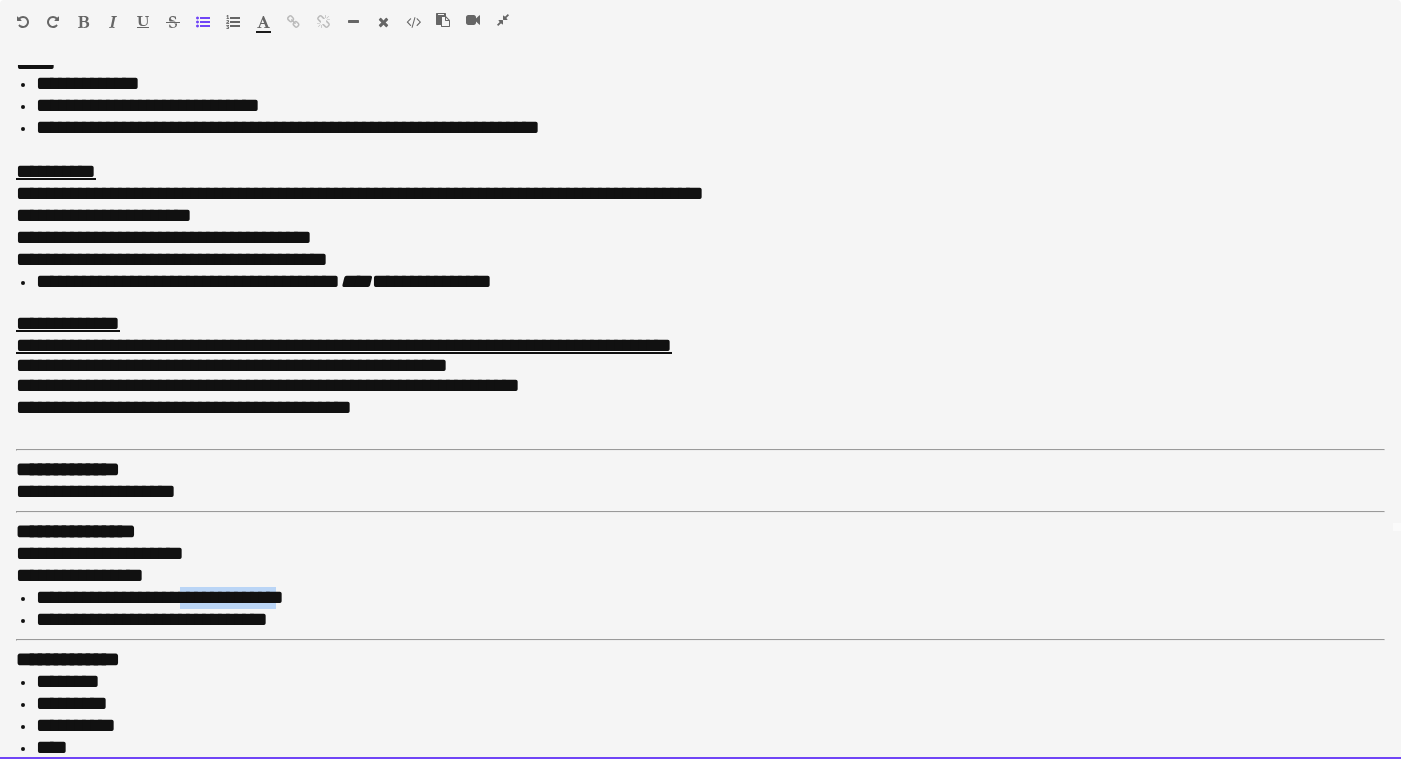 drag, startPoint x: 300, startPoint y: 571, endPoint x: 197, endPoint y: 571, distance: 103 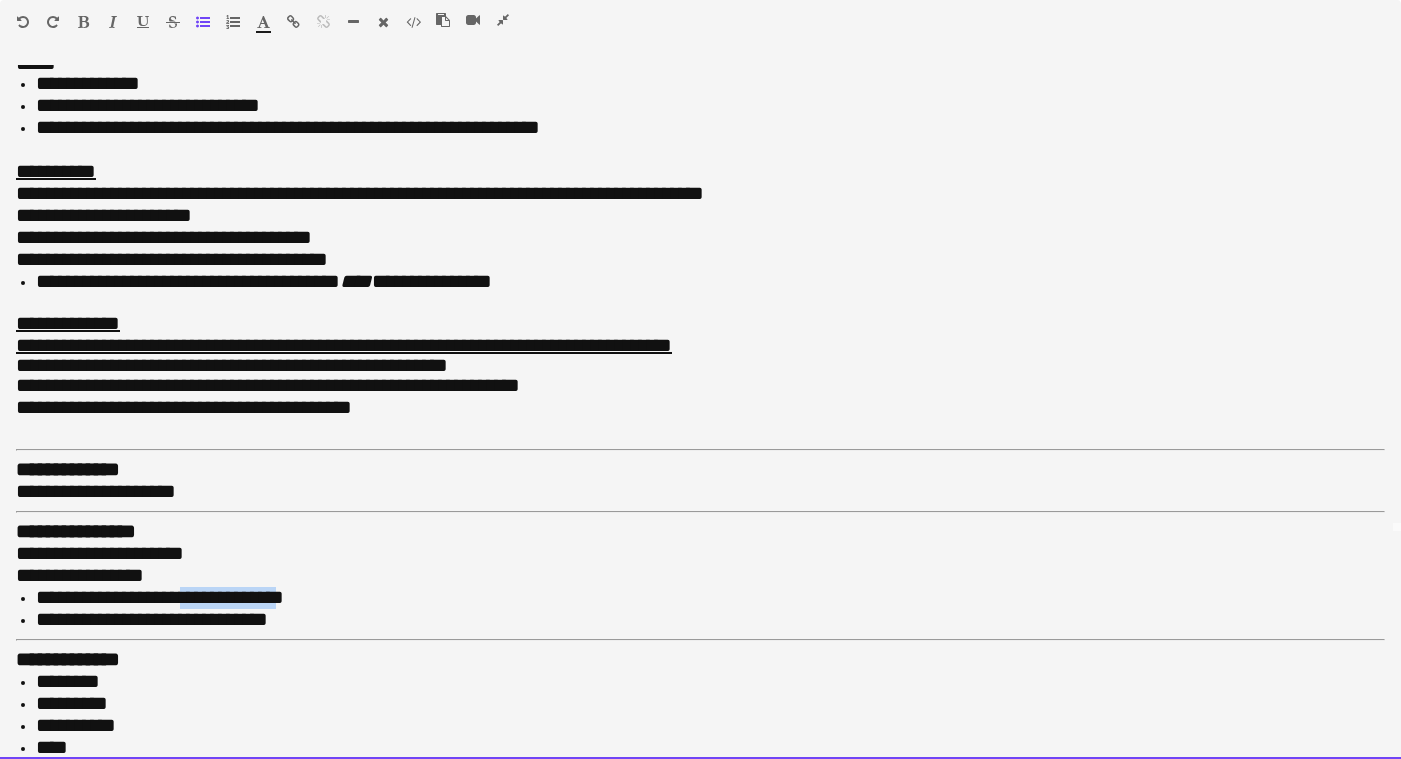 copy on "**********" 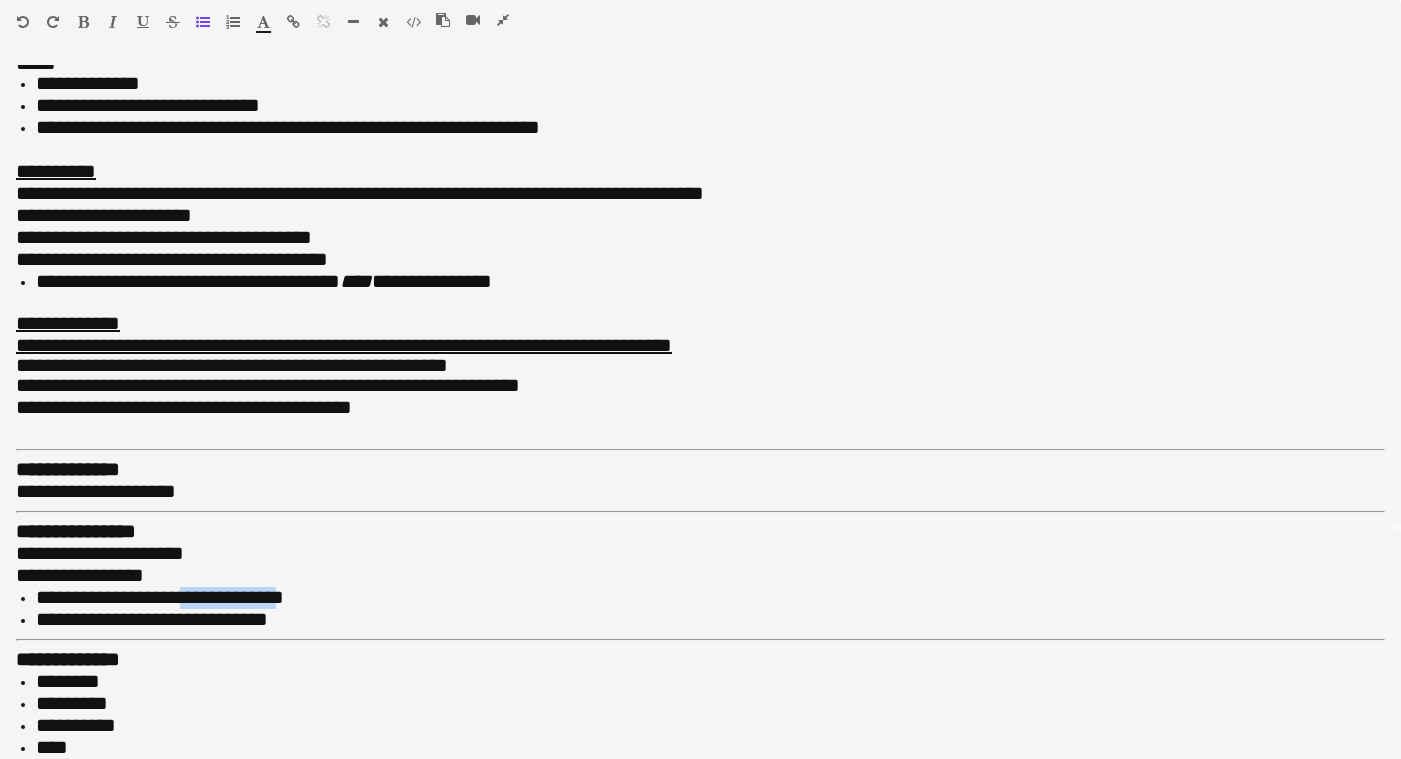 click at bounding box center (293, 22) 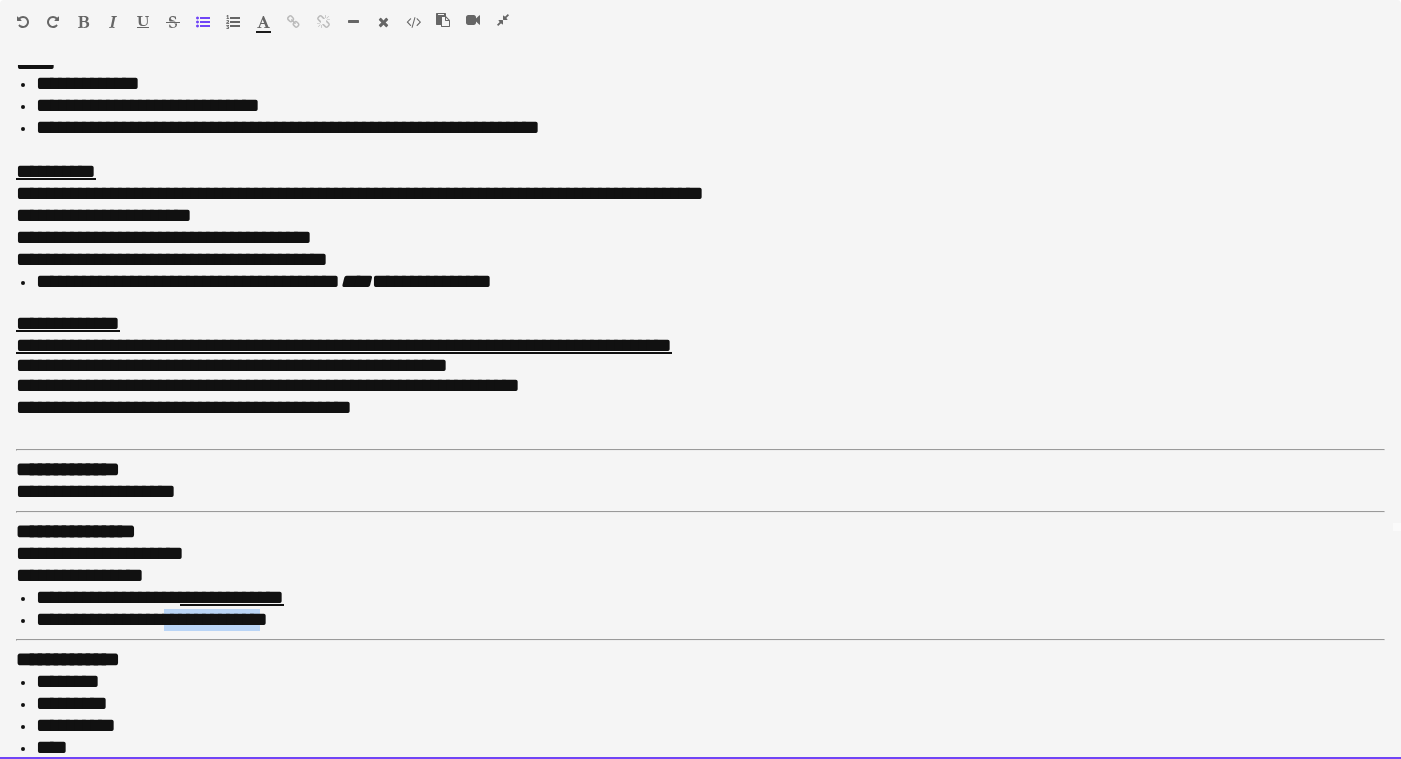 drag, startPoint x: 271, startPoint y: 590, endPoint x: 178, endPoint y: 591, distance: 93.00538 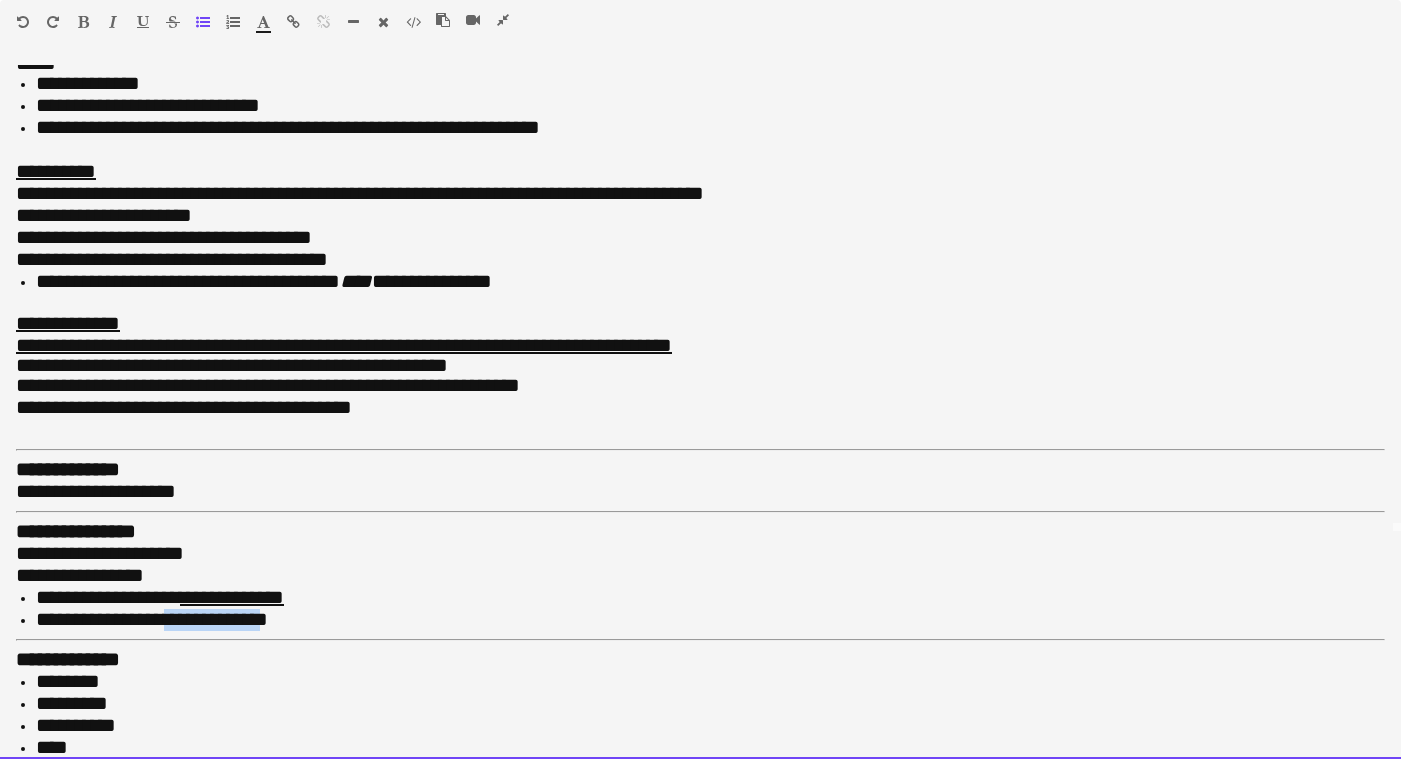 copy on "**********" 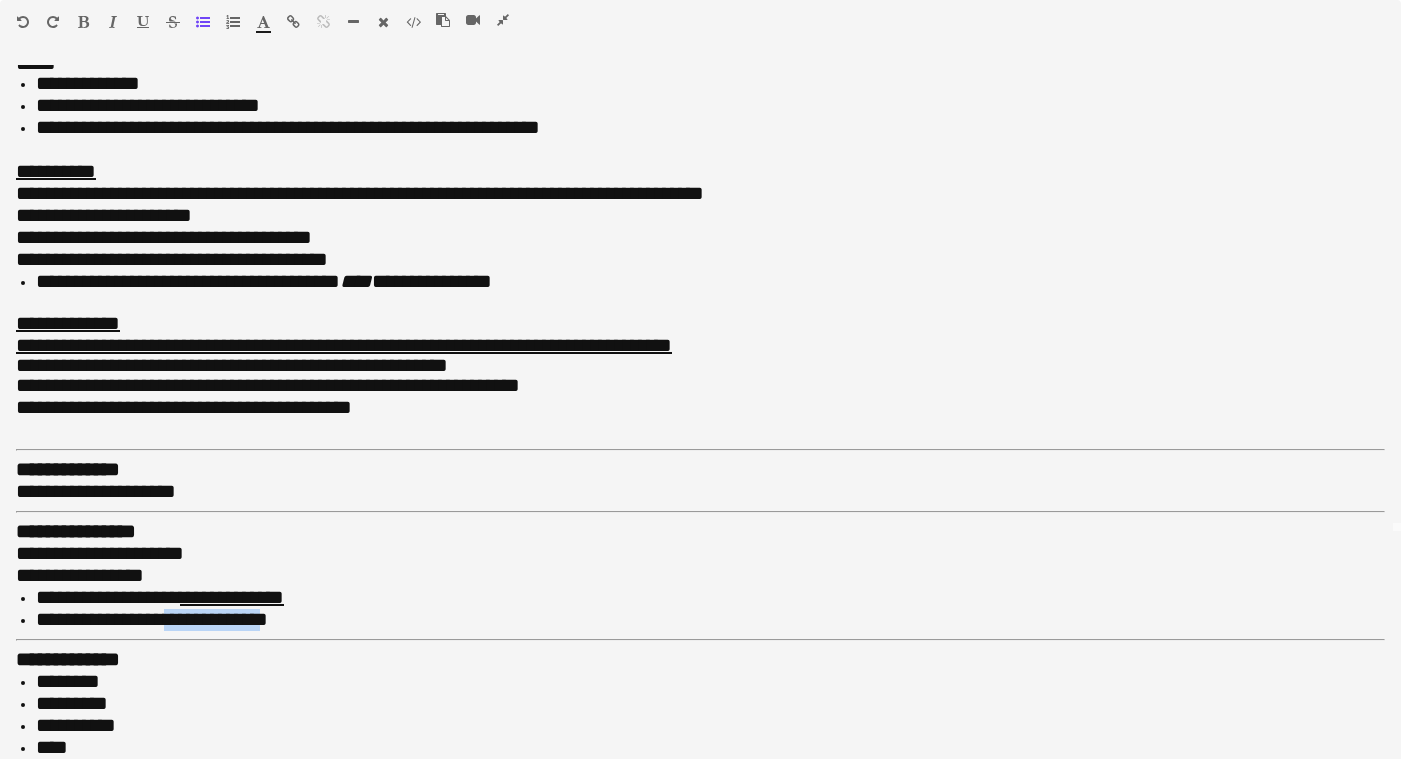 click at bounding box center [293, 22] 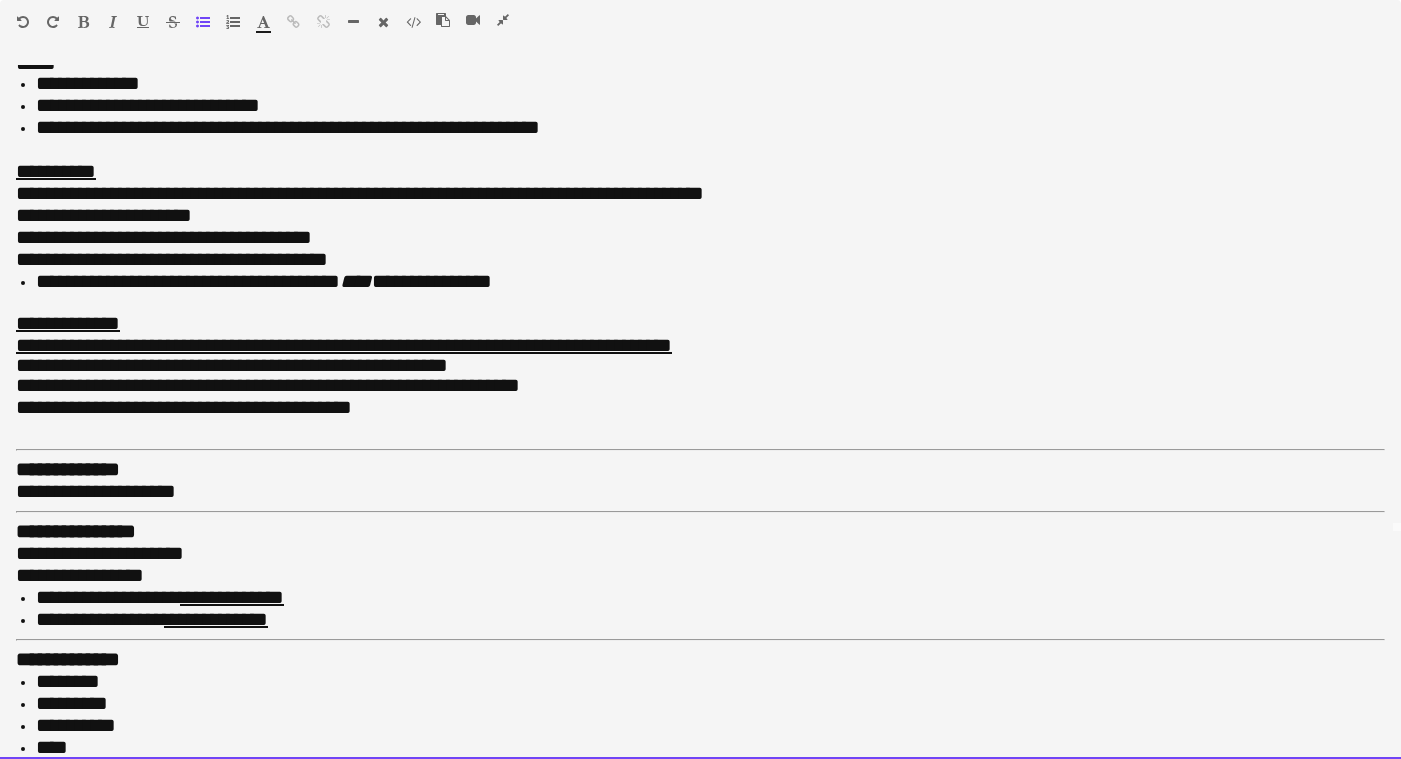scroll, scrollTop: 860, scrollLeft: 0, axis: vertical 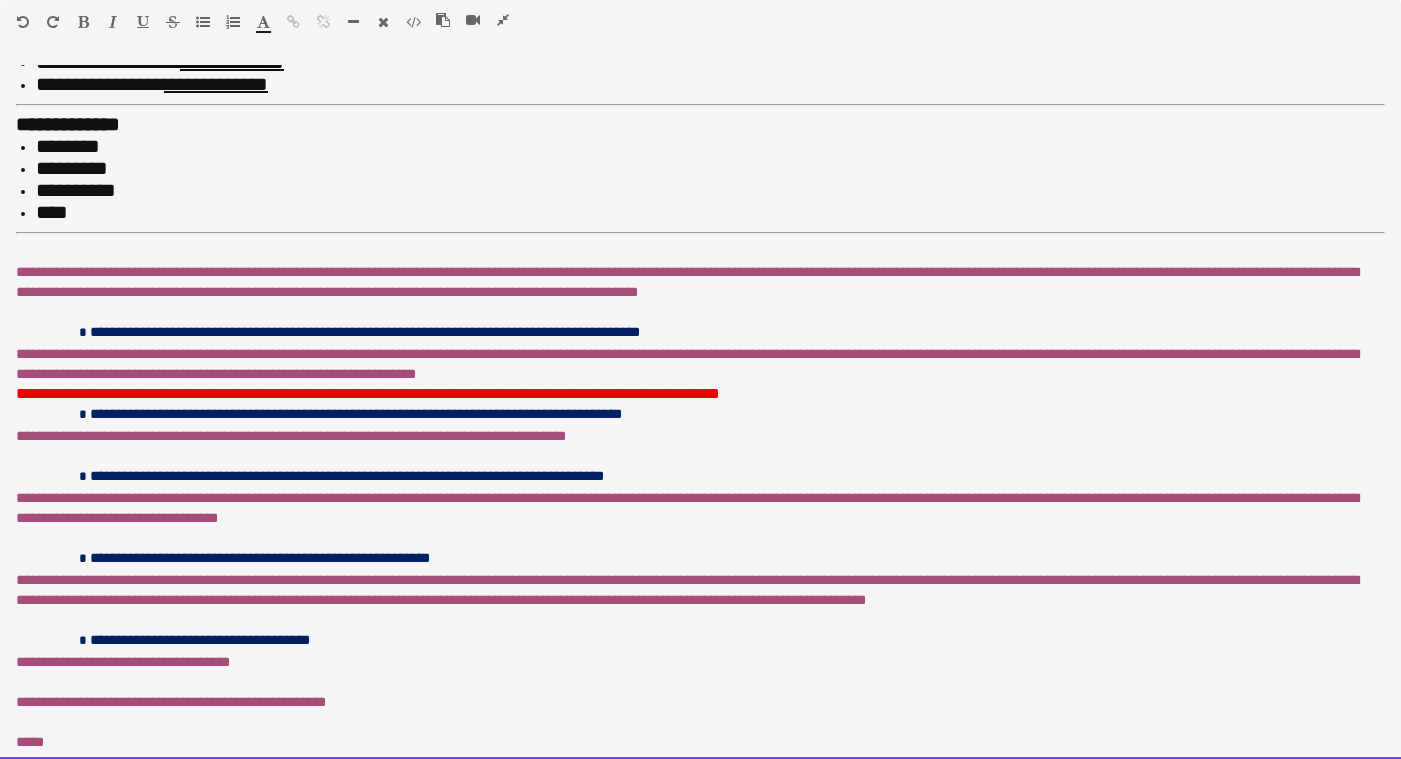 click on "********" at bounding box center [710, 147] 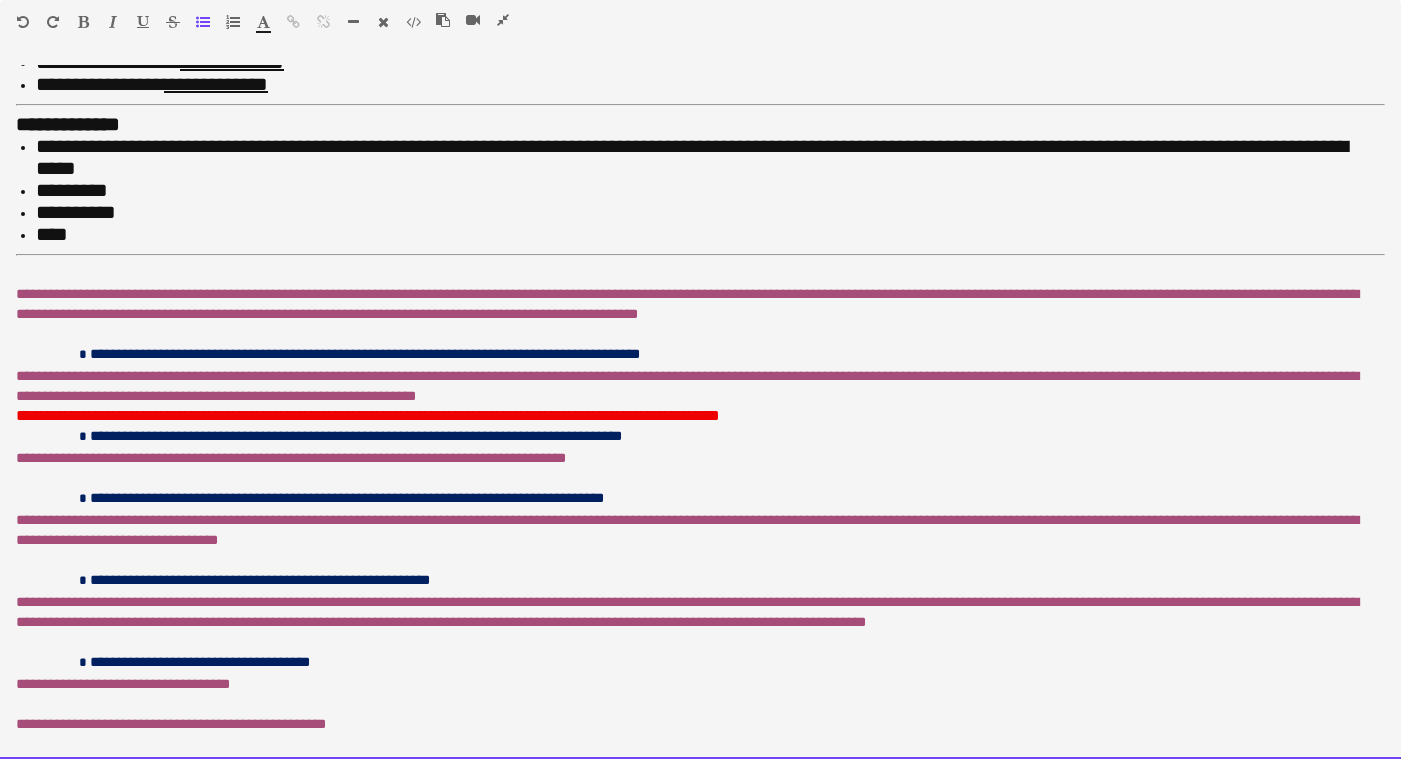 scroll, scrollTop: 760, scrollLeft: 0, axis: vertical 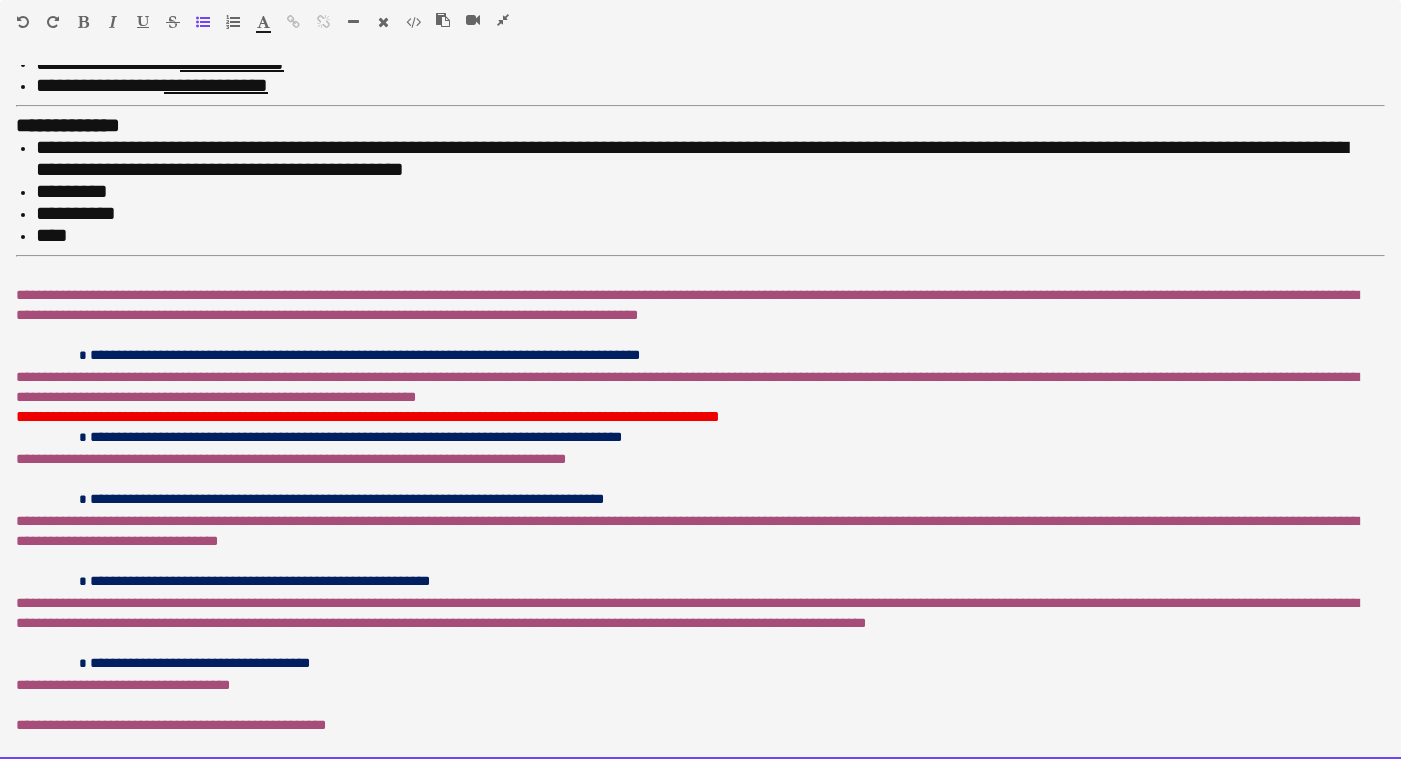click on "**********" at bounding box center [710, 214] 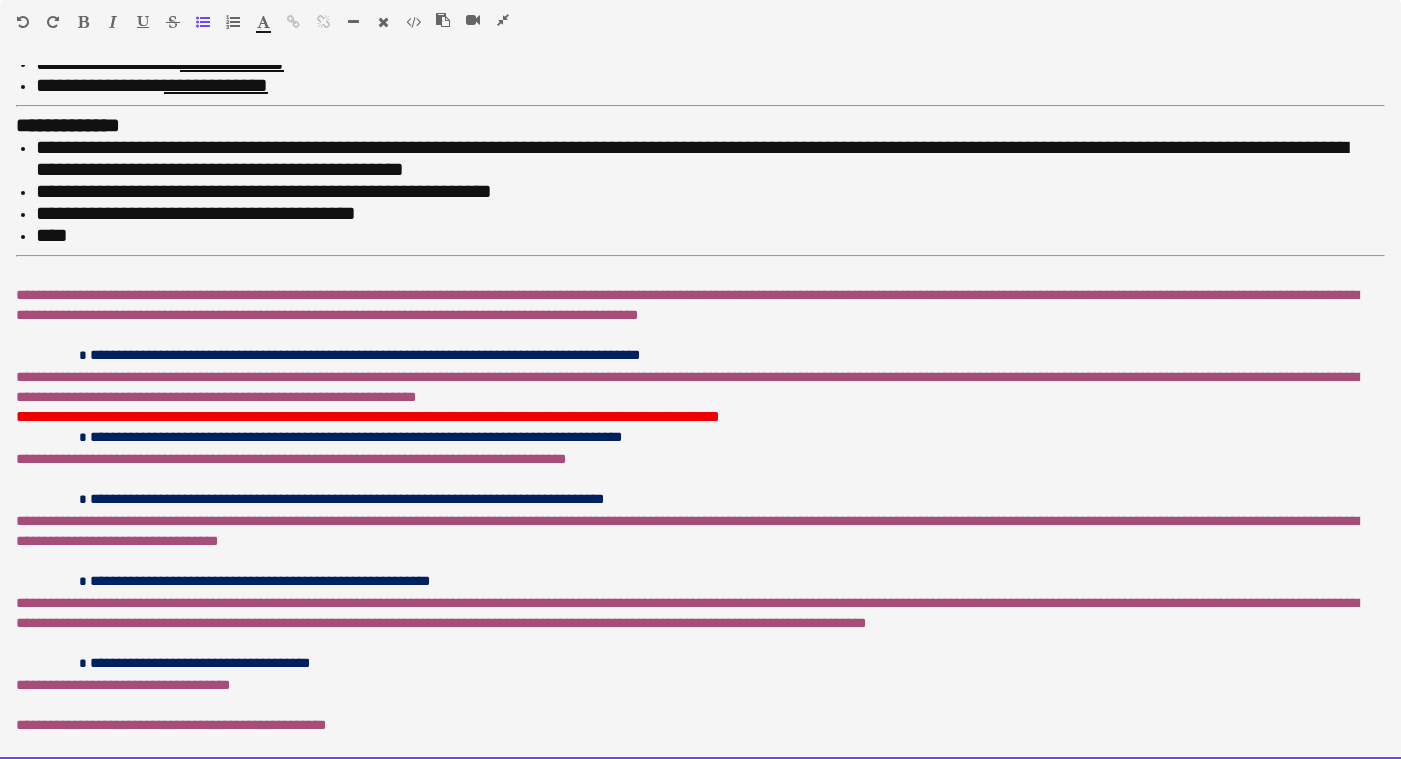 click on "**********" at bounding box center [196, 213] 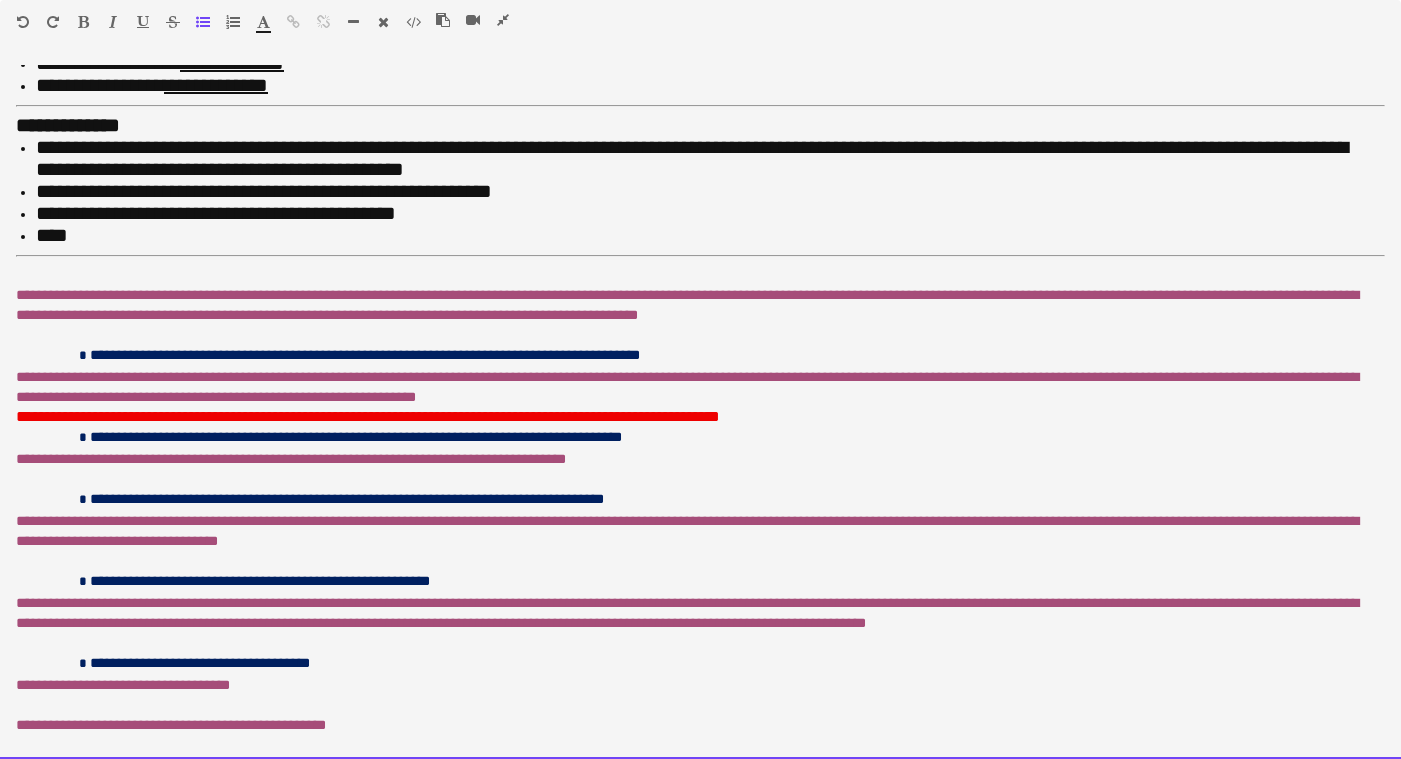 click on "**********" at bounding box center (710, 214) 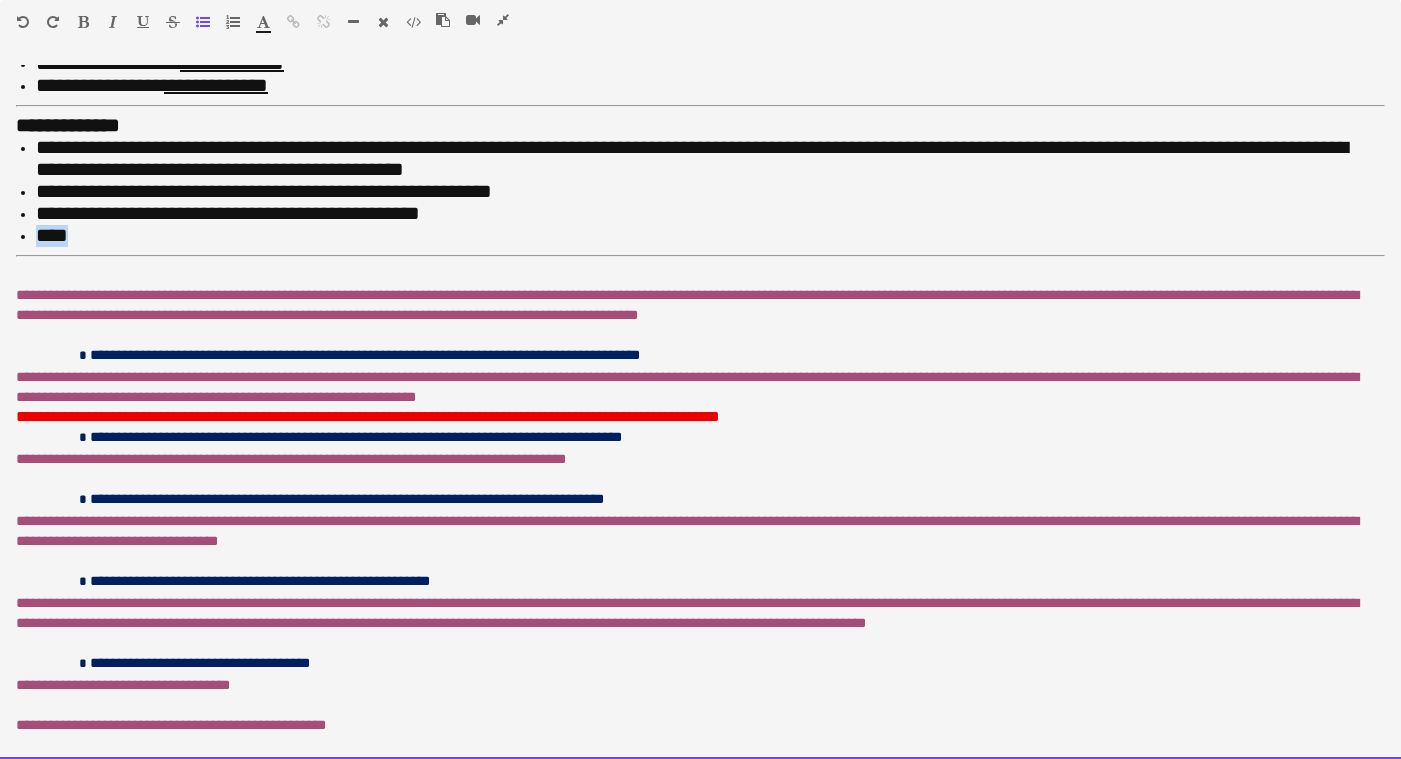 drag, startPoint x: 92, startPoint y: 206, endPoint x: -14, endPoint y: 206, distance: 106 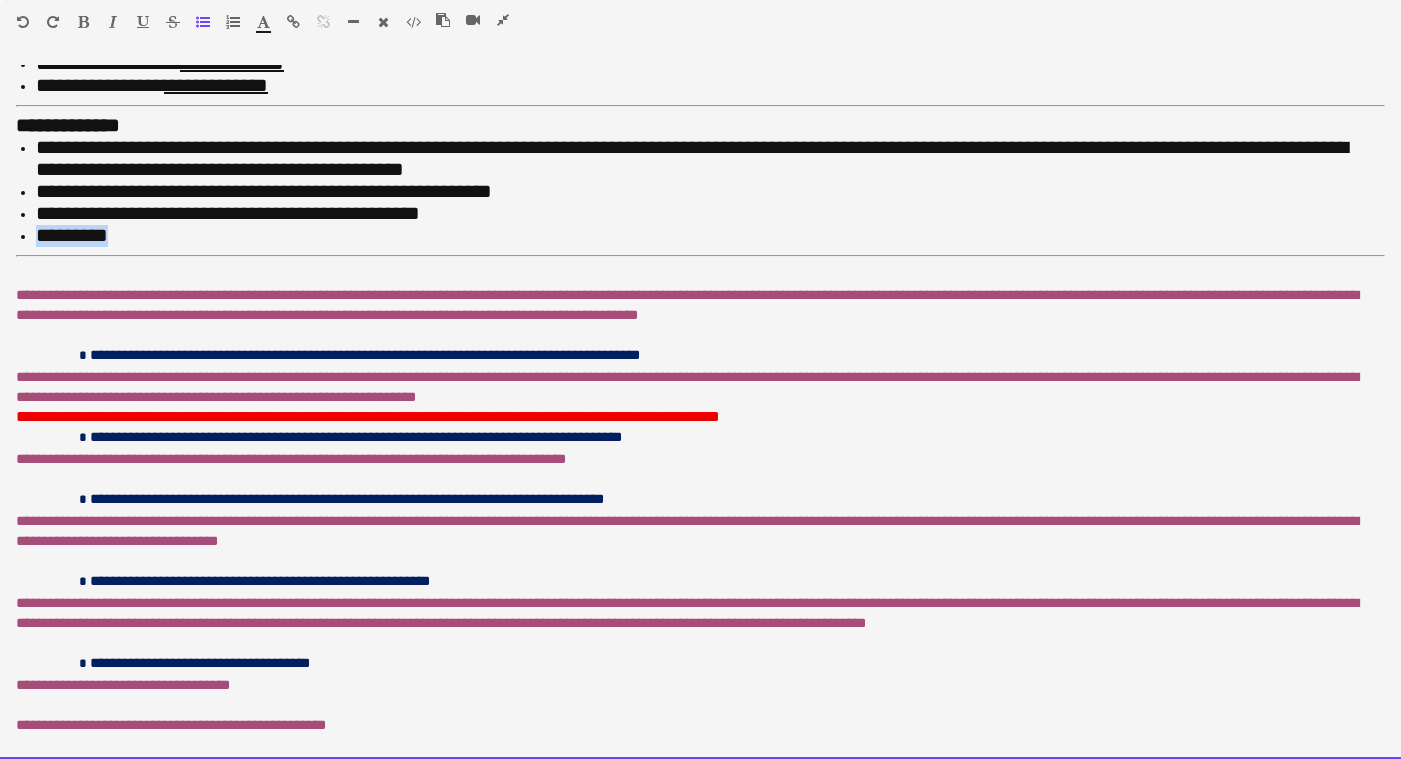 drag, startPoint x: 131, startPoint y: 198, endPoint x: 0, endPoint y: 199, distance: 131.00381 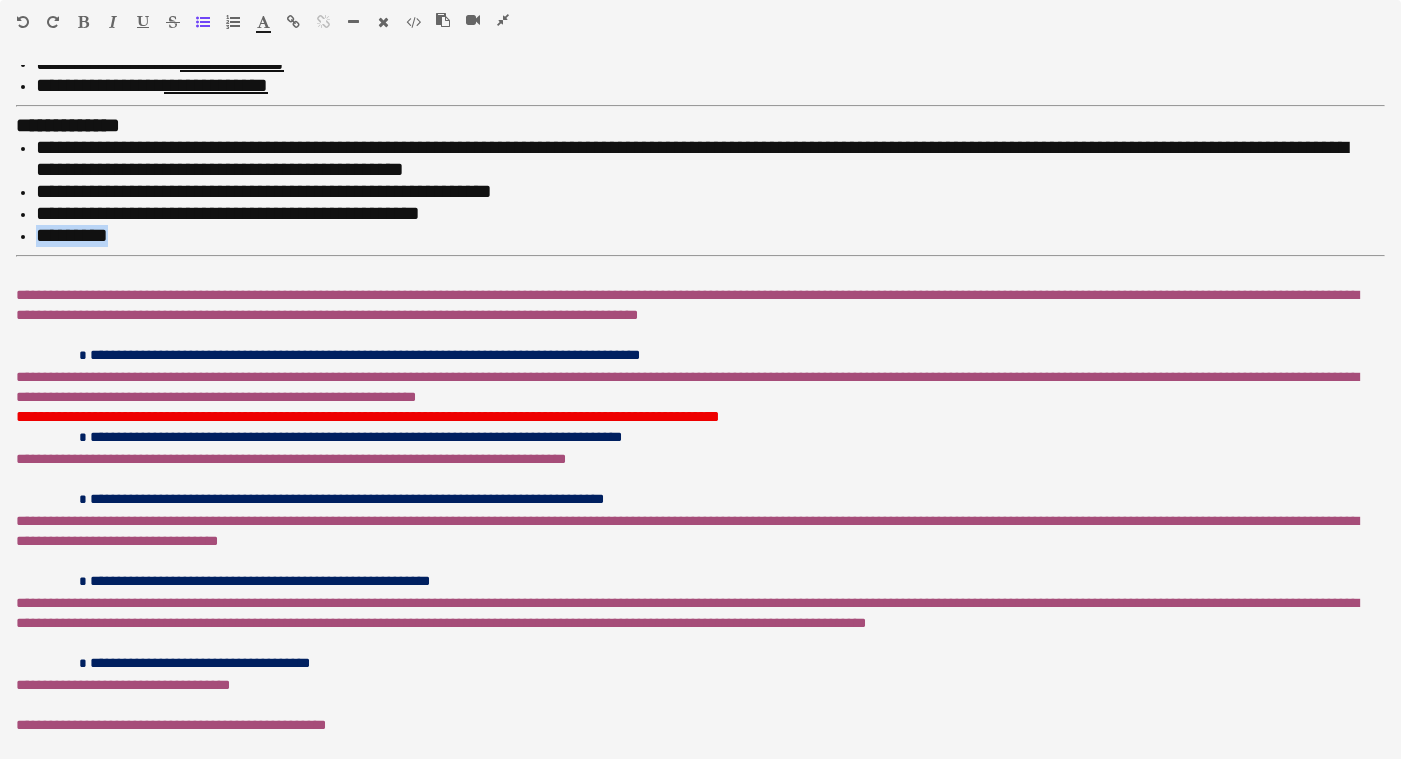click at bounding box center [83, 22] 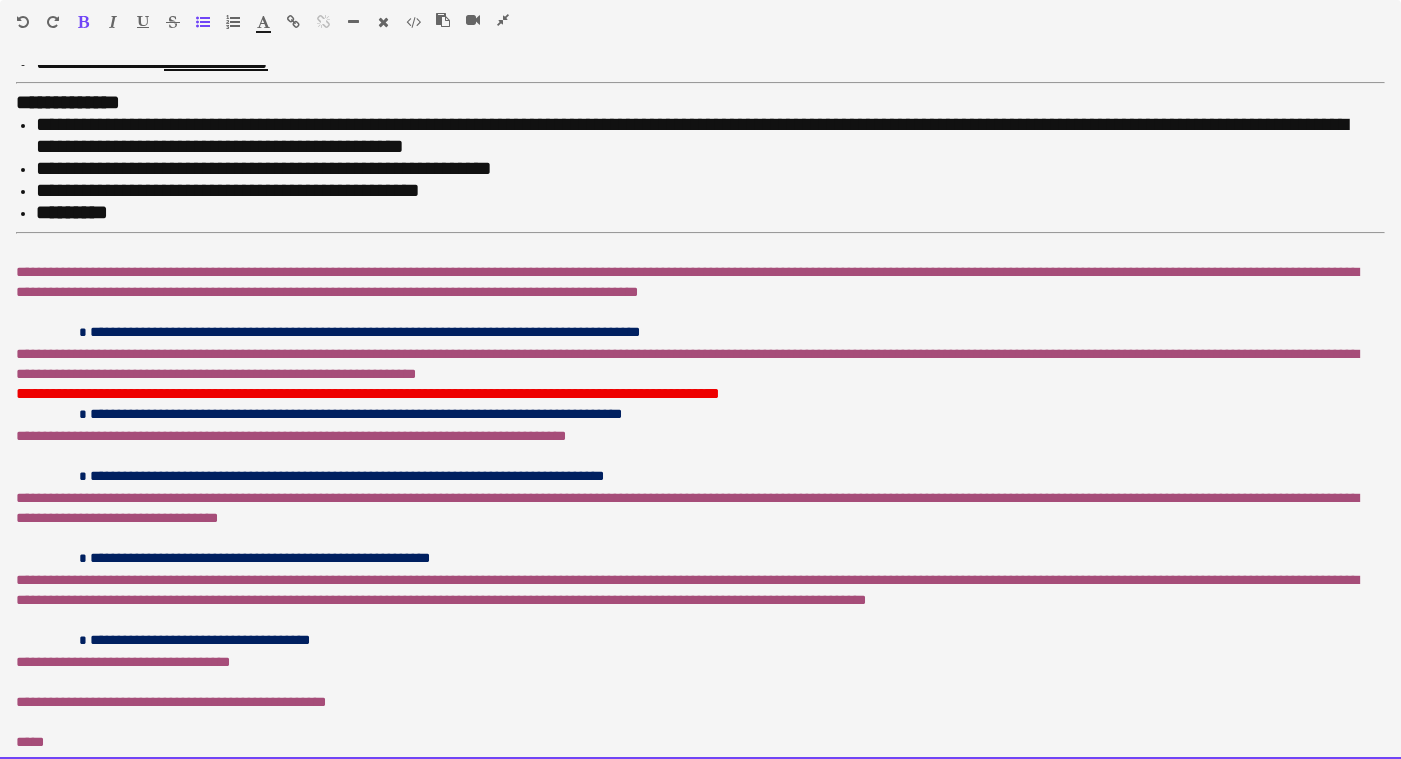 scroll, scrollTop: 782, scrollLeft: 0, axis: vertical 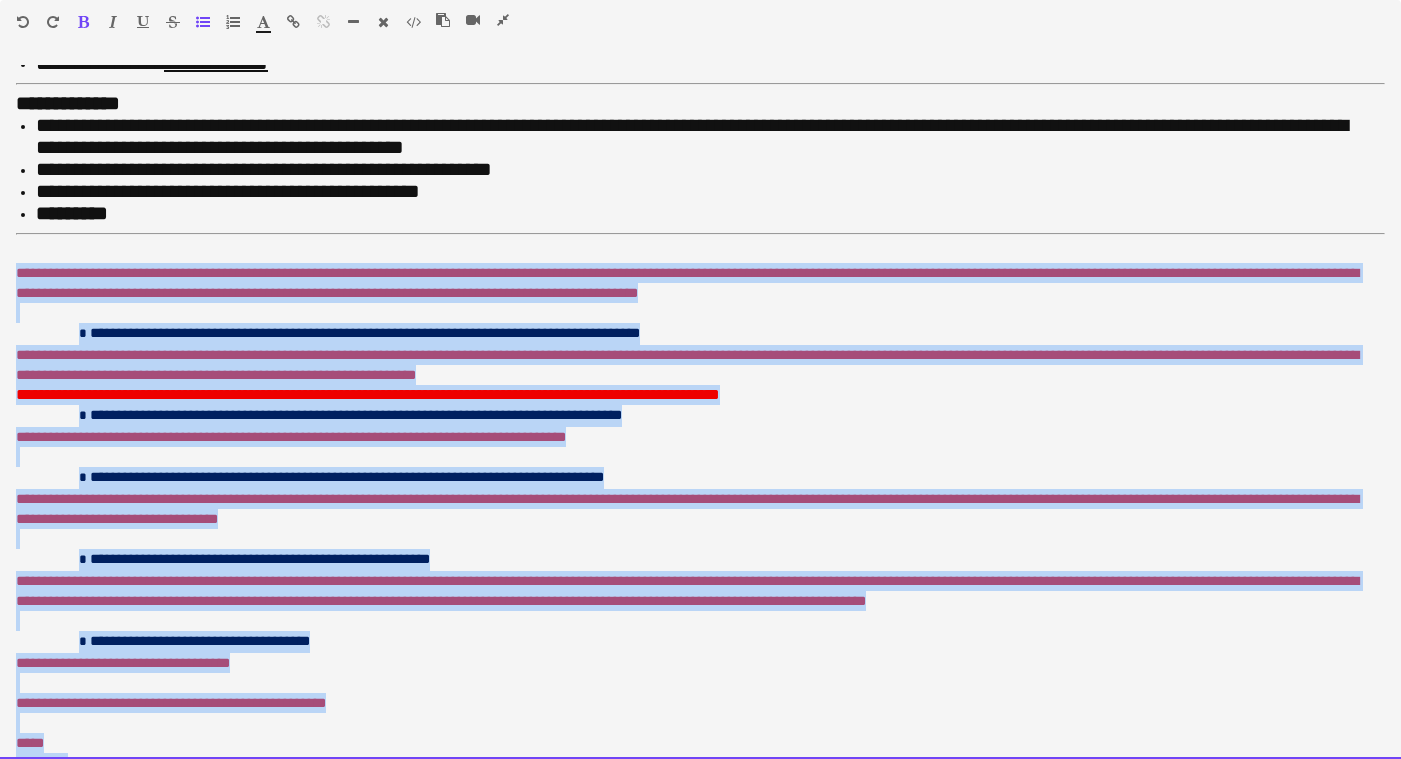 drag, startPoint x: 86, startPoint y: 736, endPoint x: -1, endPoint y: 240, distance: 503.57224 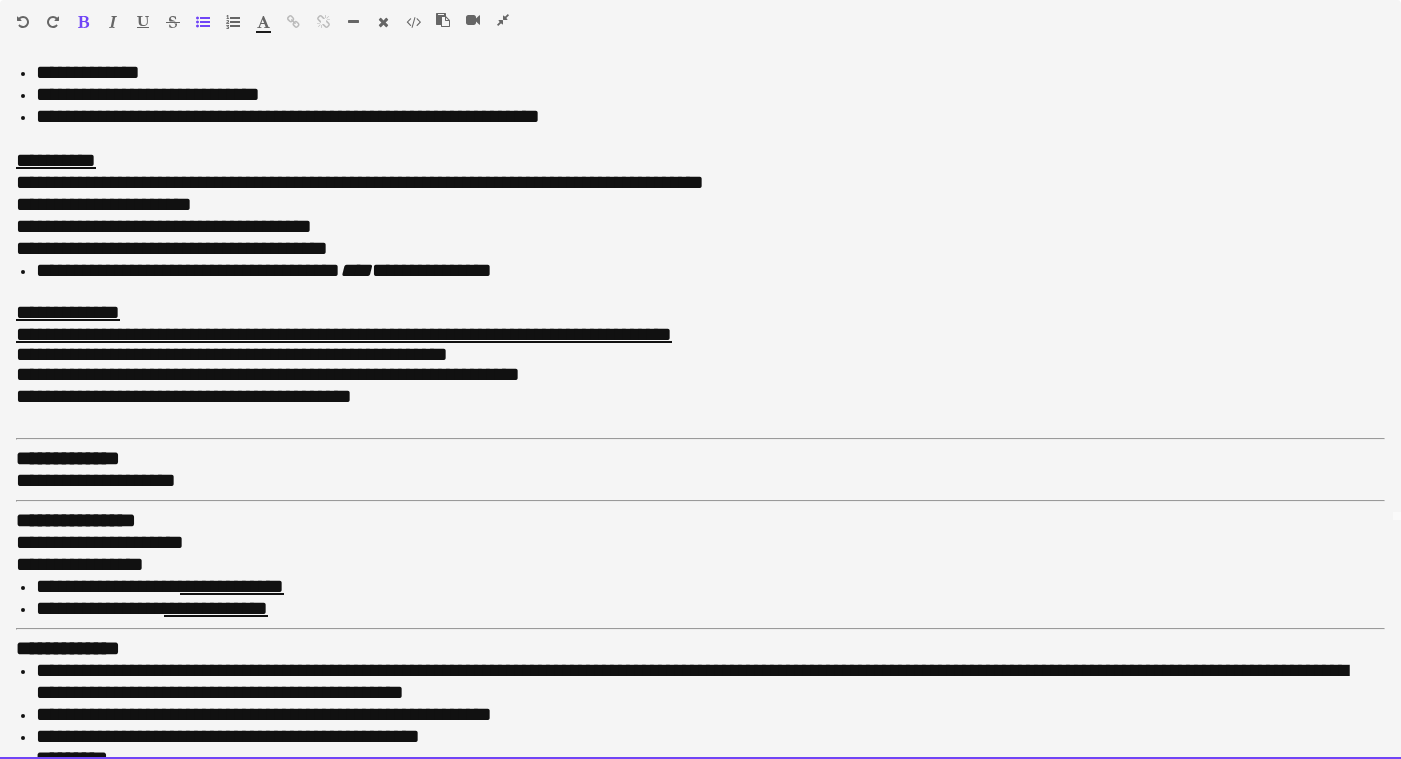 scroll, scrollTop: 237, scrollLeft: 0, axis: vertical 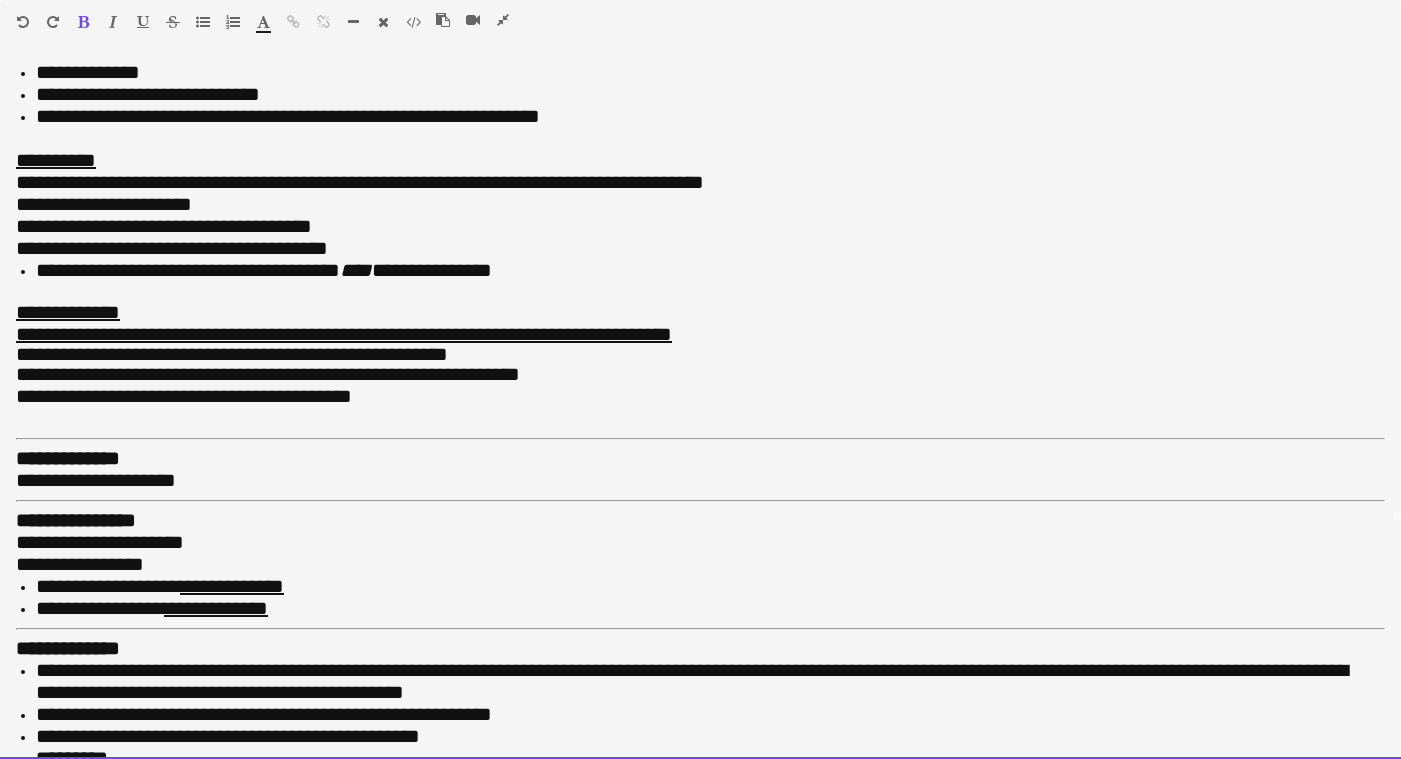 click at bounding box center (331, 26) 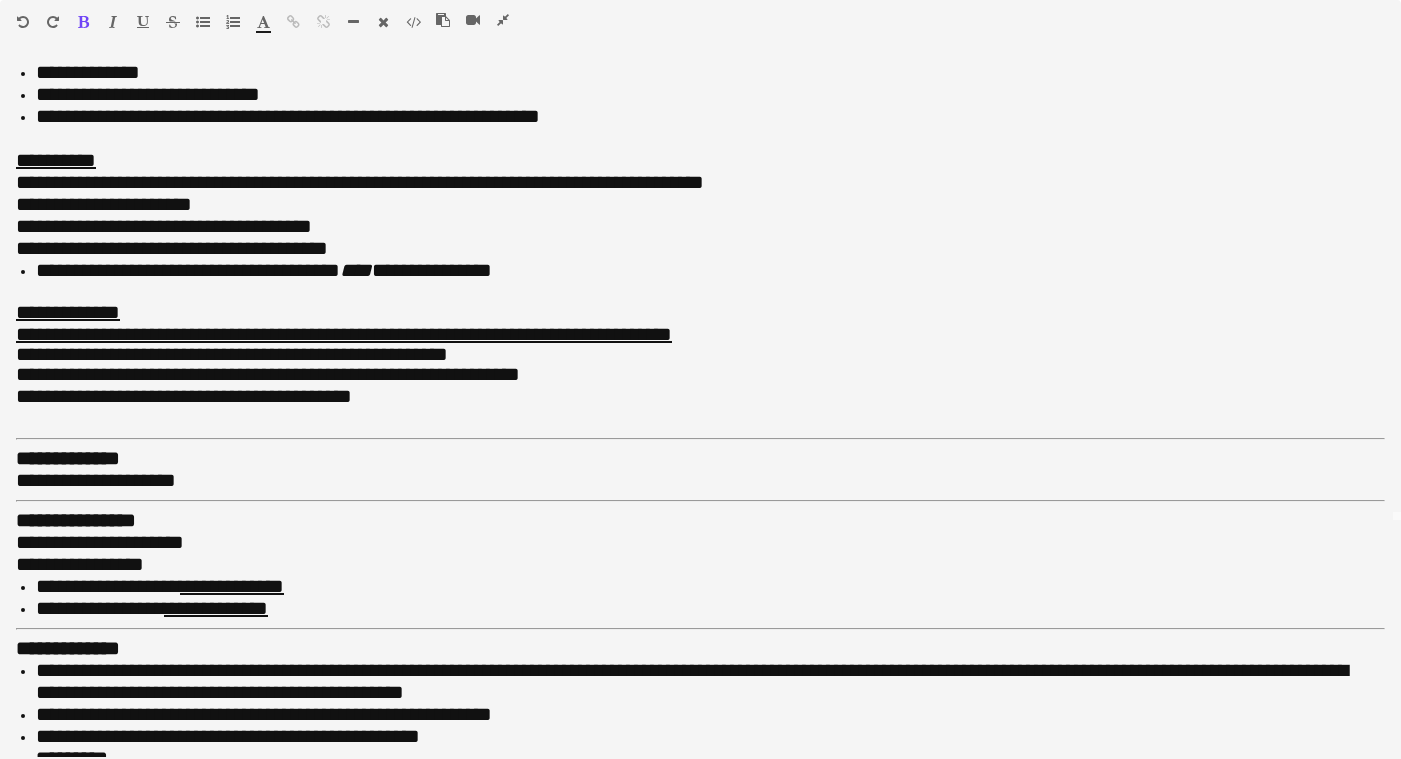 click at bounding box center (353, 22) 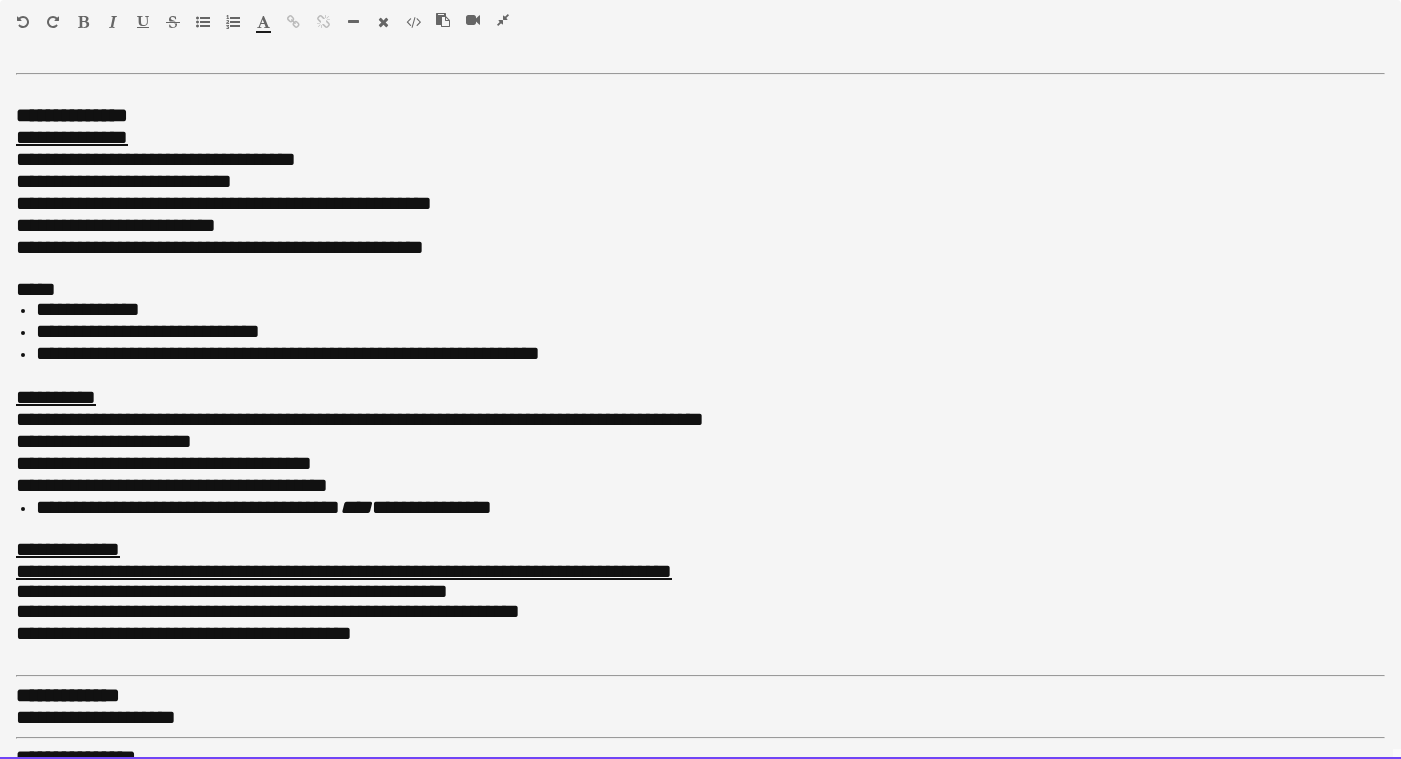 scroll, scrollTop: 0, scrollLeft: 0, axis: both 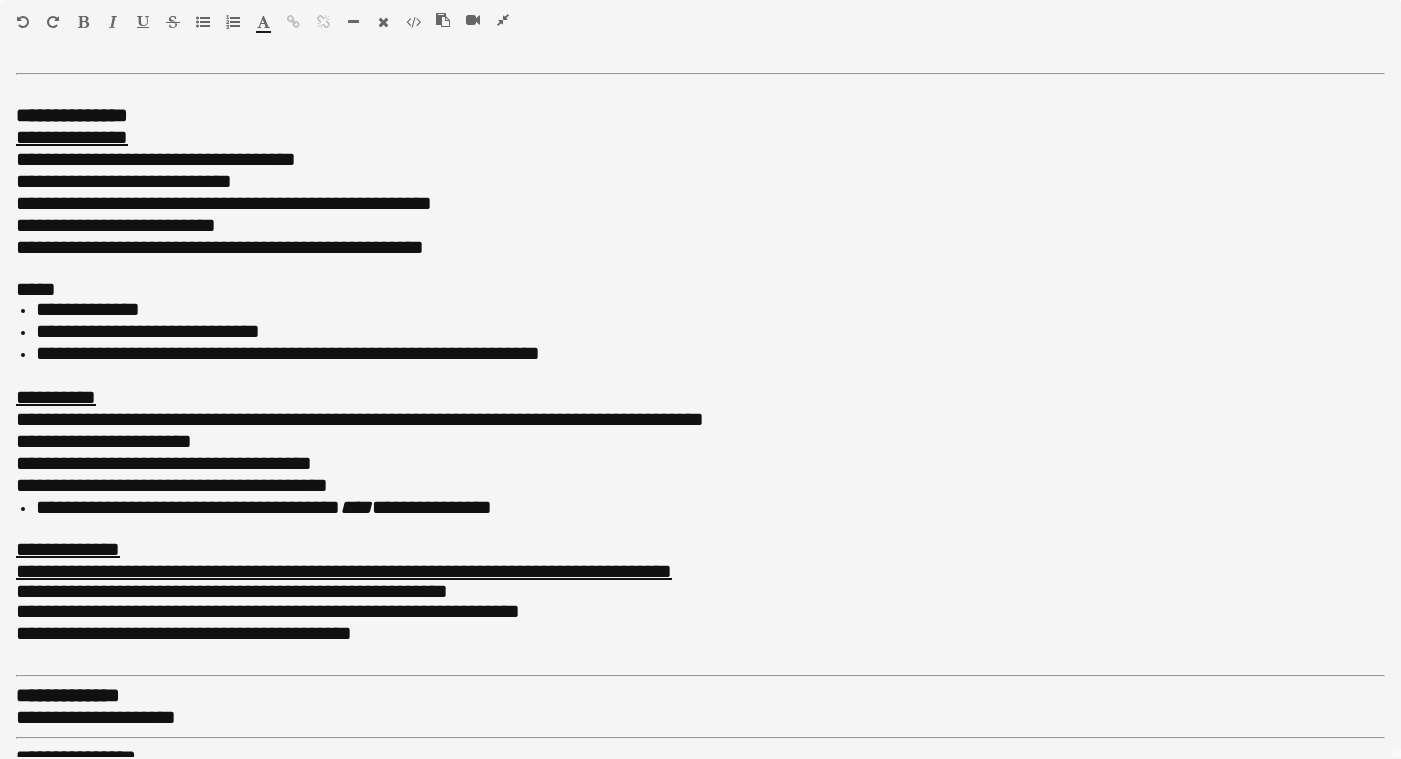 click at bounding box center (503, 20) 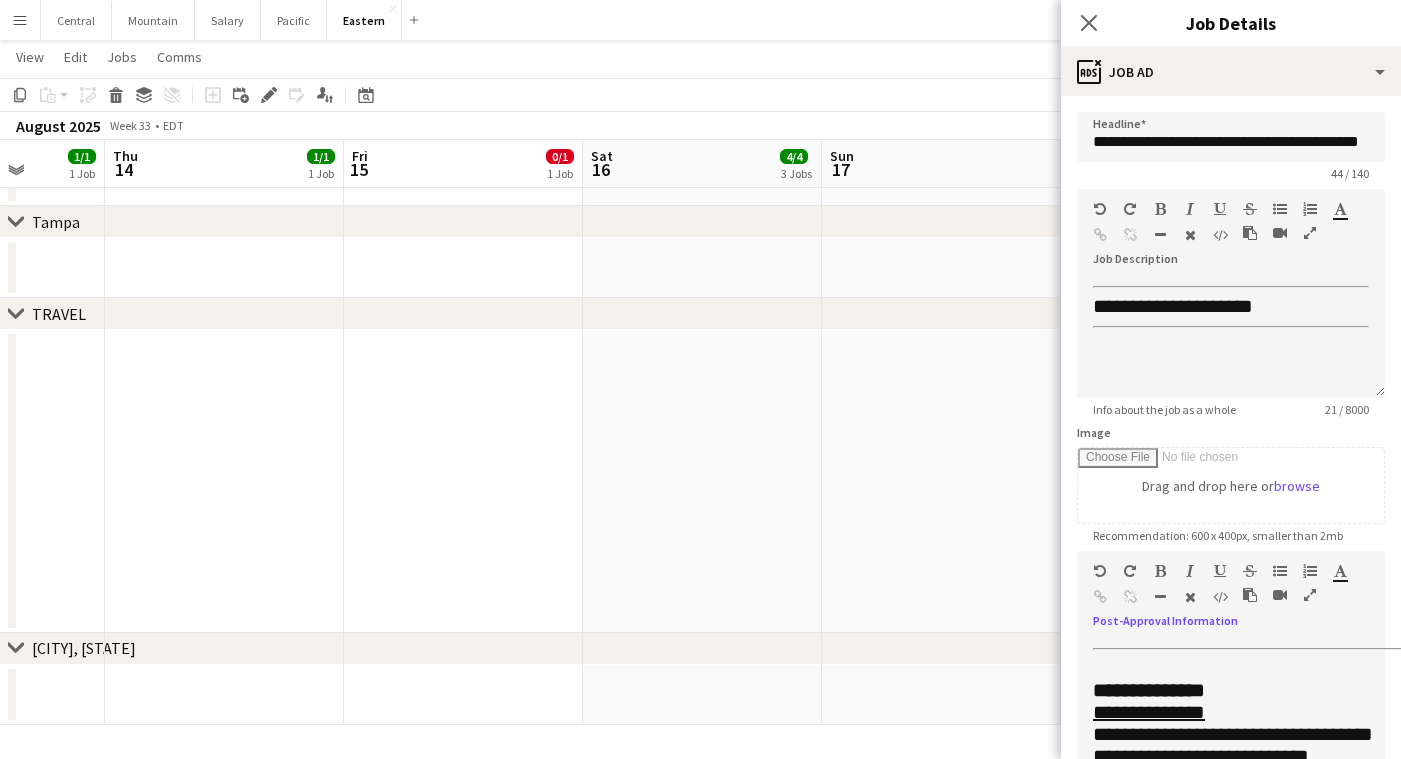 scroll, scrollTop: 1184, scrollLeft: 0, axis: vertical 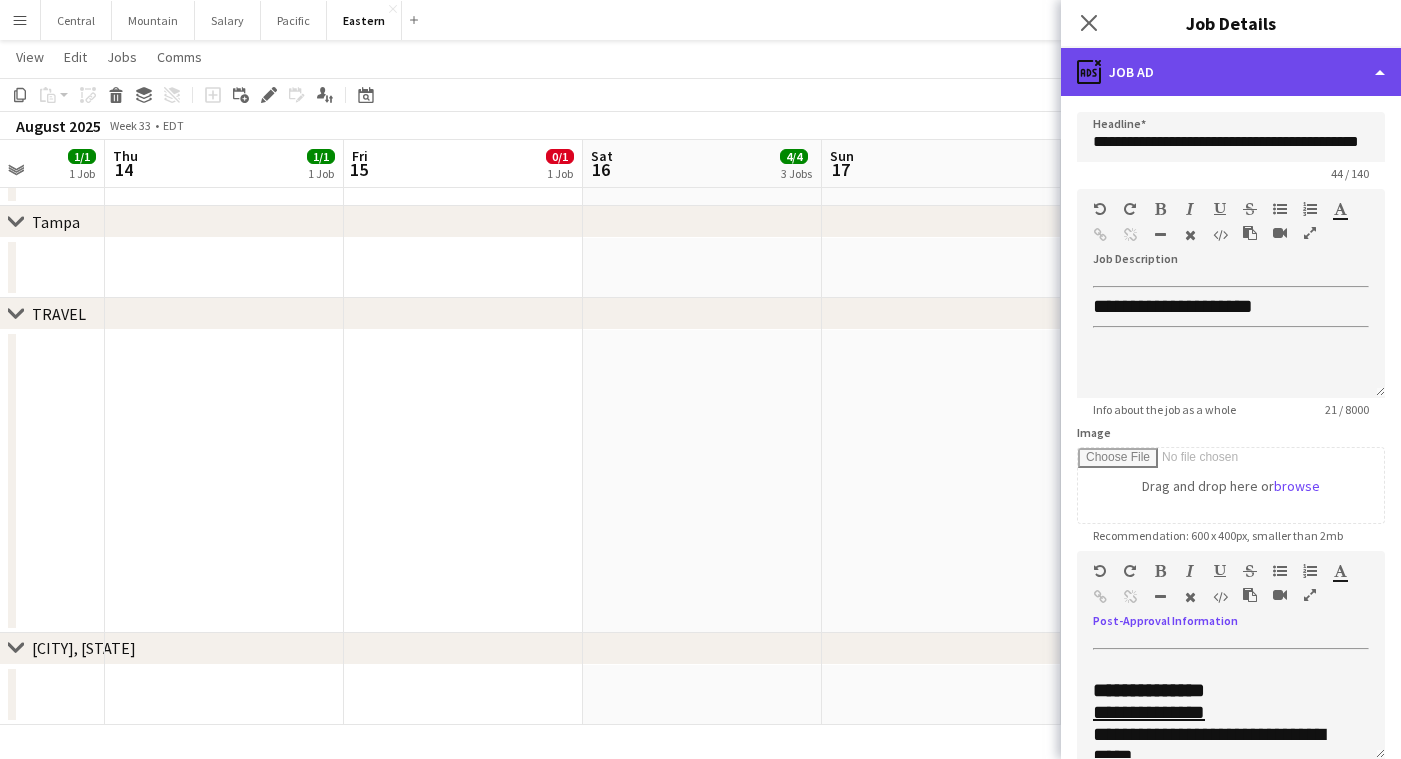 click on "ads-window
Job Ad" 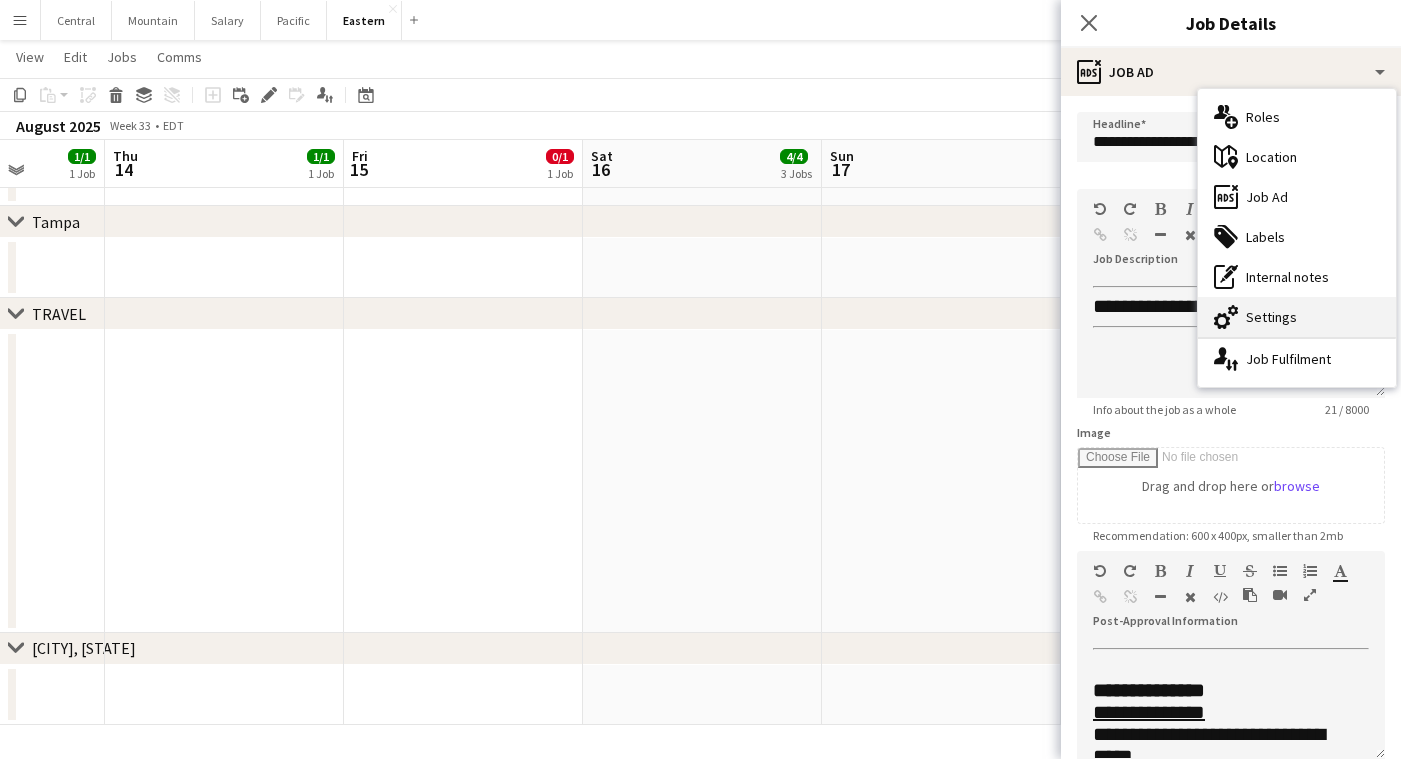 click on "cog-double-3
Settings" at bounding box center (1297, 317) 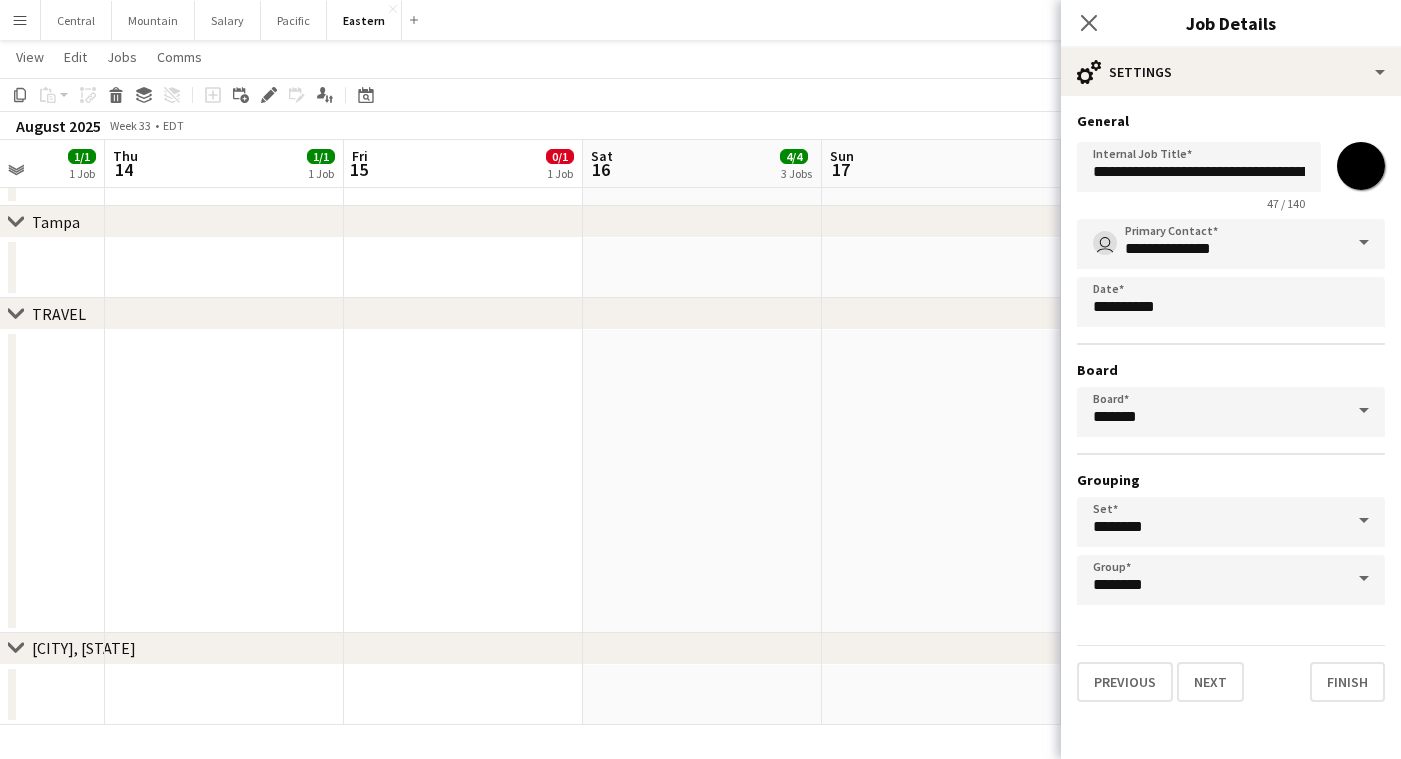 click on "*******" at bounding box center (1361, 166) 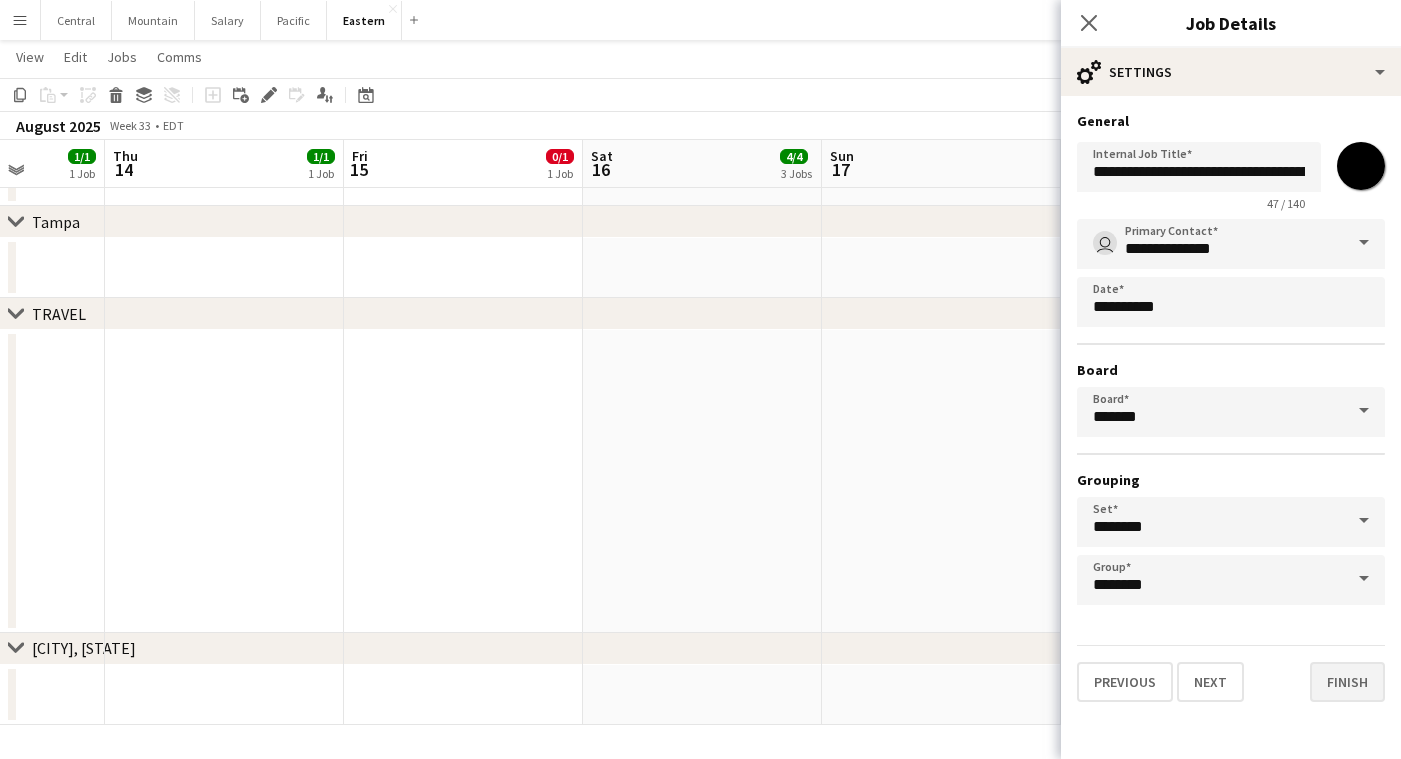 click on "Finish" at bounding box center (1347, 682) 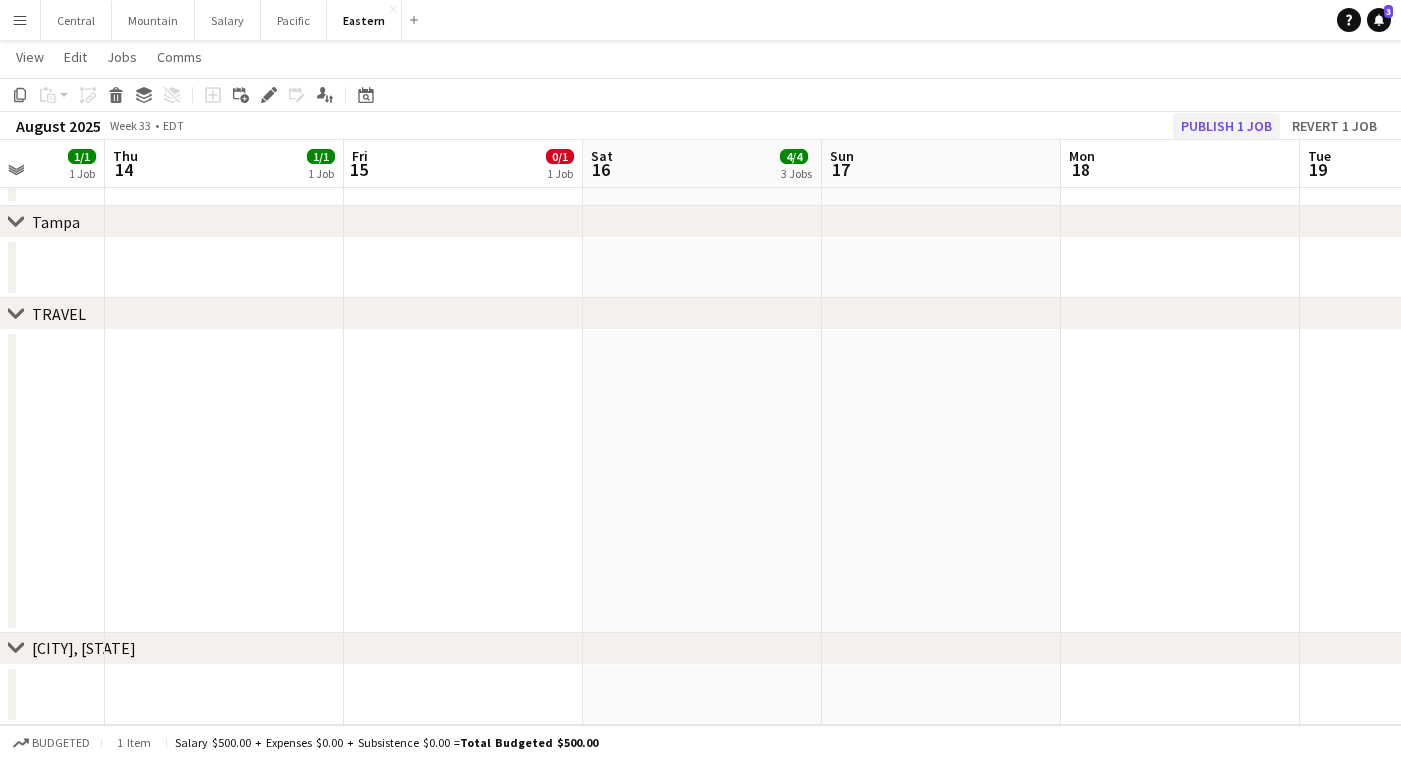 scroll, scrollTop: 1184, scrollLeft: 0, axis: vertical 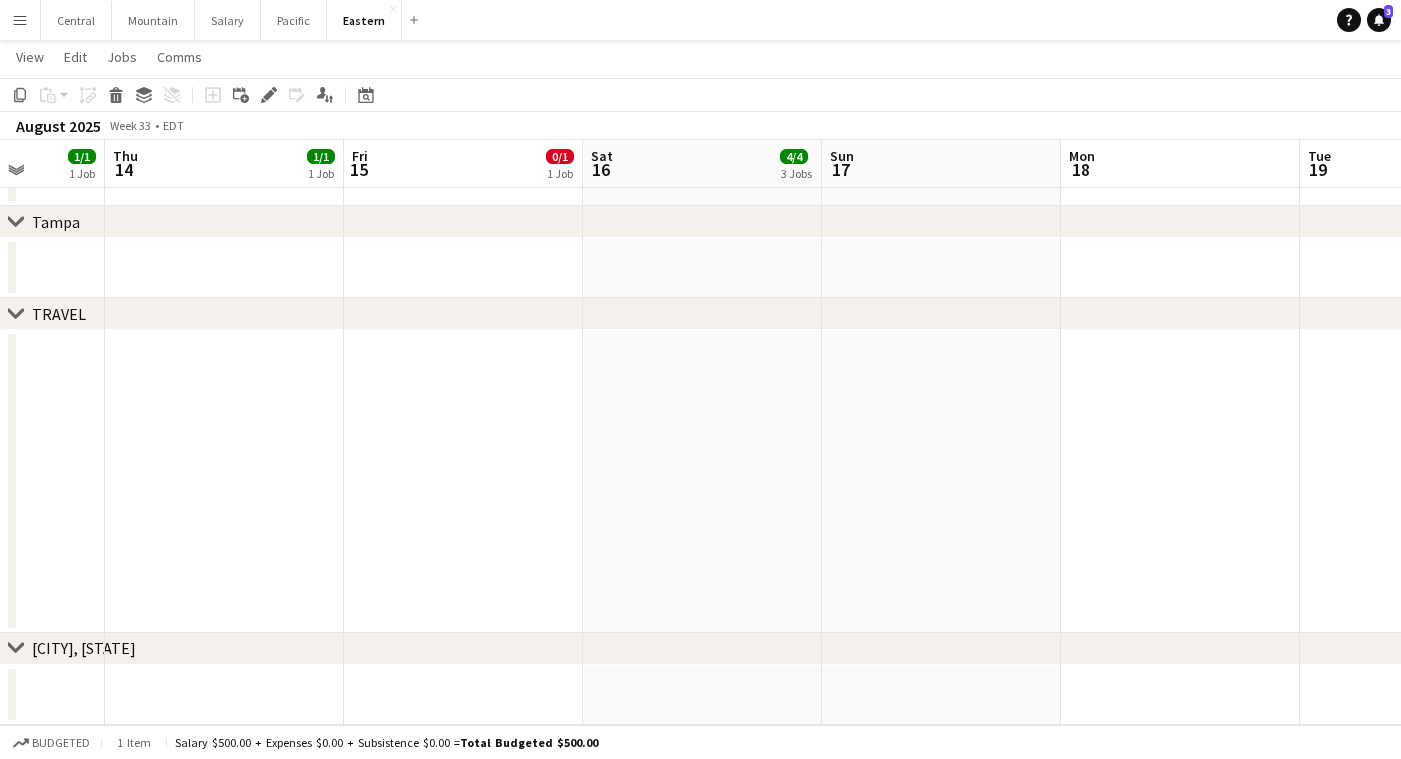 click on "Copy
Paste
Paste
Command
V Paste with crew
Command
Shift
V
Paste linked Job
Delete
Group
Ungroup
Add job
Add linked Job
Edit
Edit linked Job
Applicants
Date picker
AUG 2025 AUG 2025 Monday M Tuesday T Wednesday W Thursday T Friday F Saturday S Sunday S  AUG   1   2   3   4   5   6   7   8   9   10   11   12   13   14   15   16   17   18   19   20   21   22   23   24   25" 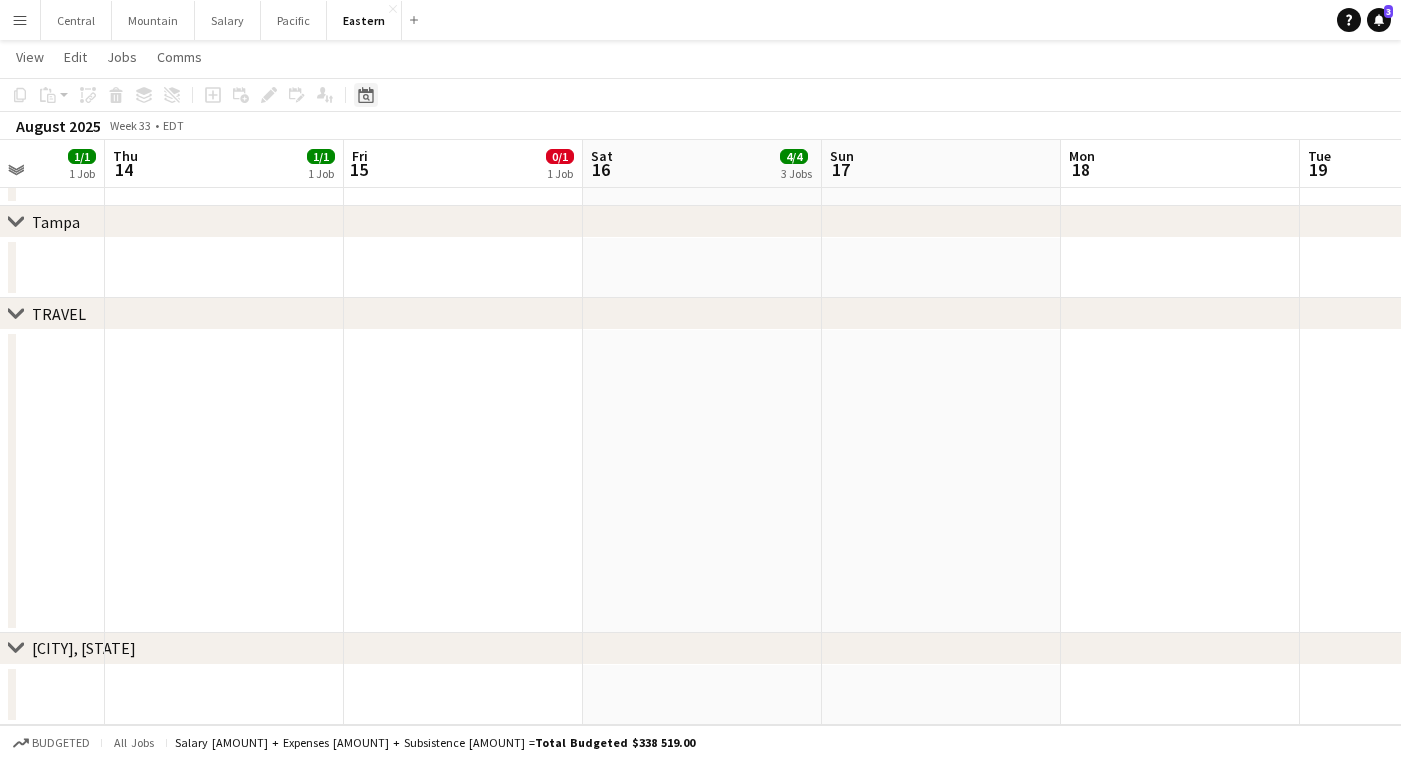 click 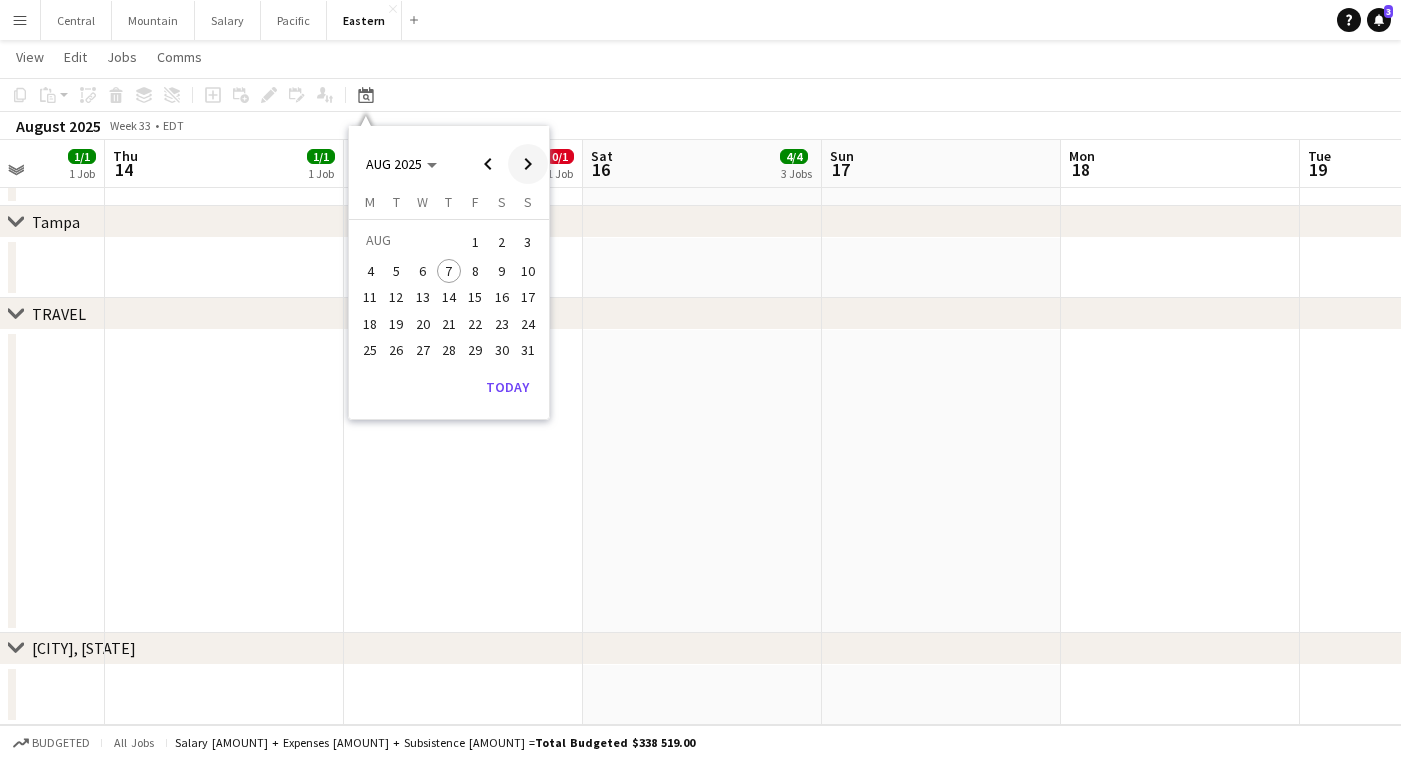 click at bounding box center (528, 164) 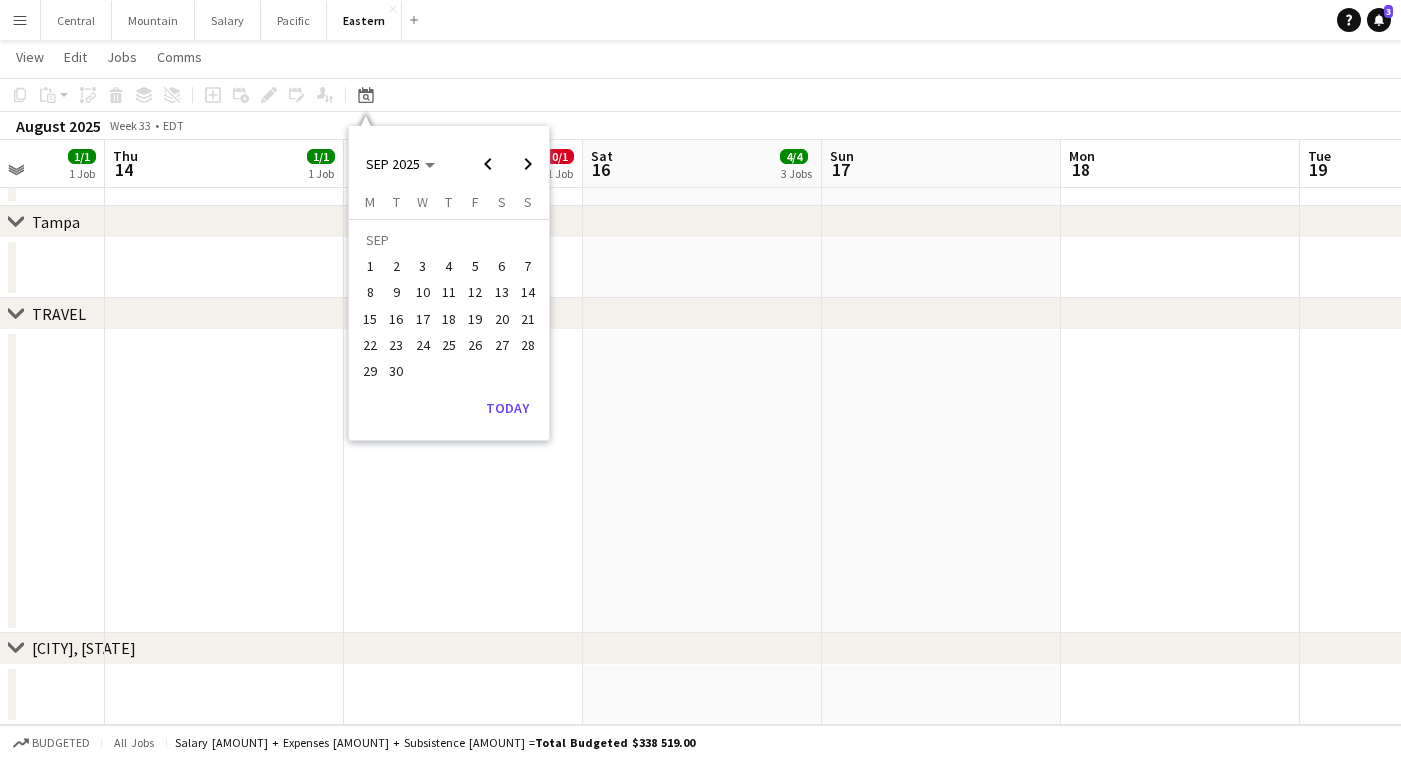 click on "9" at bounding box center [397, 293] 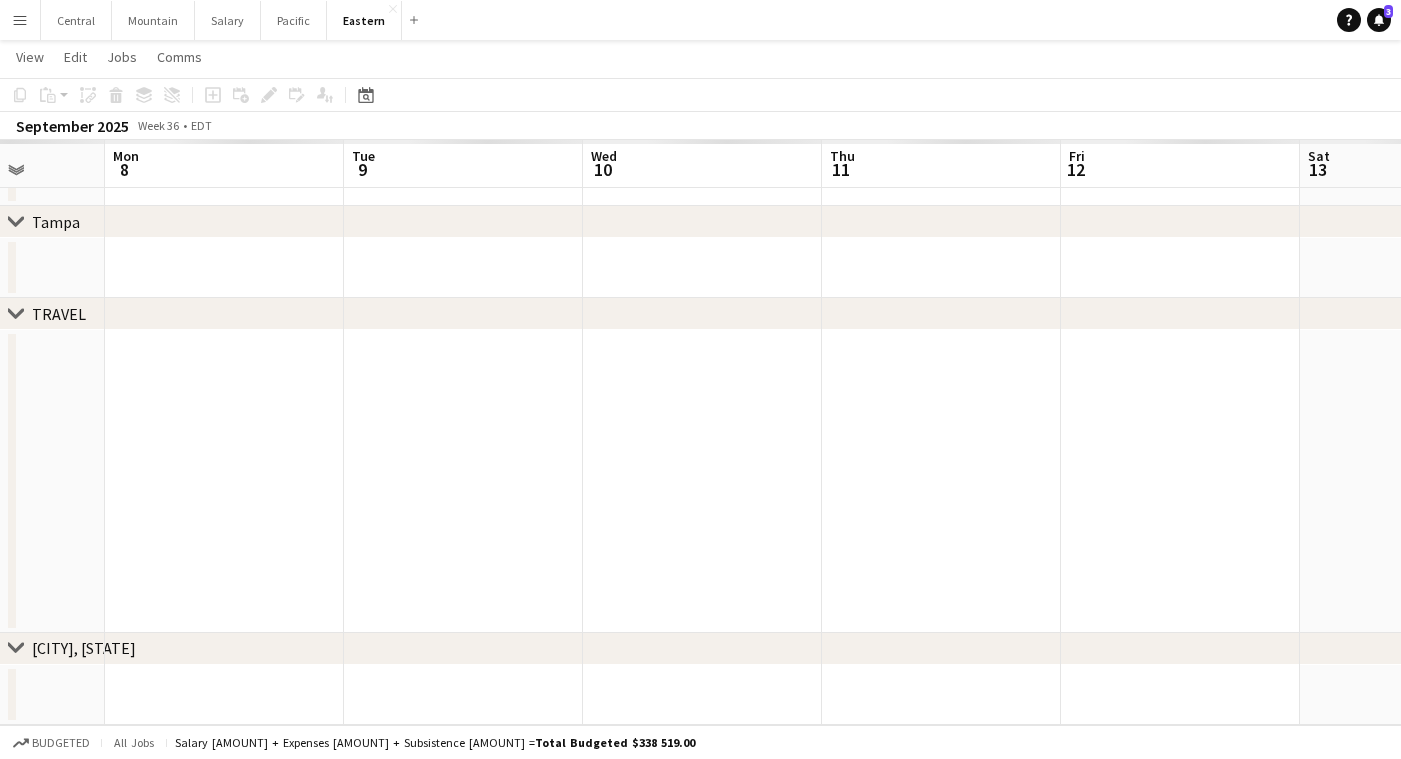 scroll, scrollTop: 0, scrollLeft: 687, axis: horizontal 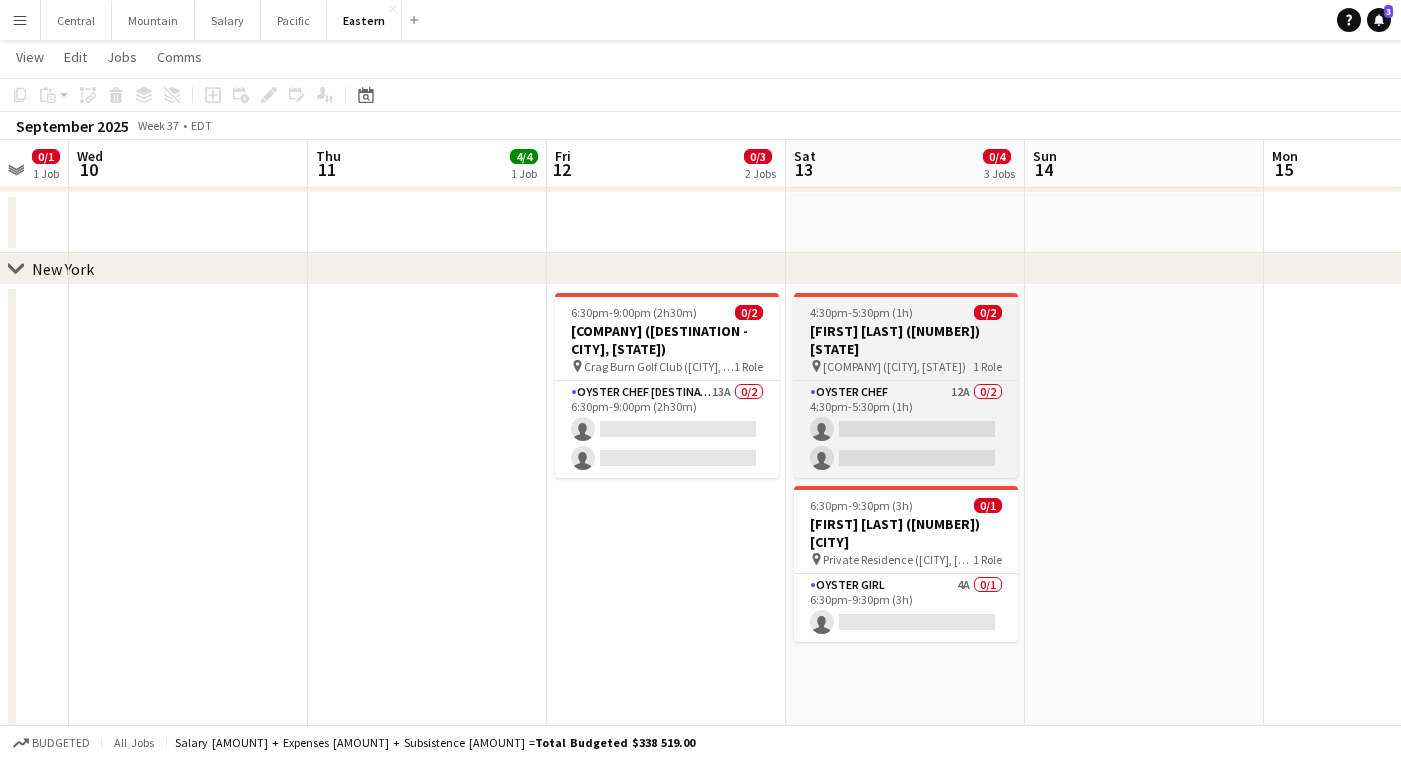 click on "[COMPANY] ([CITY], [STATE])" at bounding box center [894, 366] 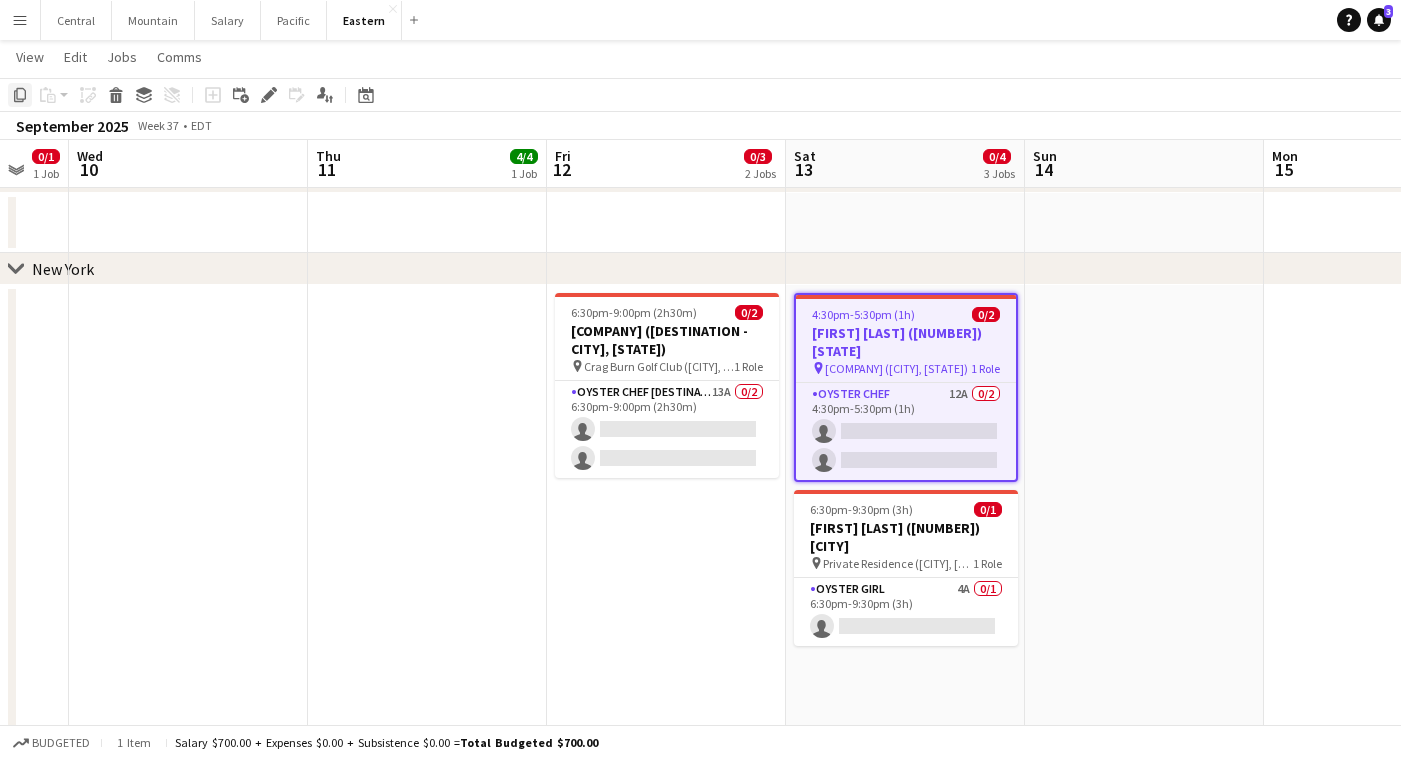 click 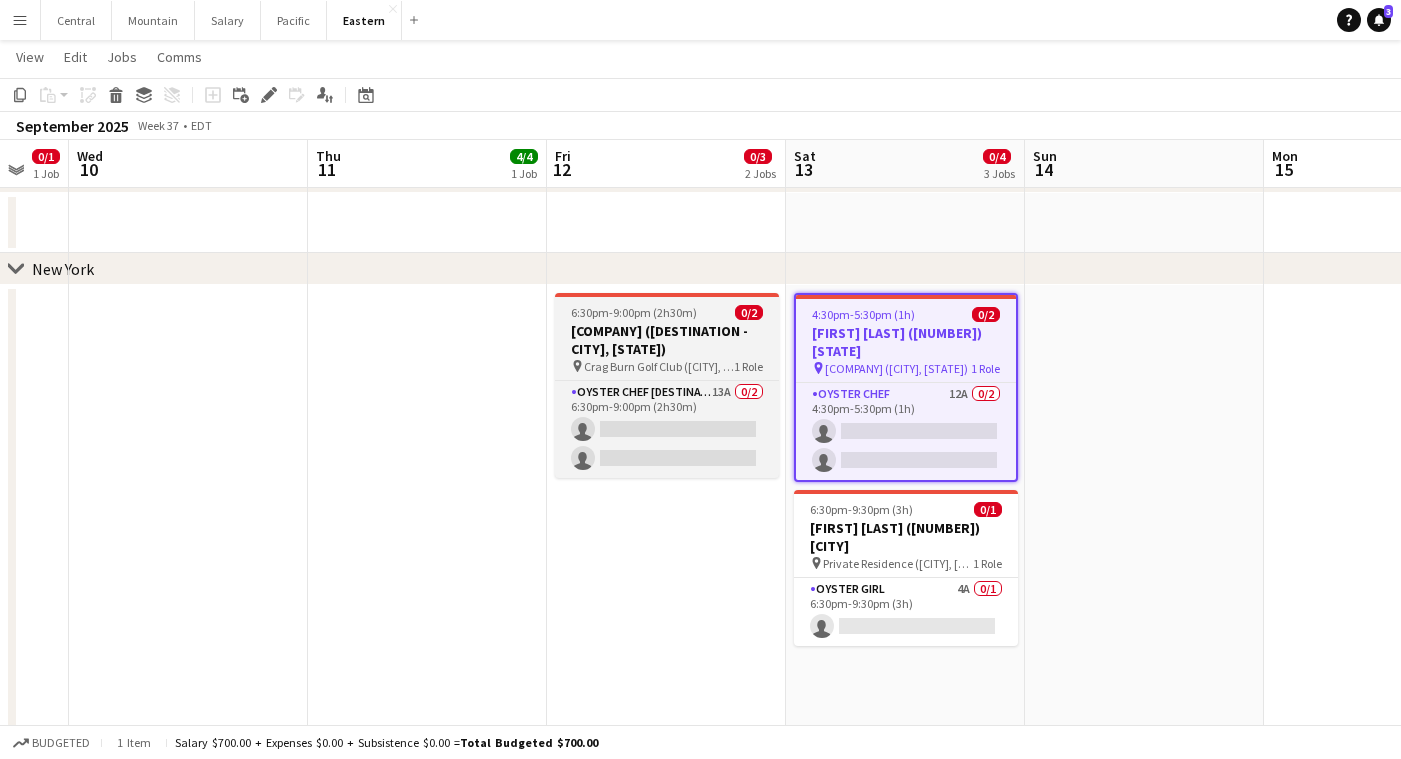 click on "[COMPANY] ([DESTINATION - CITY], [STATE])" at bounding box center [667, 340] 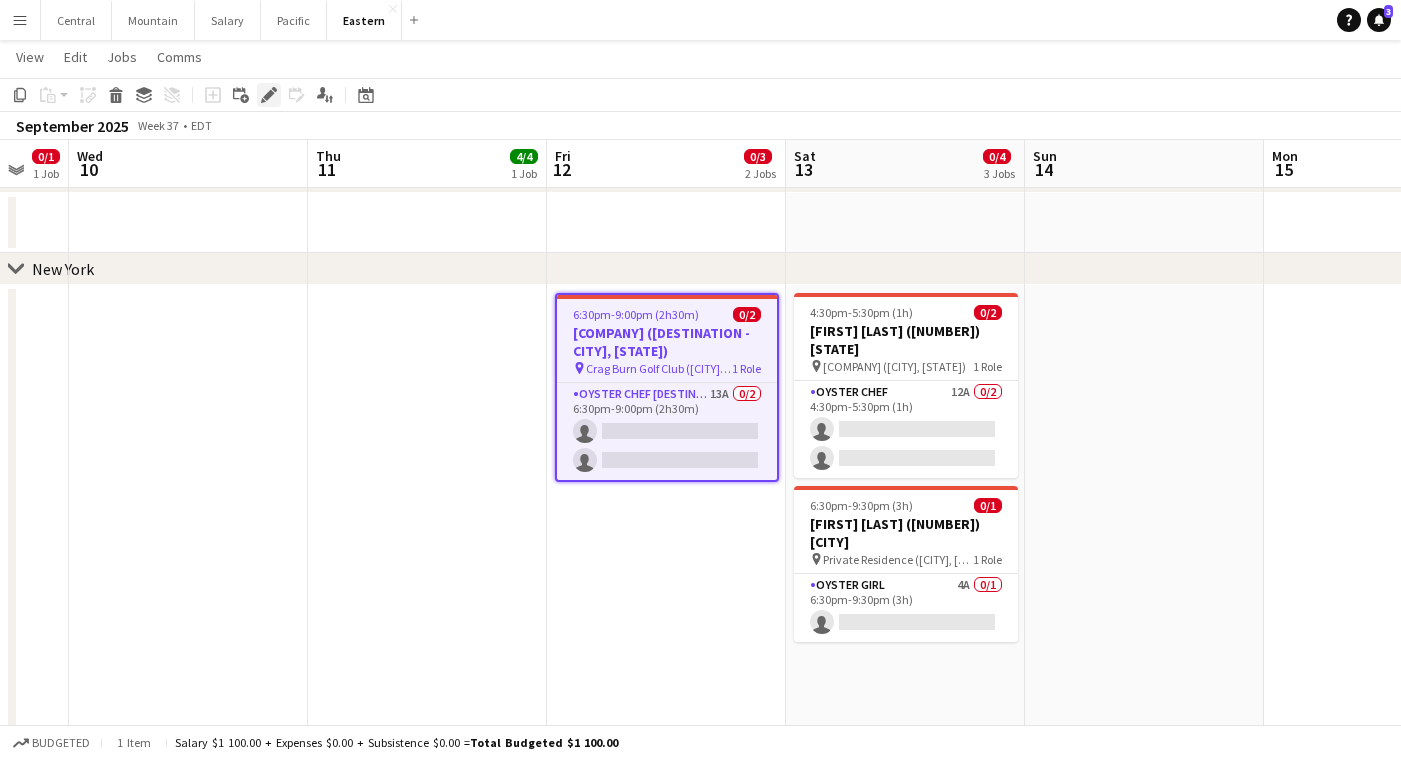 click on "Edit" 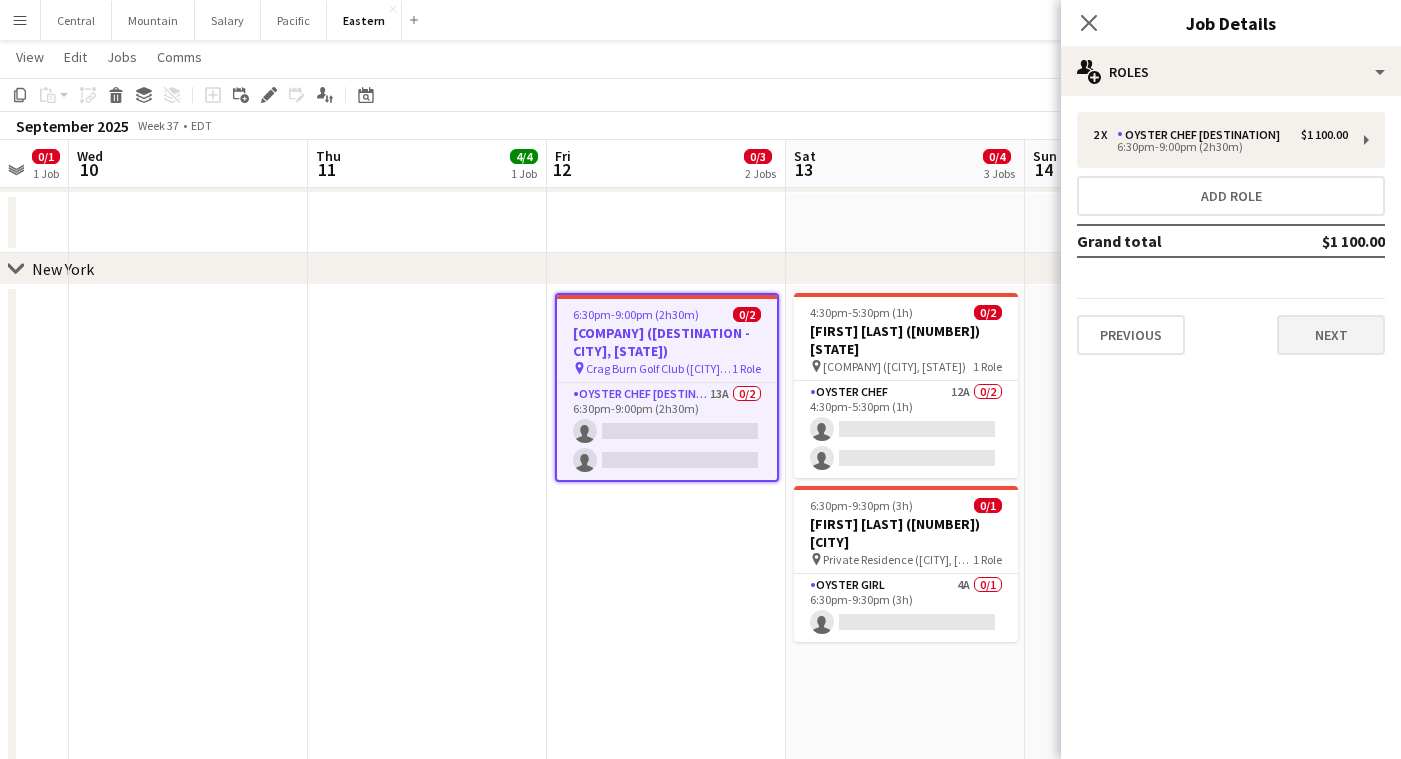 click on "Next" at bounding box center (1331, 335) 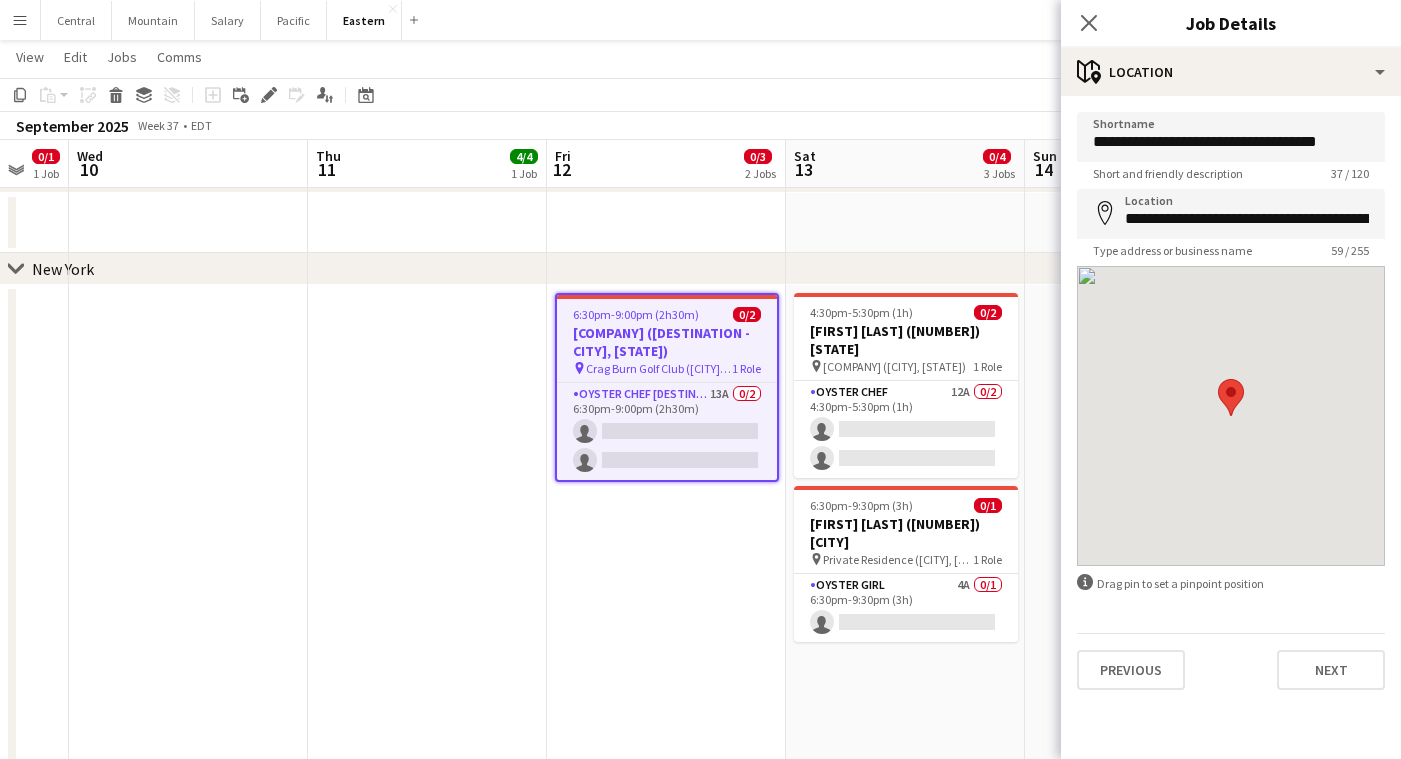click at bounding box center (1231, 416) 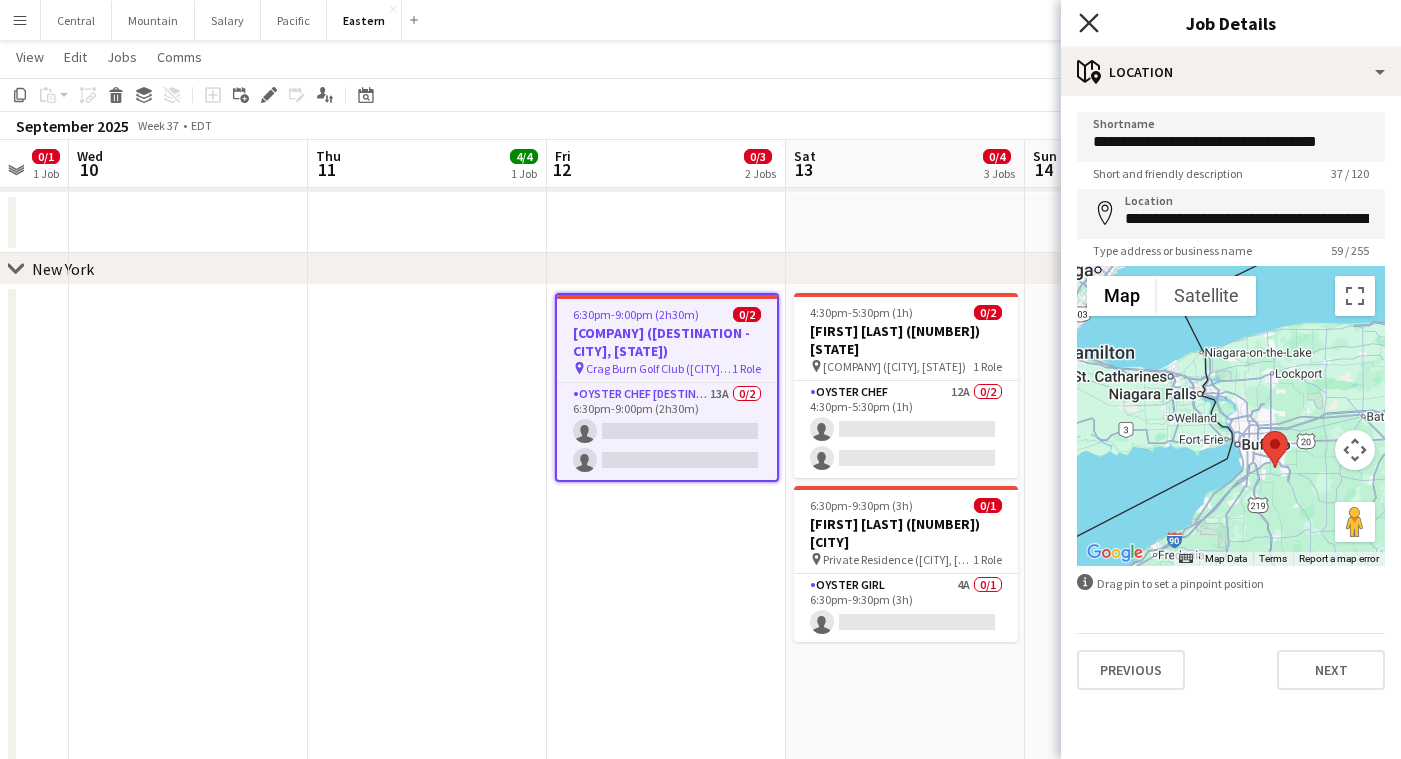 click 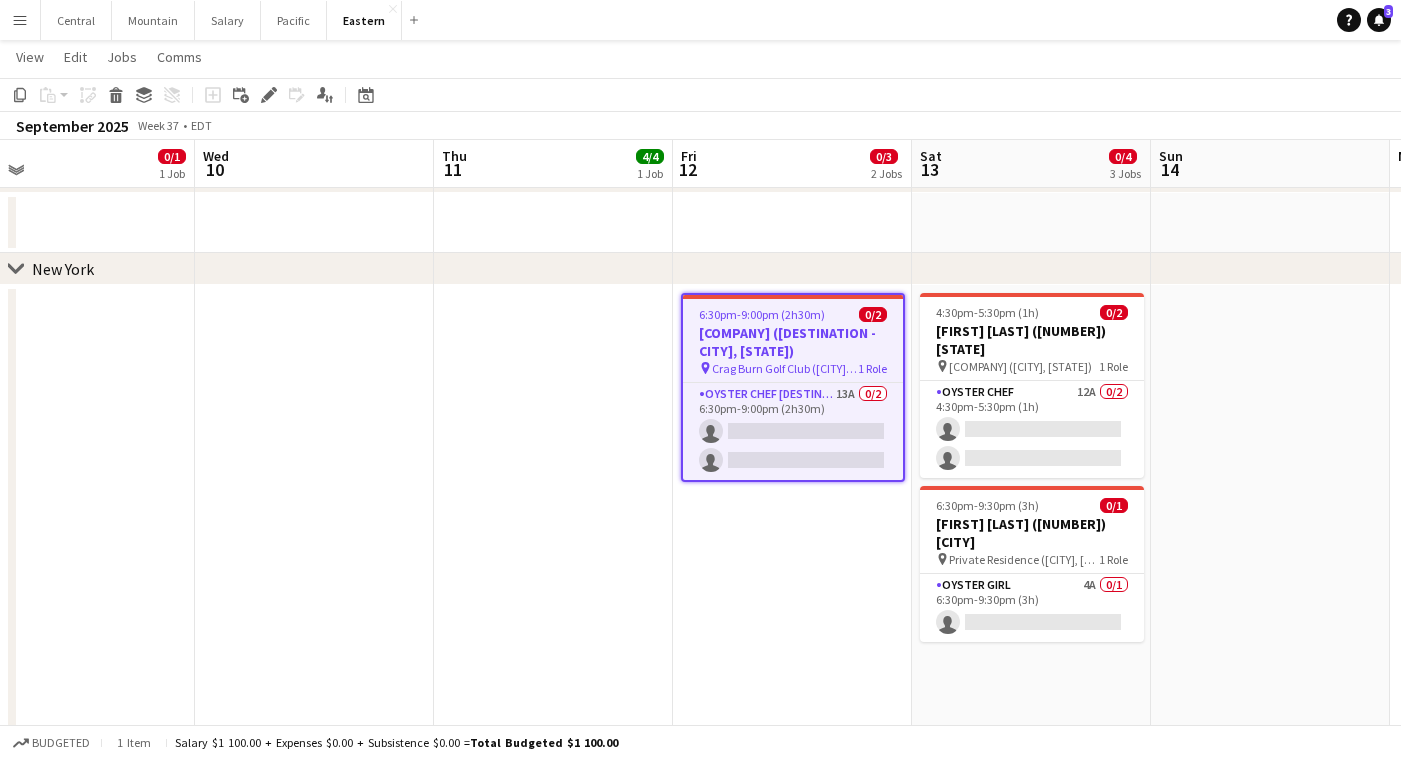 click at bounding box center [314, 694] 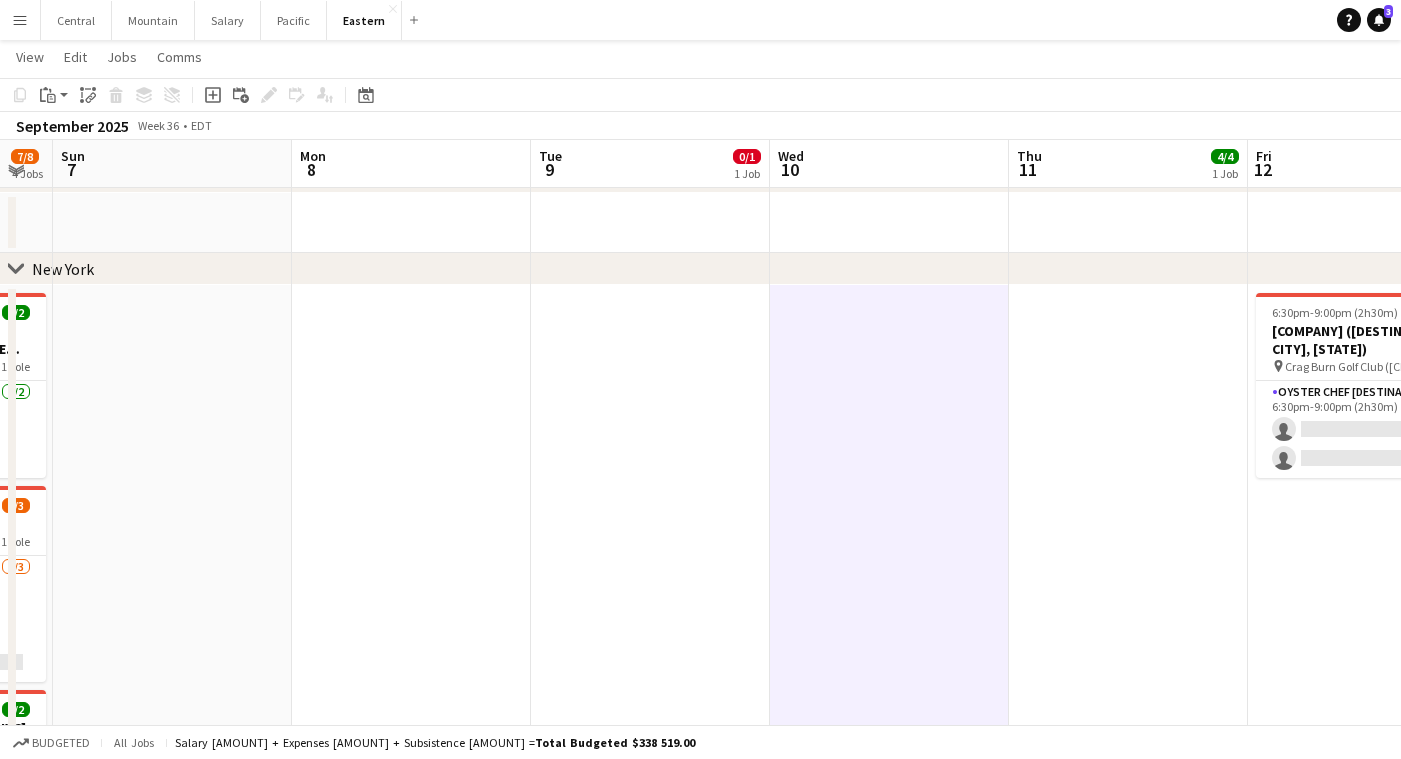 scroll, scrollTop: 0, scrollLeft: 633, axis: horizontal 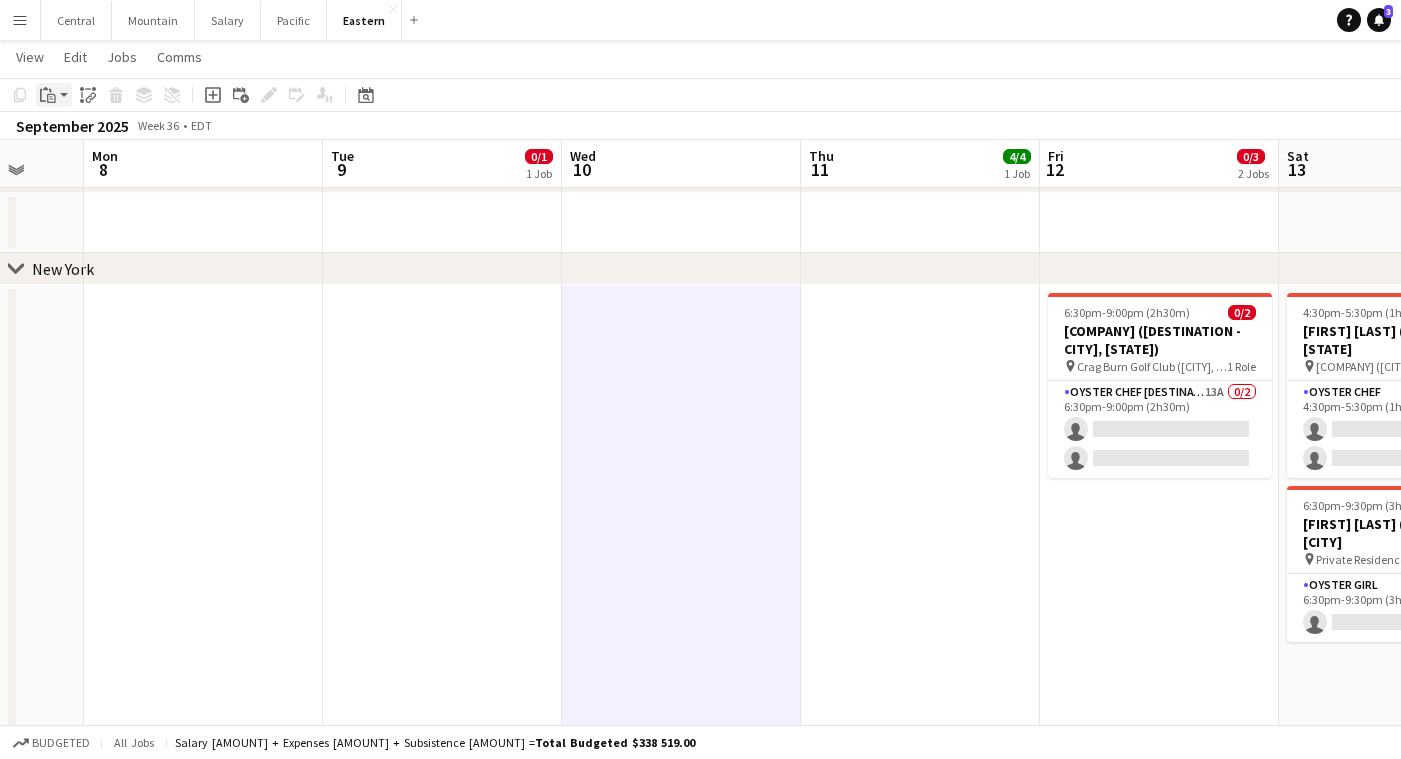 click on "Paste" at bounding box center (54, 95) 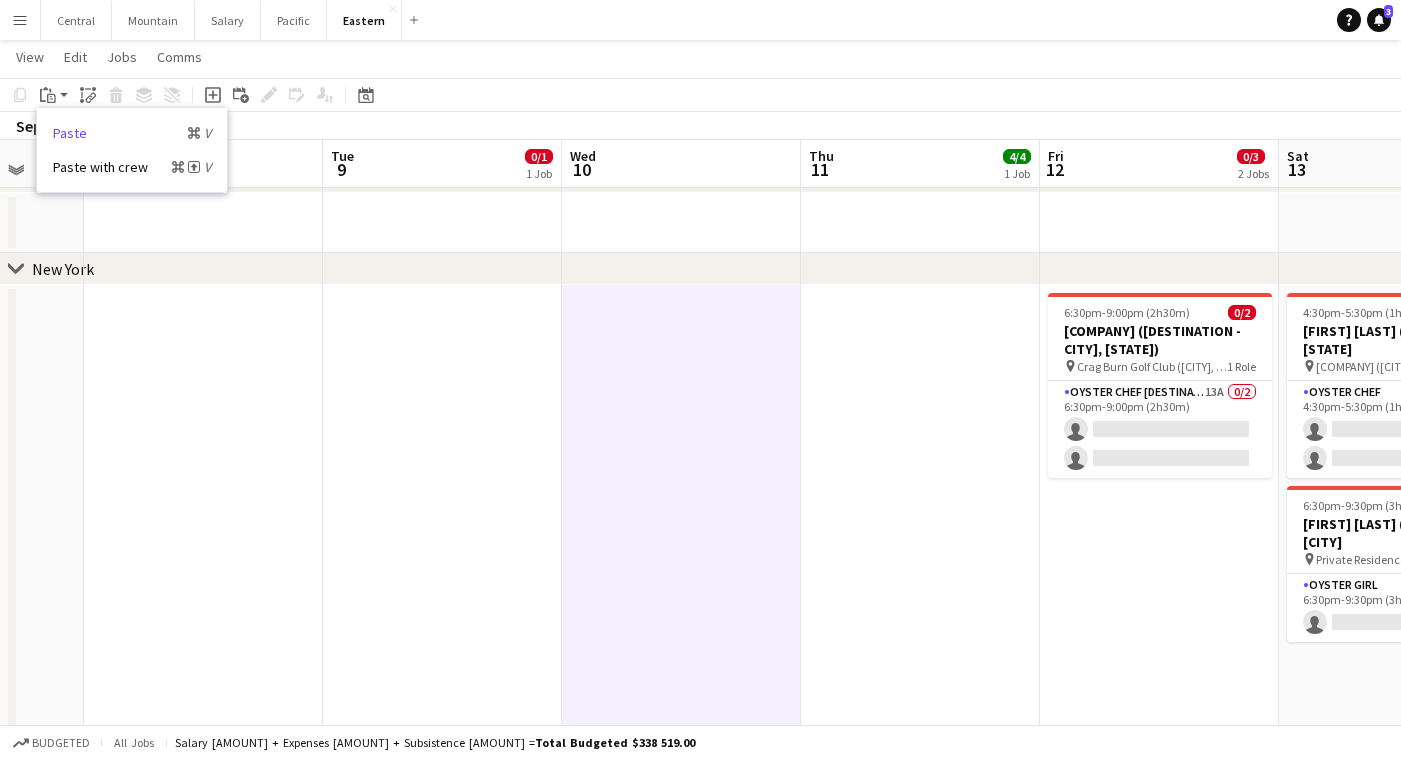 click on "Paste
Command
V" at bounding box center (132, 133) 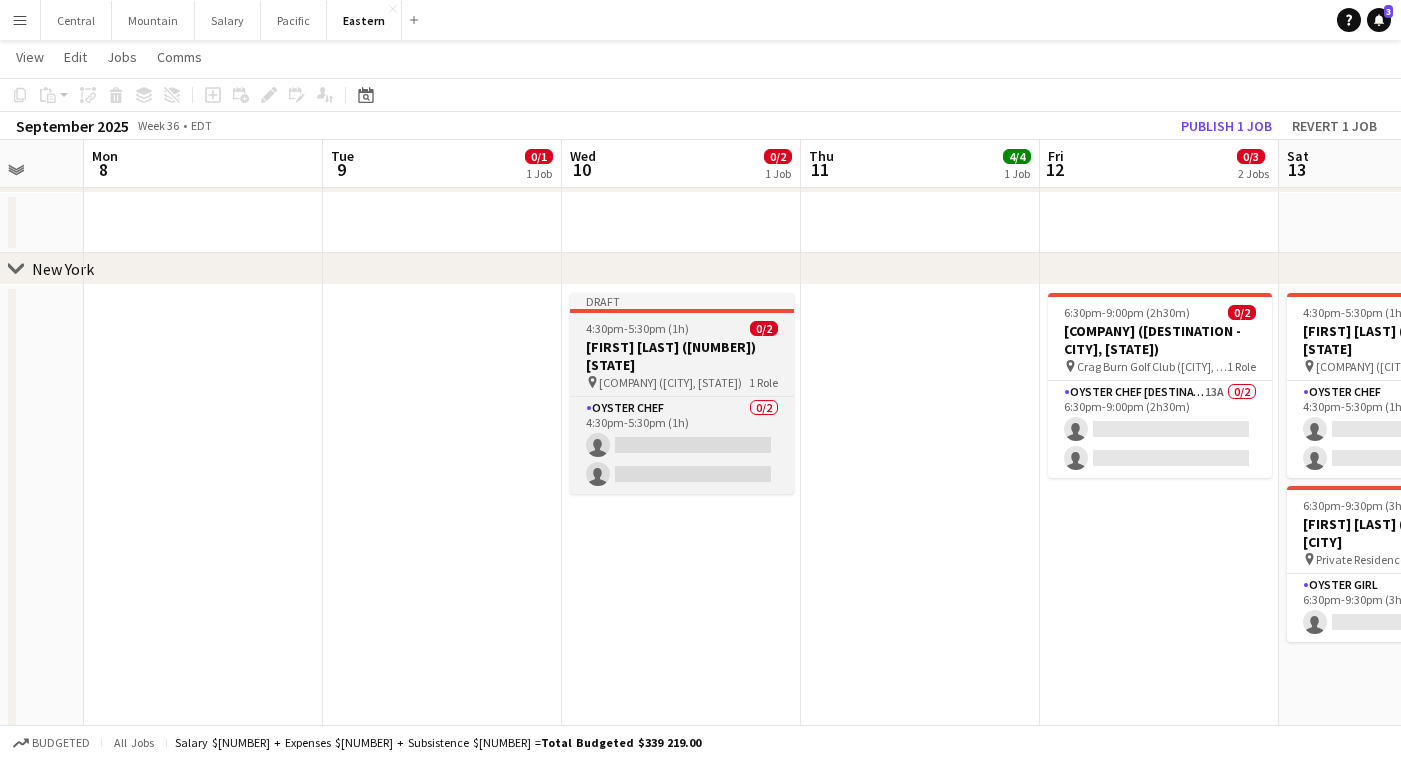 click on "[FIRST] [LAST] ([NUMBER]) [STATE]" at bounding box center [682, 356] 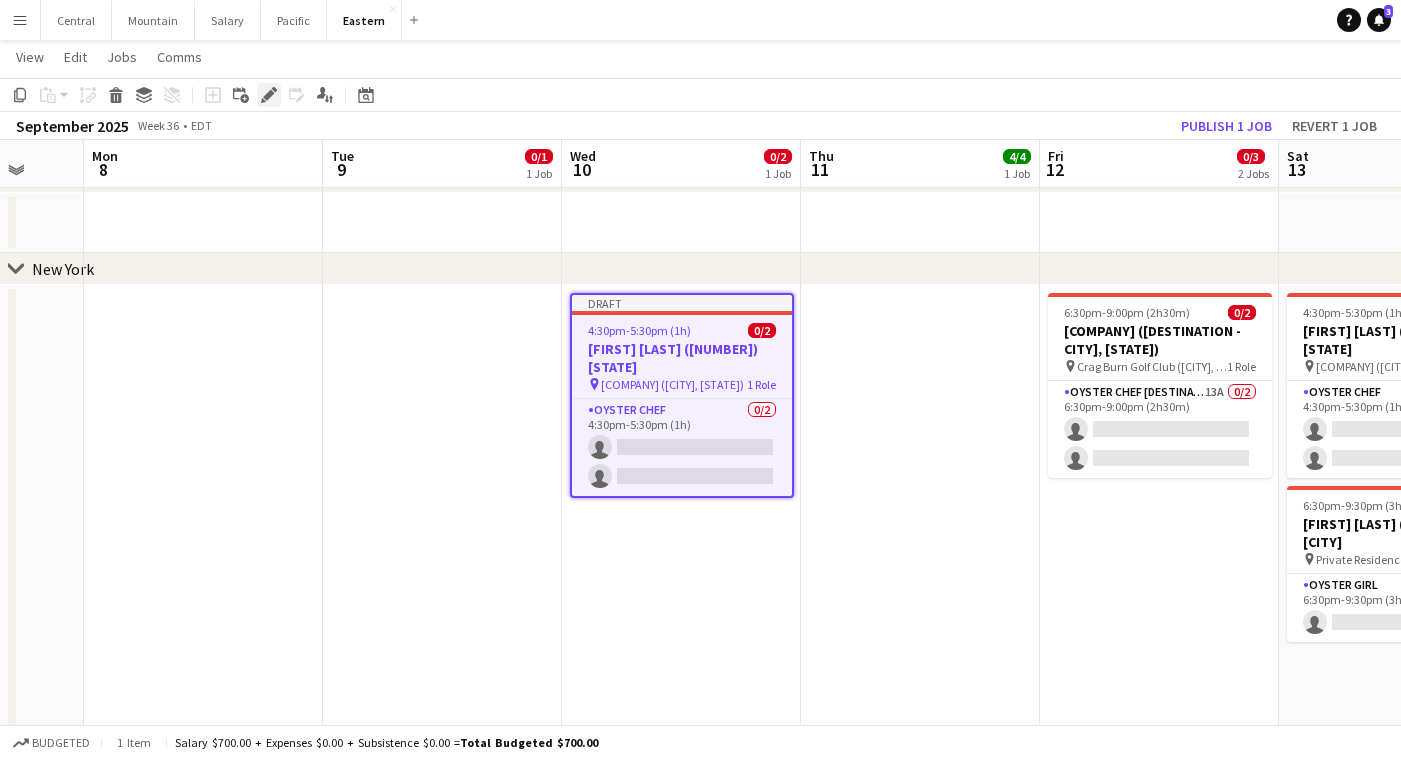 click 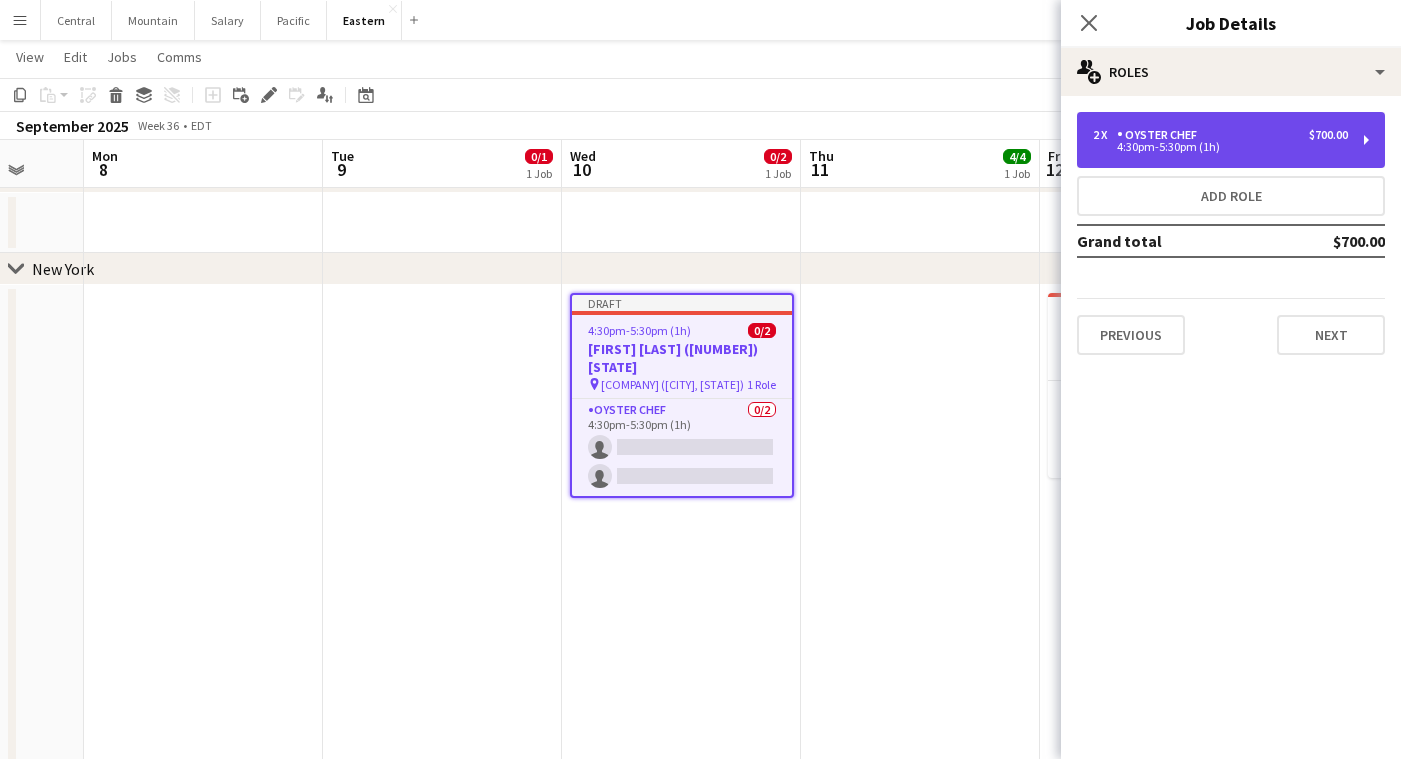 click on "2 x   Oyster Chef   $700.00" at bounding box center (1220, 135) 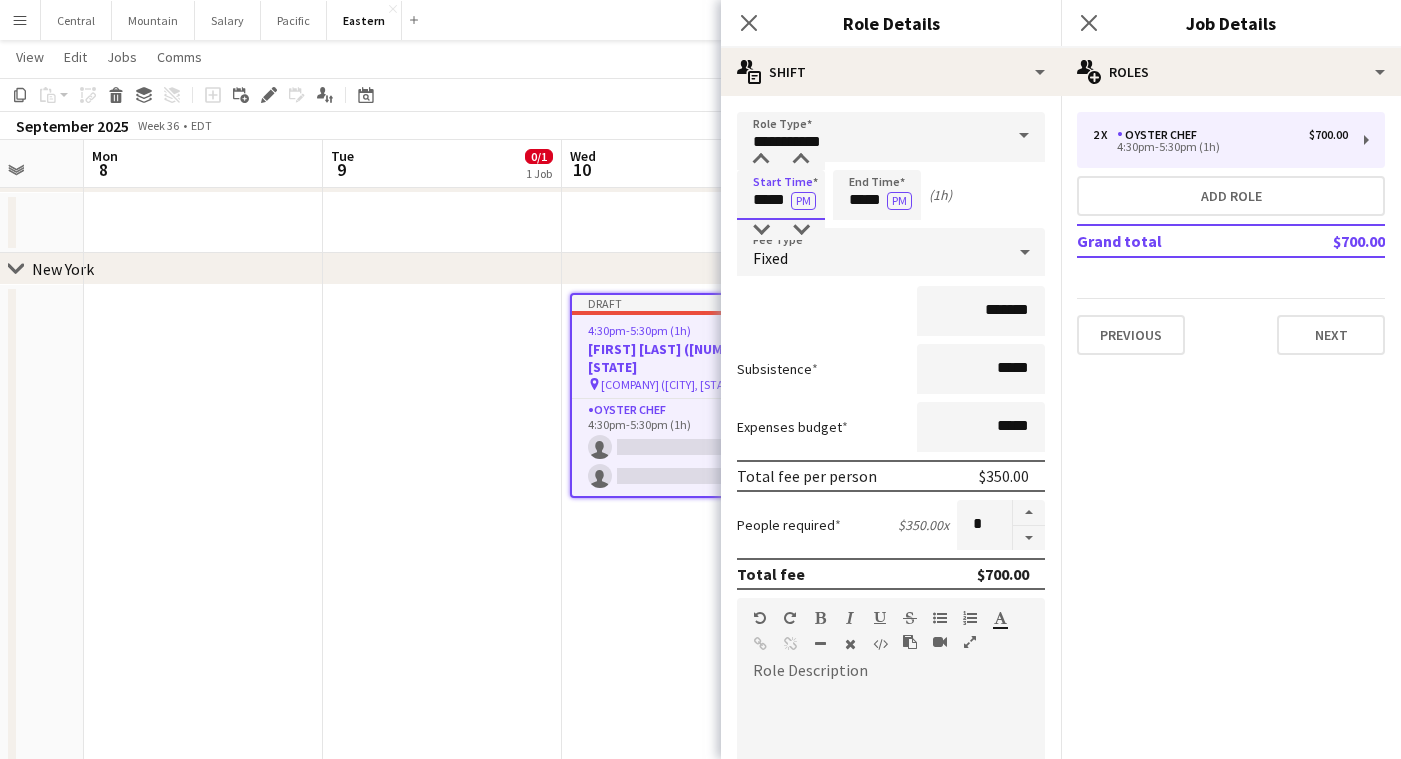 drag, startPoint x: 781, startPoint y: 200, endPoint x: 761, endPoint y: 203, distance: 20.22375 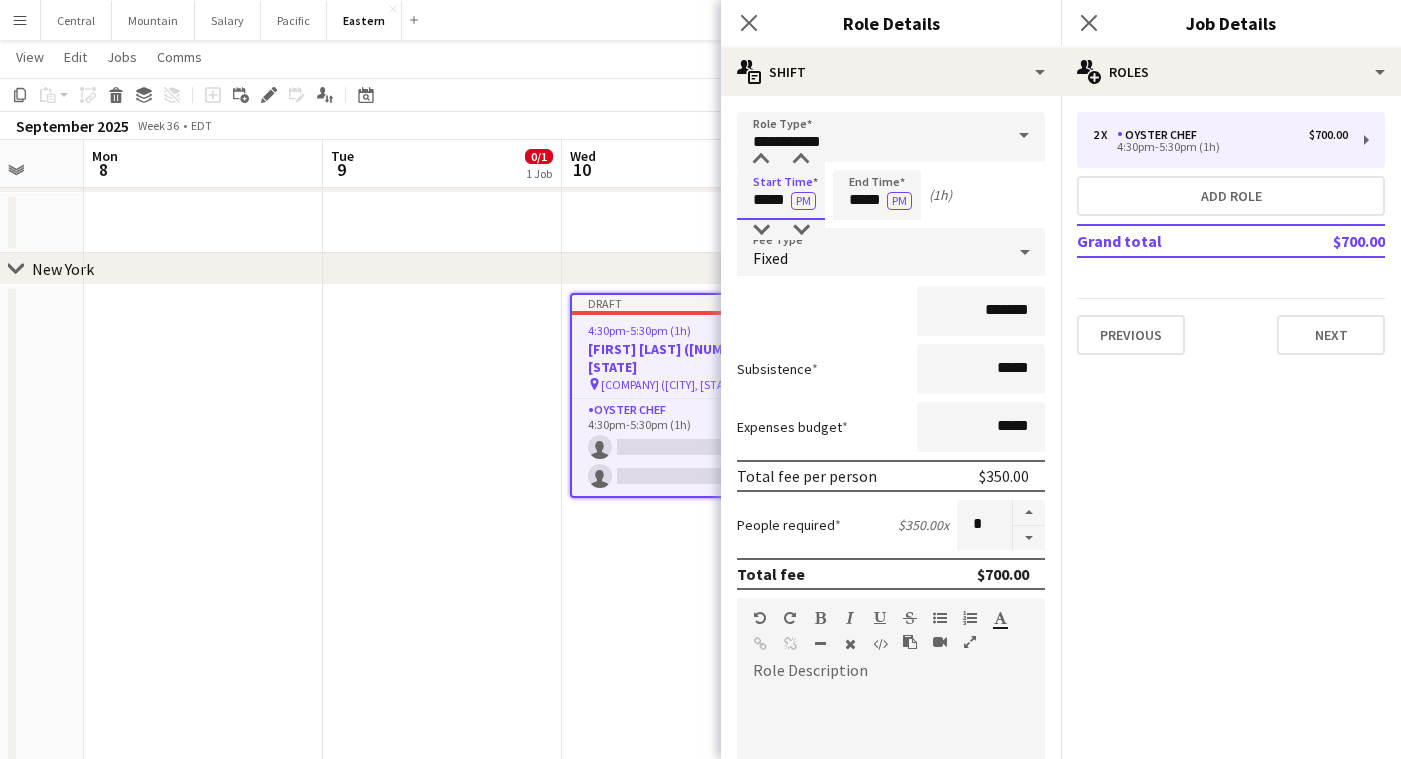 click on "*****" at bounding box center (781, 195) 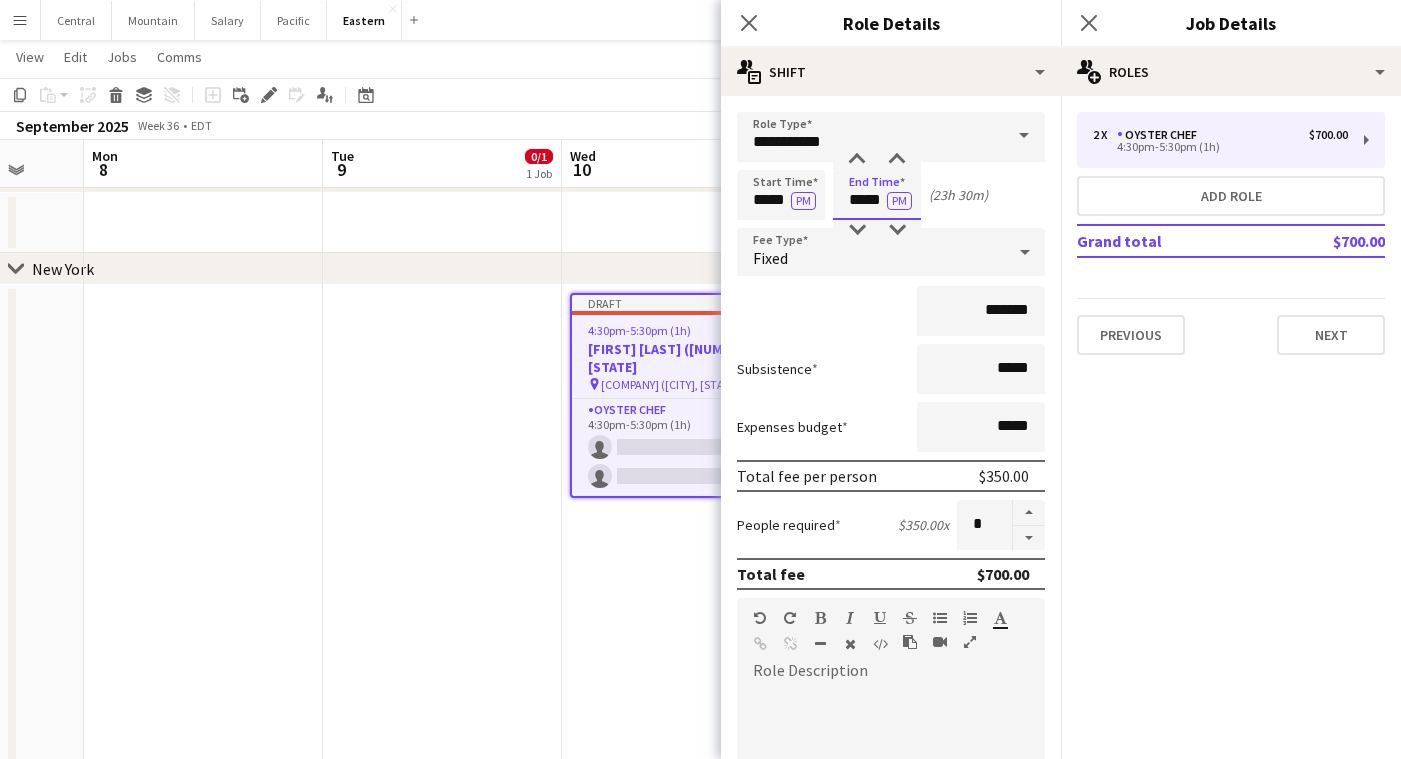 drag, startPoint x: 877, startPoint y: 201, endPoint x: 858, endPoint y: 201, distance: 19 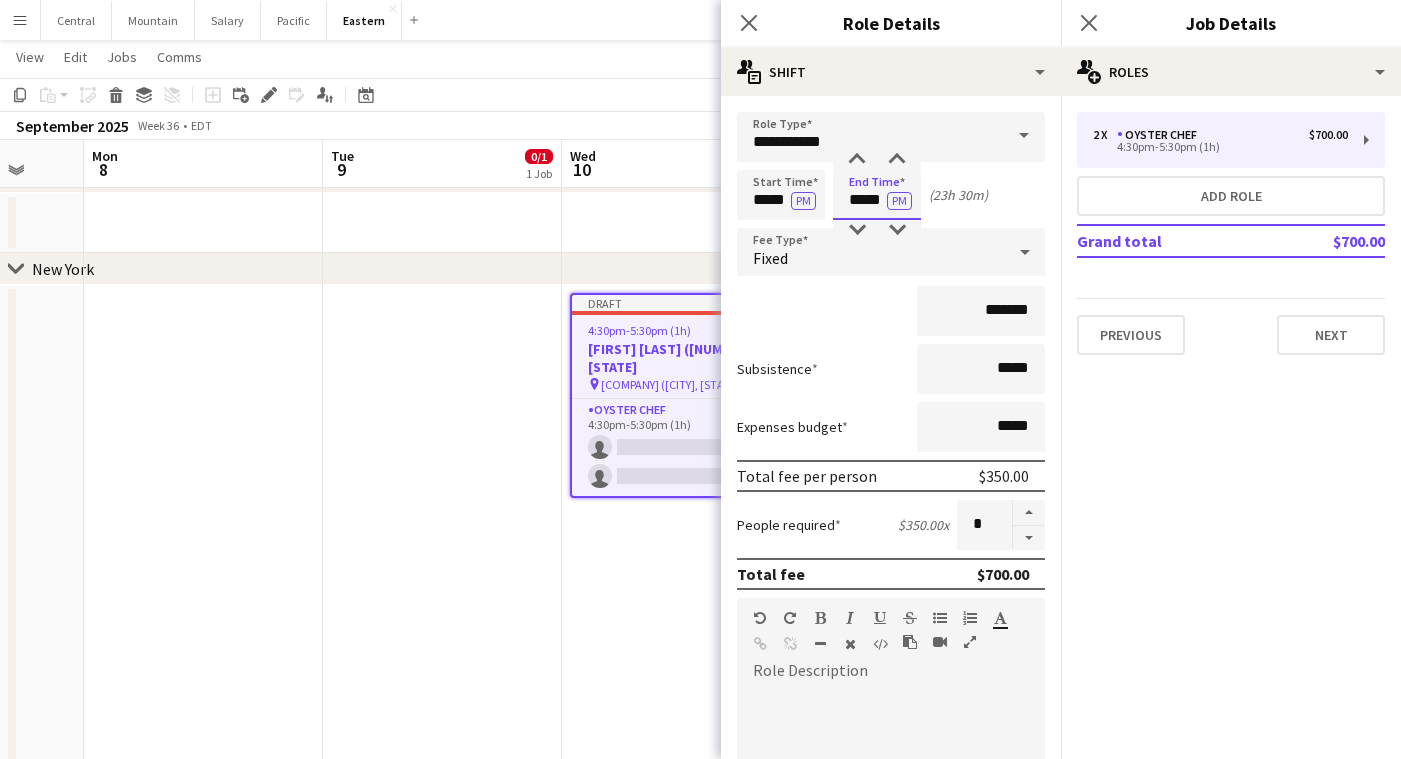 click on "*****" at bounding box center [877, 195] 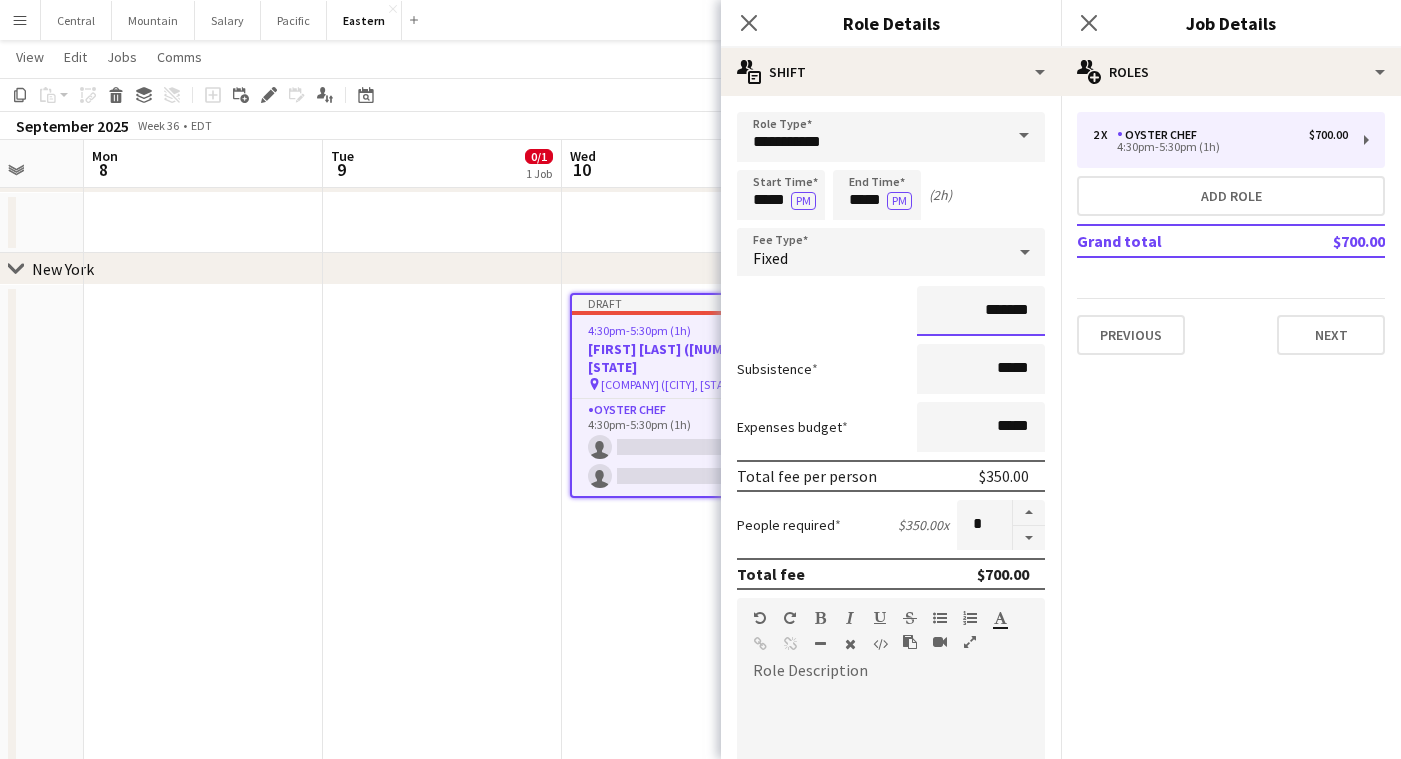 click on "*******" at bounding box center [981, 311] 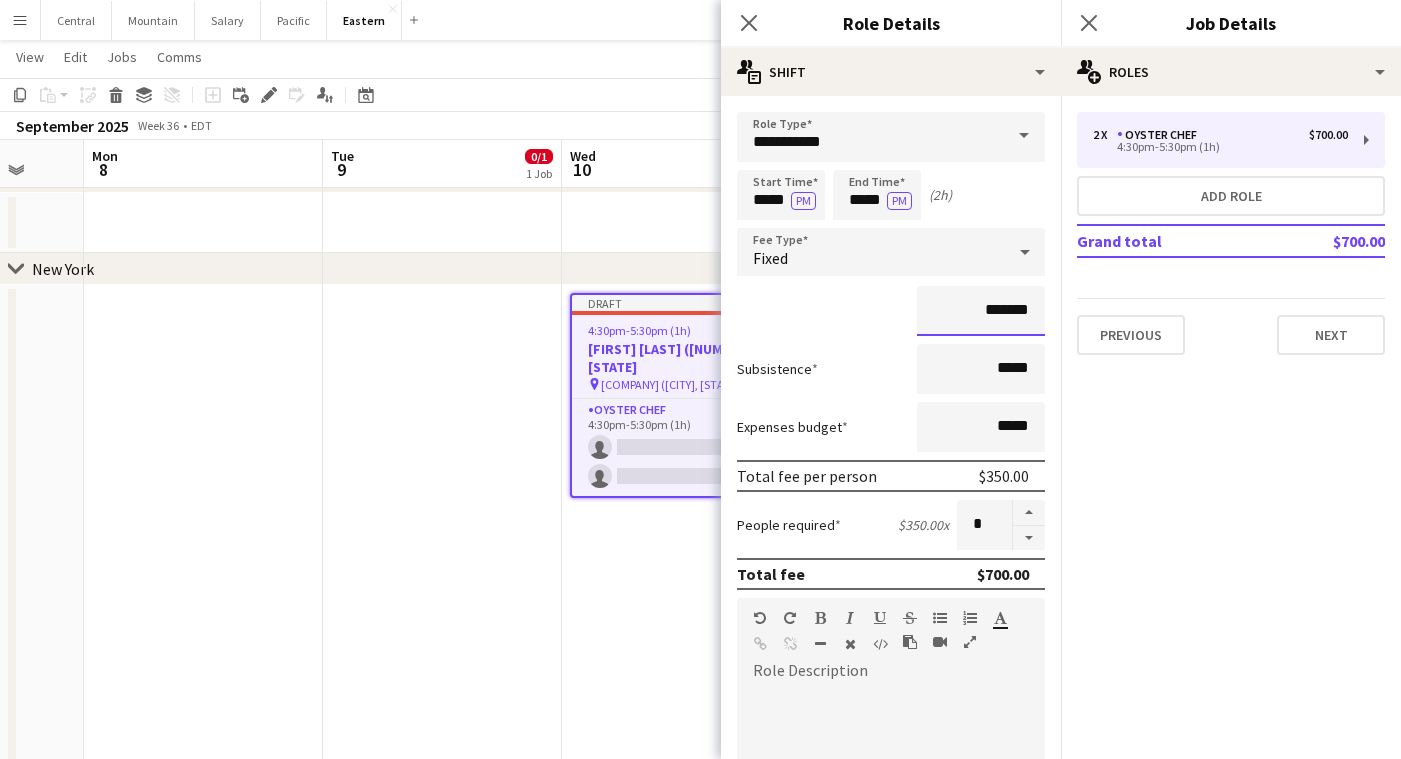 click on "*******" at bounding box center (981, 311) 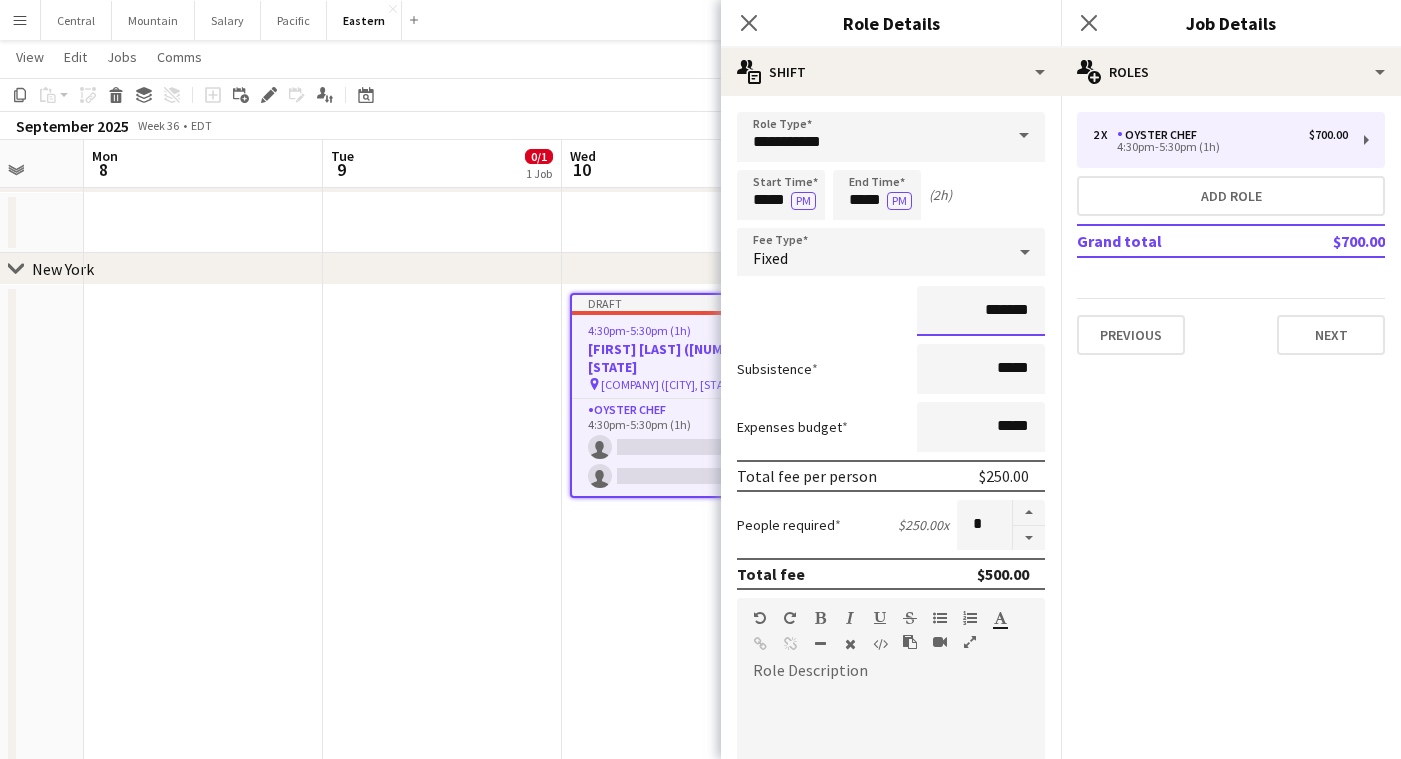 type on "*******" 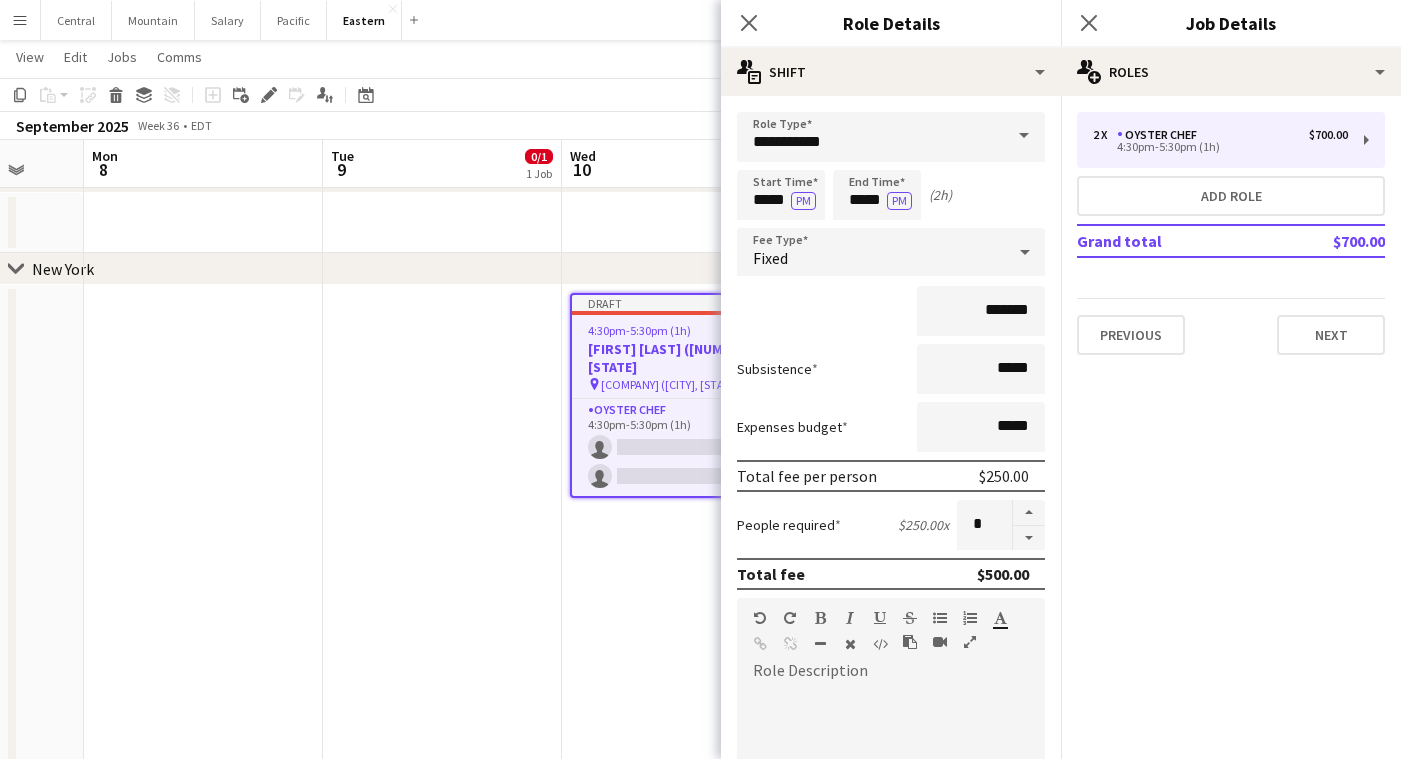 click on "**********" at bounding box center [891, 684] 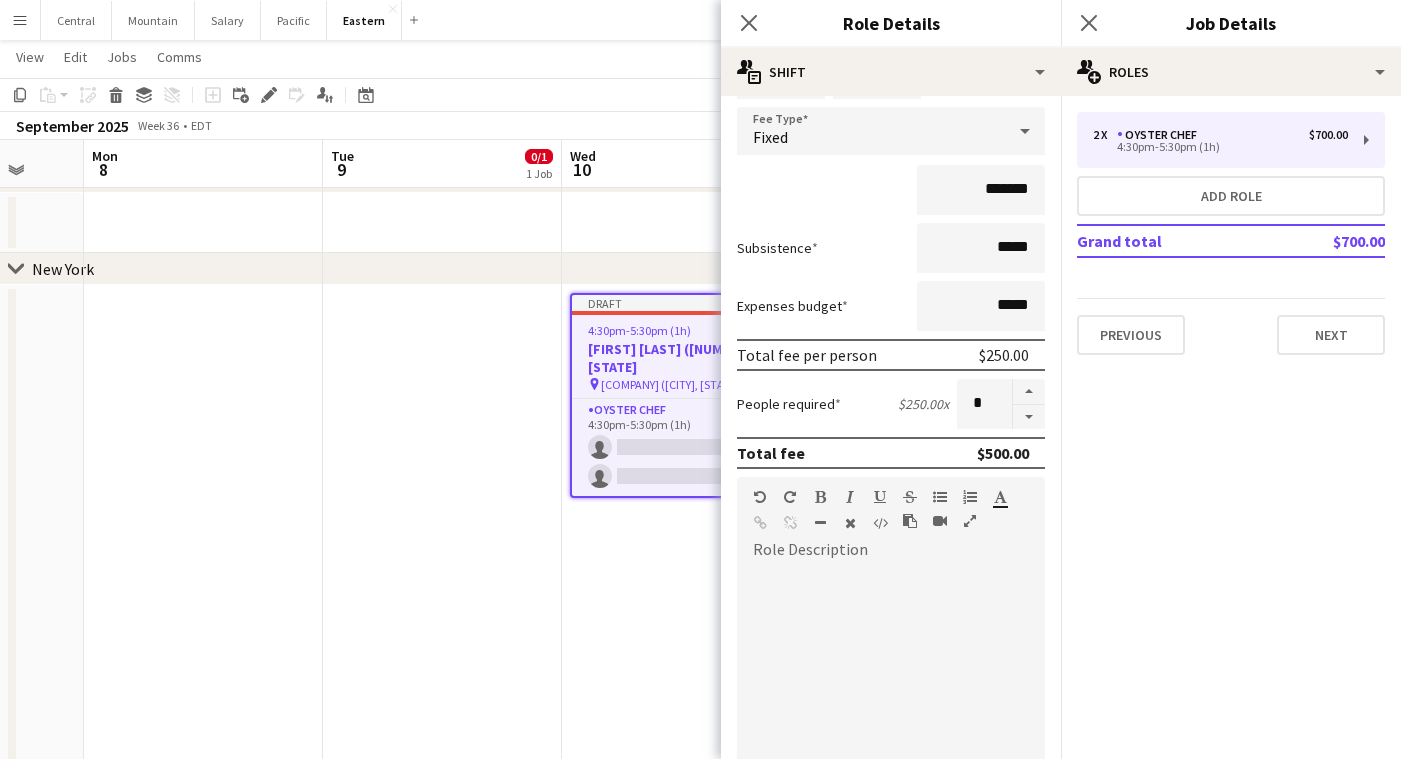 scroll, scrollTop: 167, scrollLeft: 0, axis: vertical 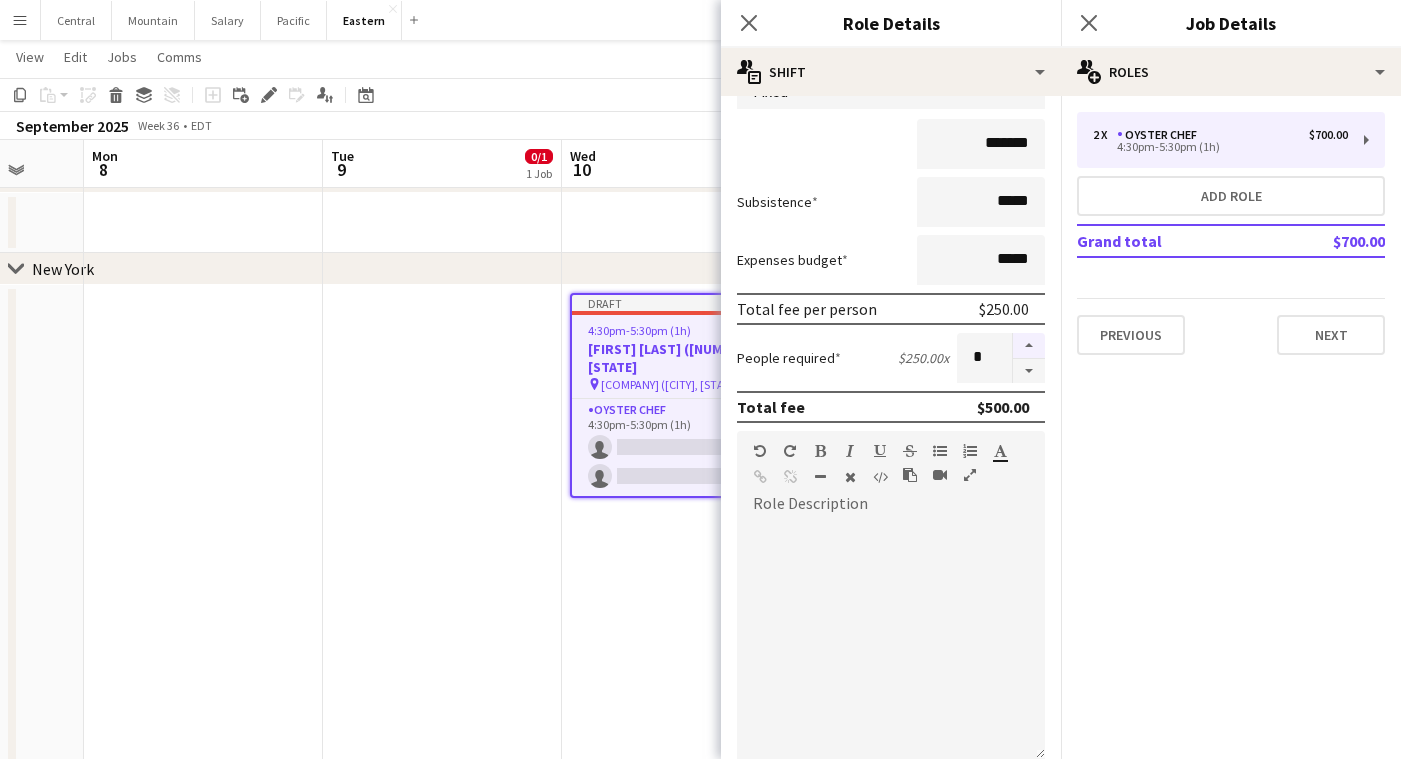 click at bounding box center (1029, 346) 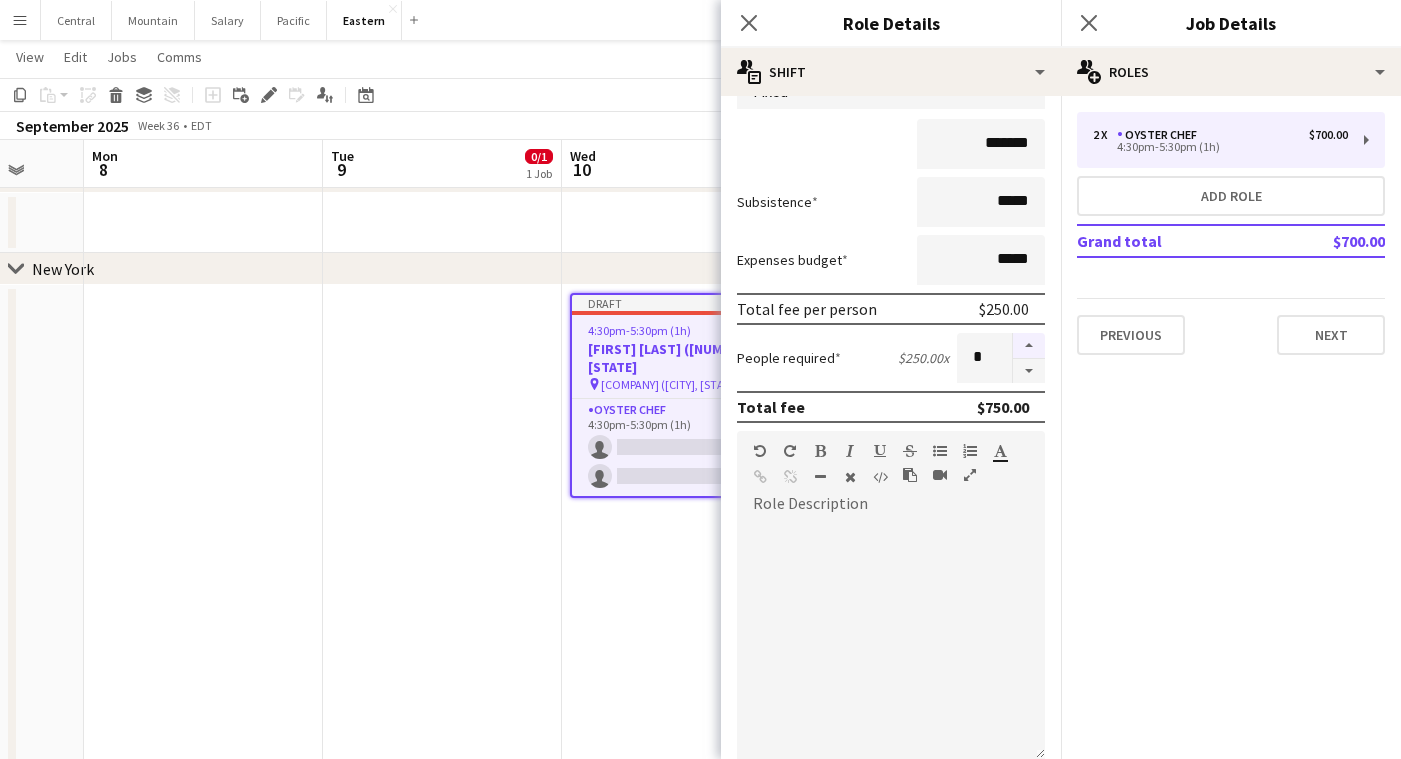 click at bounding box center [1029, 346] 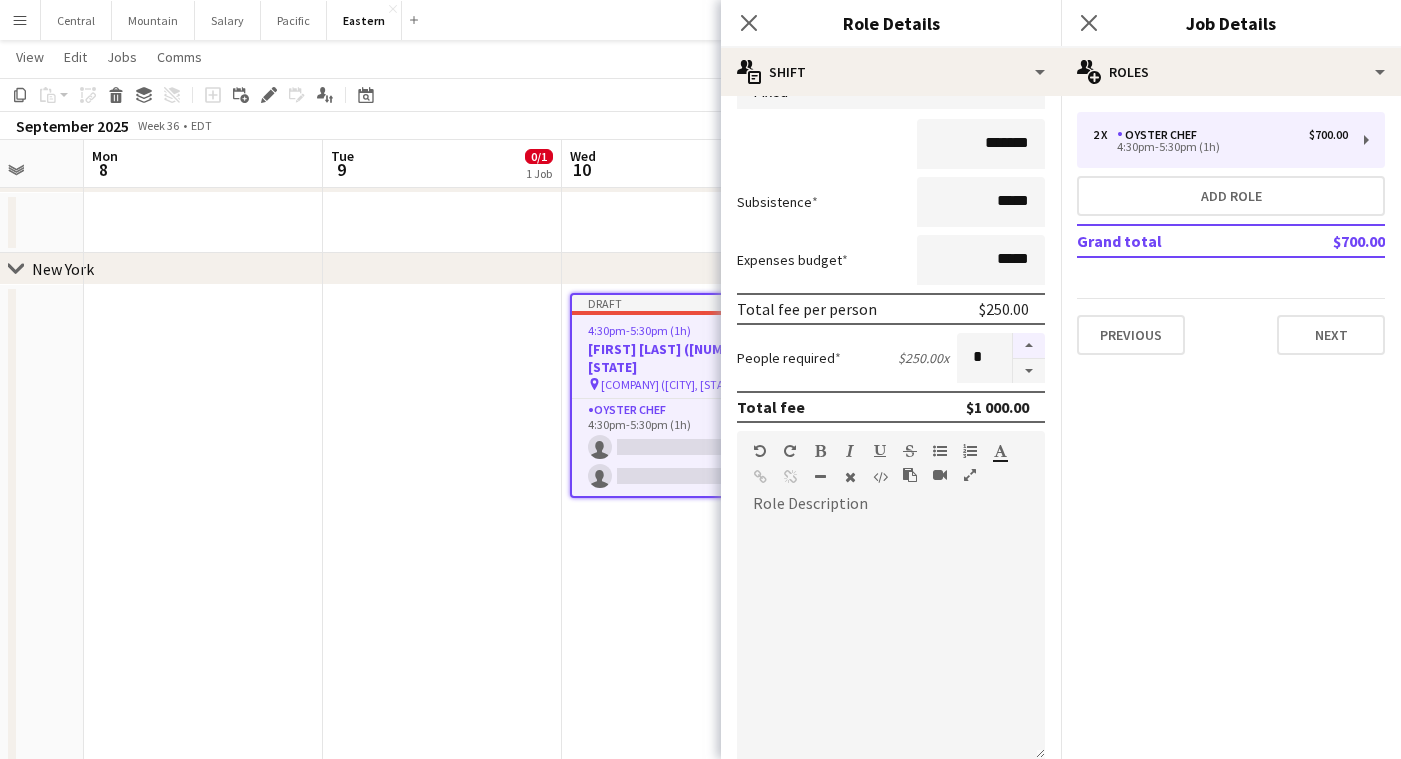 click at bounding box center (1029, 346) 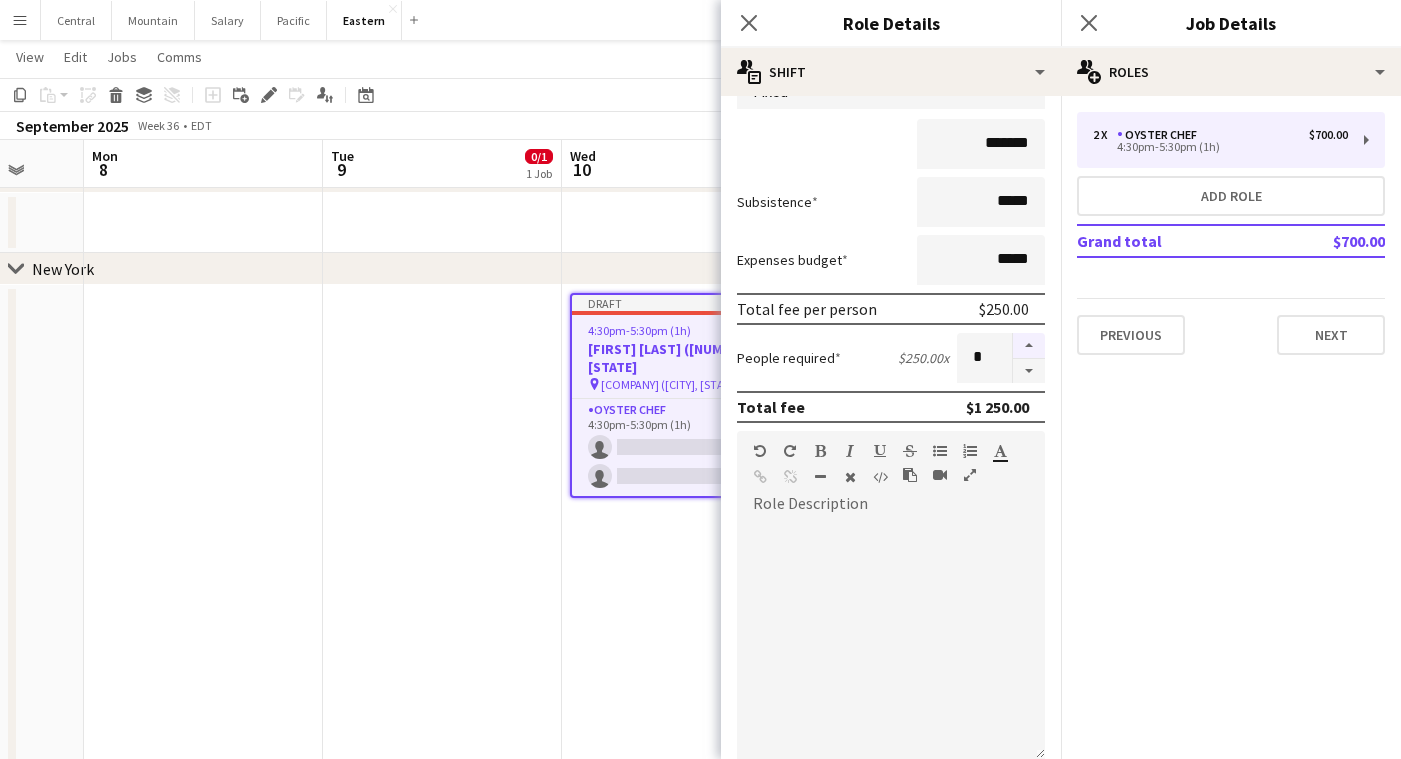 click at bounding box center (1029, 346) 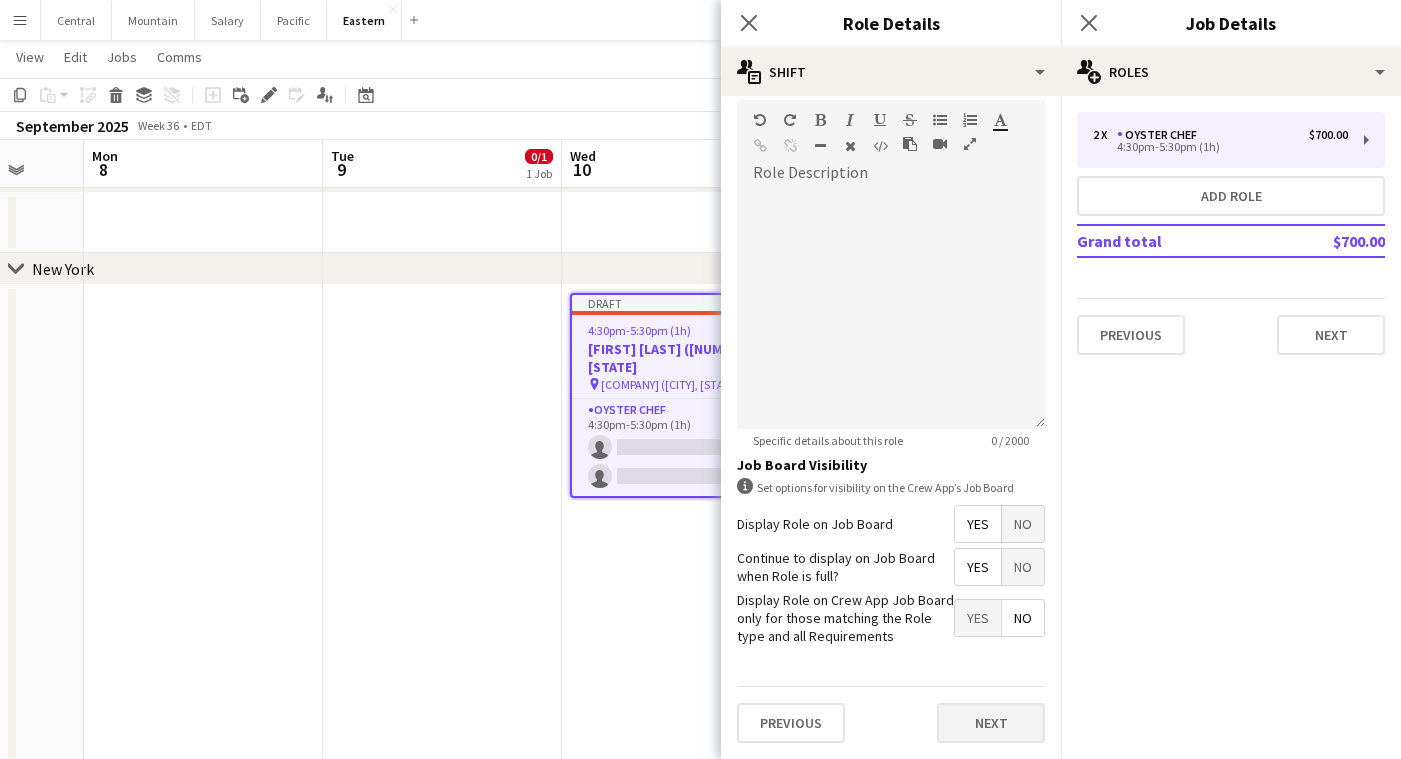 scroll, scrollTop: 497, scrollLeft: 0, axis: vertical 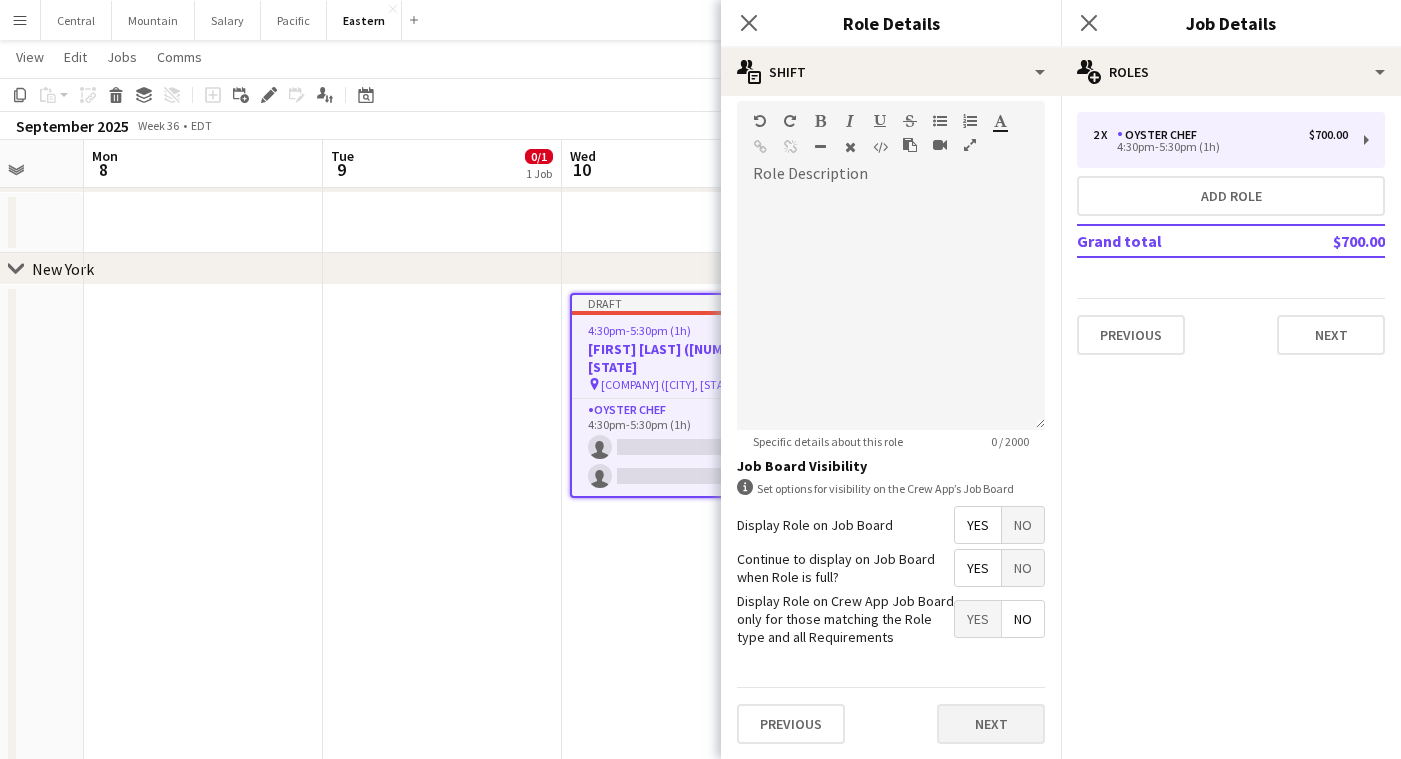 click on "Next" at bounding box center [991, 724] 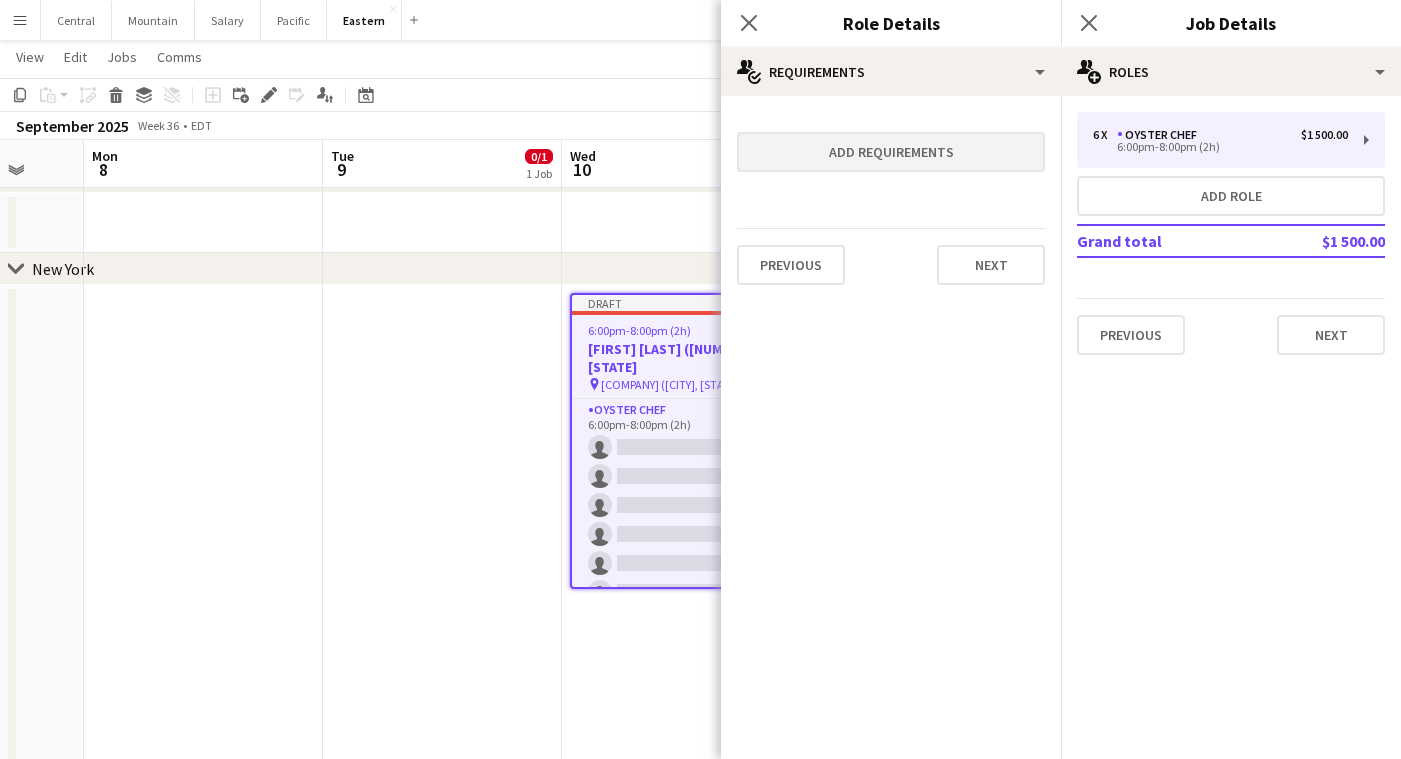 click on "Add requirements" at bounding box center (891, 152) 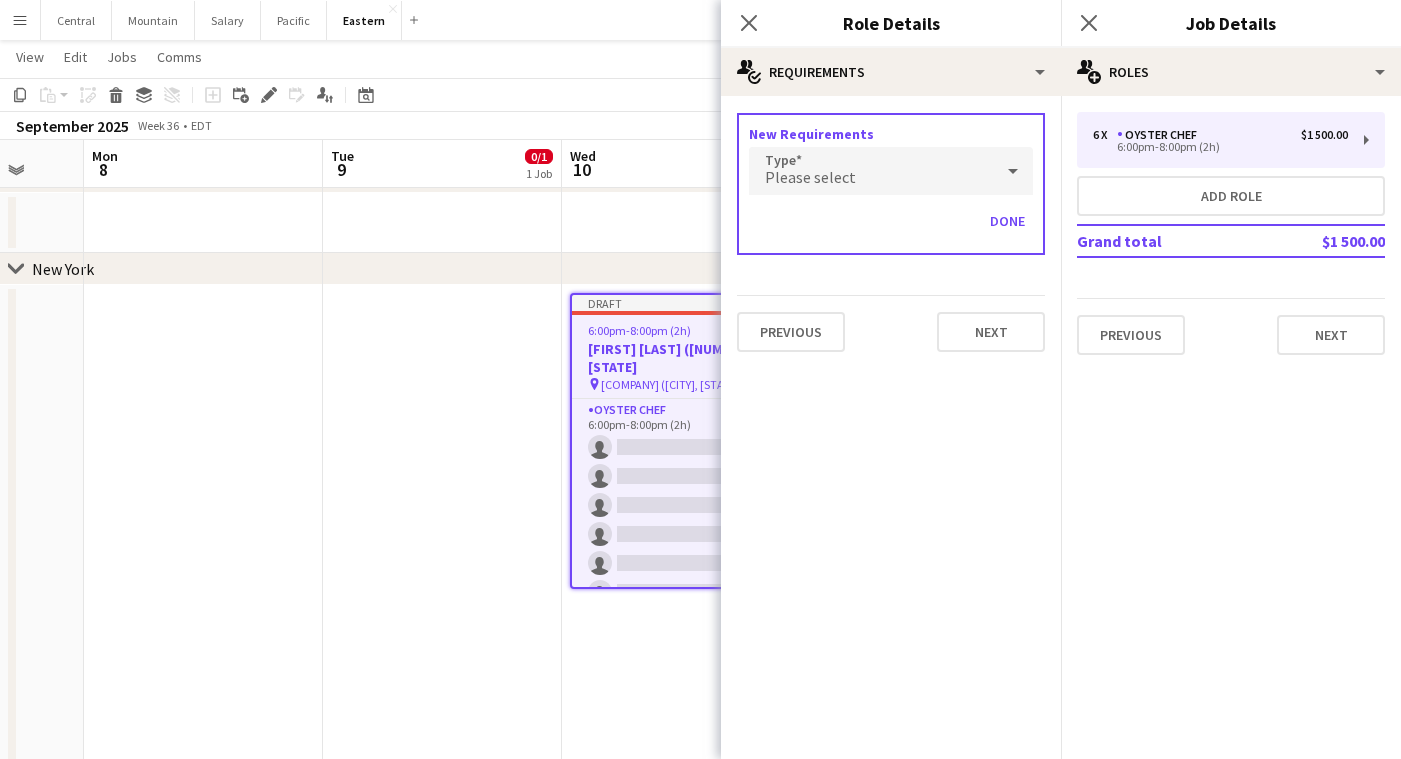 click on "Please select" at bounding box center (871, 171) 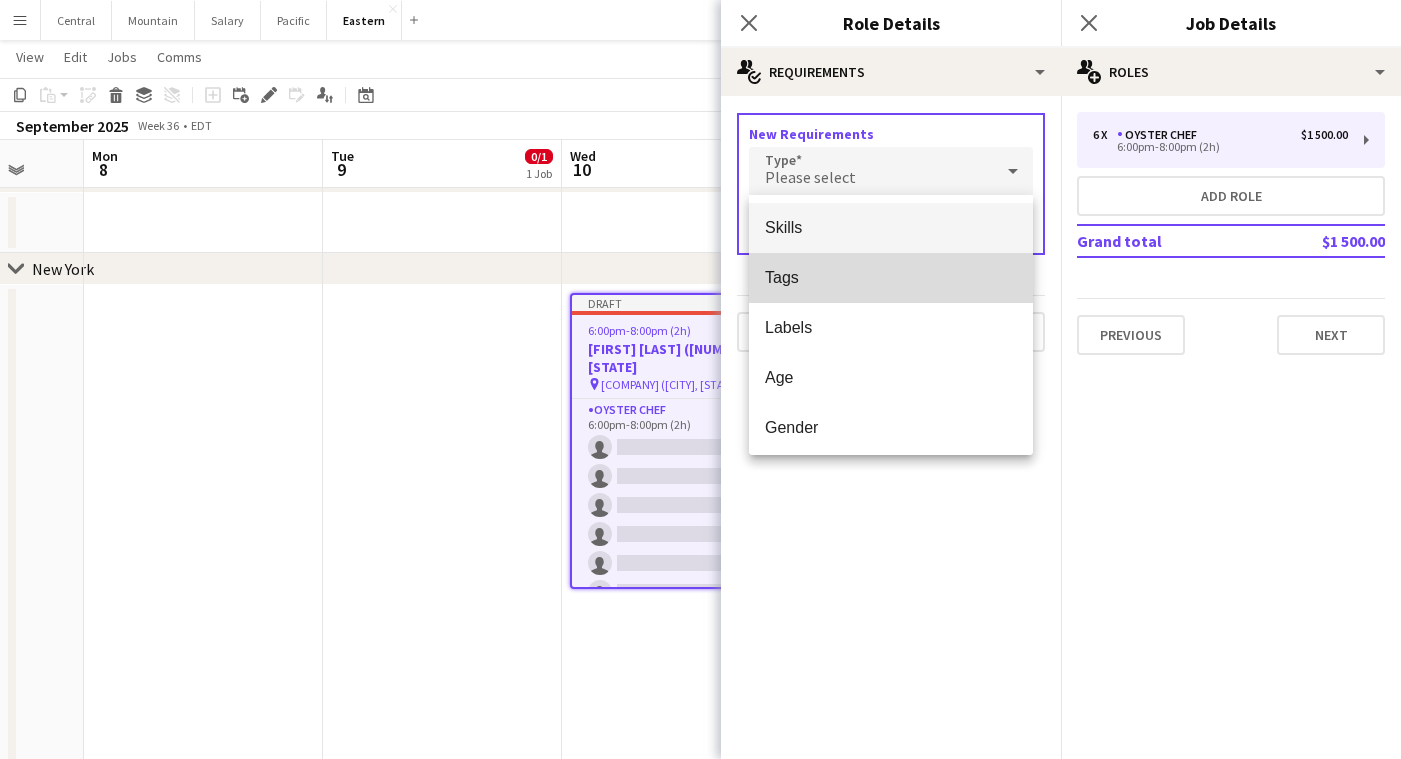 click on "Tags" at bounding box center (891, 277) 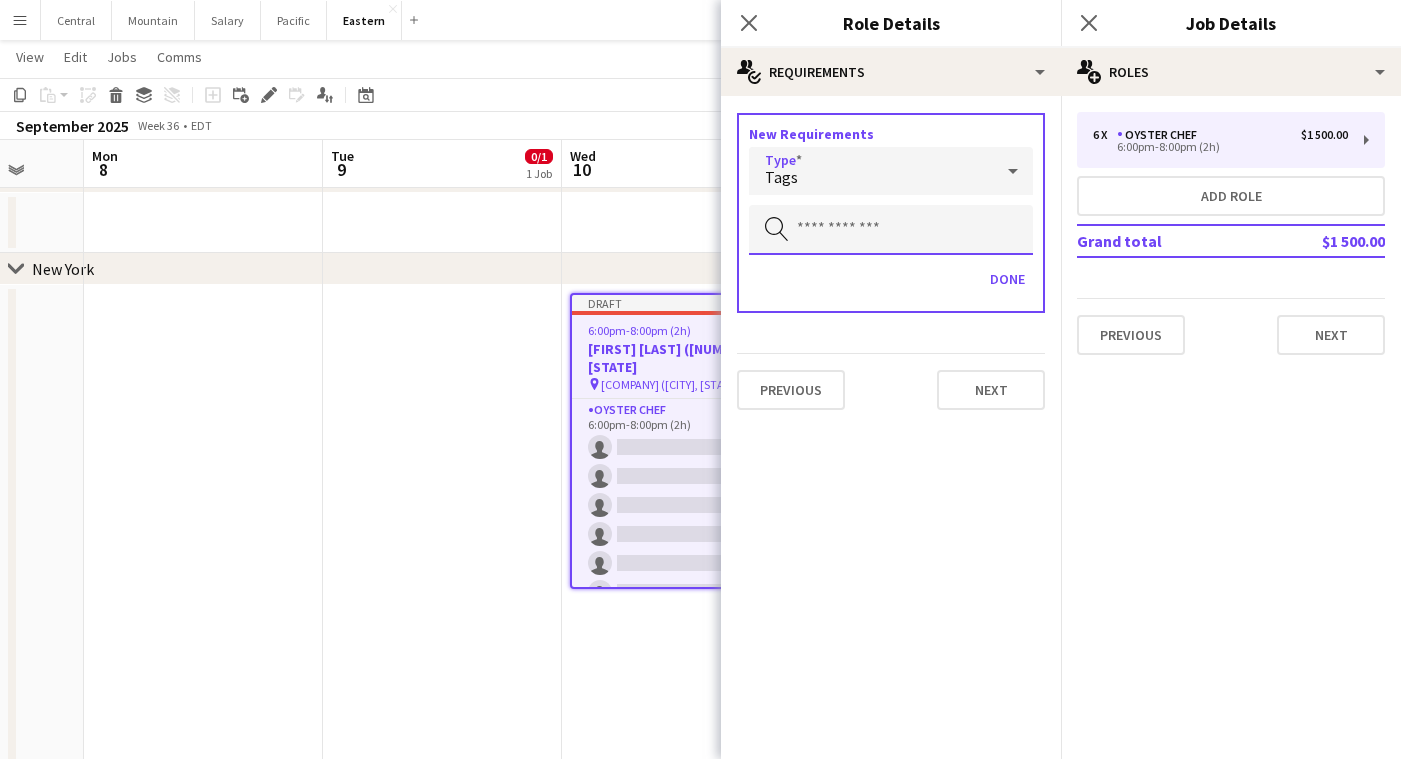 click at bounding box center [891, 230] 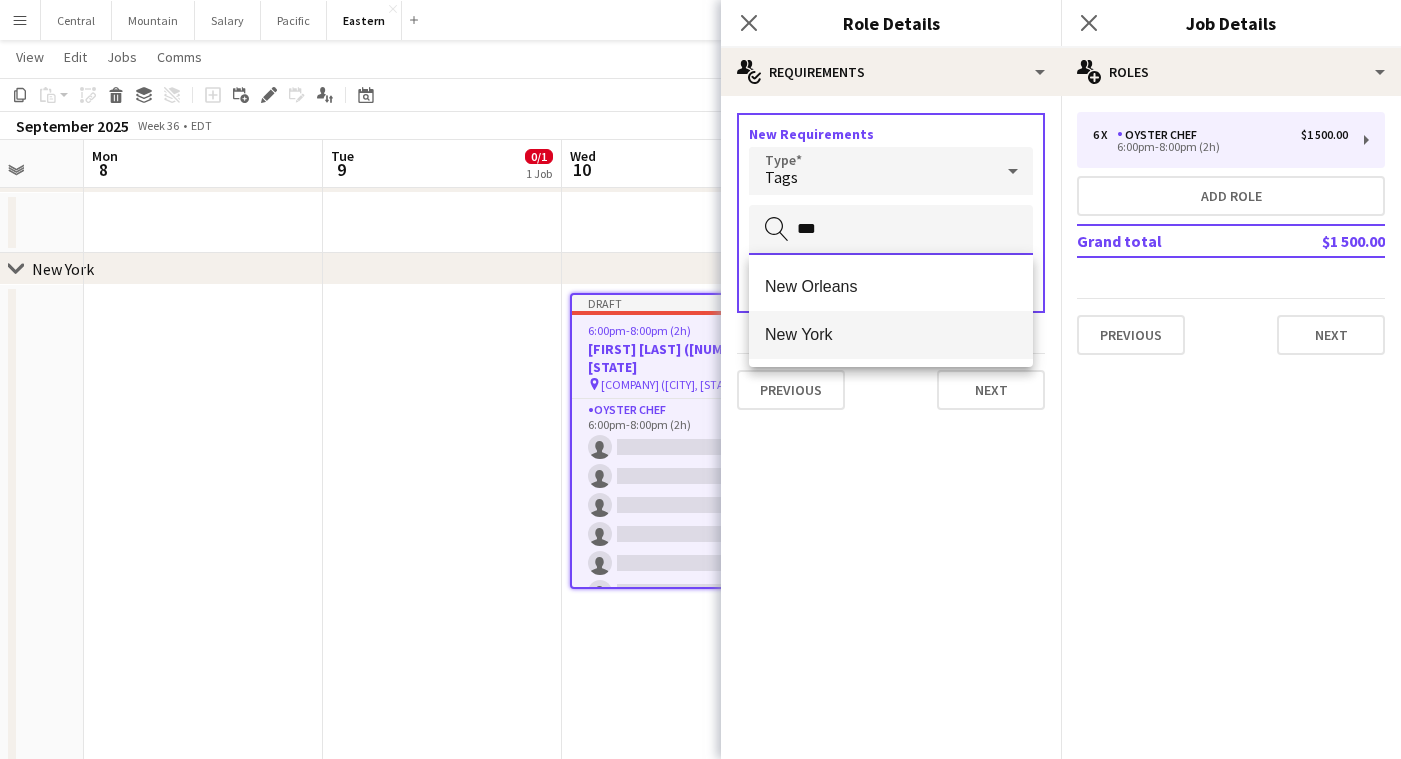 type on "***" 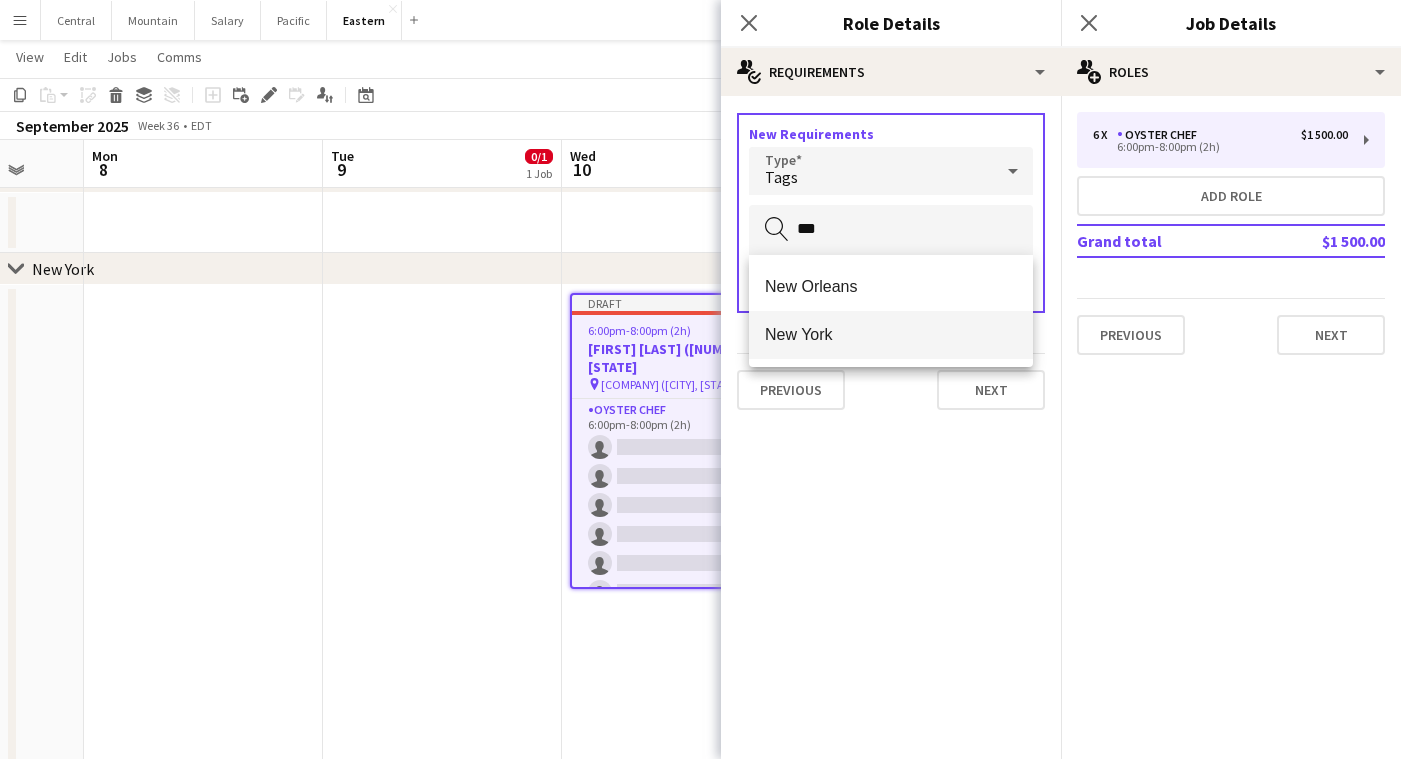 click on "New York" at bounding box center [891, 334] 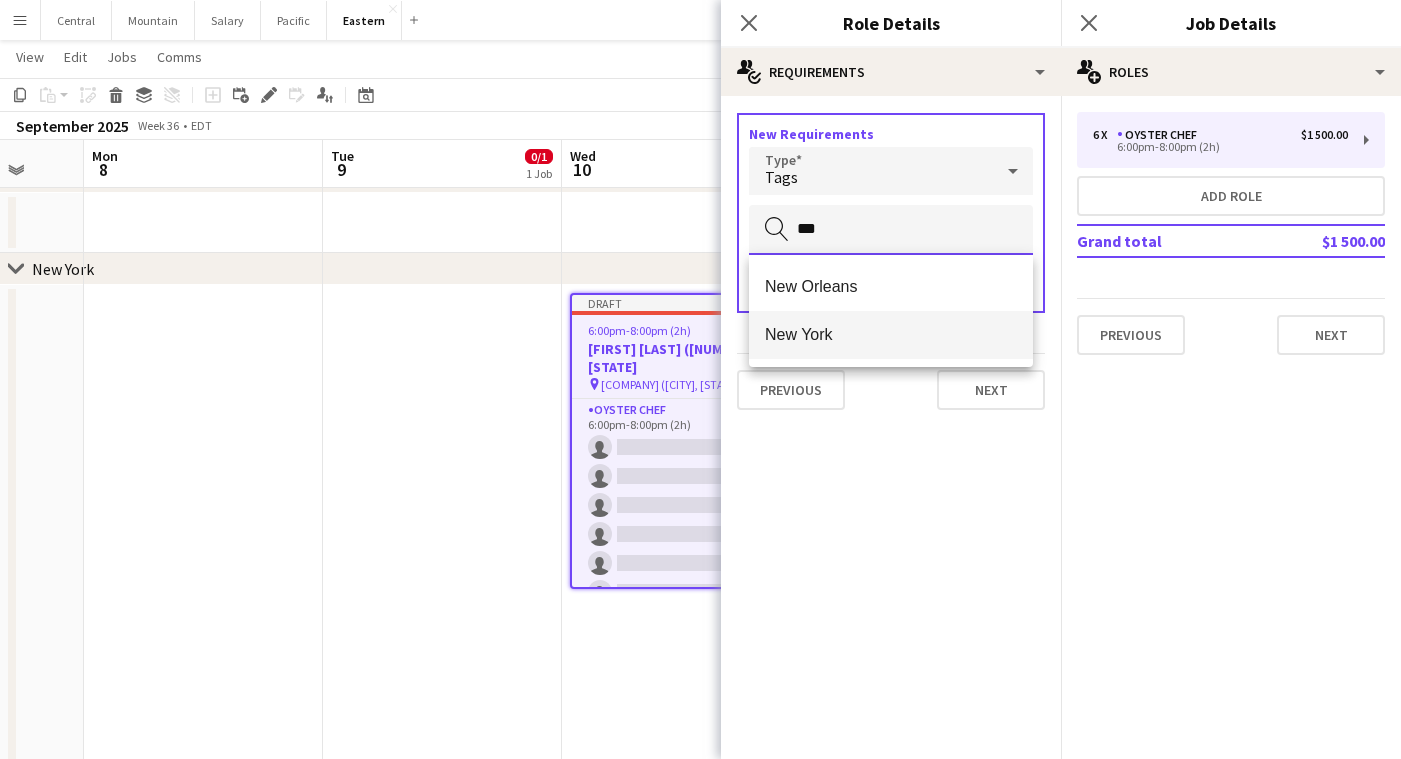 type 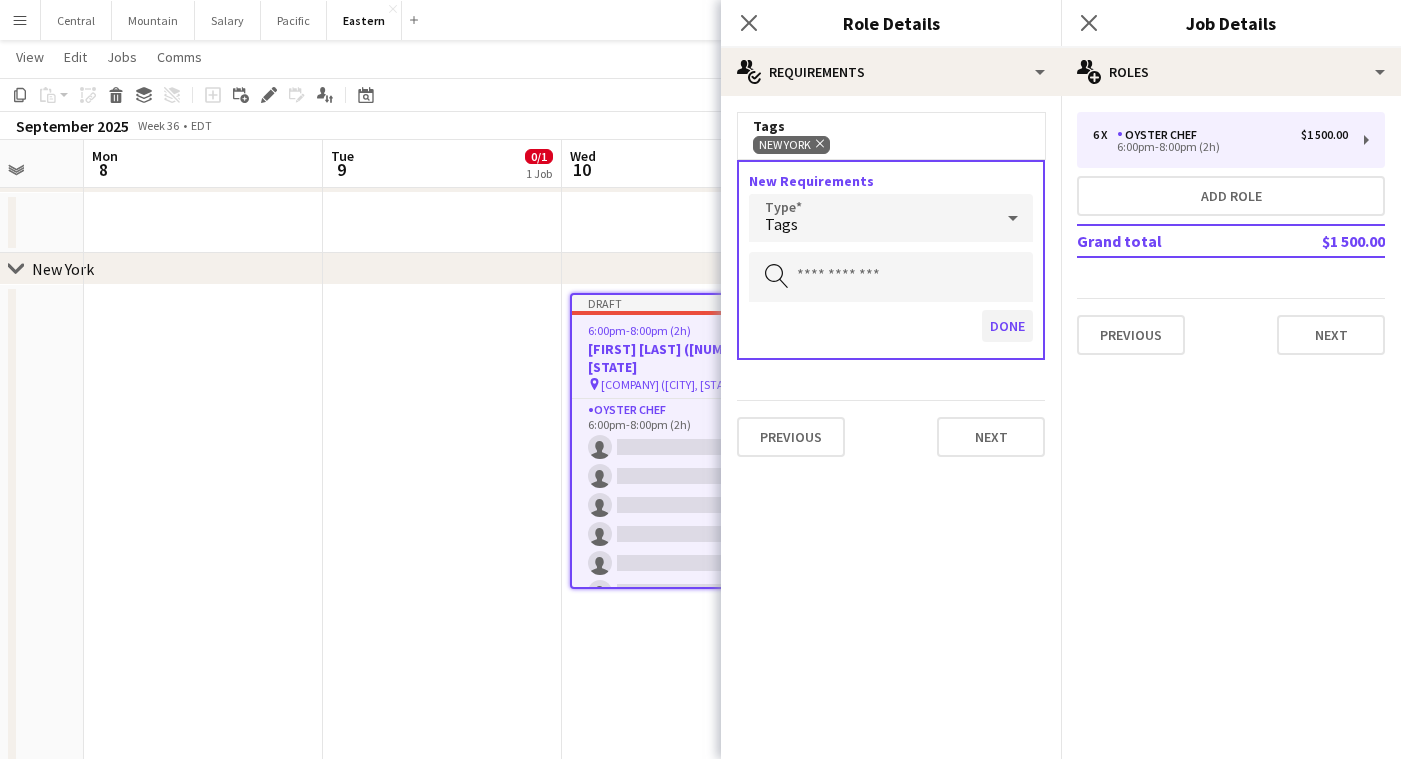 click on "Done" at bounding box center [1007, 326] 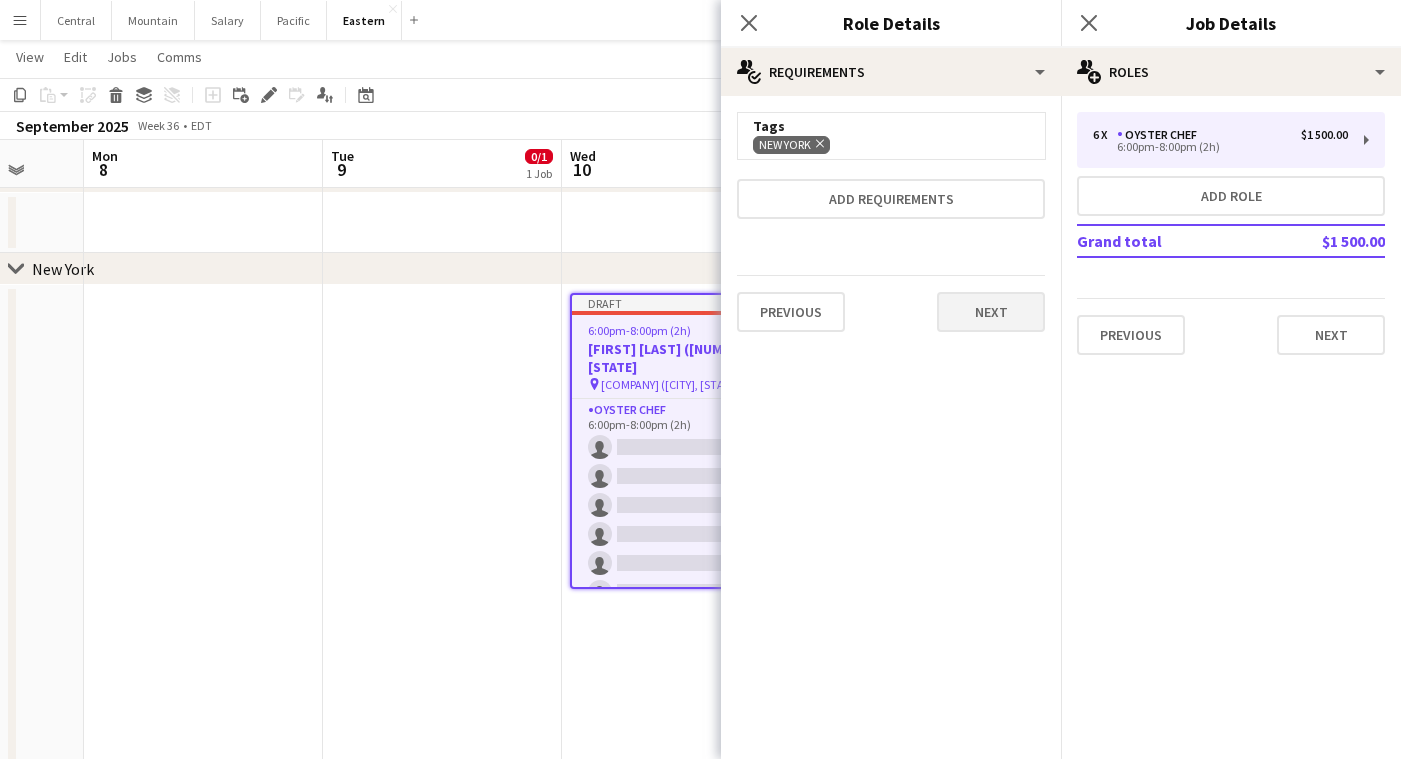 click on "Next" at bounding box center (991, 312) 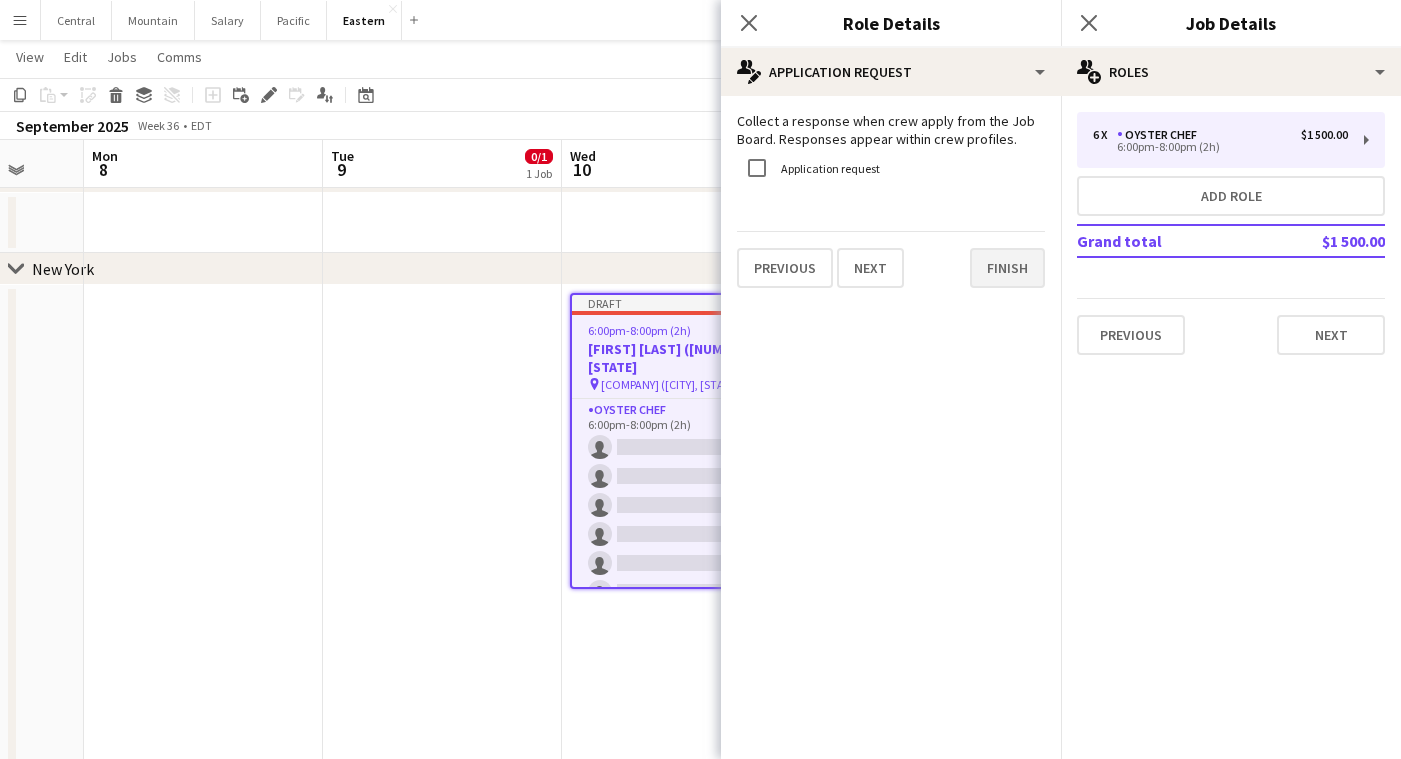 click on "Finish" at bounding box center (1007, 268) 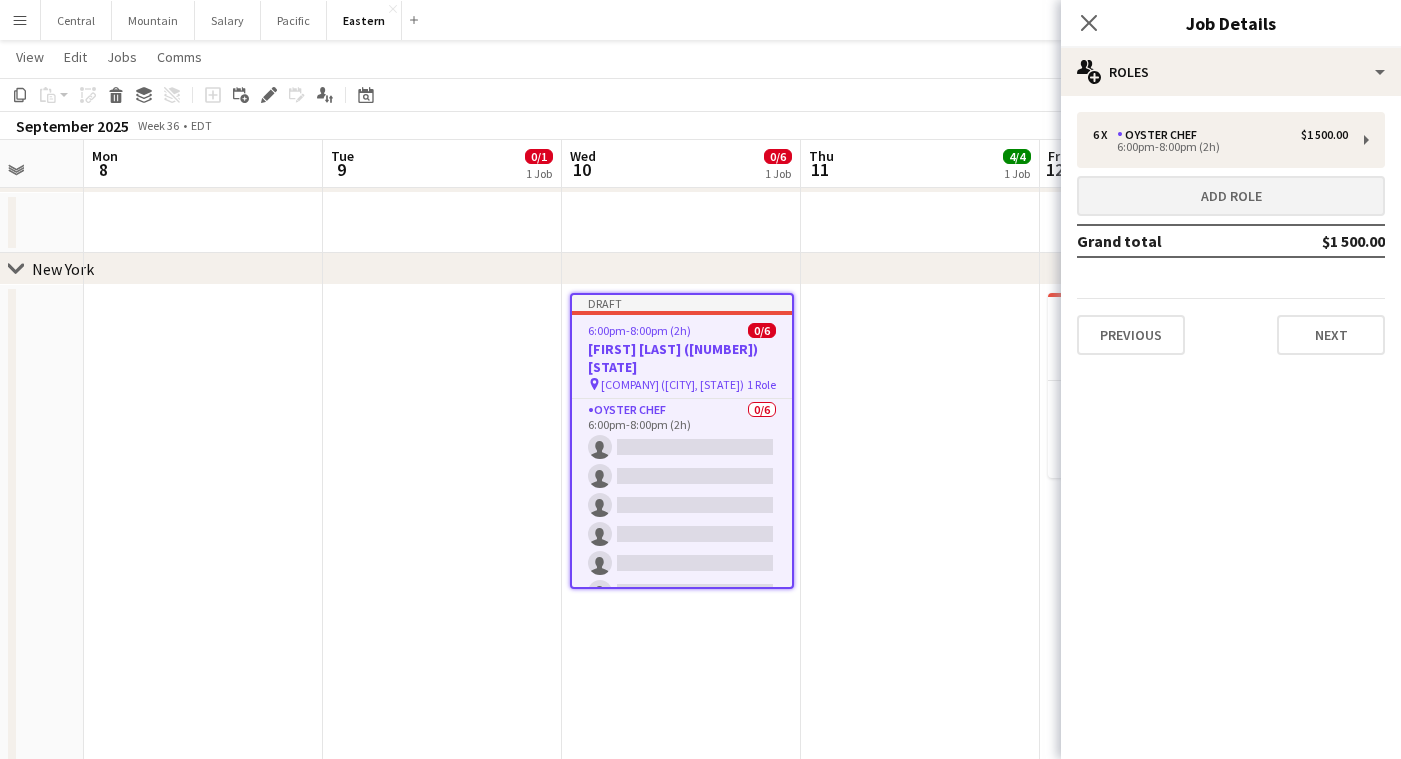 click on "Add role" at bounding box center (1231, 196) 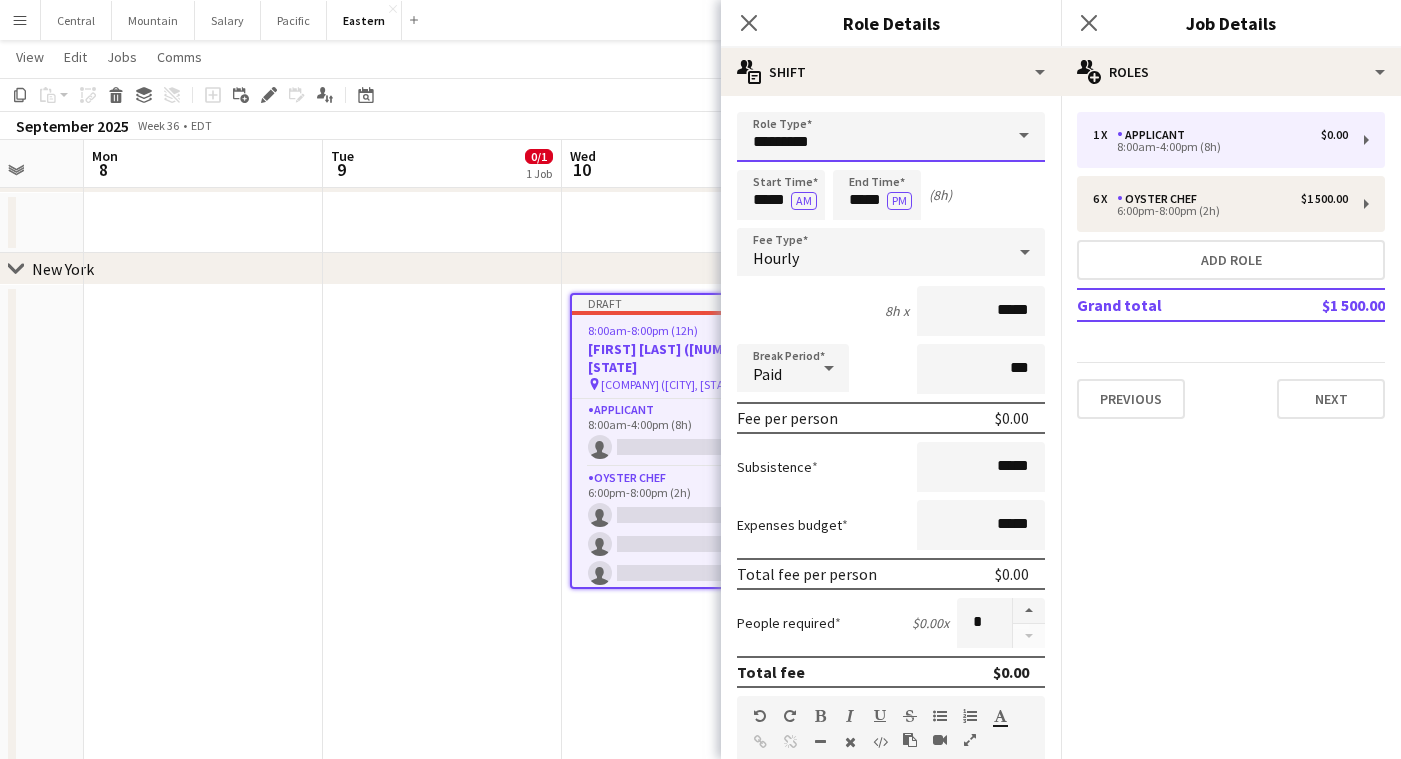 click on "*********" at bounding box center (891, 137) 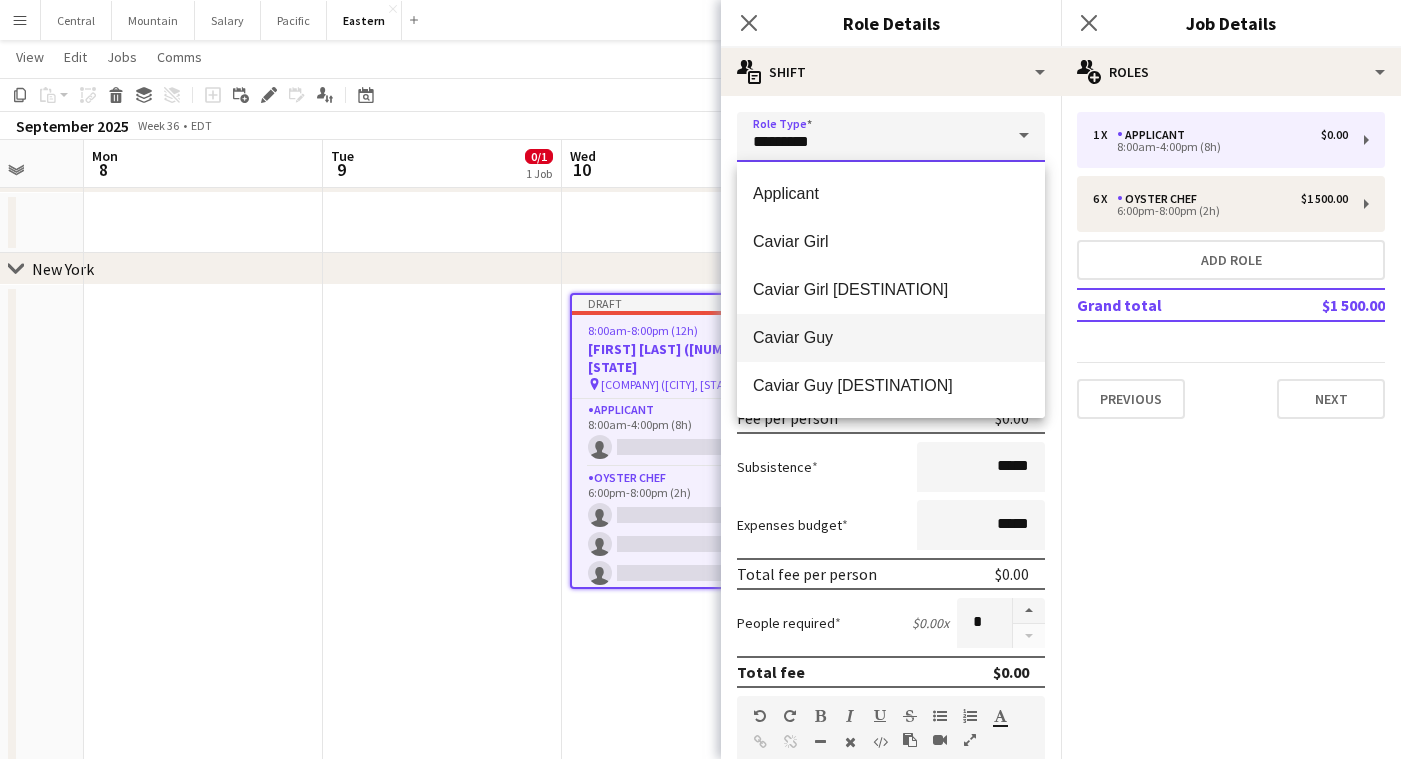 scroll, scrollTop: 0, scrollLeft: 0, axis: both 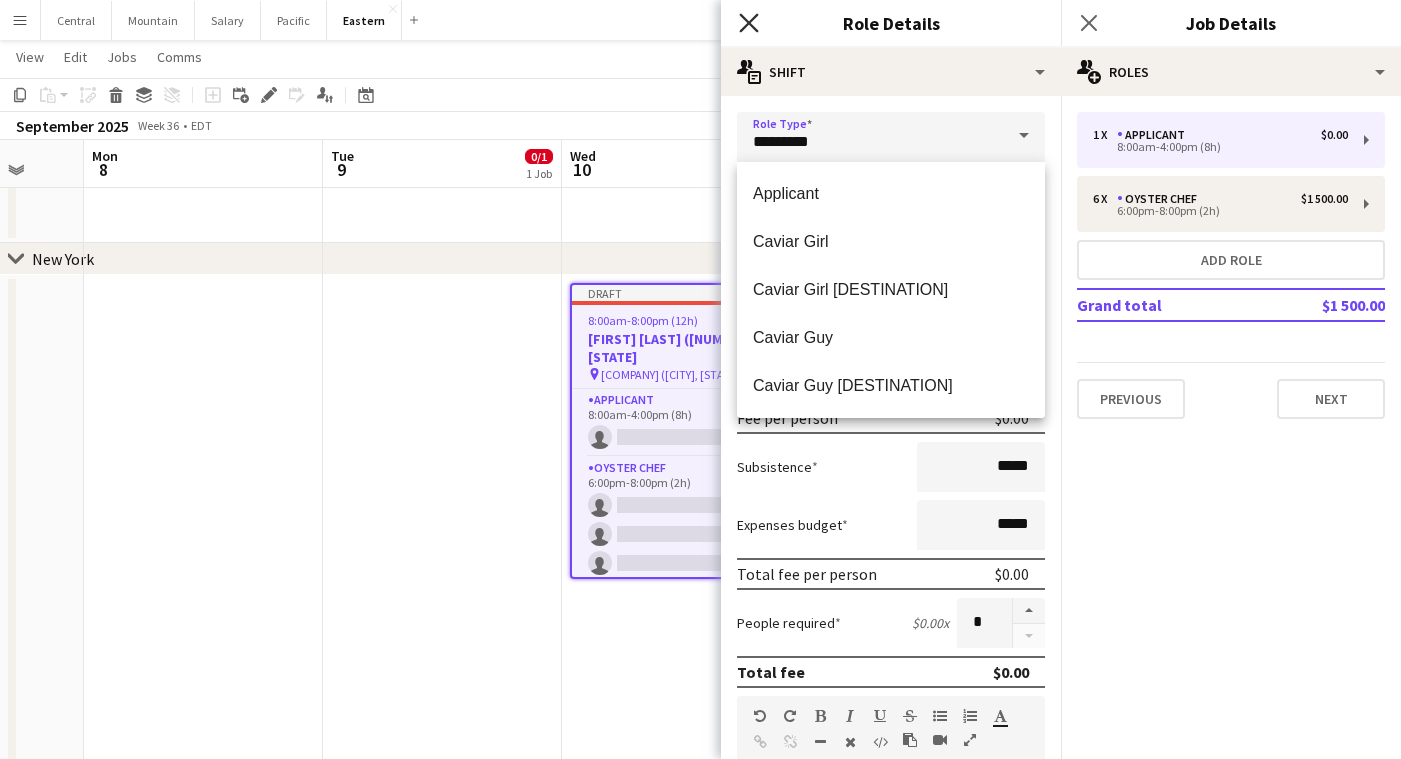 click 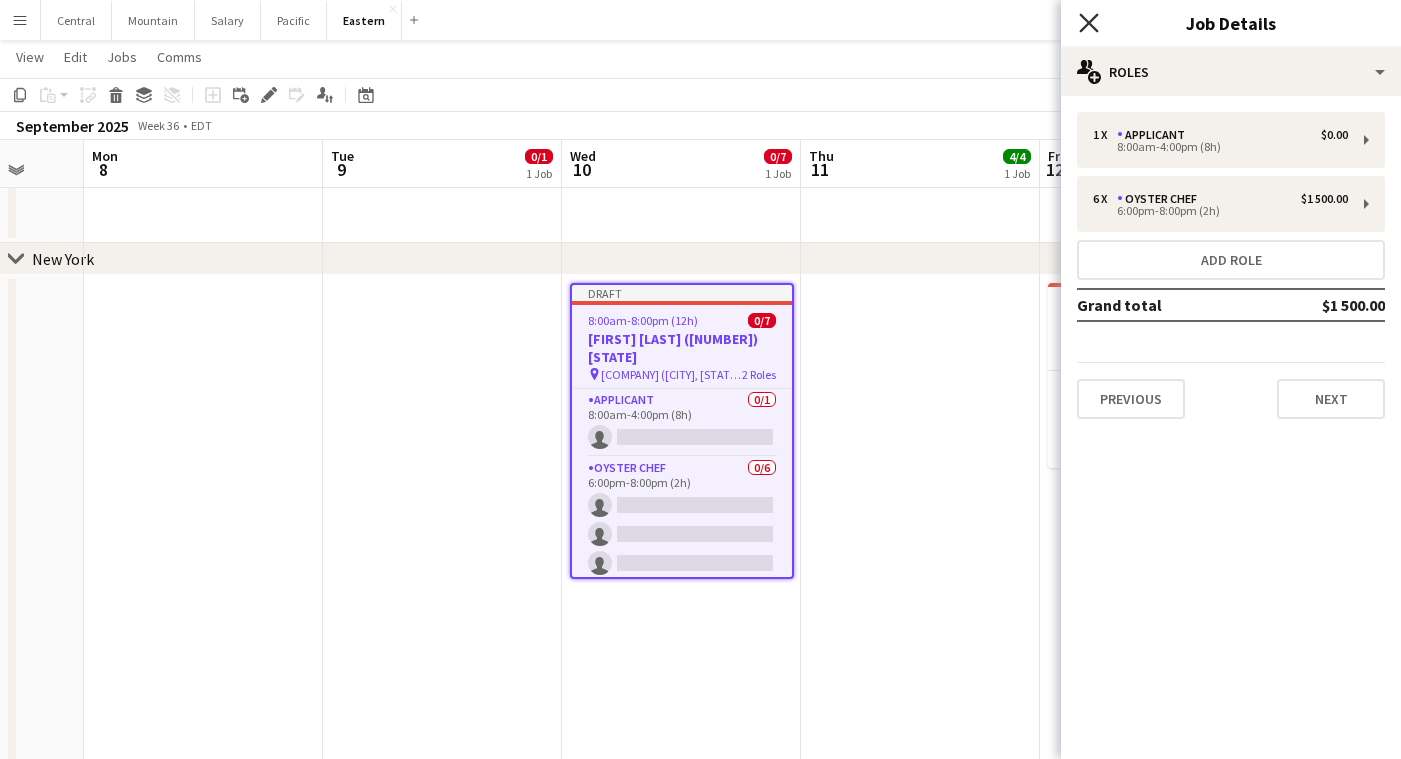 click 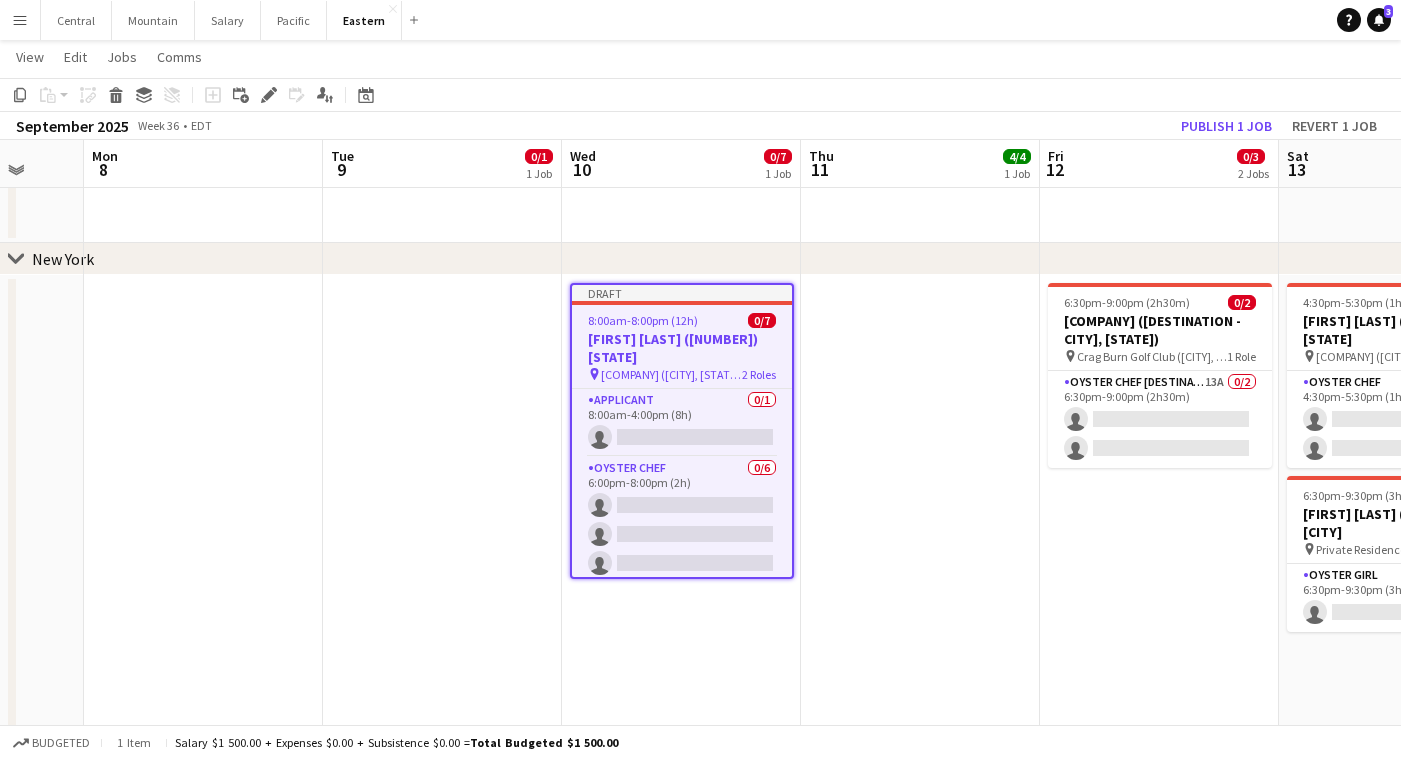 click on "Menu" at bounding box center [20, 20] 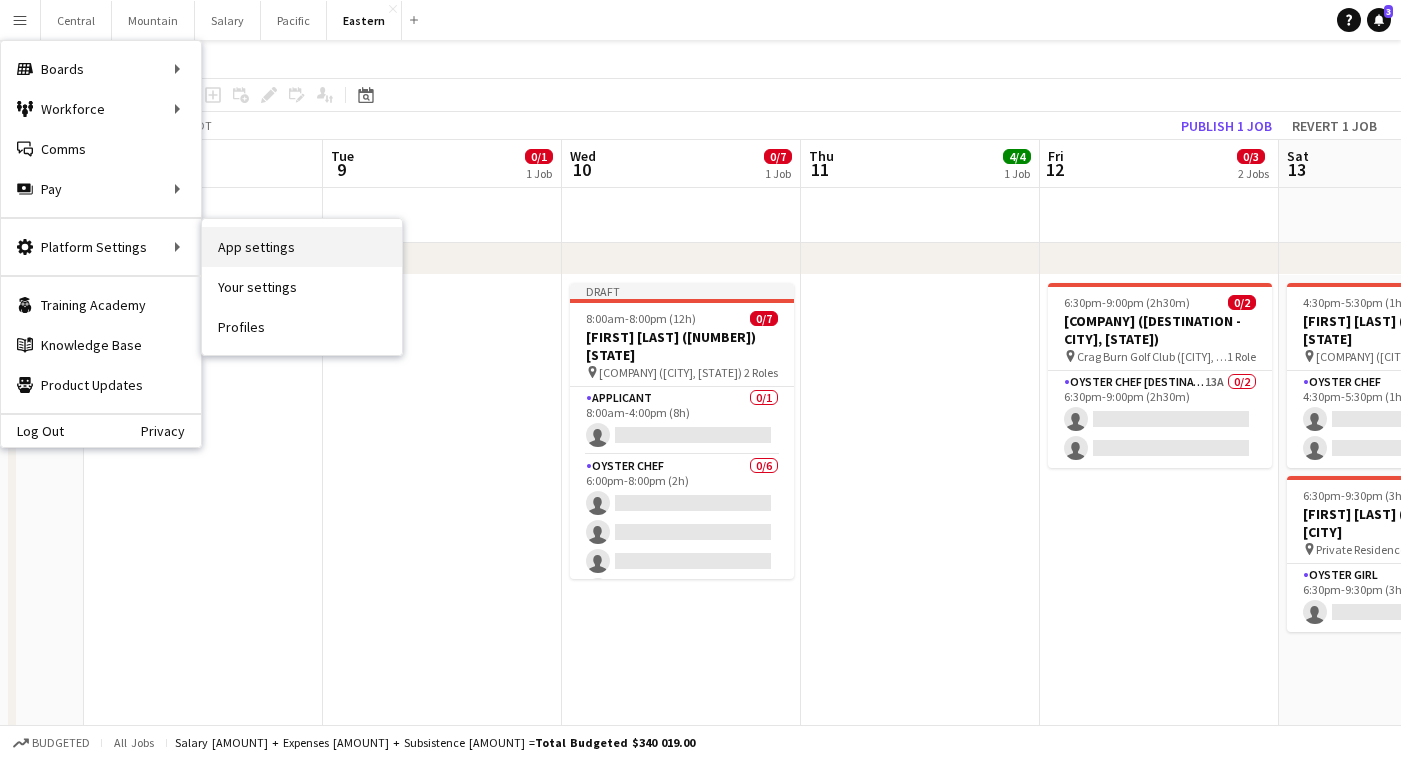 click on "App settings" at bounding box center [302, 247] 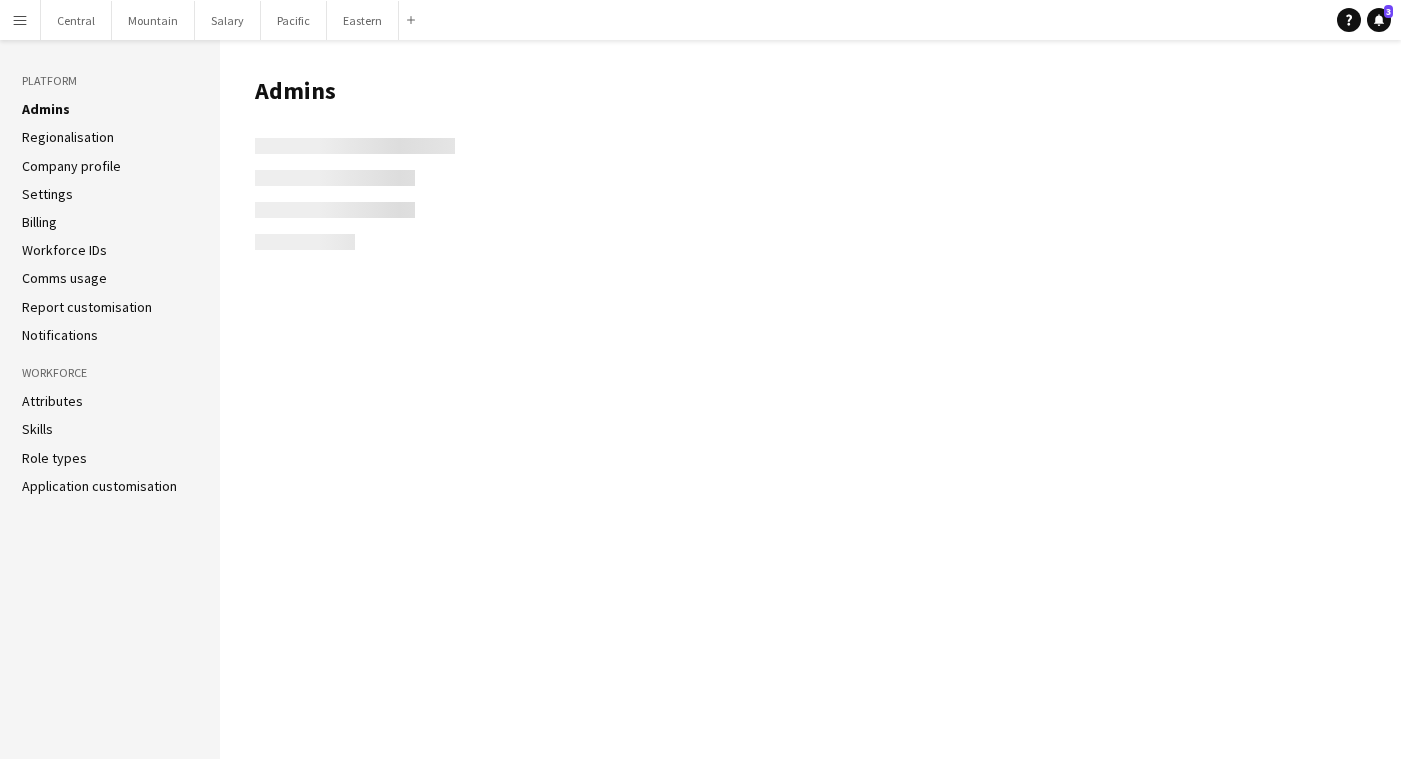 scroll, scrollTop: 0, scrollLeft: 0, axis: both 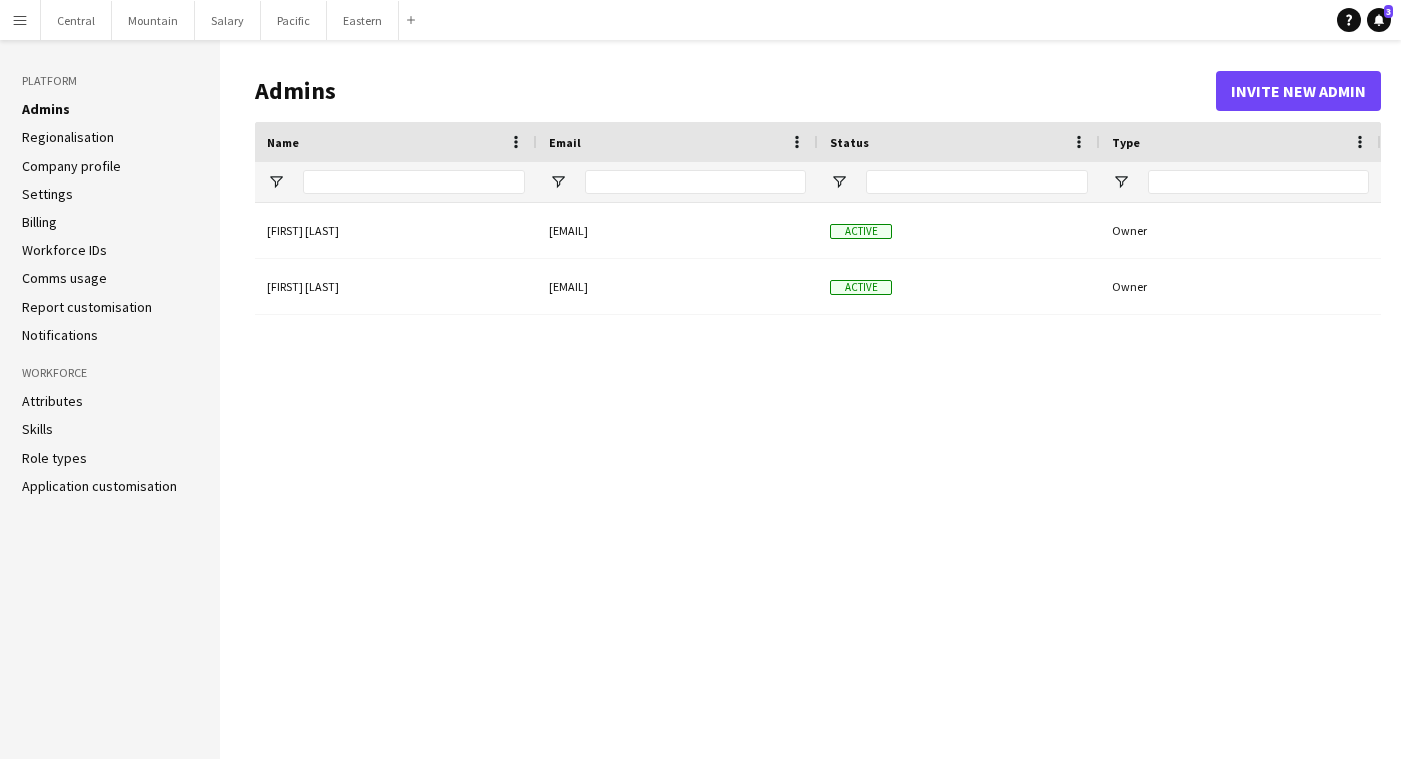 click on "Role types" 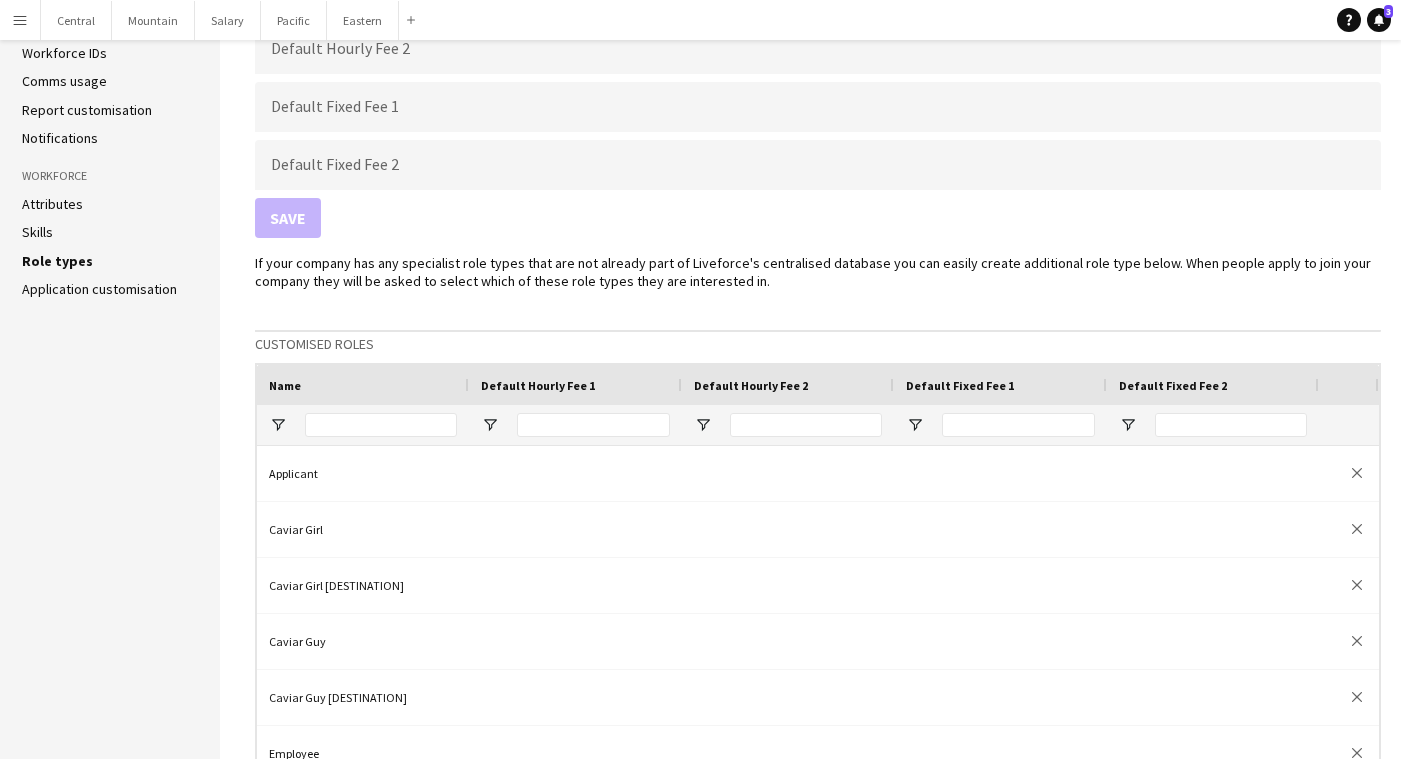 scroll, scrollTop: 203, scrollLeft: 0, axis: vertical 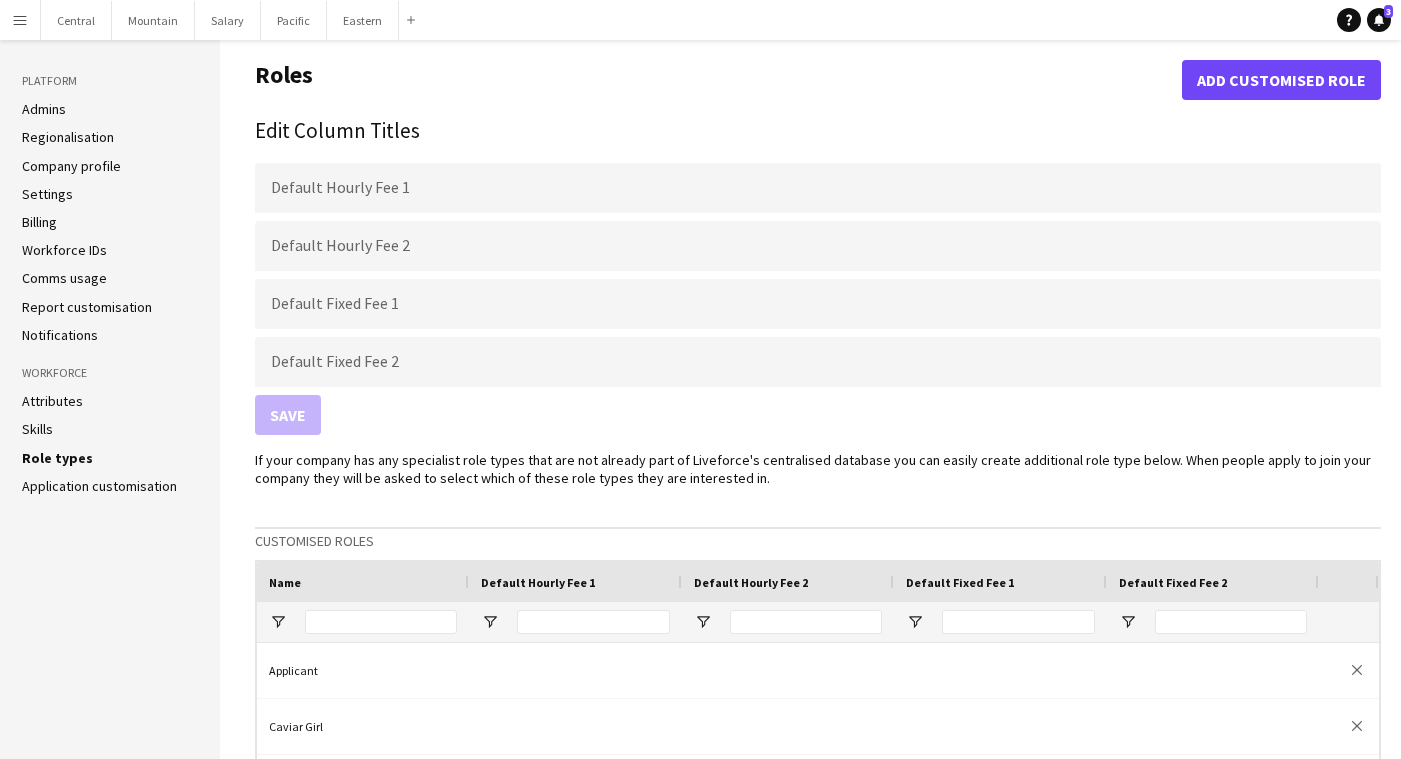 click on "Add customised role" 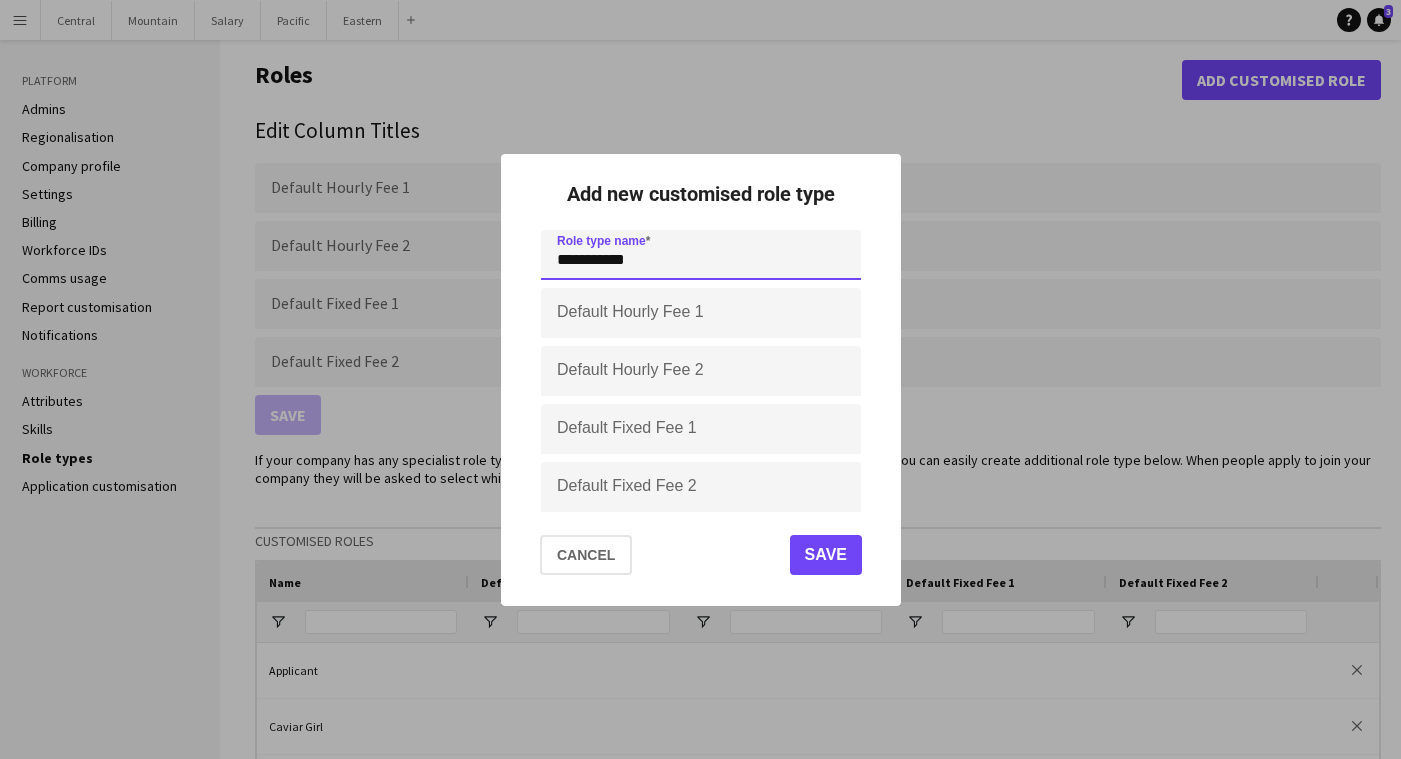 type on "**********" 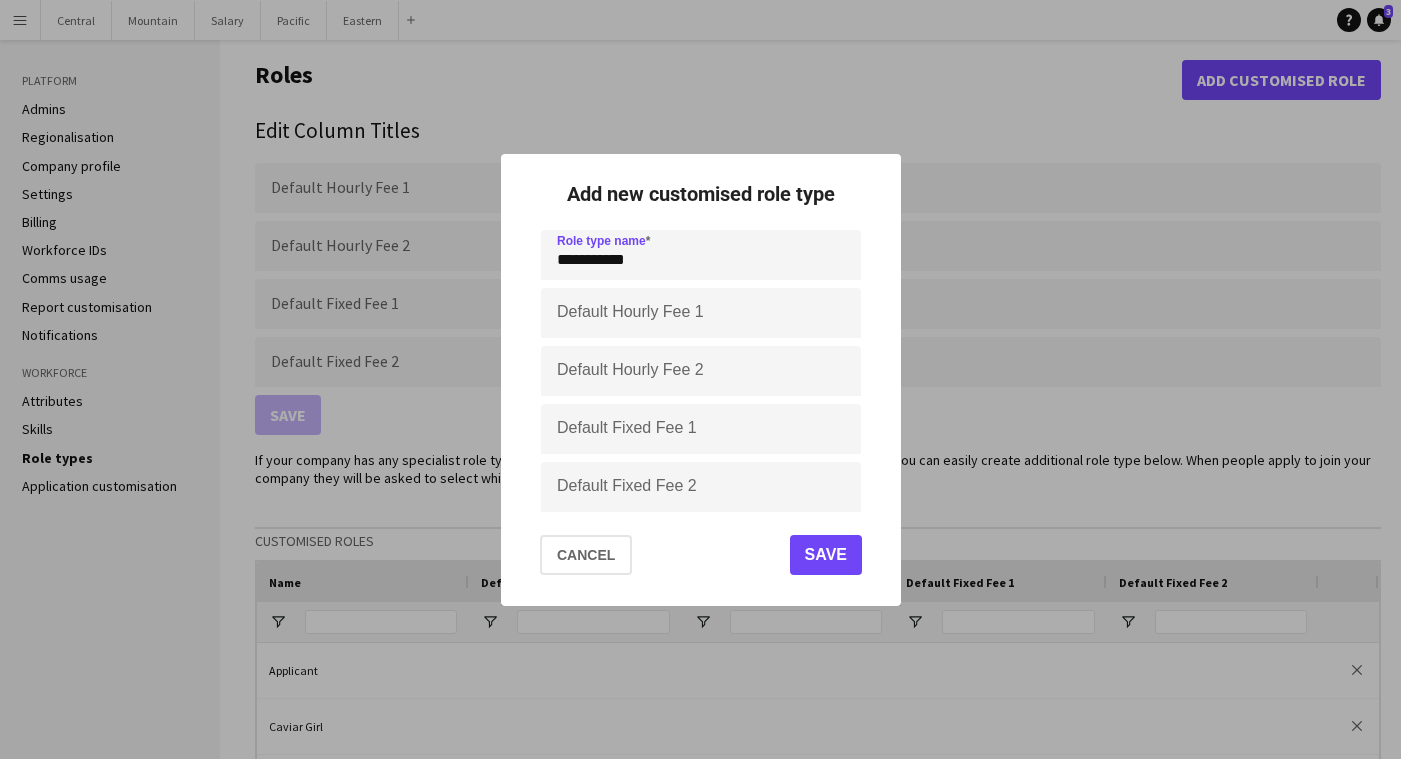 click on "Save" 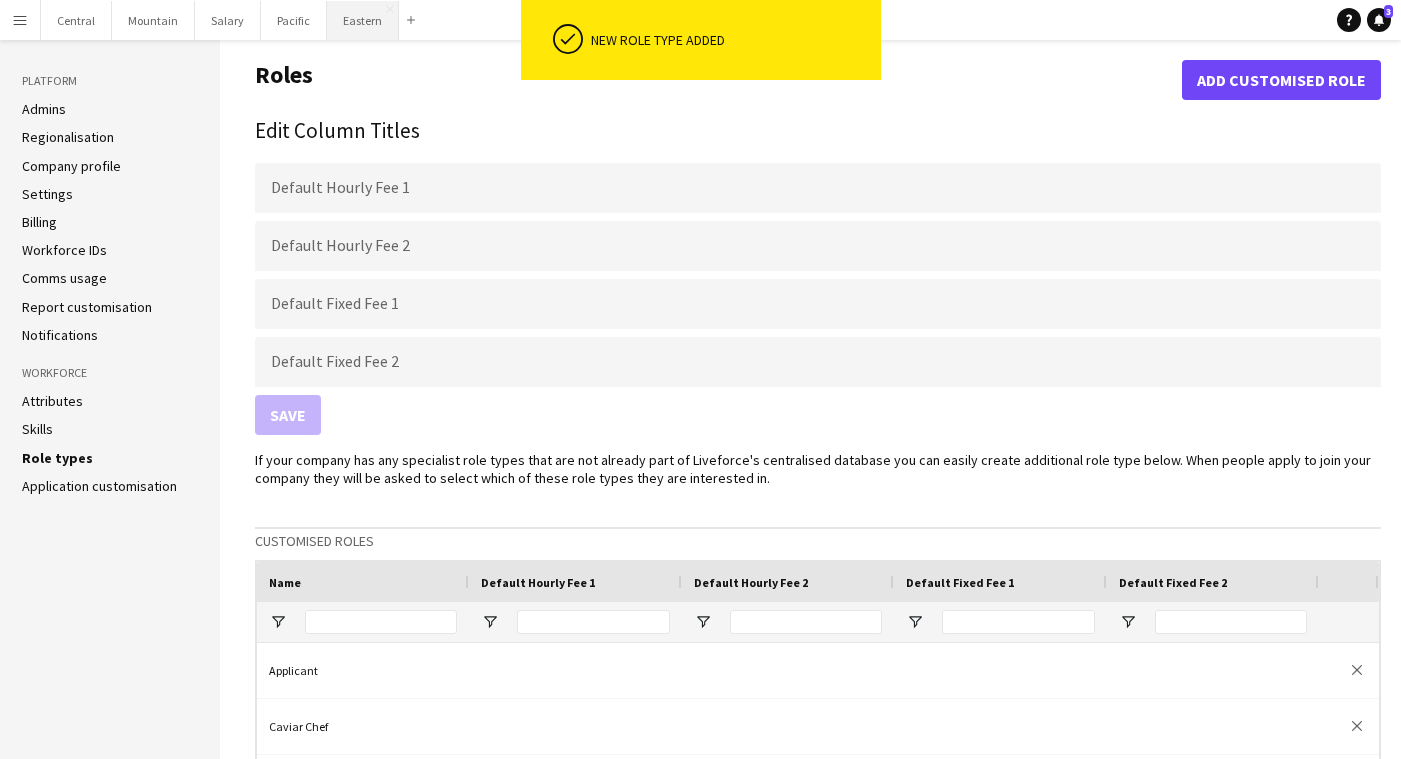 click on "Eastern
Close" at bounding box center (363, 20) 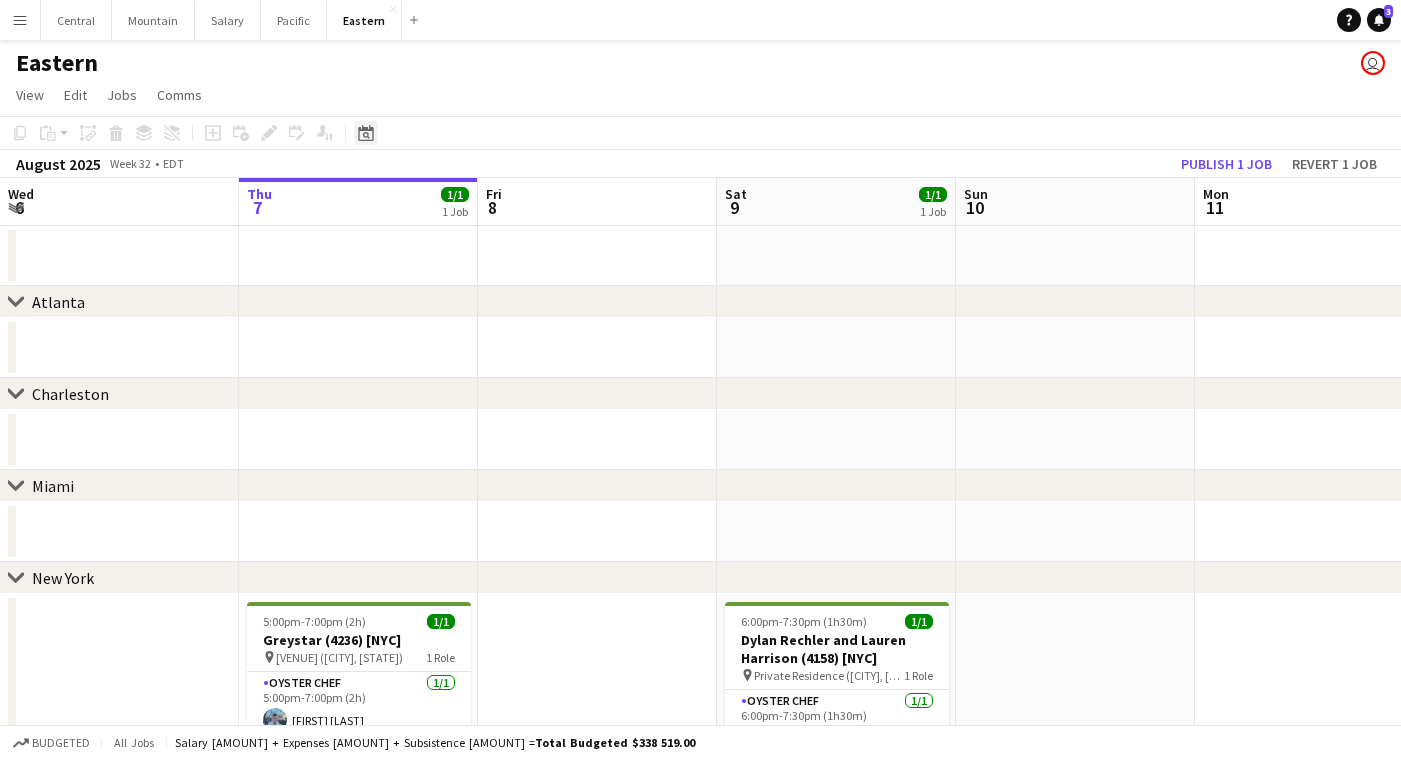 click on "Date picker" at bounding box center [366, 133] 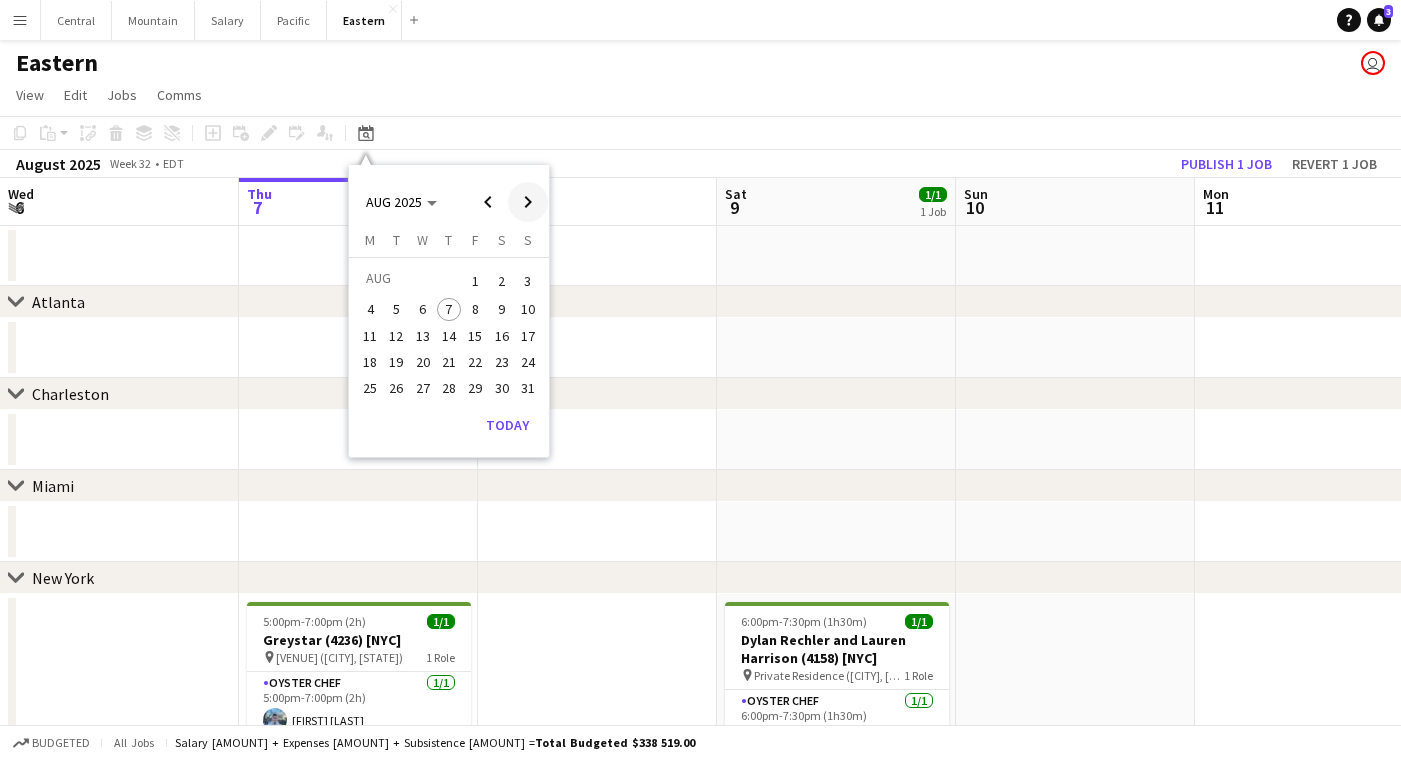 click at bounding box center (528, 202) 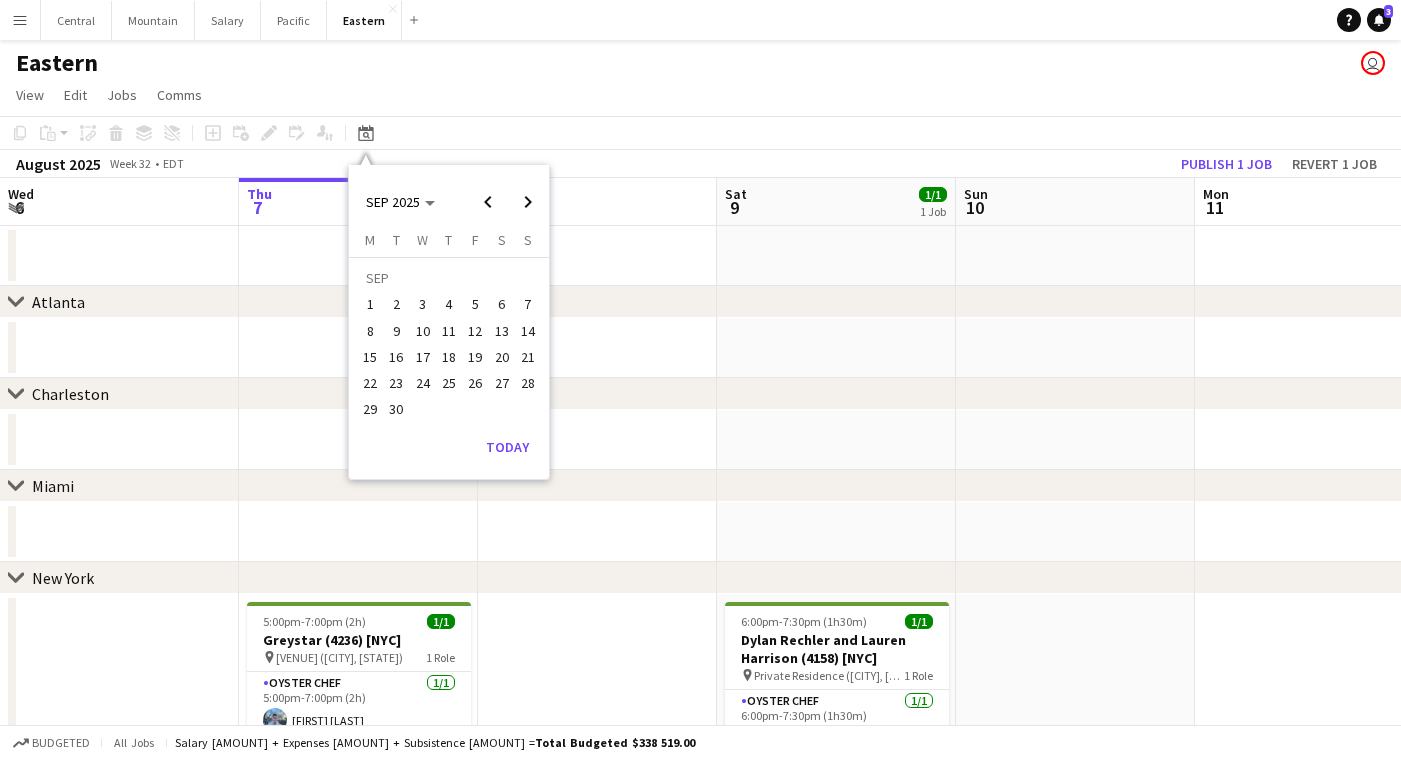 click on "9" at bounding box center (397, 331) 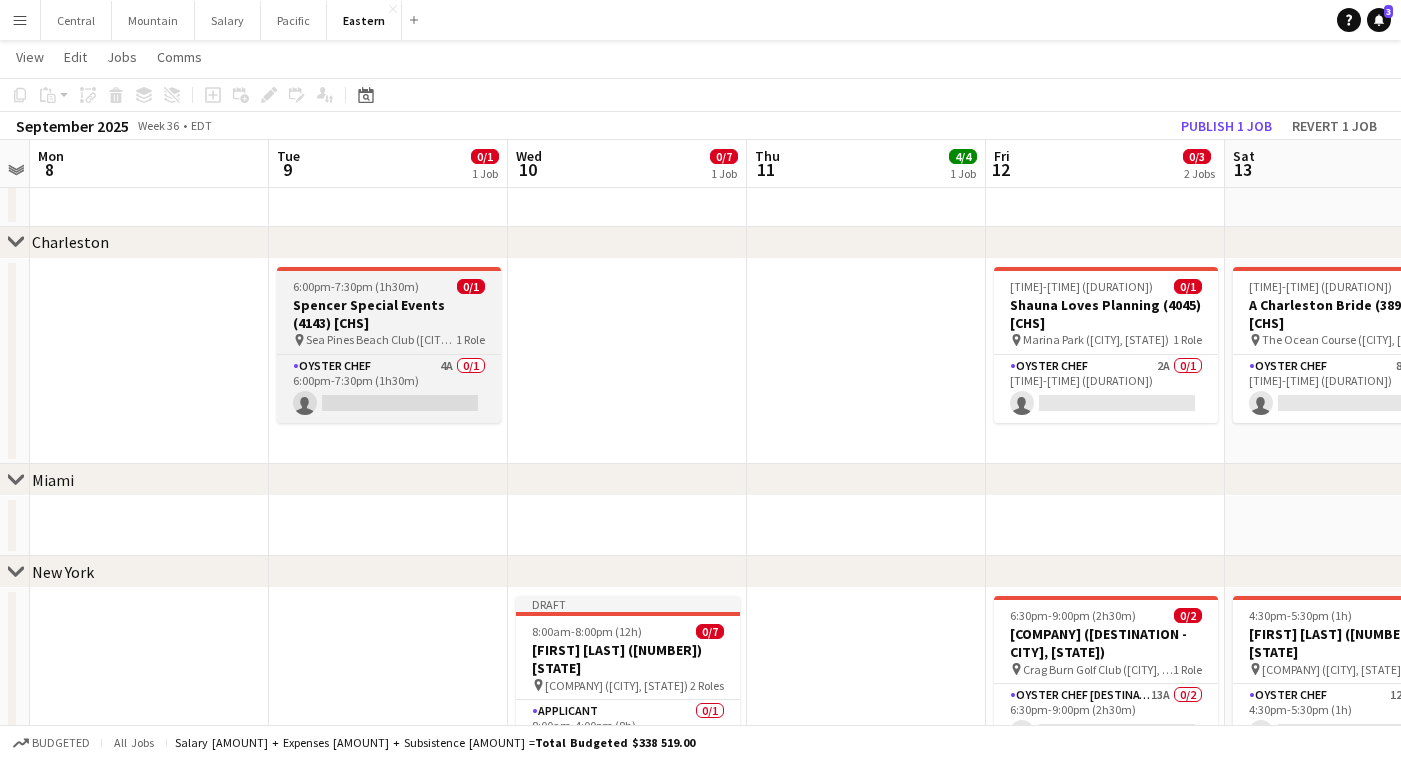 click on "Spencer Special Events (4143) [CHS]" at bounding box center (389, 314) 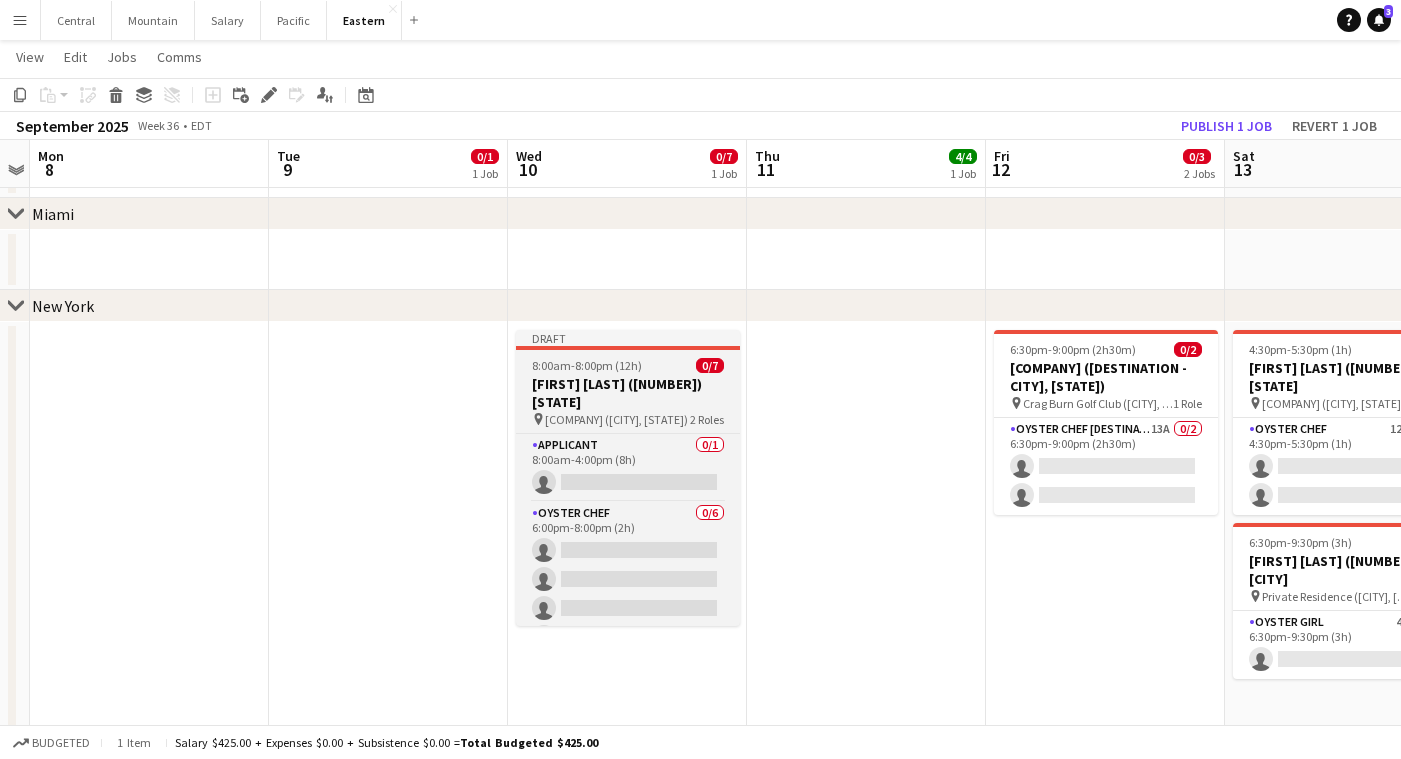 click on "[FIRST] [LAST] ([NUMBER]) [STATE]" at bounding box center [628, 393] 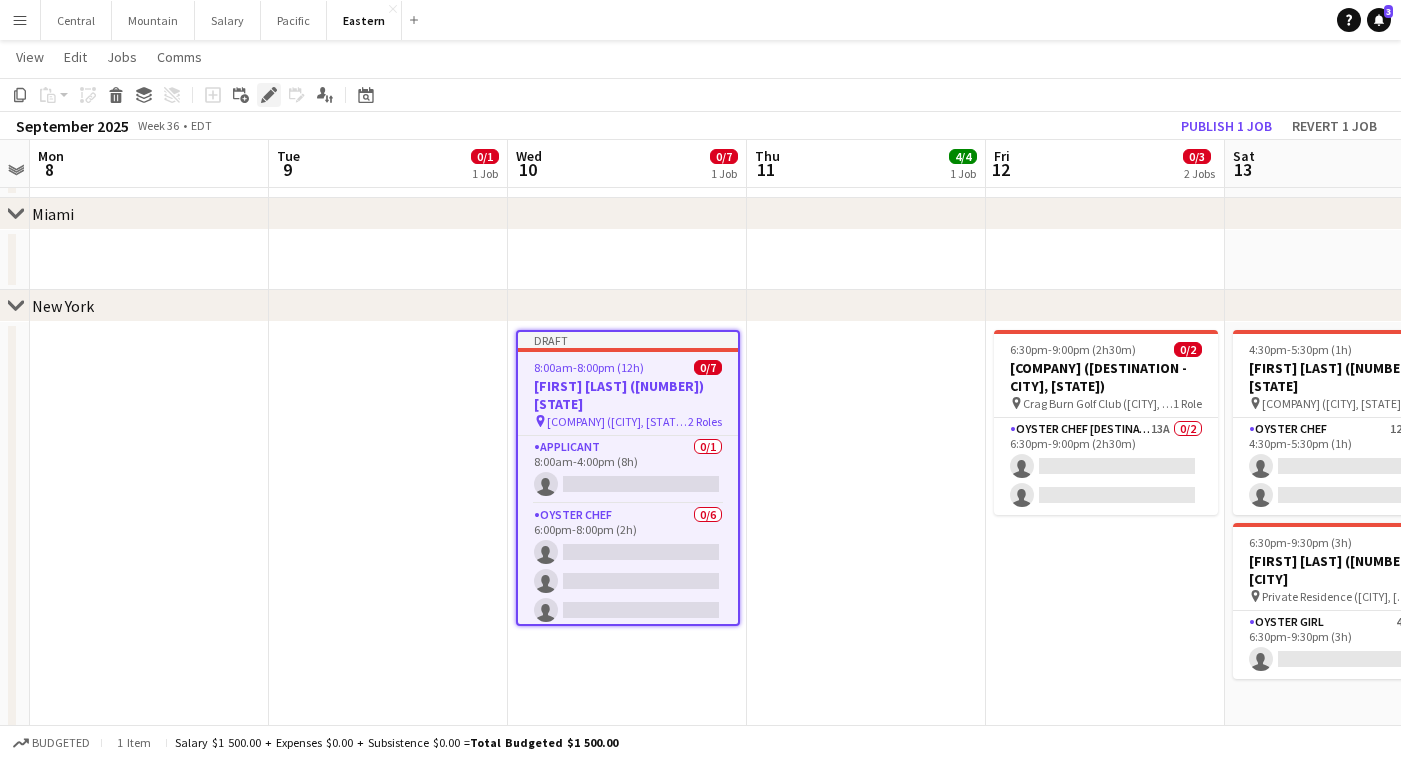 click on "Edit" 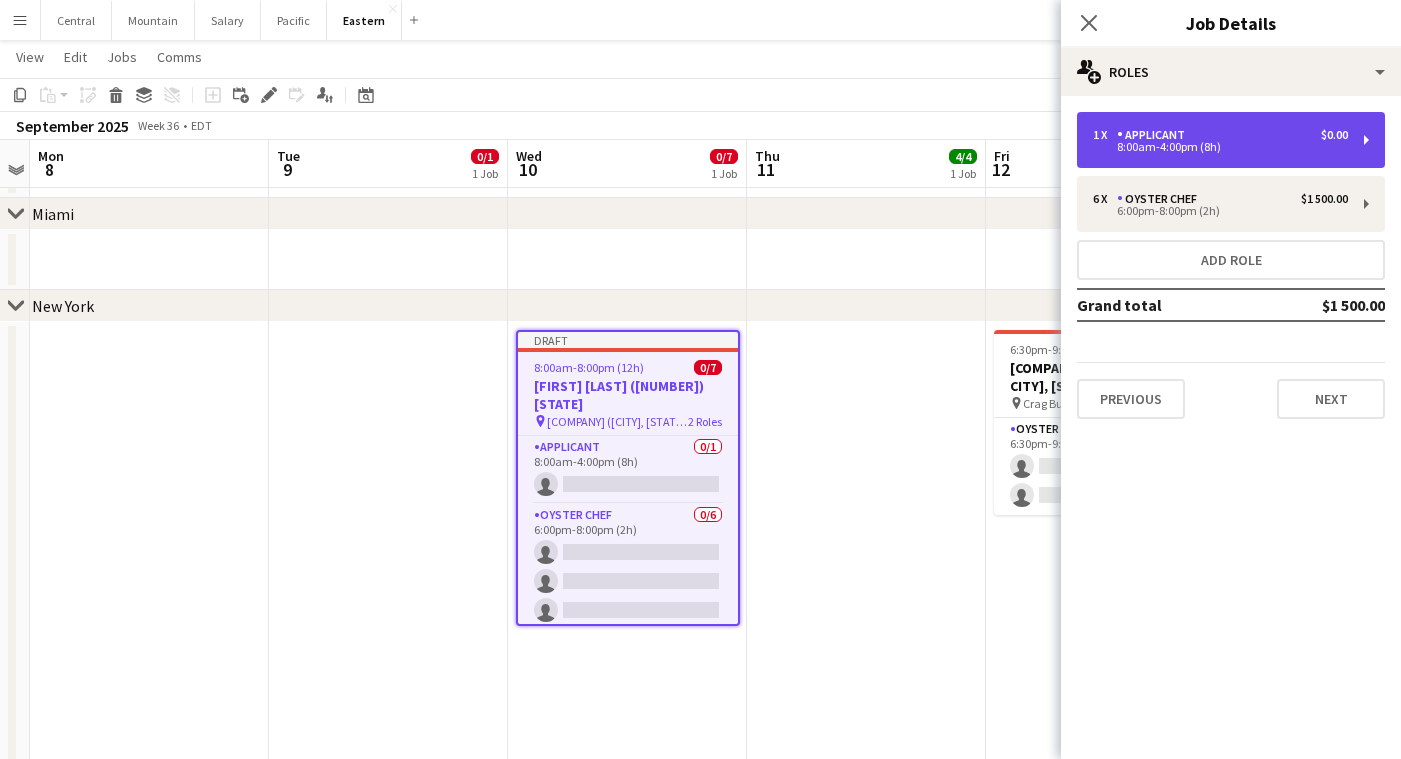 click on "8:00am-4:00pm (8h)" at bounding box center [1220, 147] 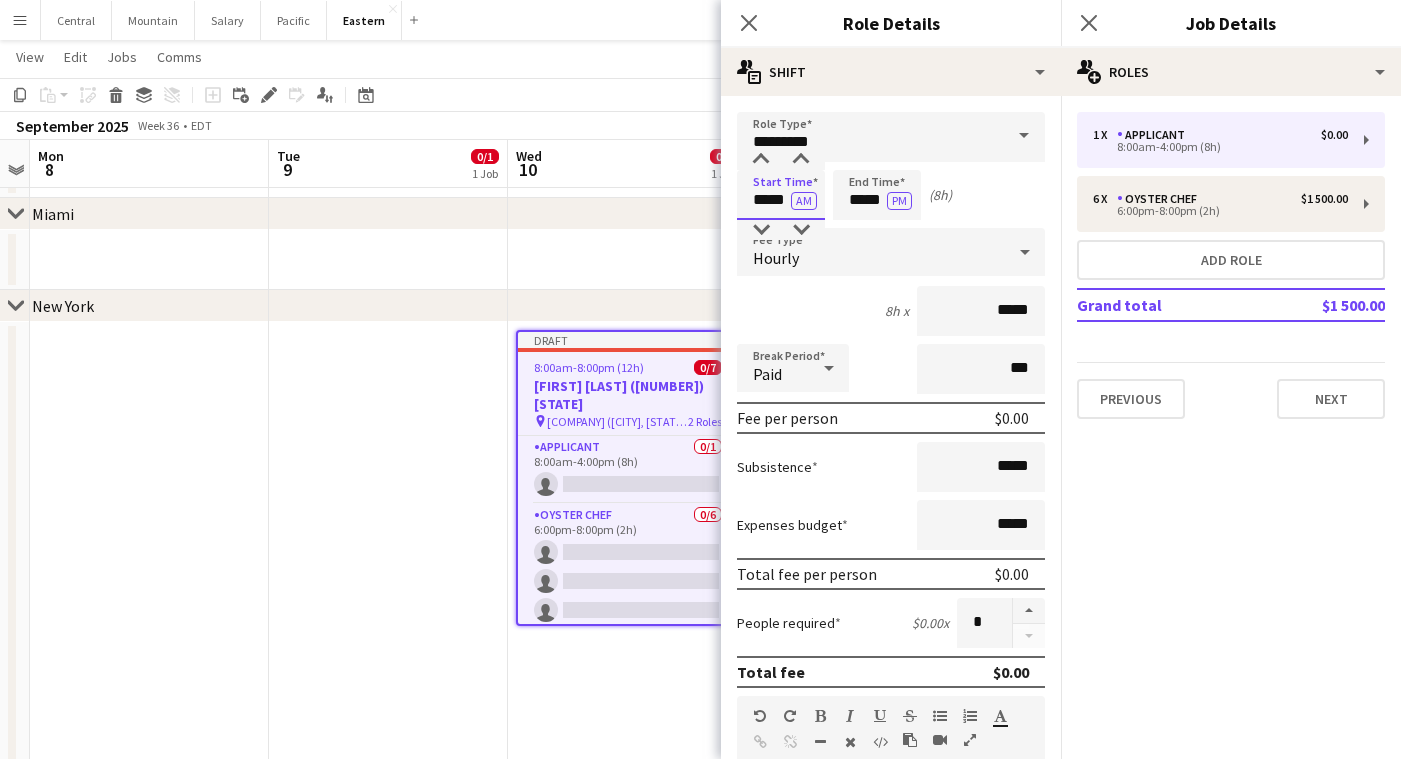 click on "*****" at bounding box center [781, 195] 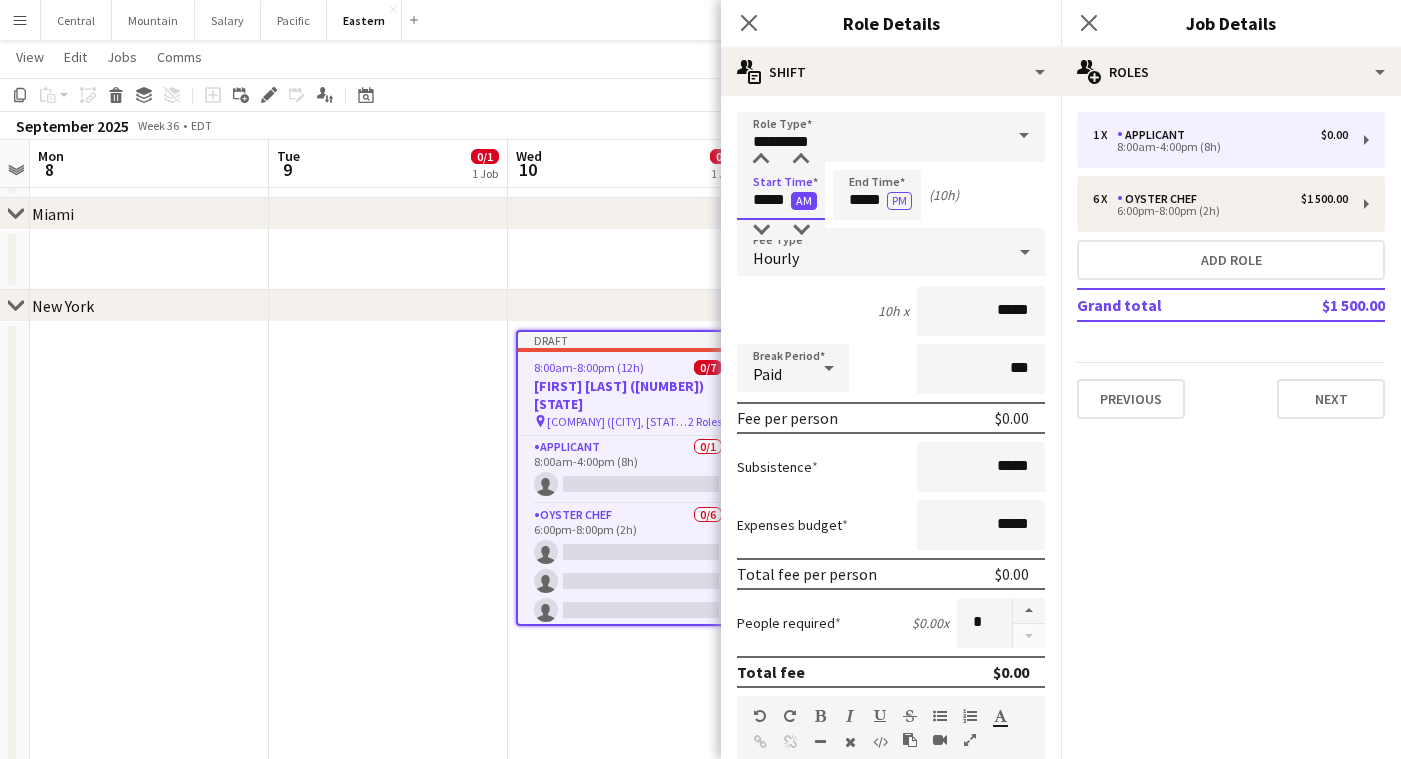 type on "*****" 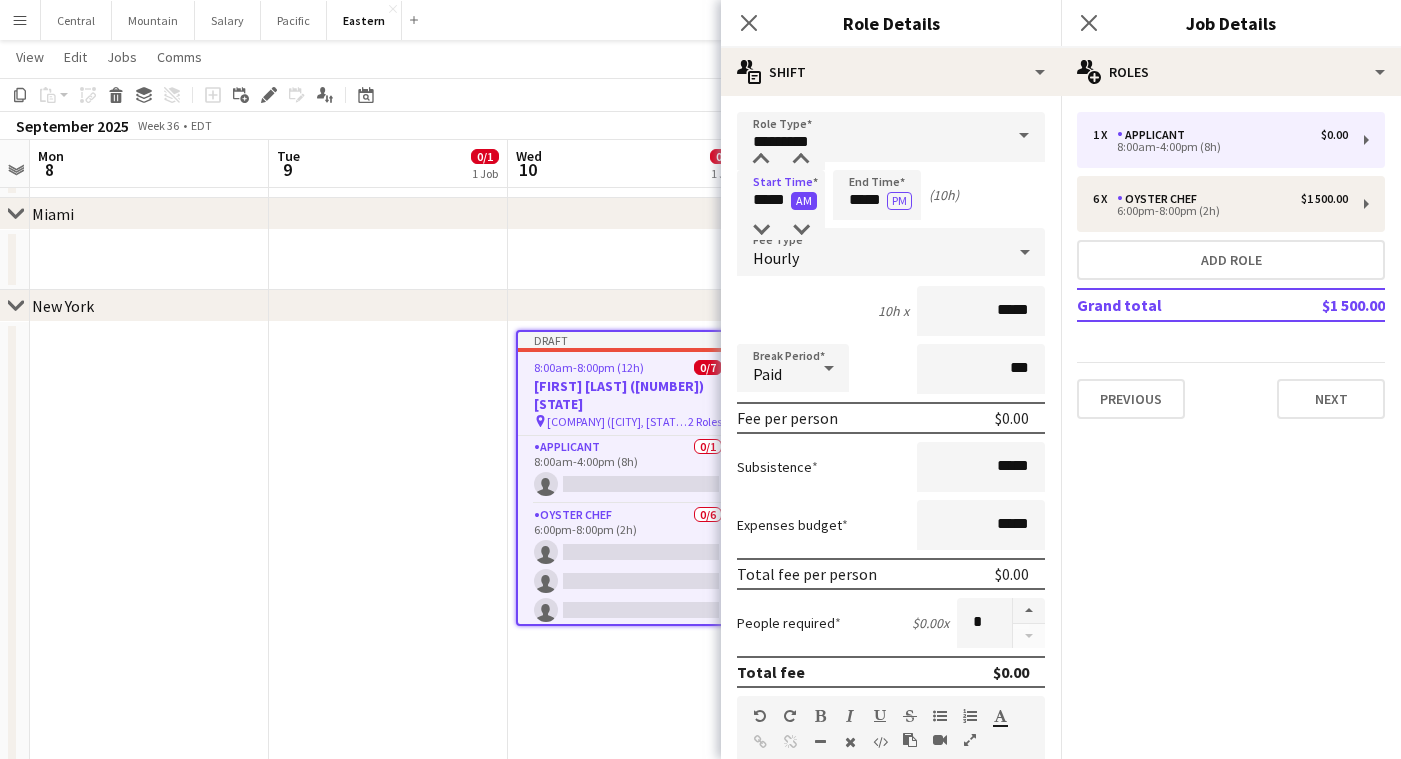 click on "AM" at bounding box center [804, 201] 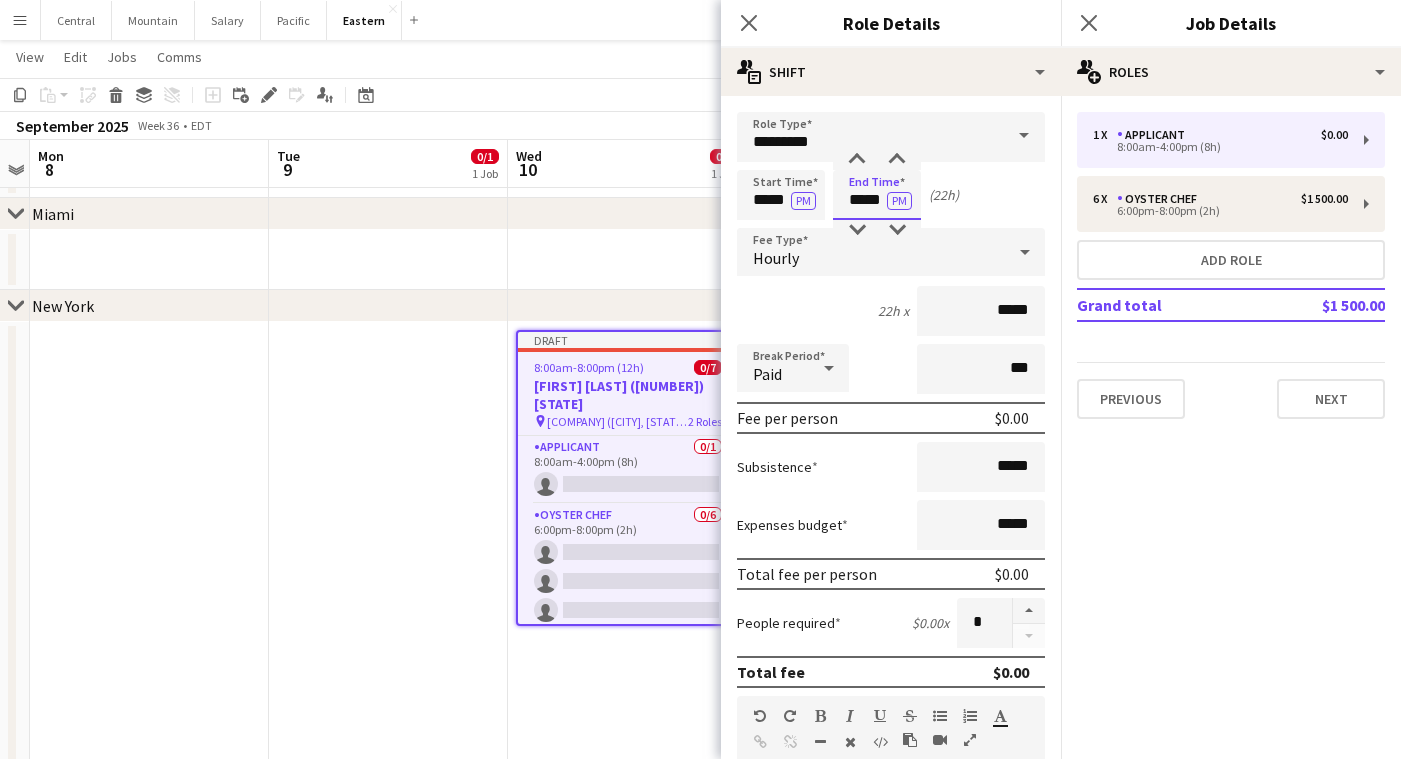 click on "*****" at bounding box center (877, 195) 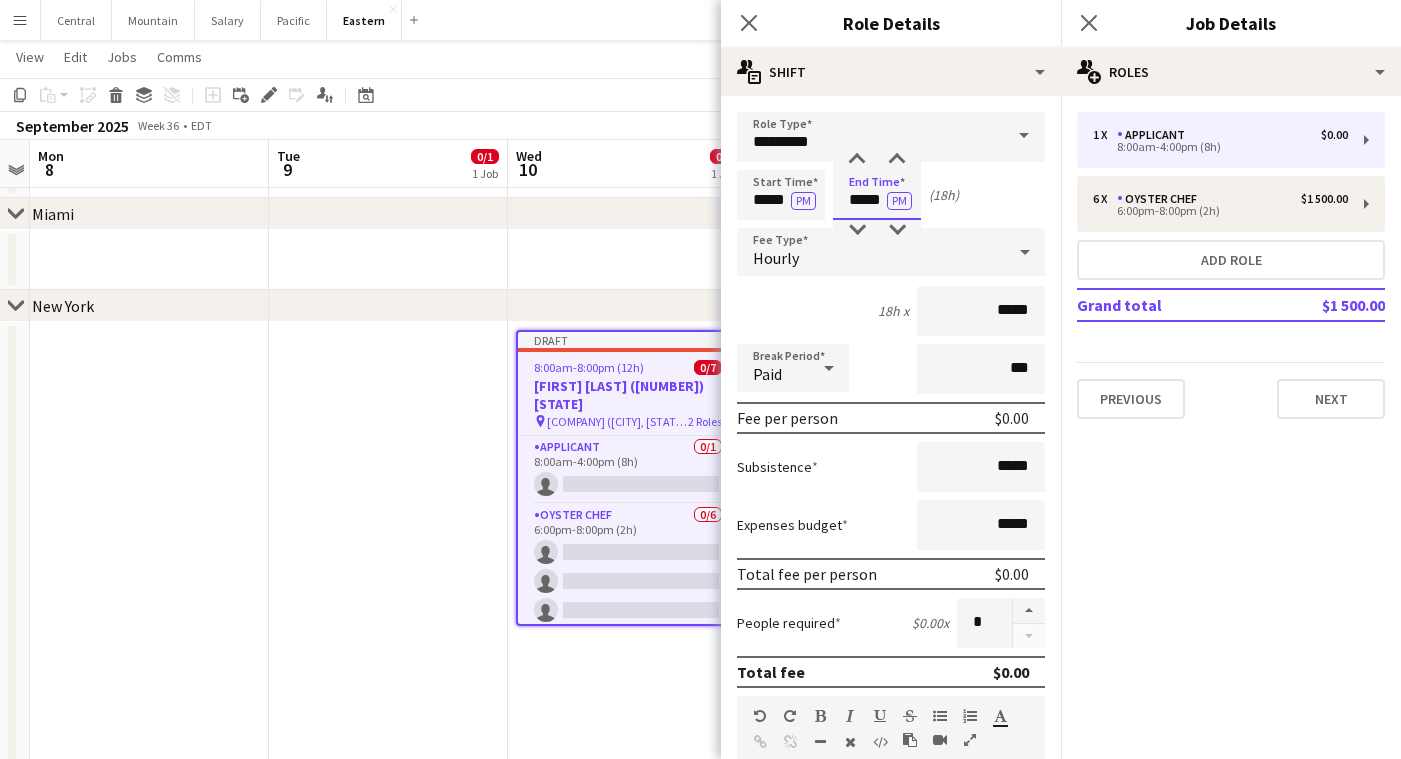 type on "*****" 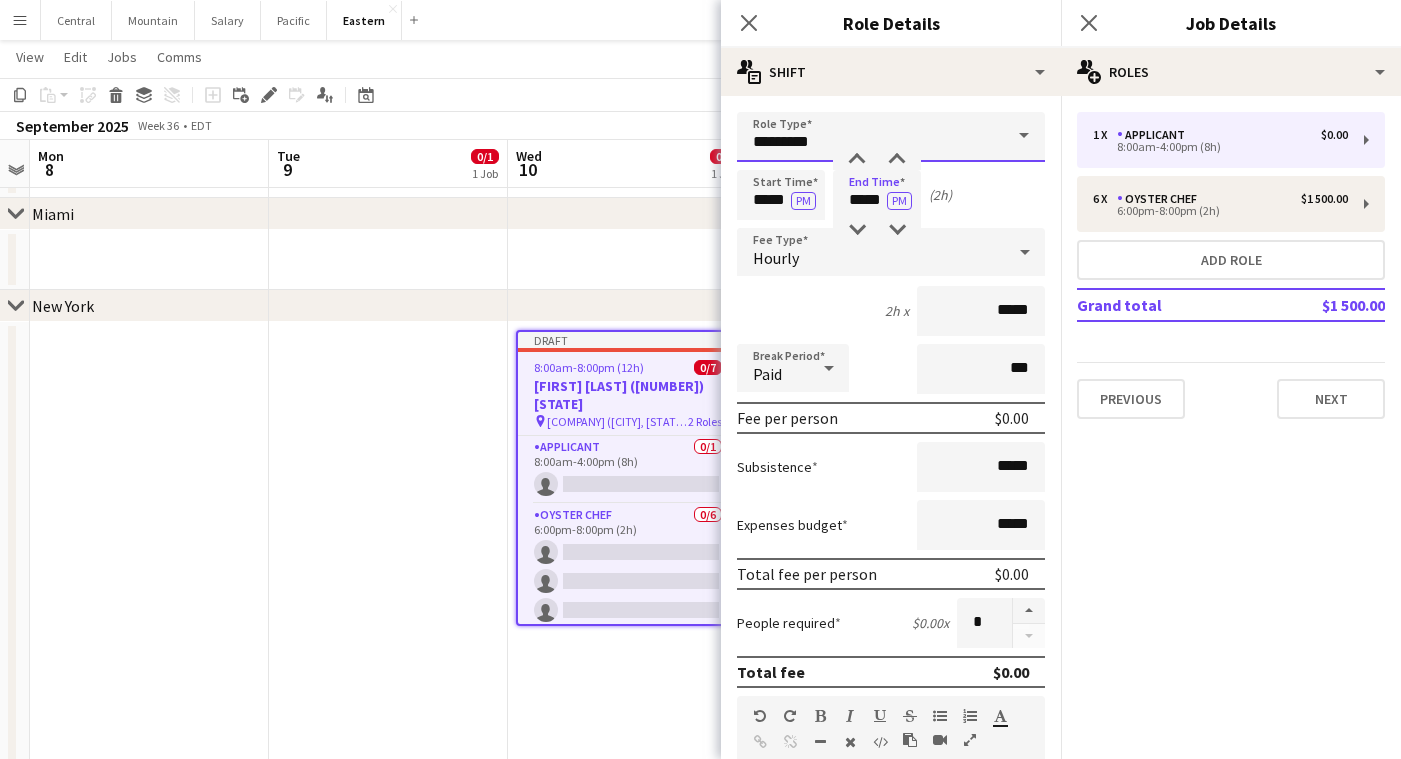 click on "*********" at bounding box center [891, 137] 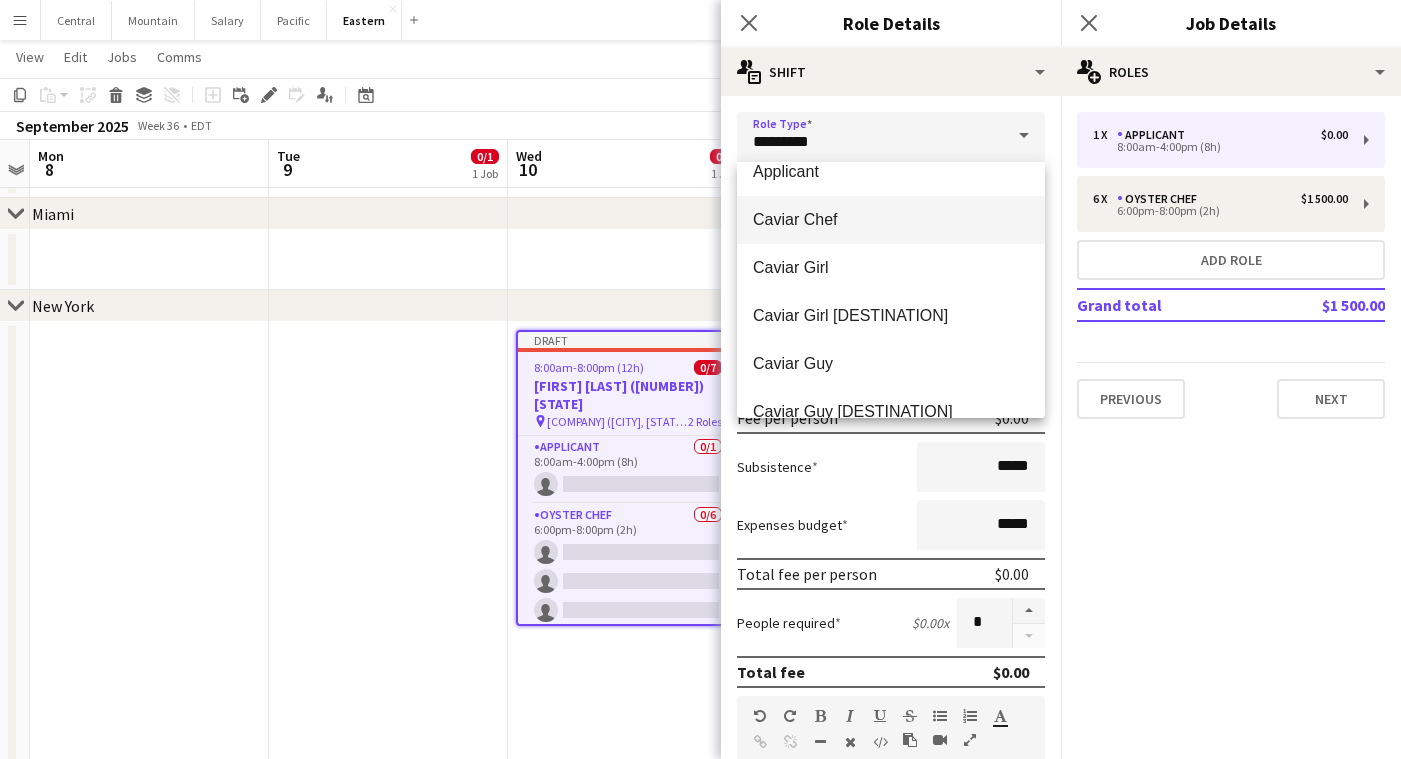 click on "Caviar Chef" at bounding box center [891, 219] 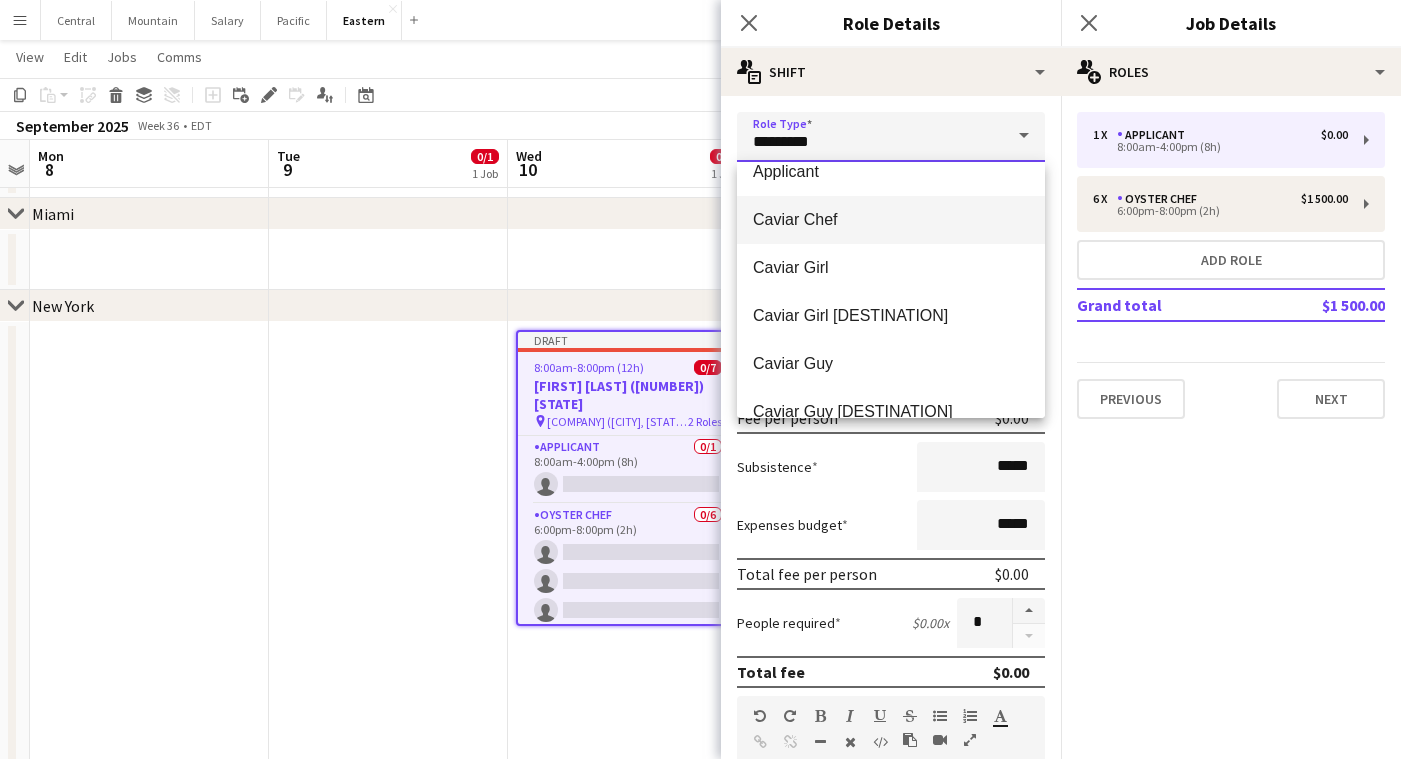 type on "**********" 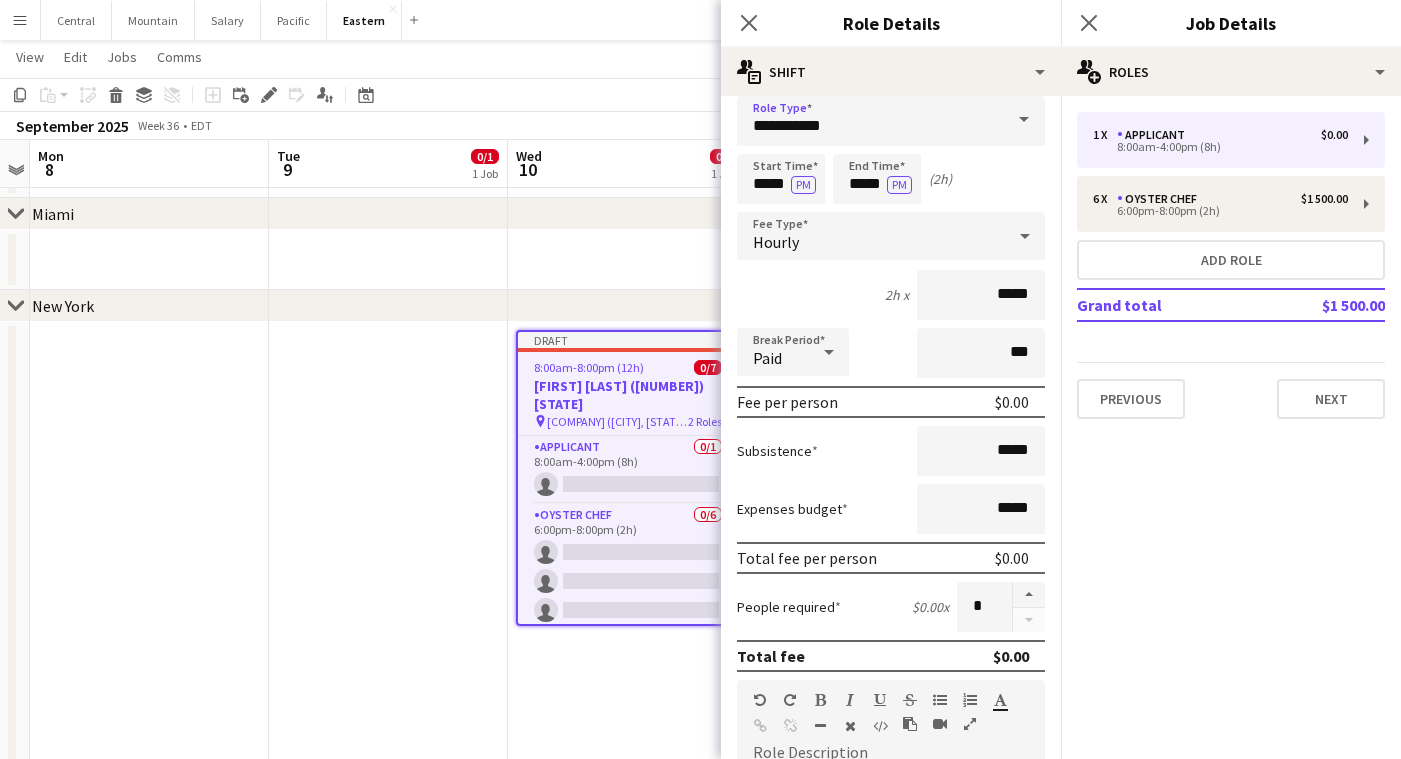click on "Hourly" at bounding box center [871, 236] 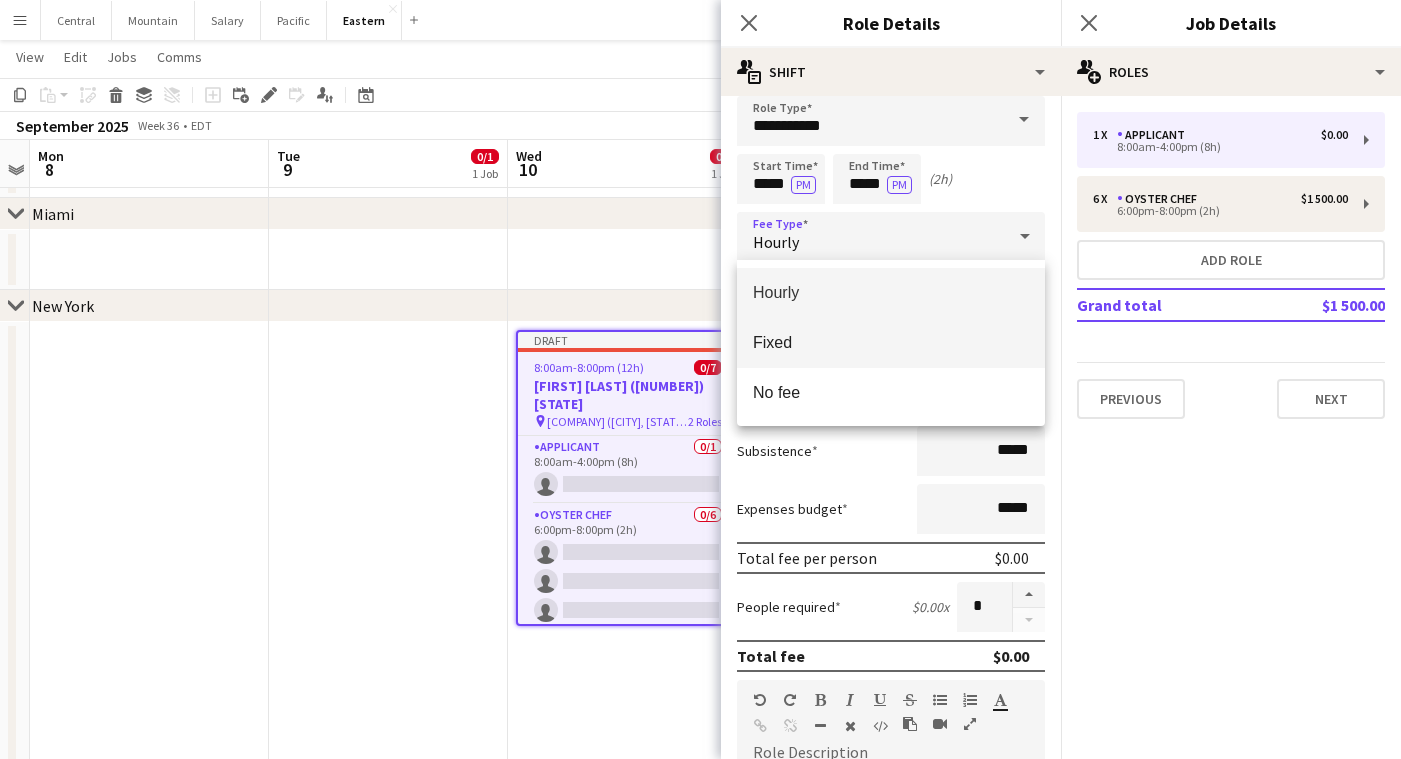 click on "Fixed" at bounding box center [891, 342] 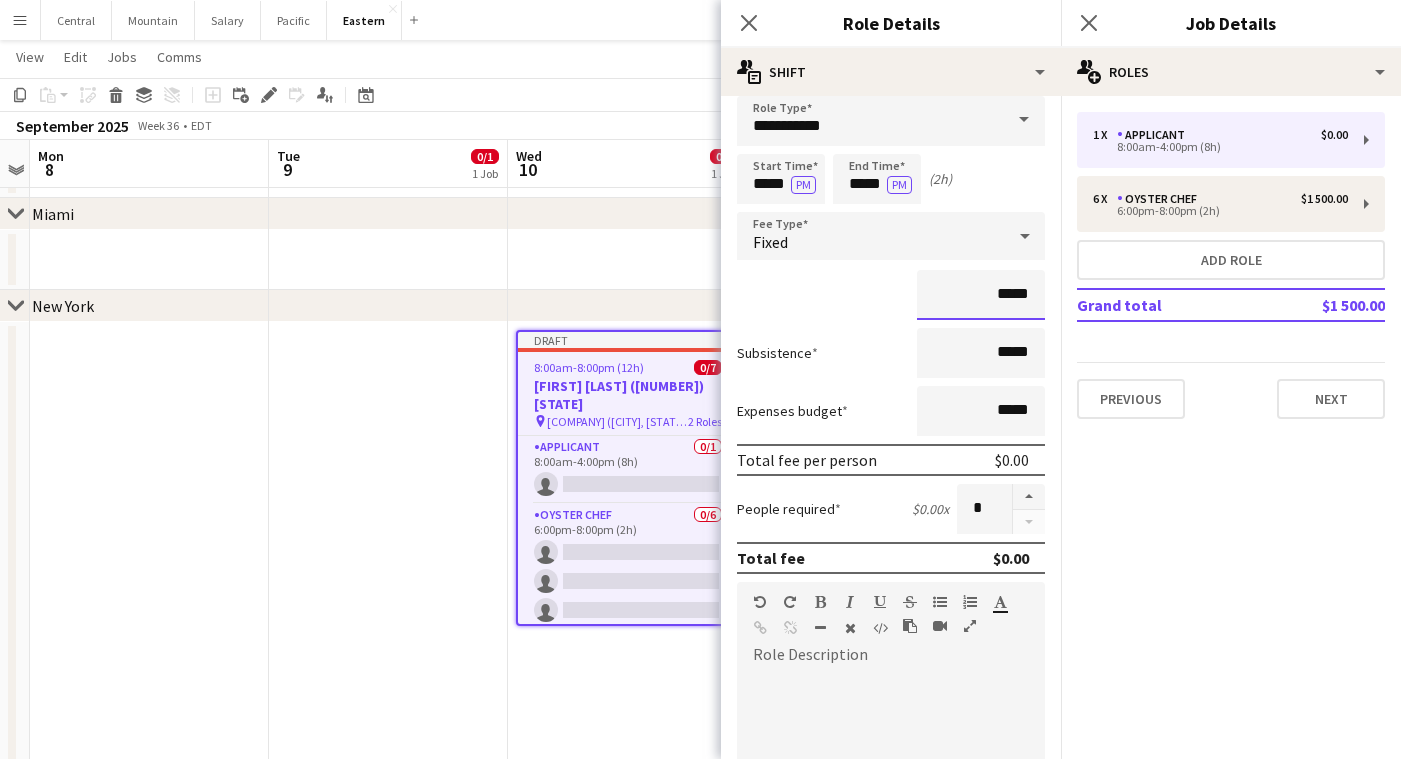 click on "*****" at bounding box center [981, 295] 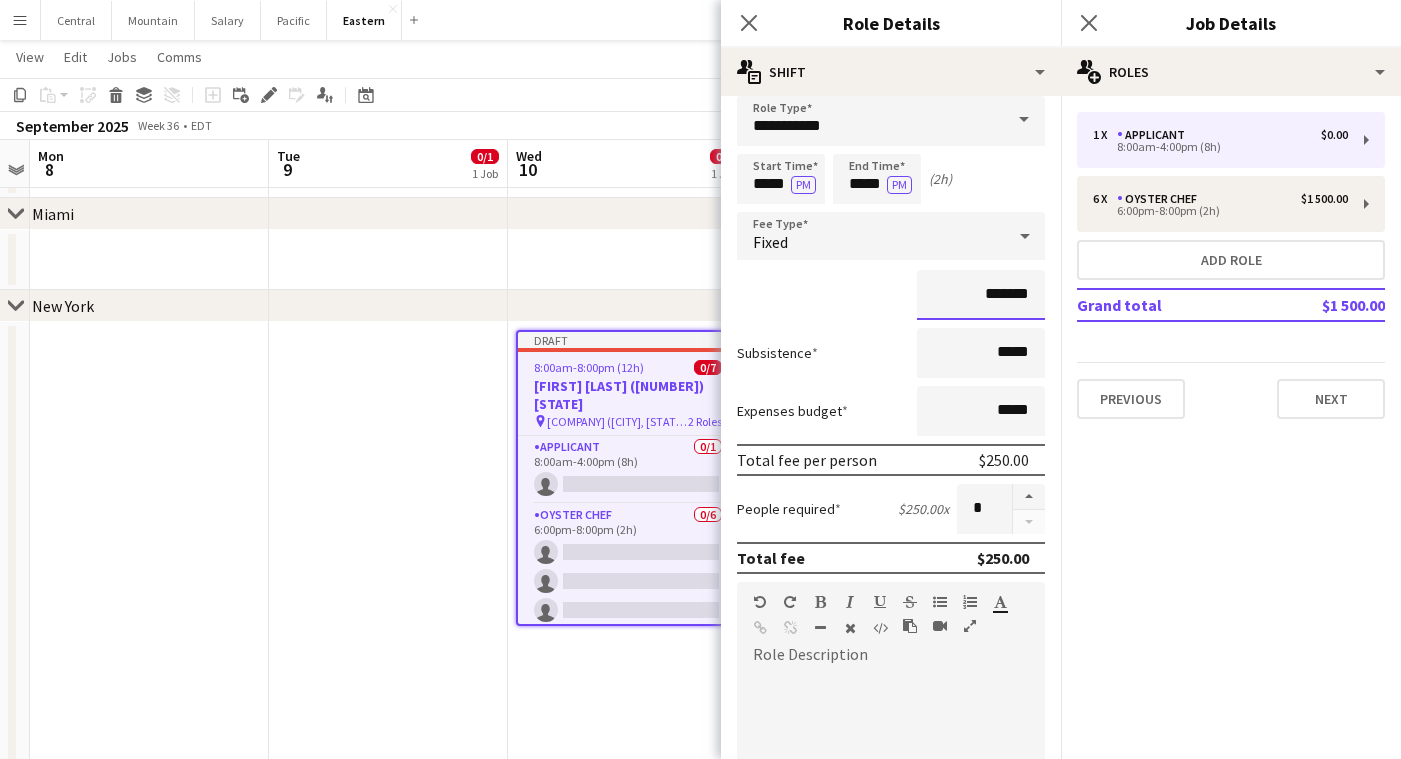 type on "*******" 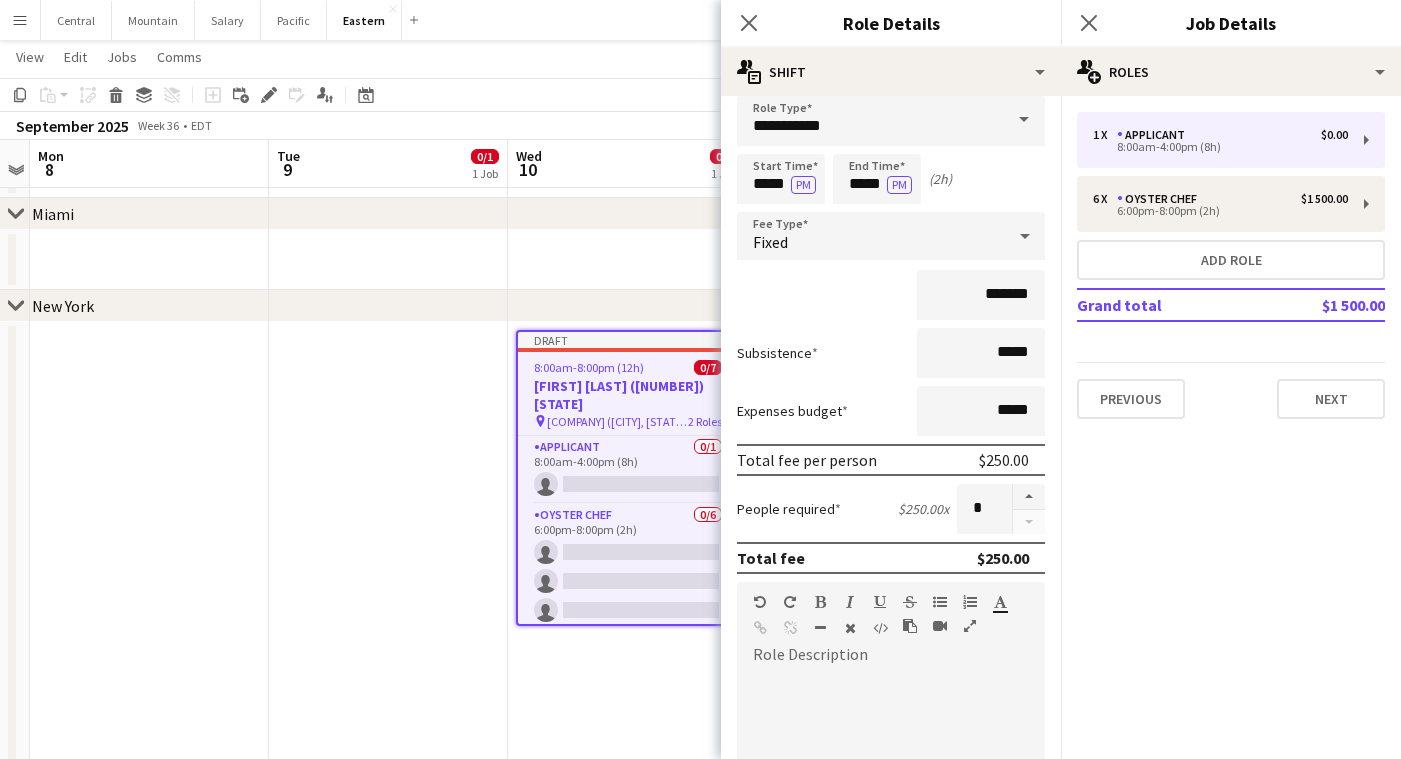 click on "Subsistence  *****" at bounding box center (891, 353) 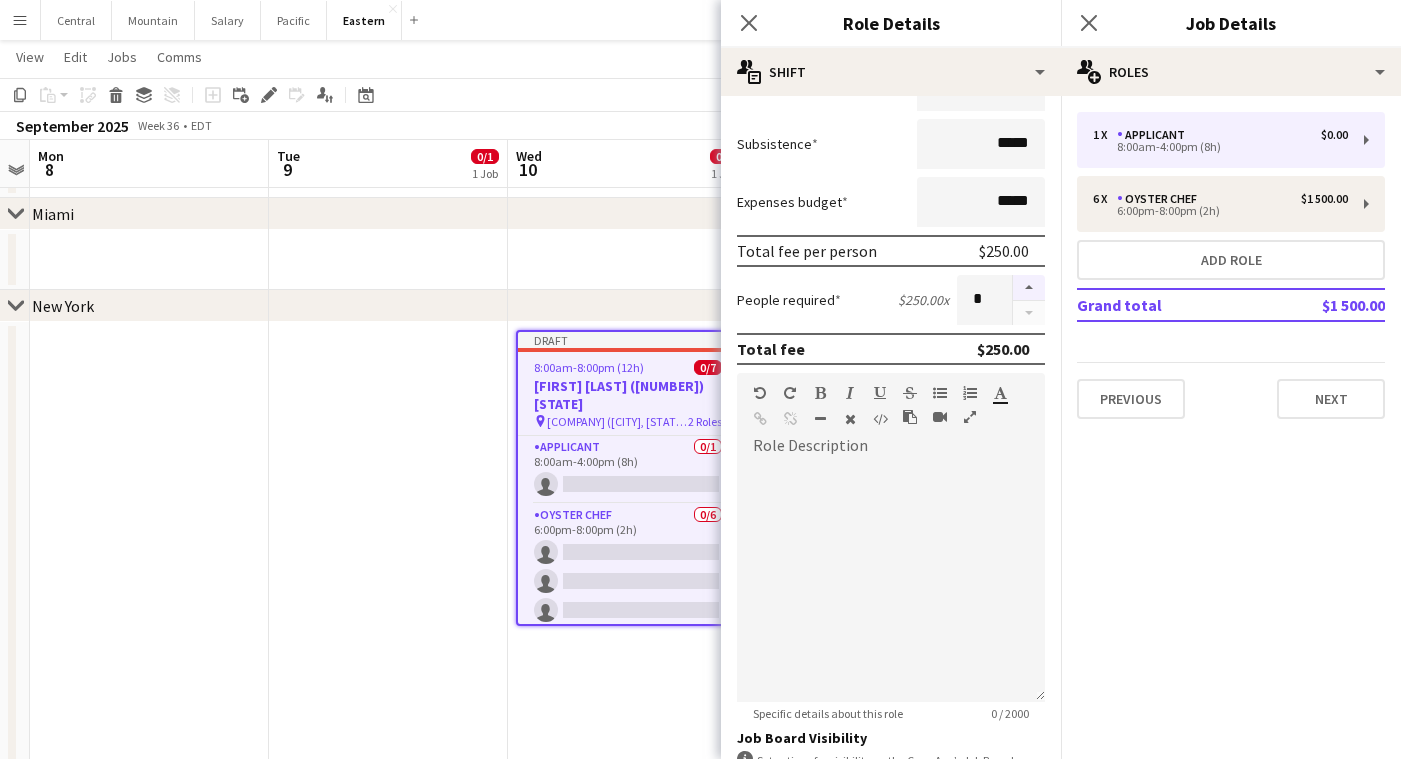click at bounding box center (1029, 288) 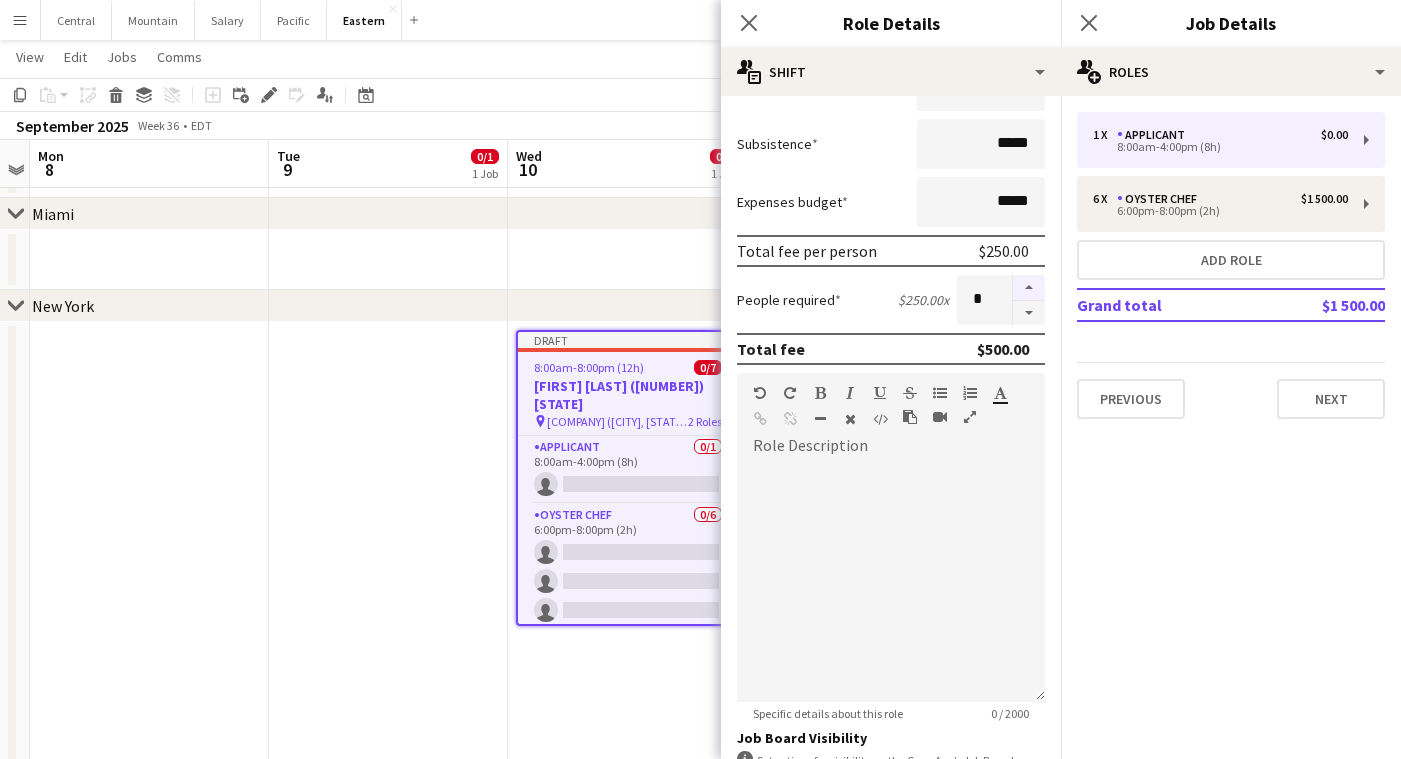 click at bounding box center (1029, 288) 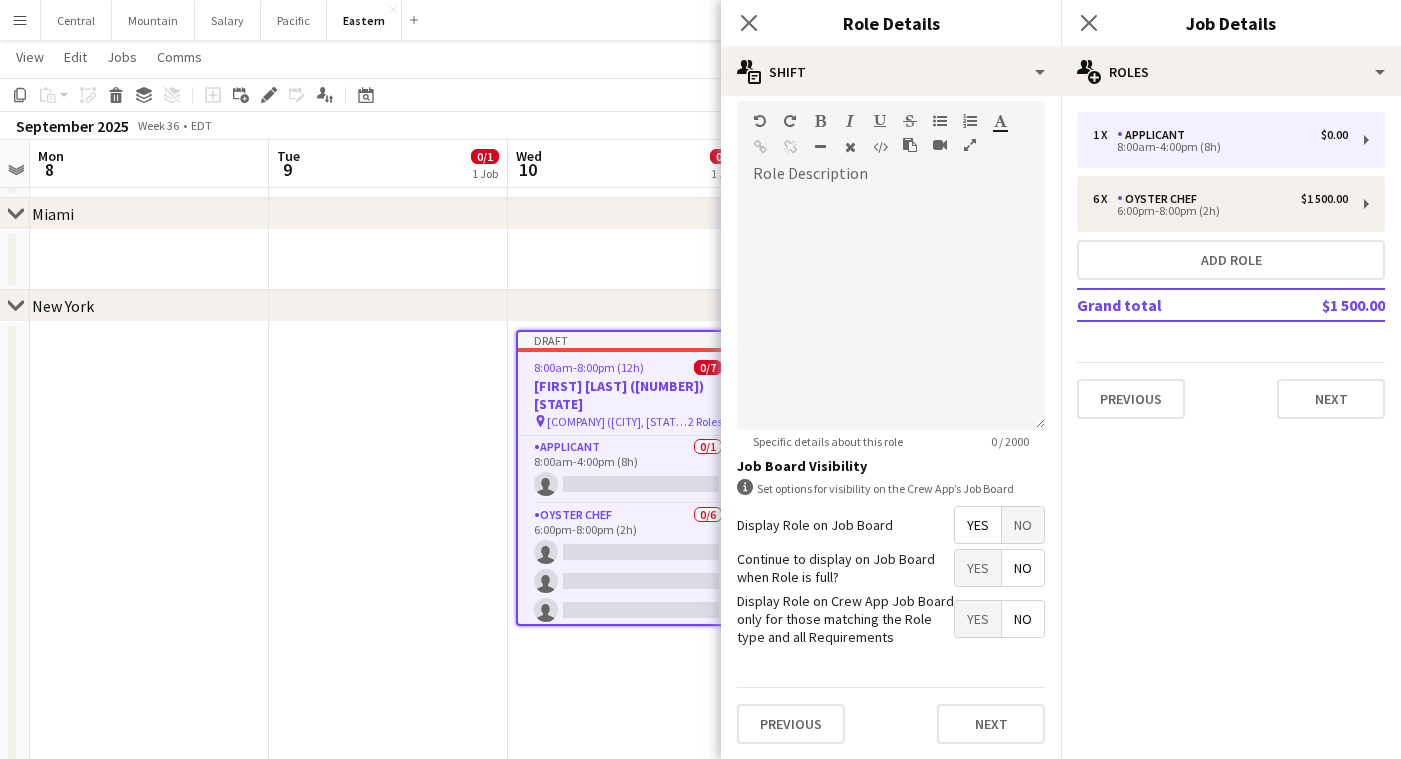 click on "Yes" at bounding box center [978, 568] 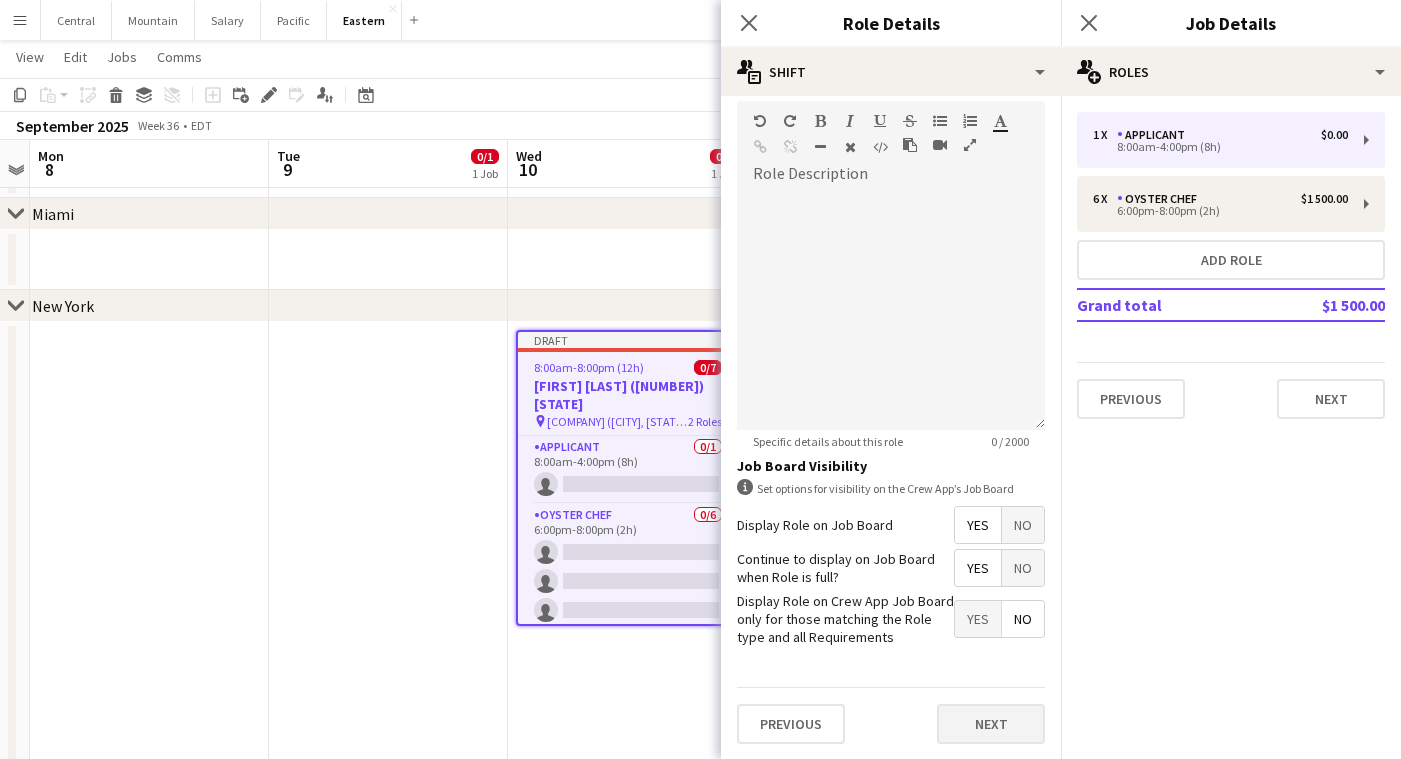 click on "Next" at bounding box center (991, 724) 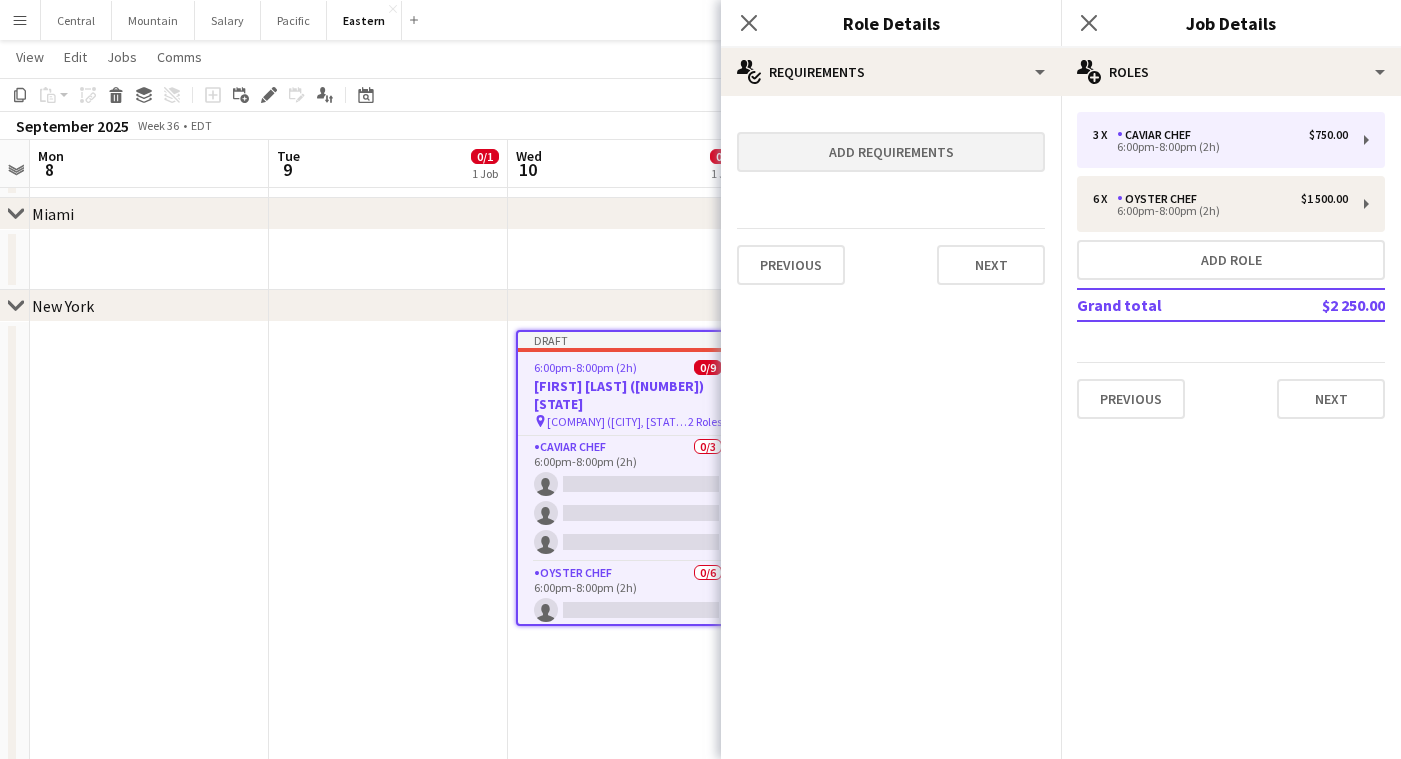 click on "Add requirements" at bounding box center [891, 152] 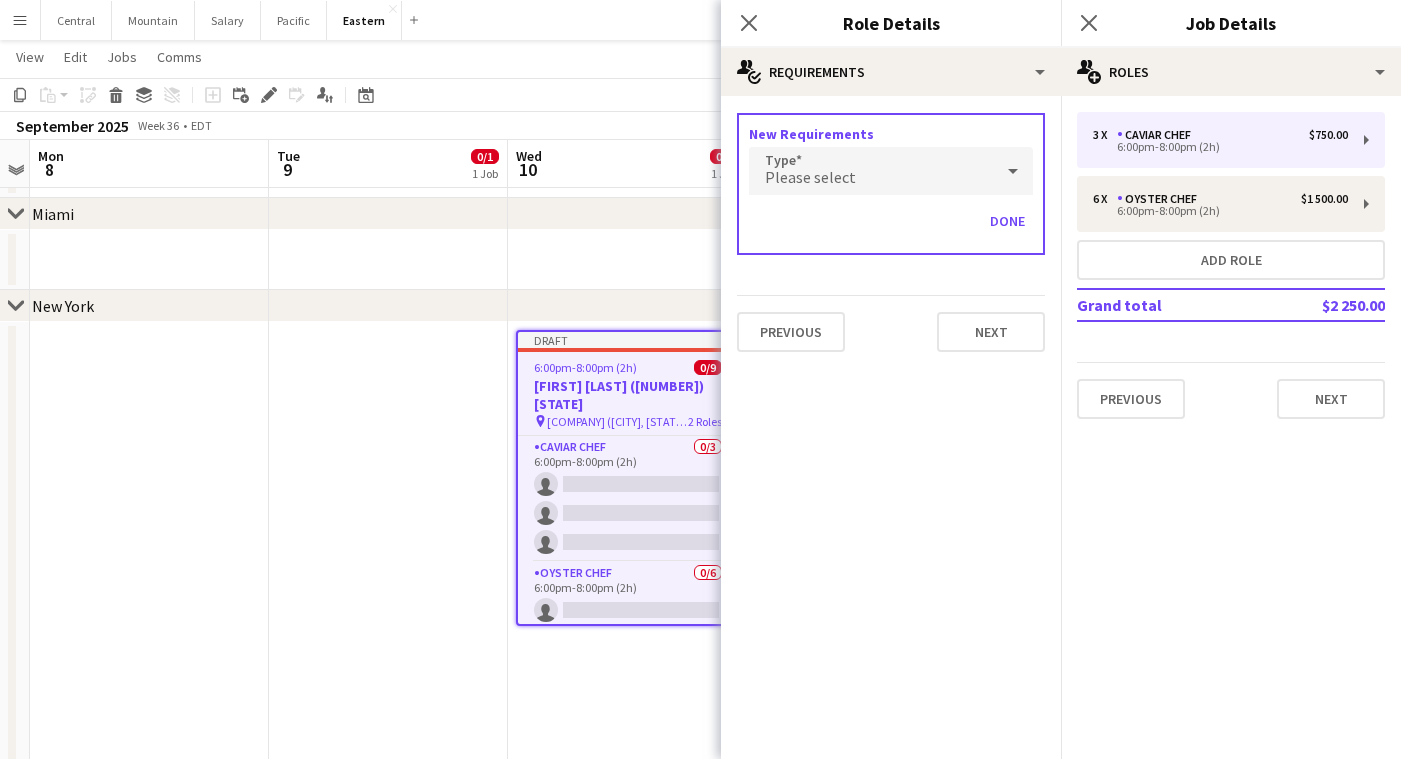 click on "Please select" at bounding box center (871, 171) 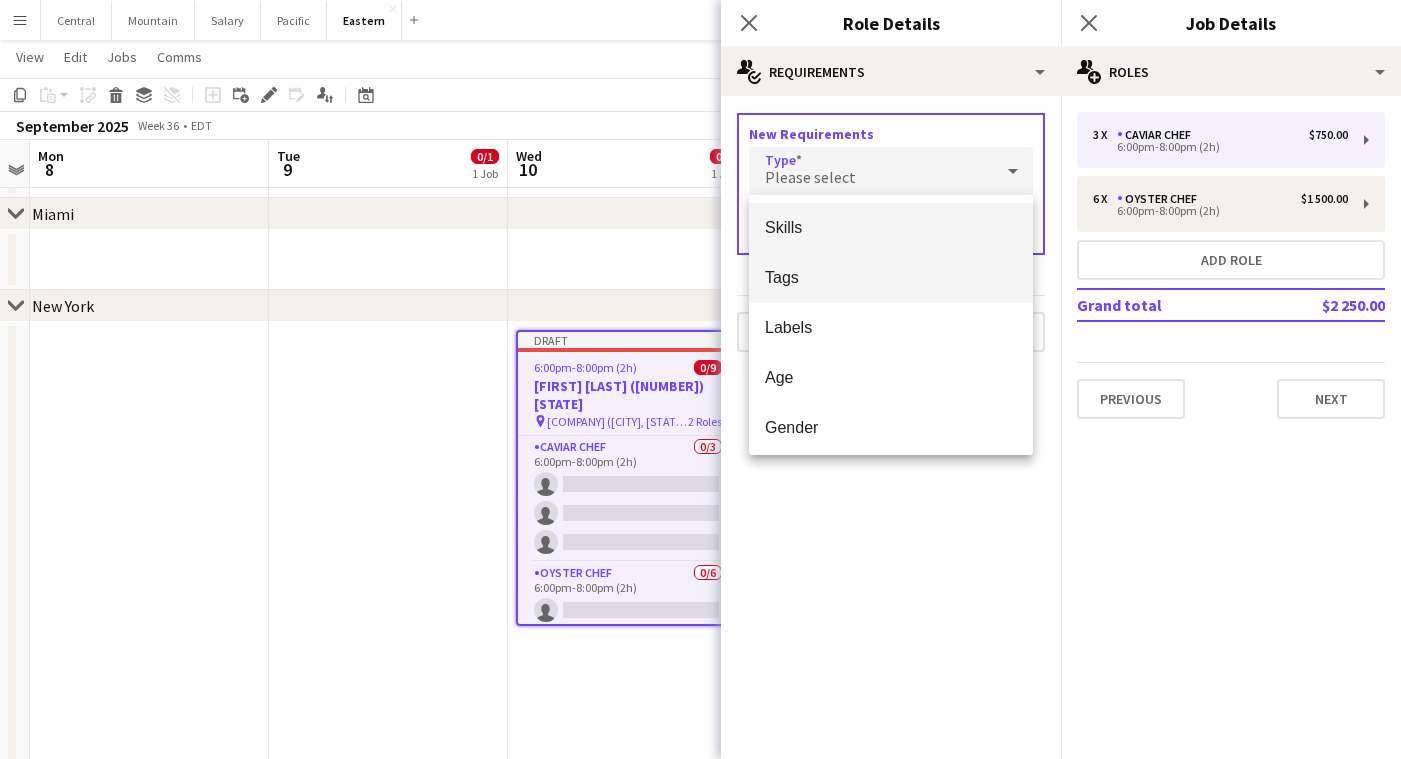 click on "Tags" at bounding box center [891, 277] 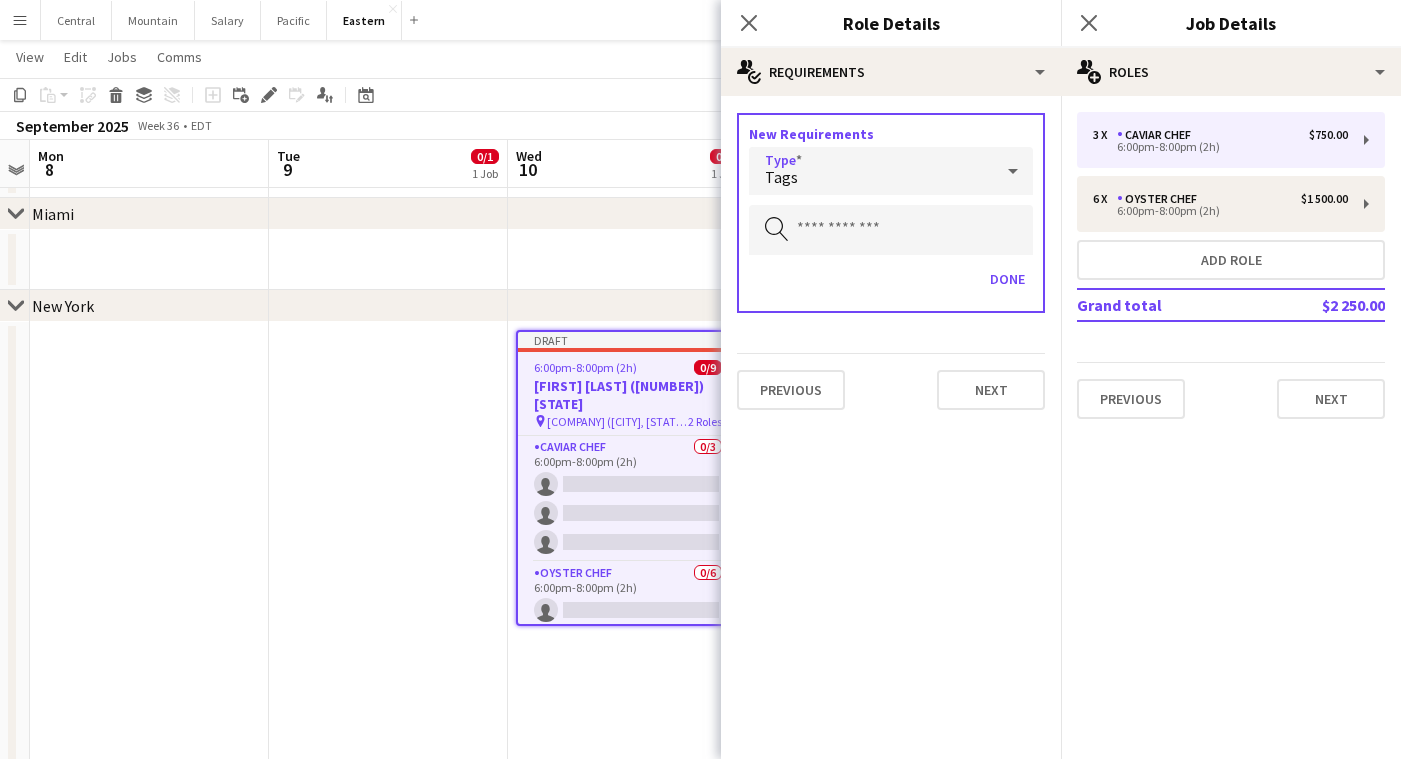 click on "Done" at bounding box center (891, 287) 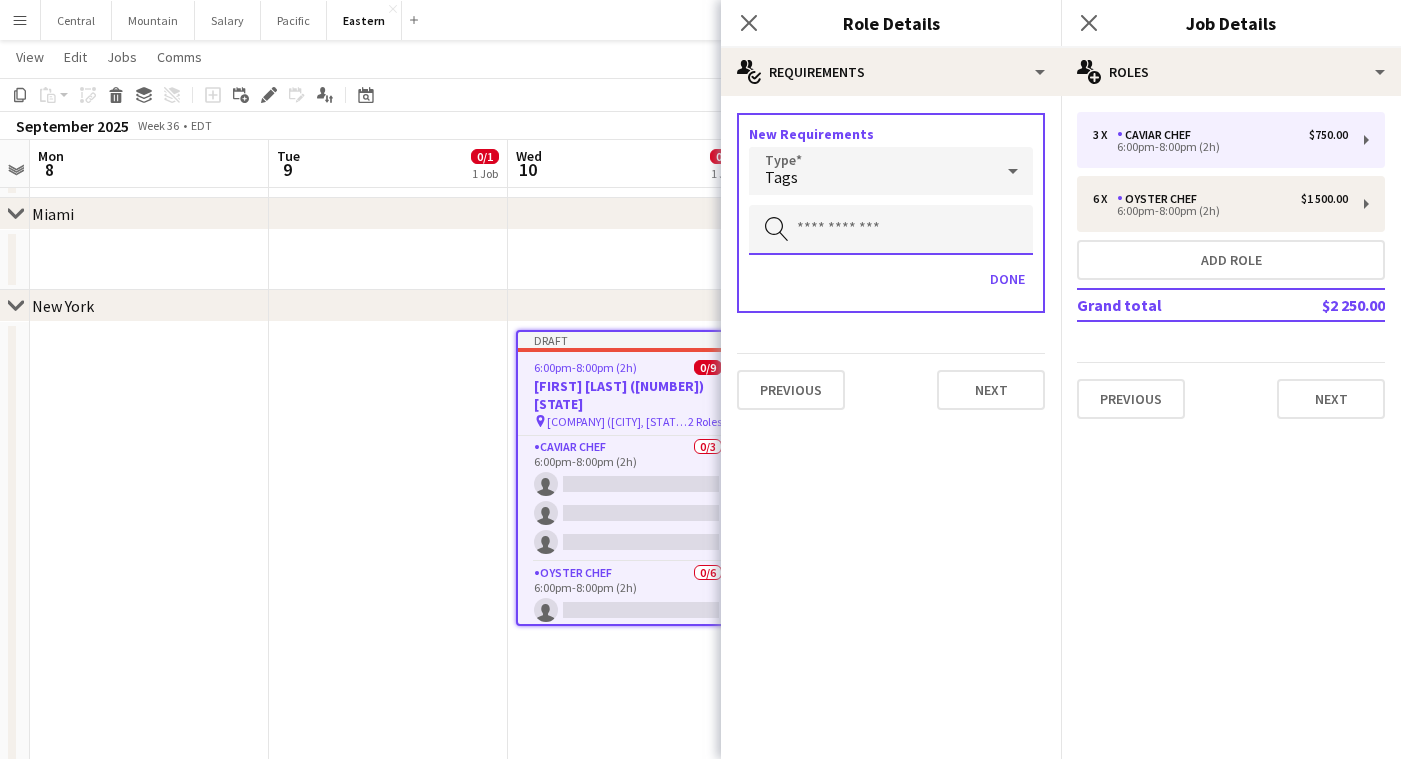 click at bounding box center (891, 230) 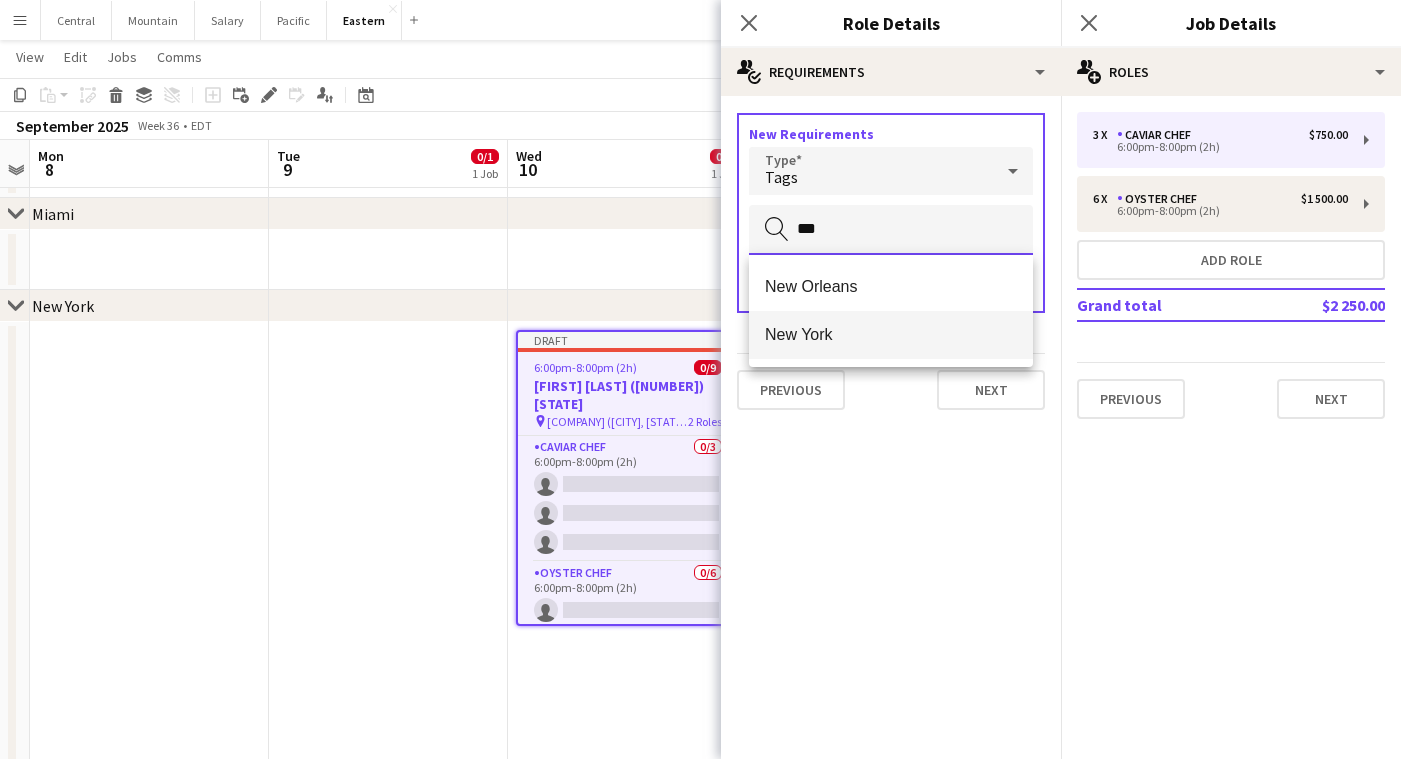 type on "***" 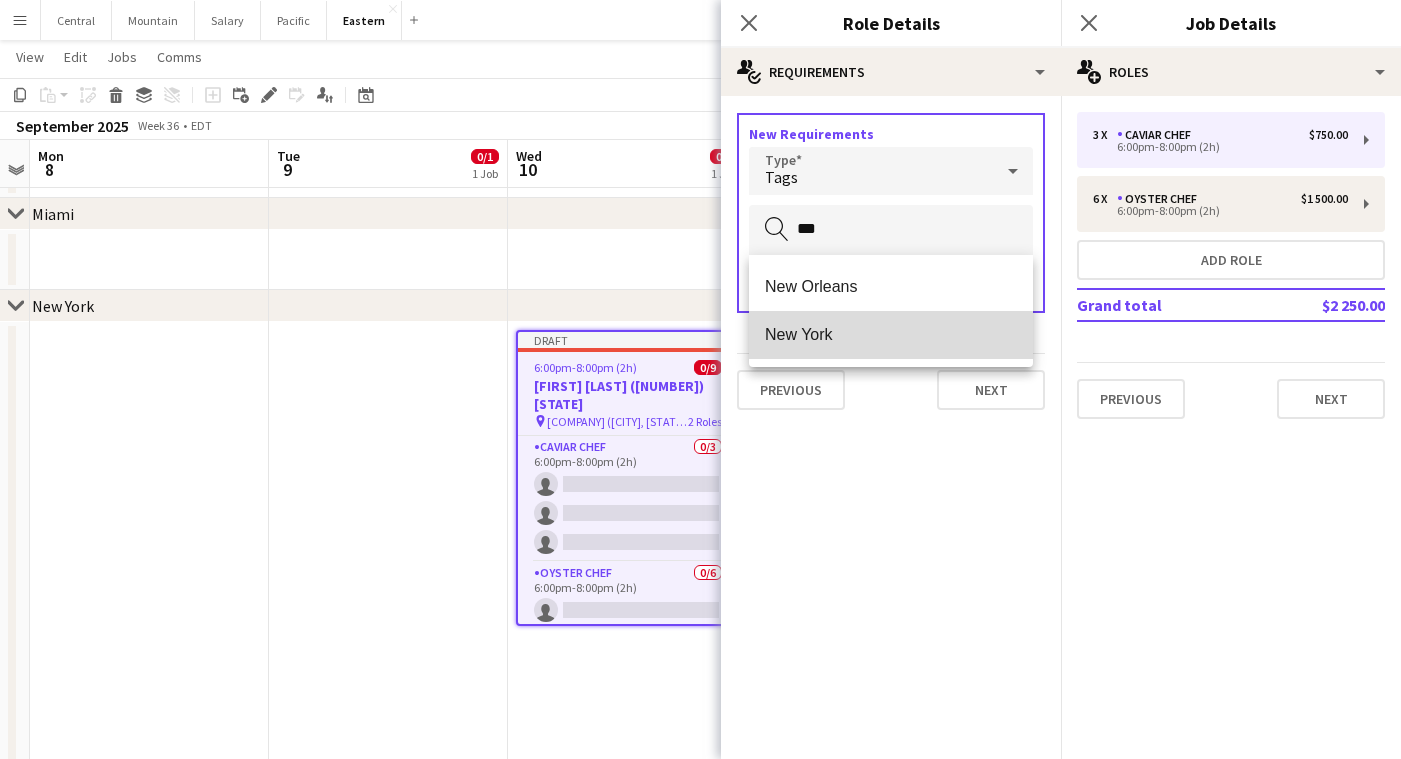 click on "New York" at bounding box center [891, 334] 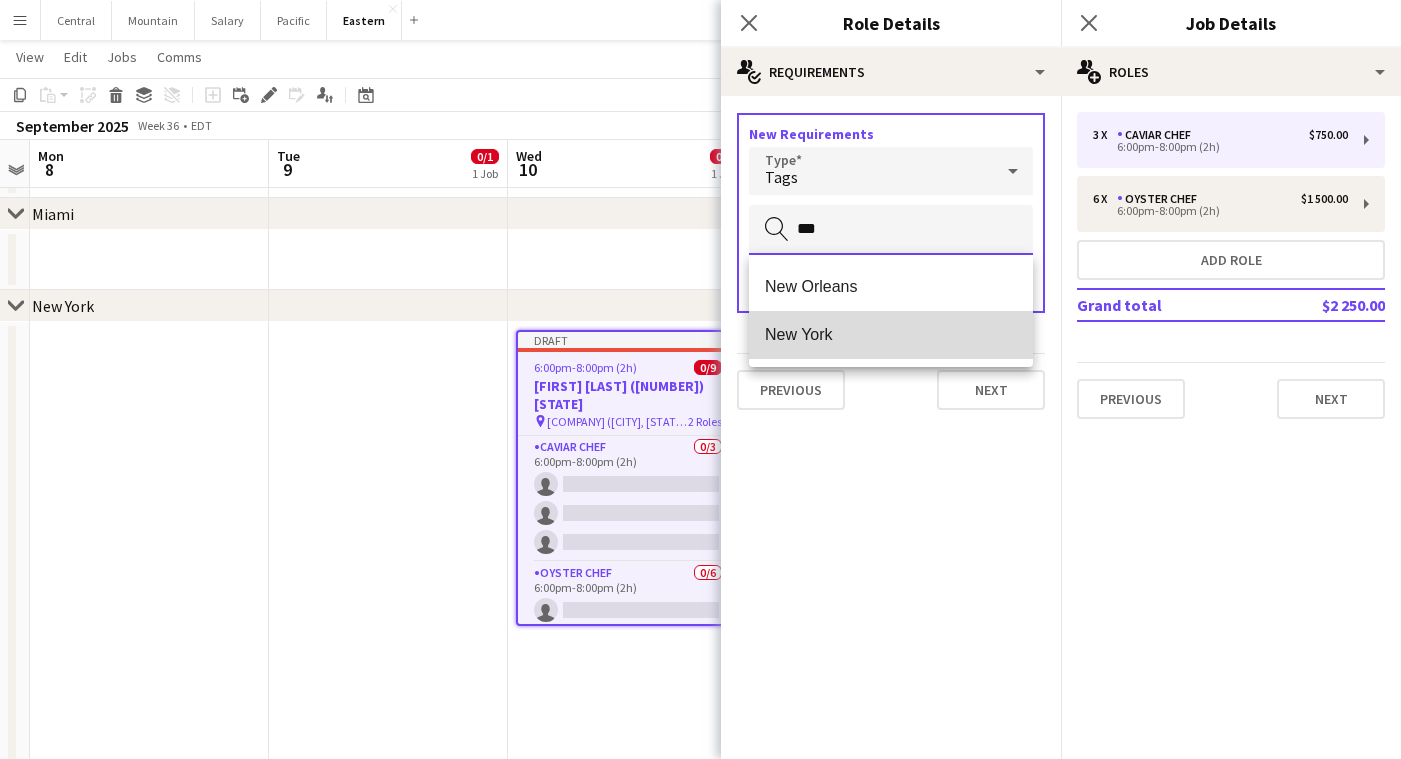 type 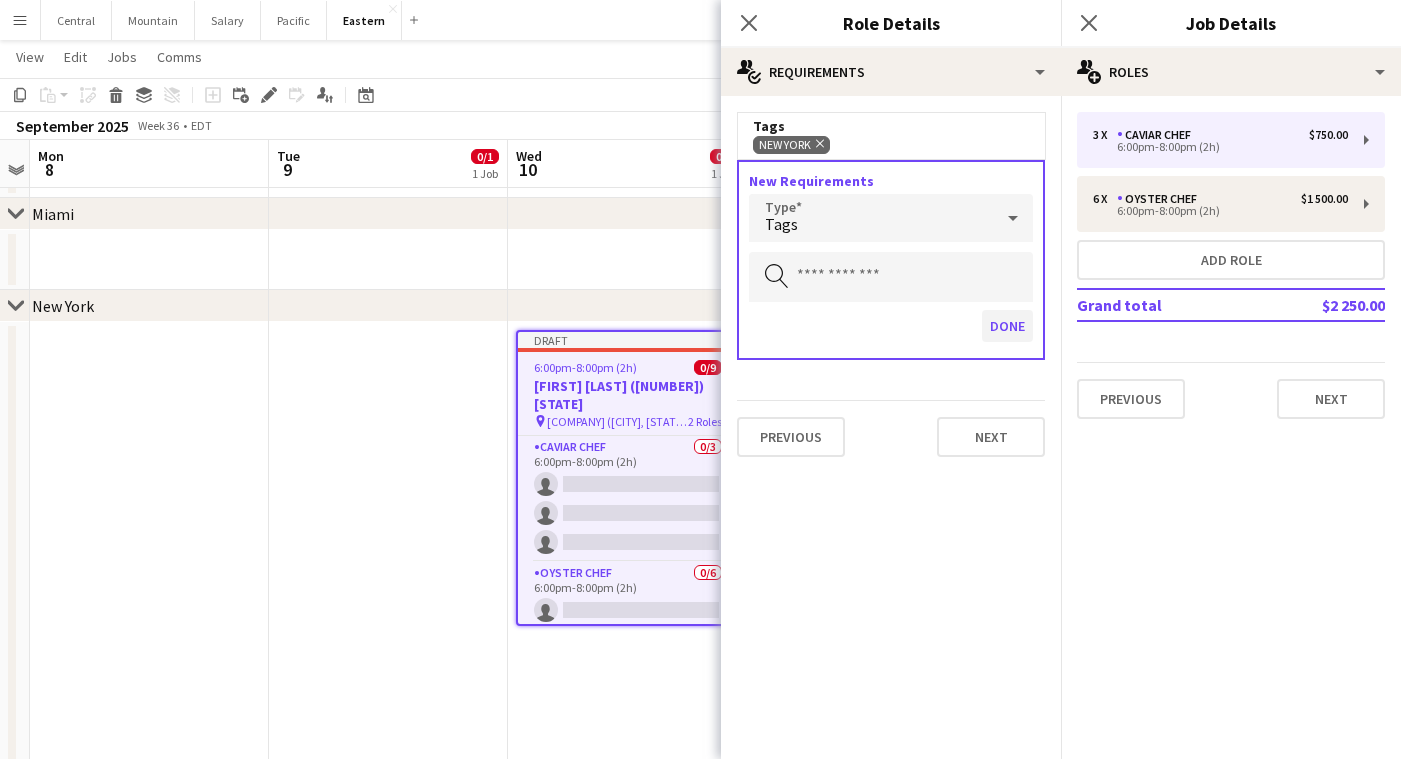 click on "Done" at bounding box center (1007, 326) 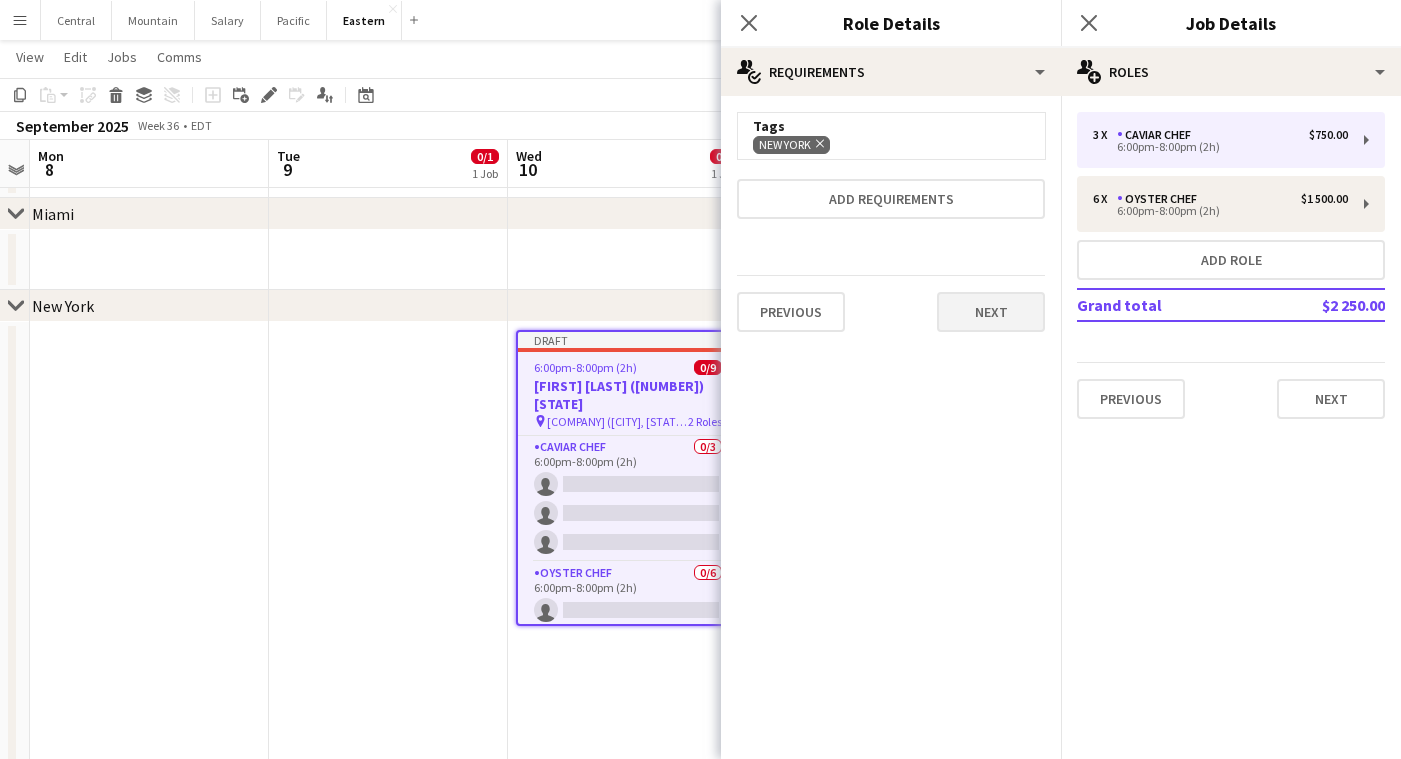 click on "Next" at bounding box center (991, 312) 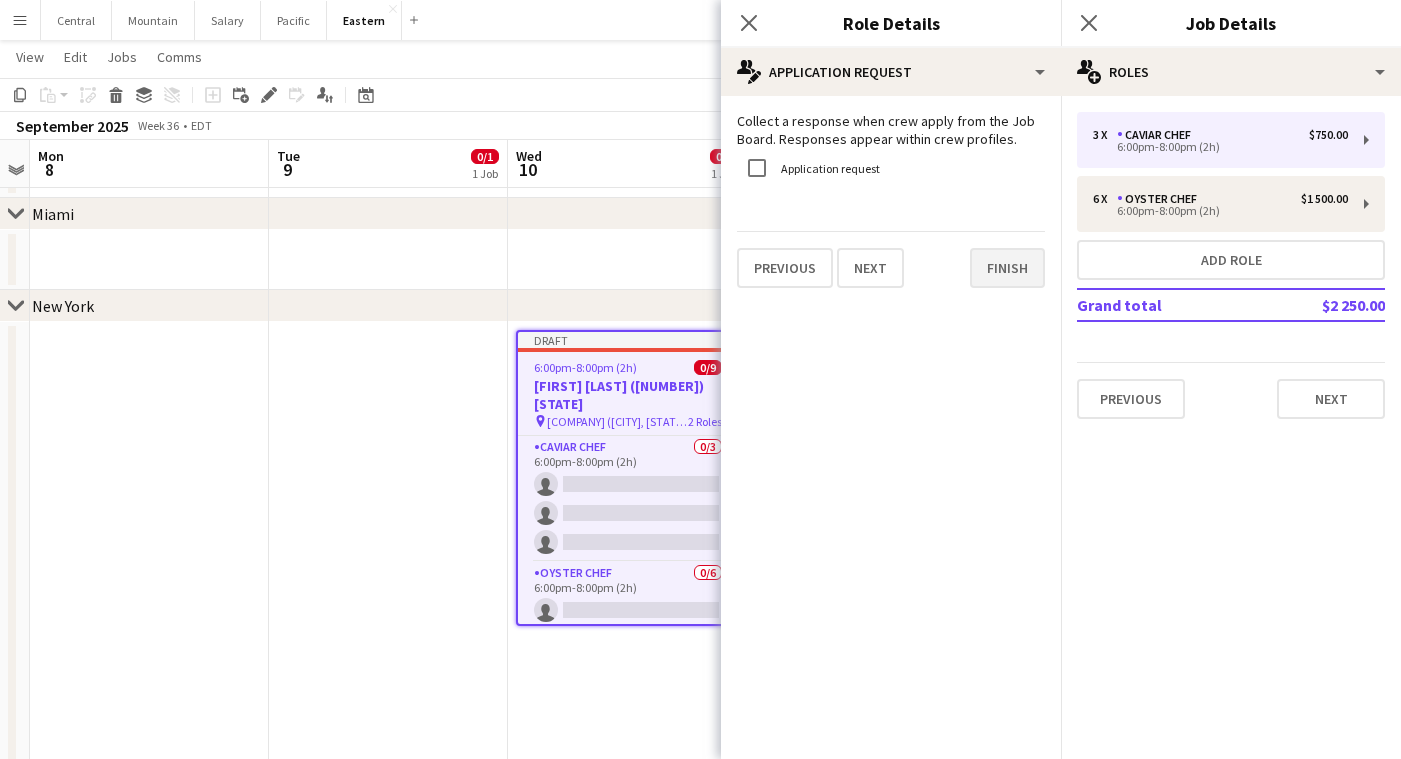 click on "Finish" at bounding box center [1007, 268] 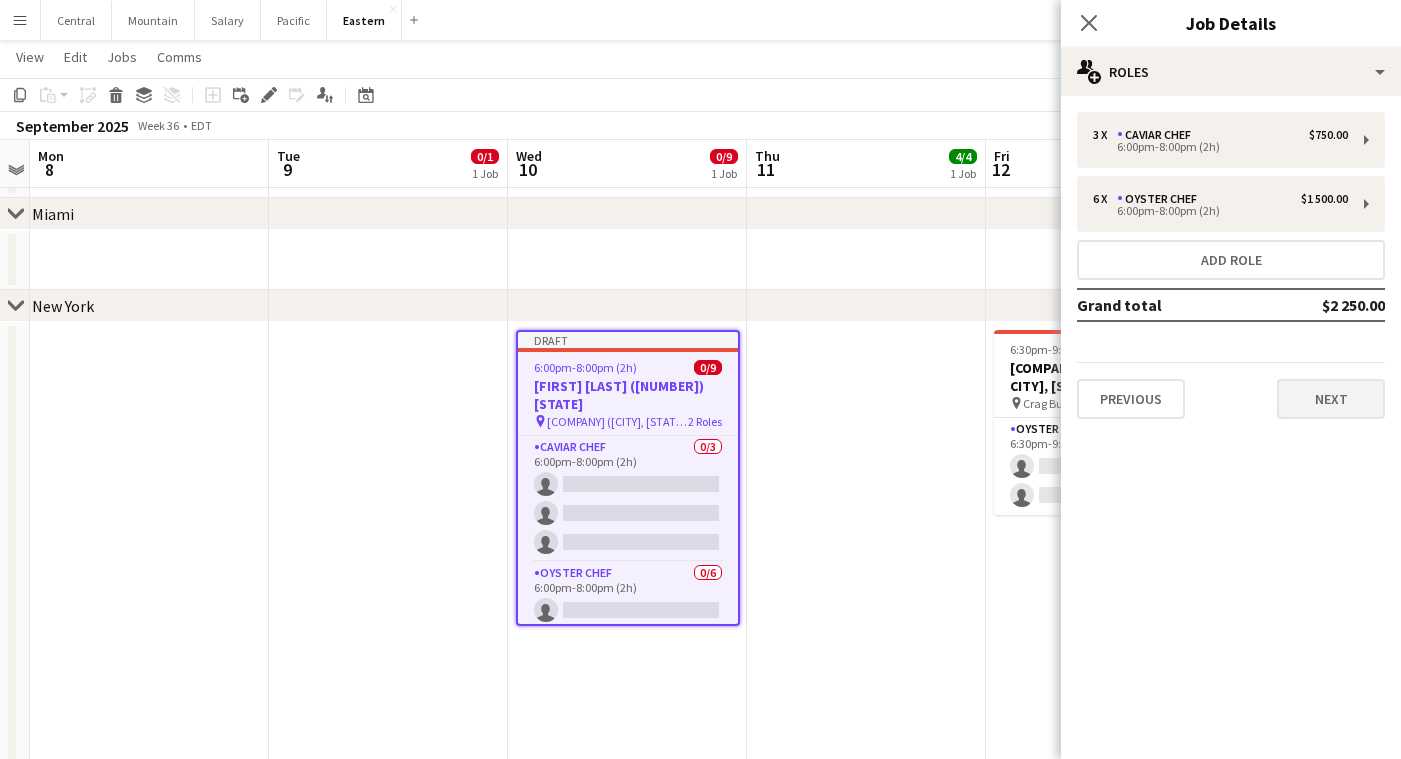 click on "Next" at bounding box center [1331, 399] 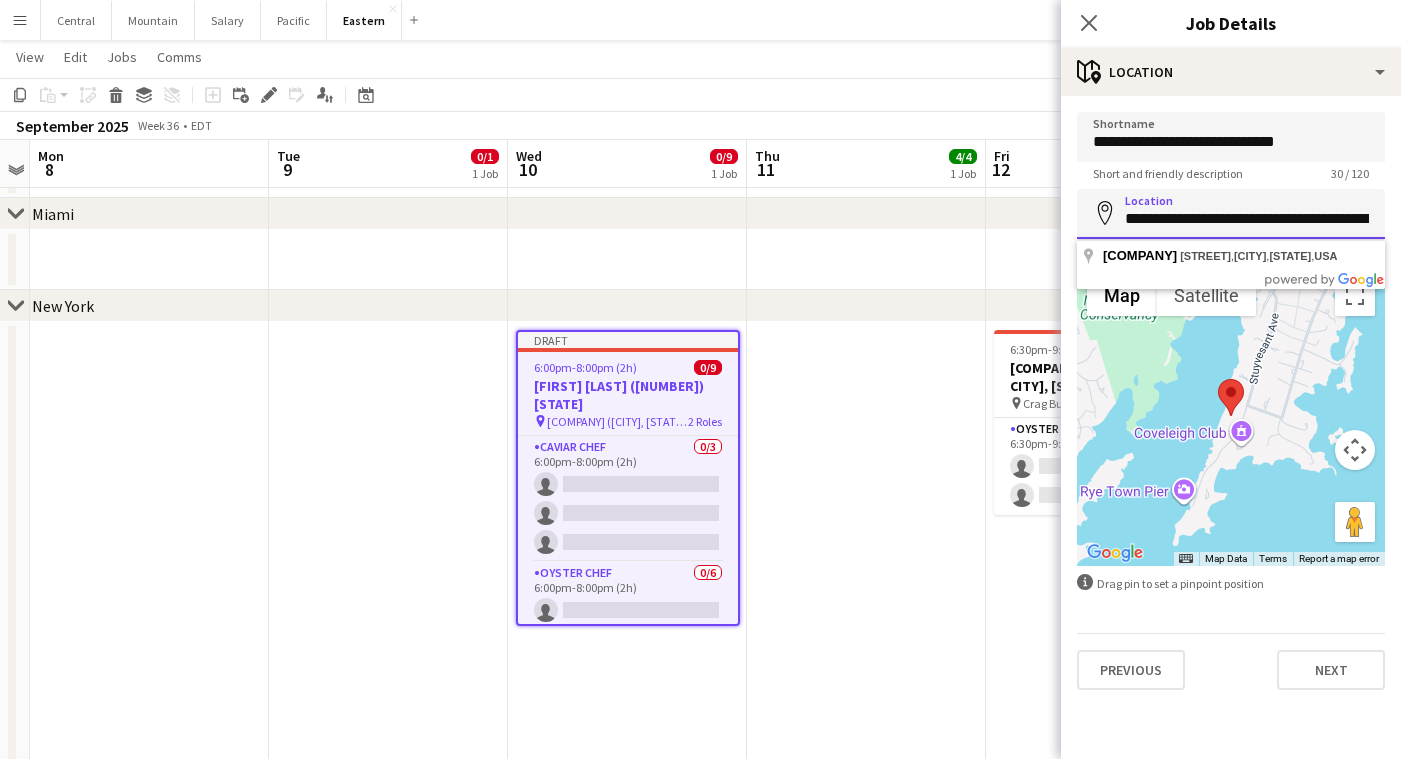 paste 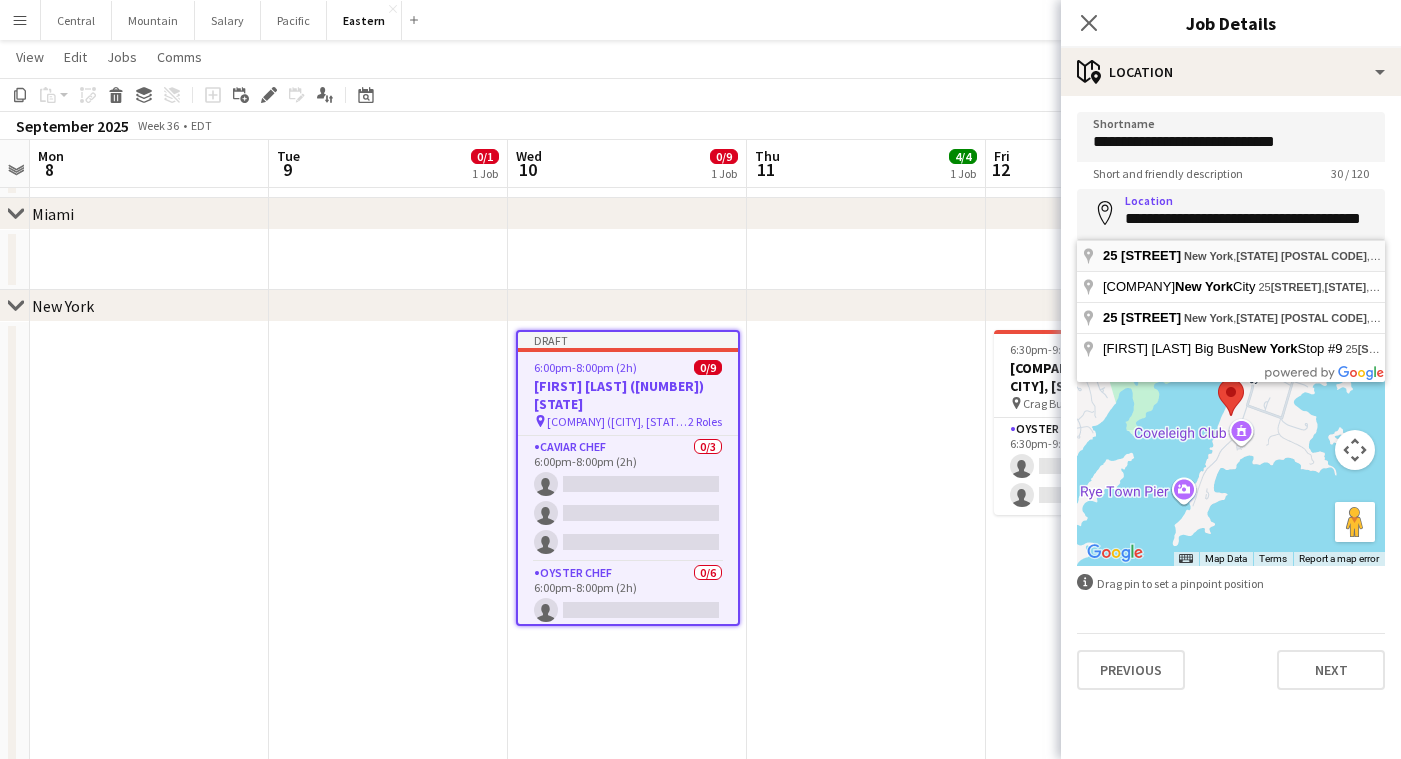 type on "**********" 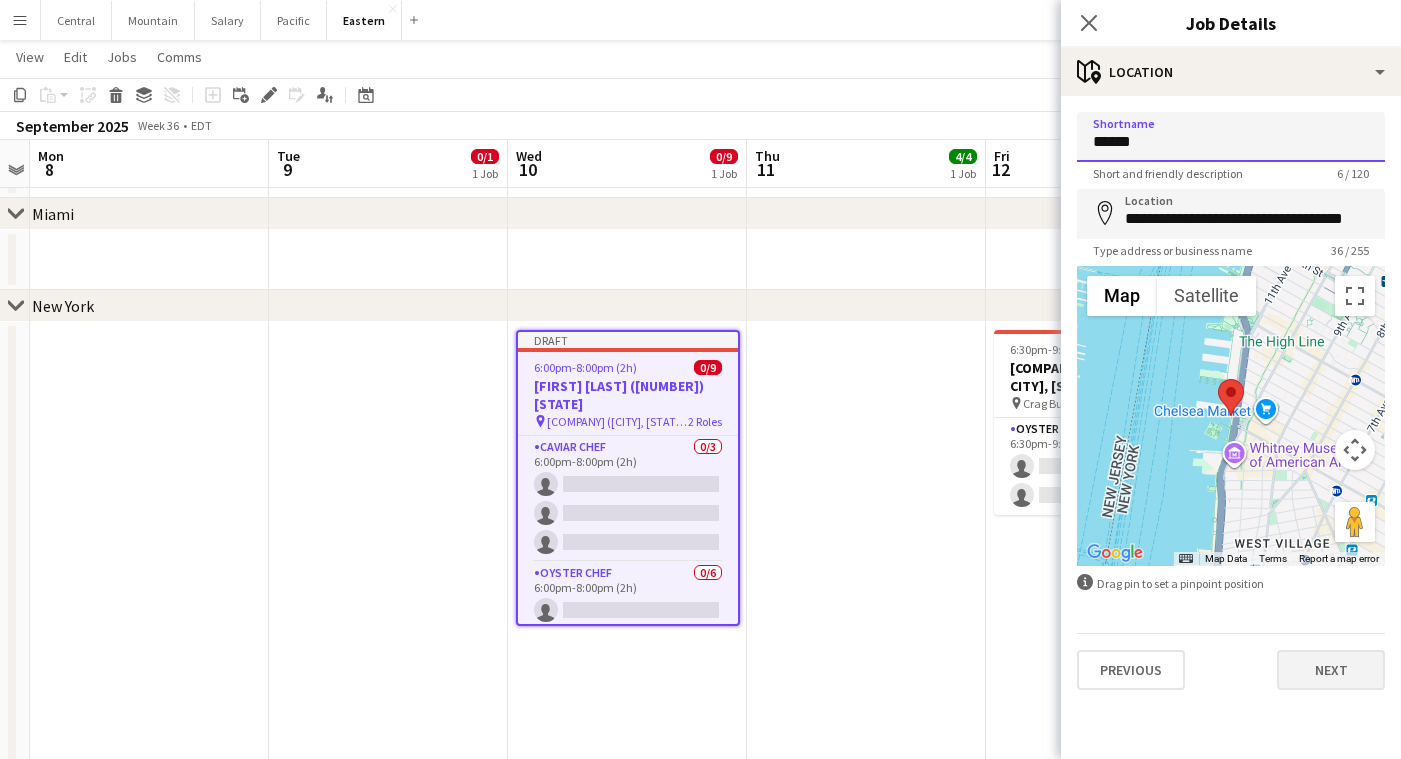 type on "******" 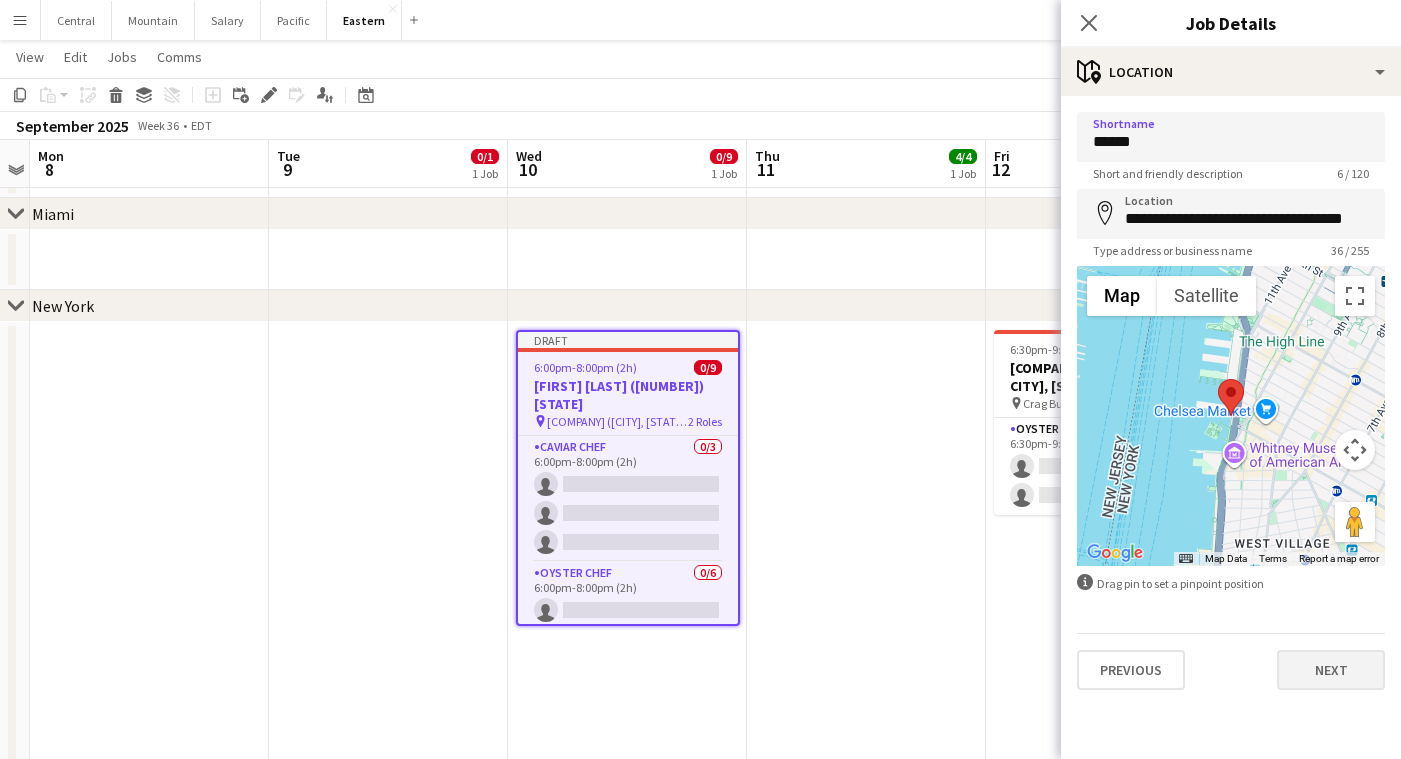 click on "Next" at bounding box center (1331, 670) 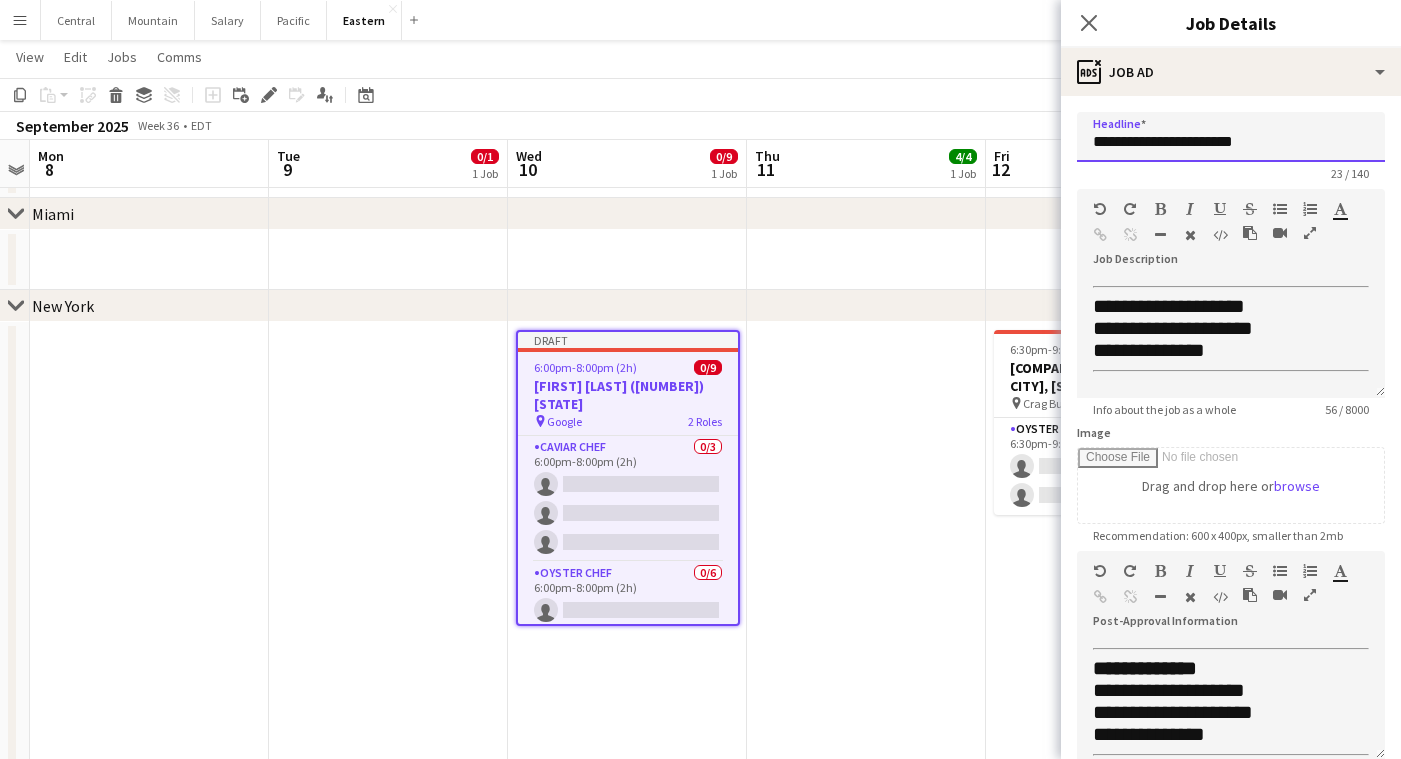 drag, startPoint x: 1216, startPoint y: 145, endPoint x: 957, endPoint y: 134, distance: 259.2335 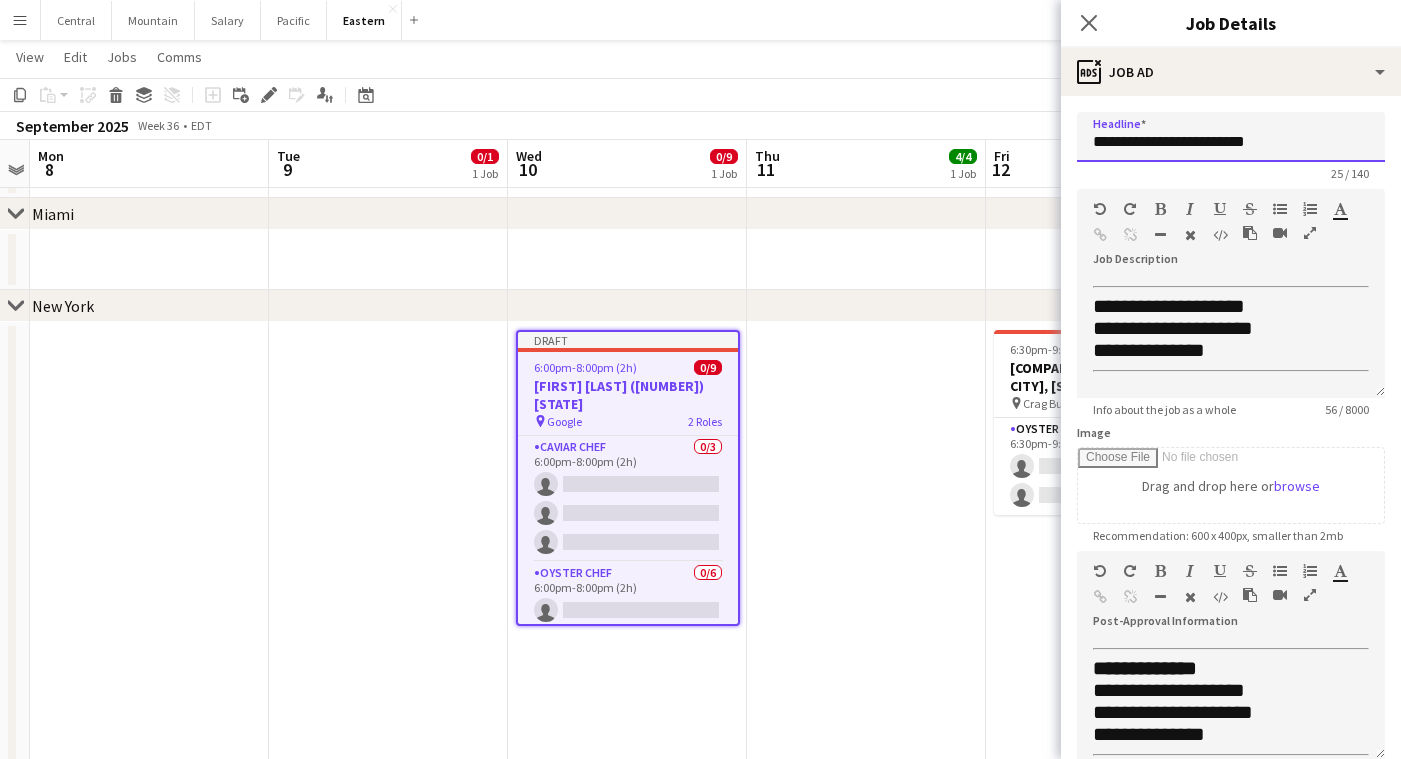 type on "**********" 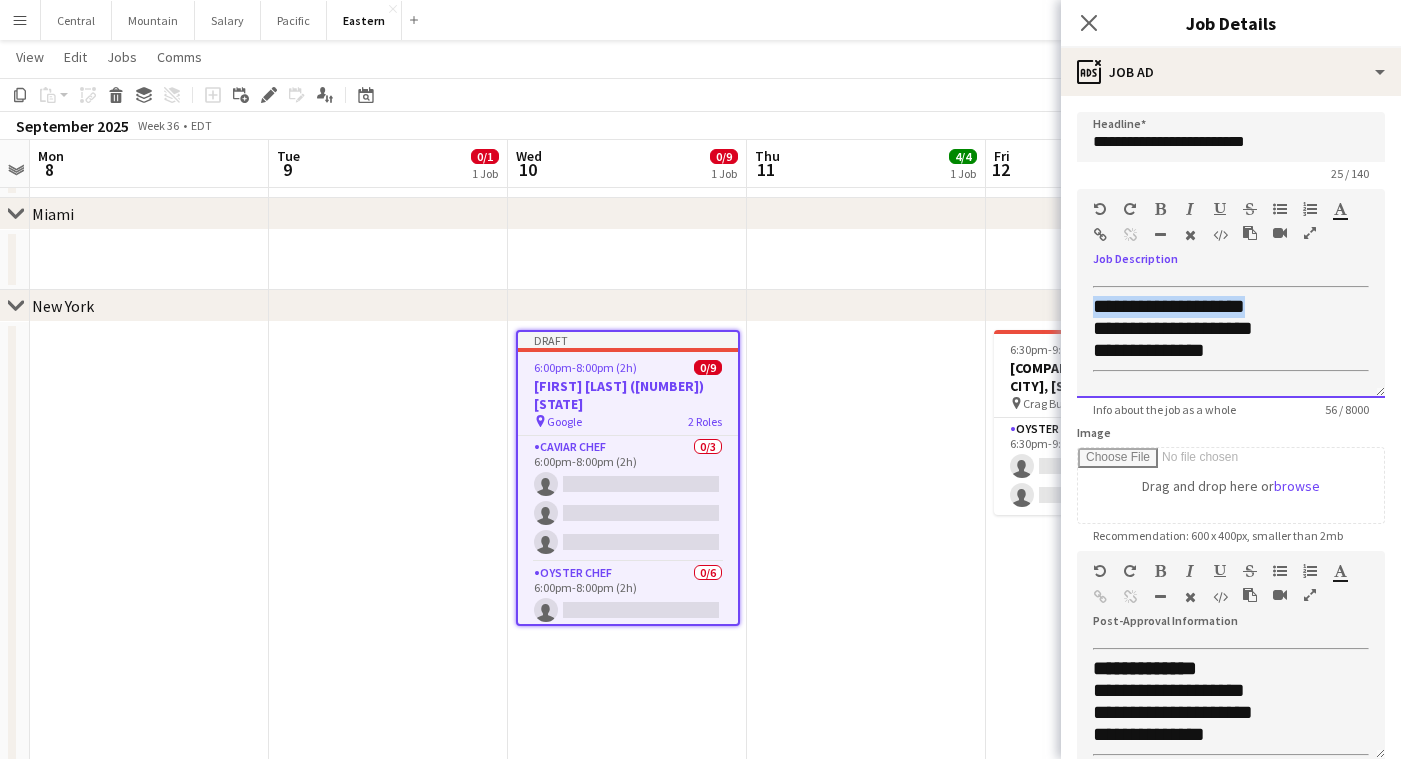 drag, startPoint x: 1251, startPoint y: 309, endPoint x: 1000, endPoint y: 304, distance: 251.04979 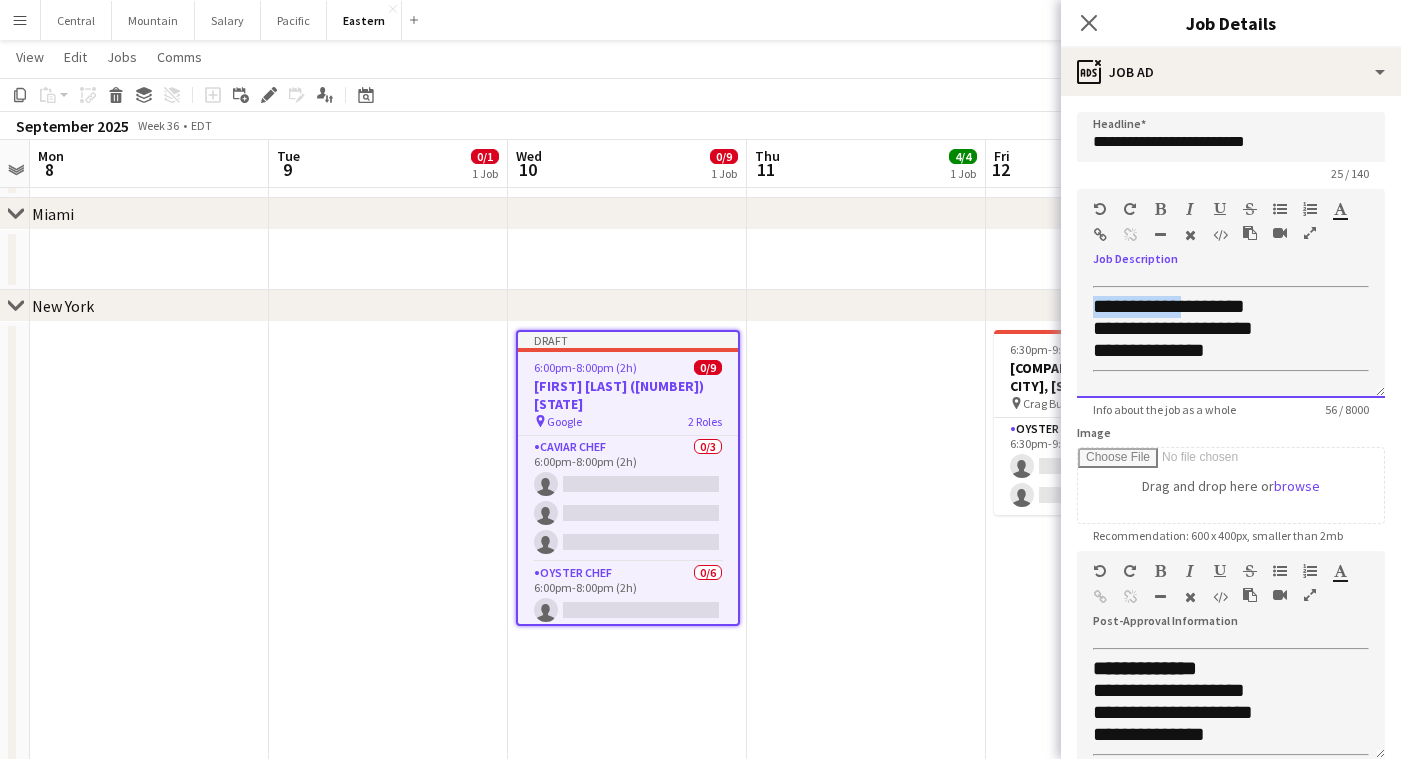 click on "**********" at bounding box center (1231, 338) 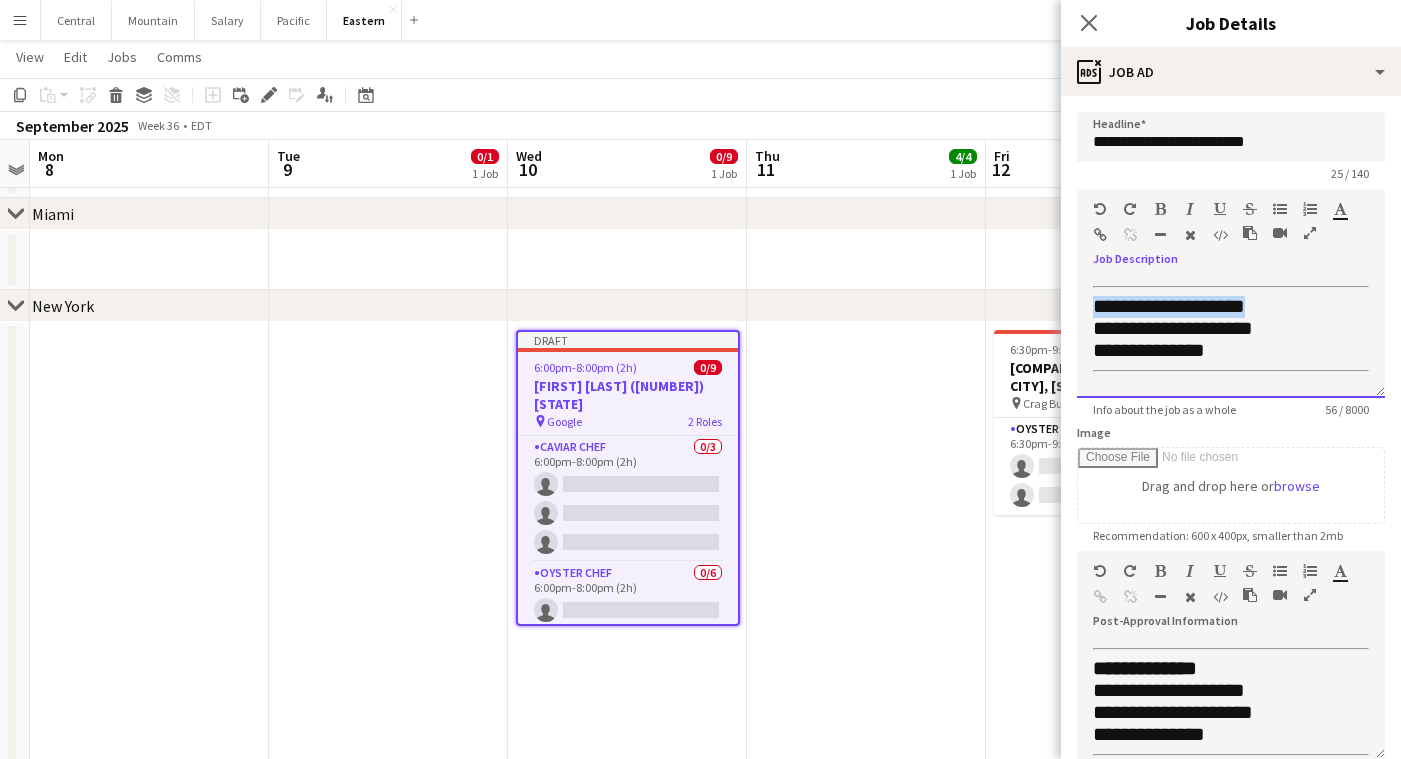 drag, startPoint x: 1282, startPoint y: 305, endPoint x: 1088, endPoint y: 309, distance: 194.04123 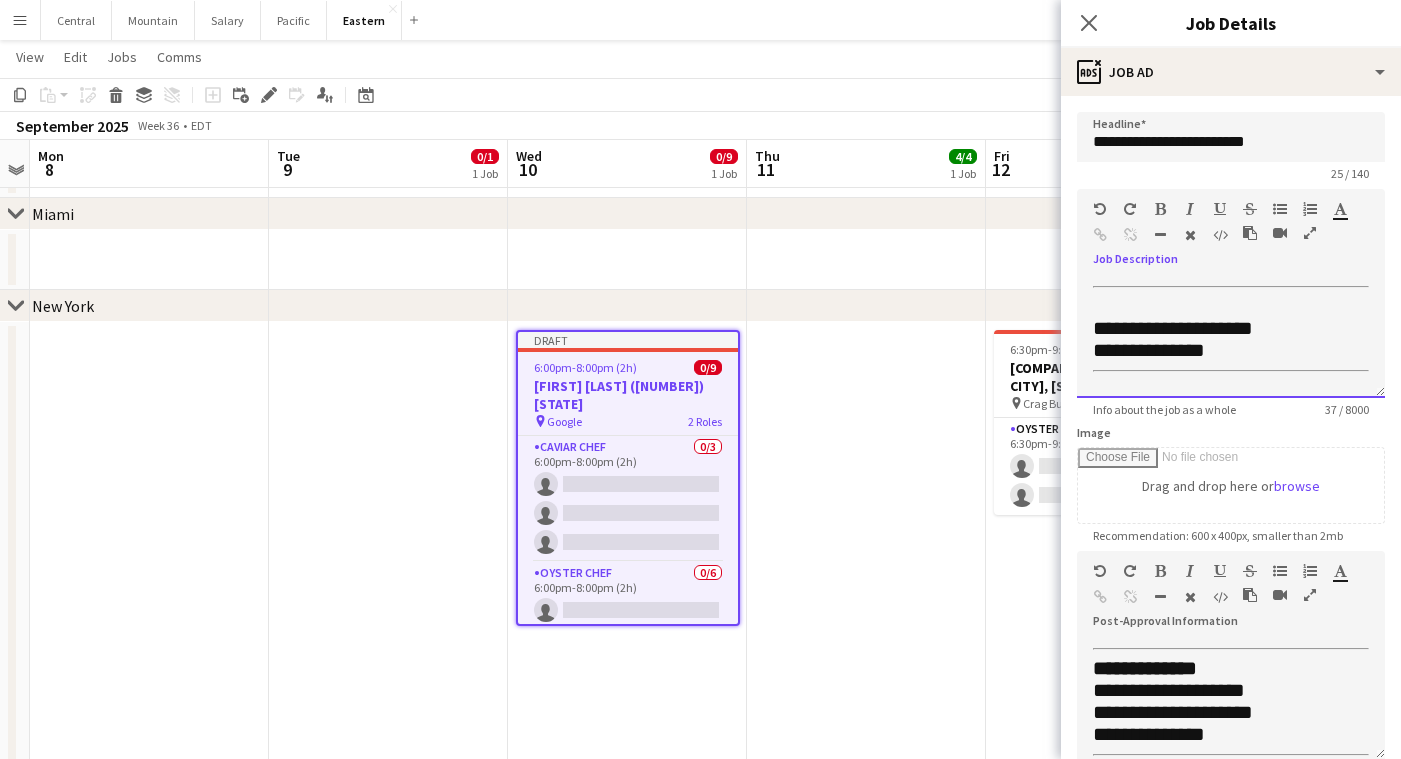click on "**********" at bounding box center (1173, 328) 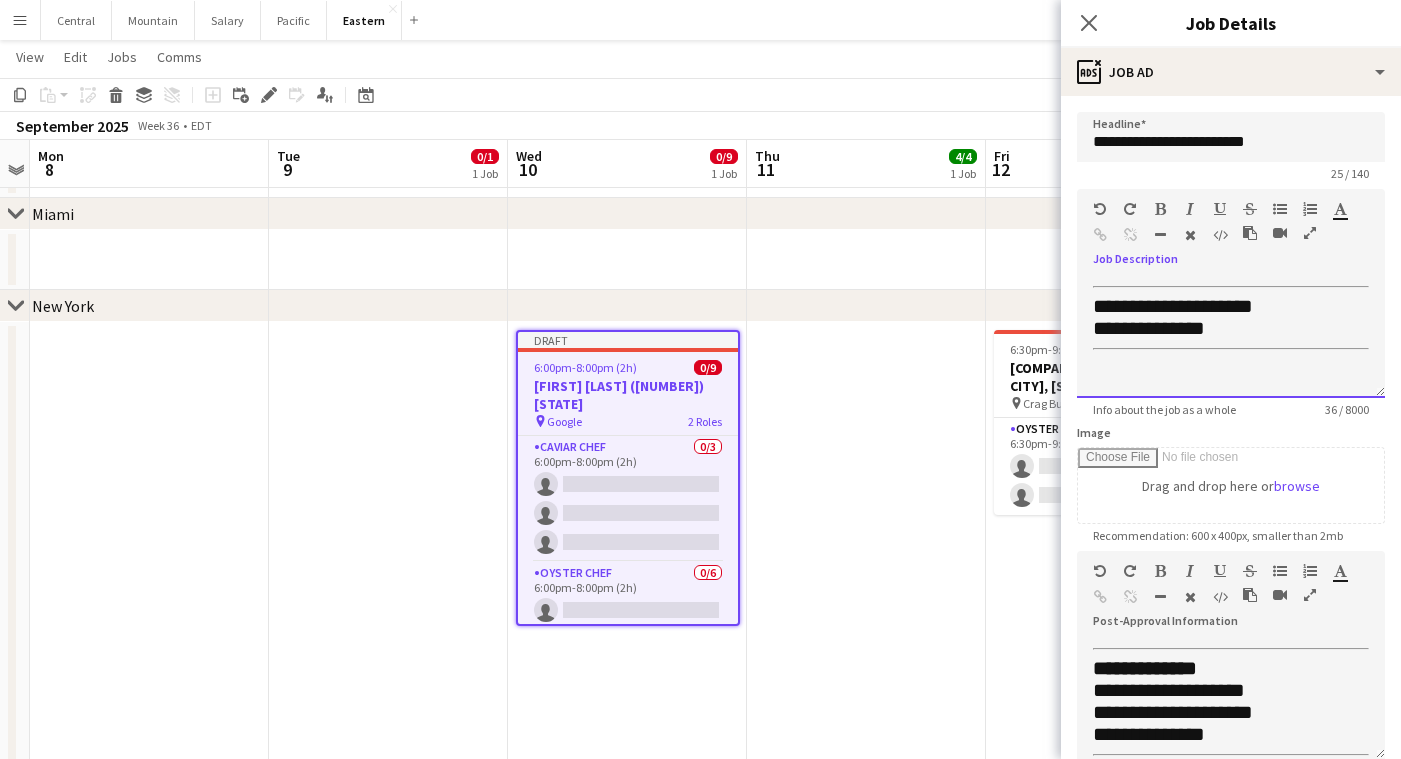 click on "**********" at bounding box center (1173, 306) 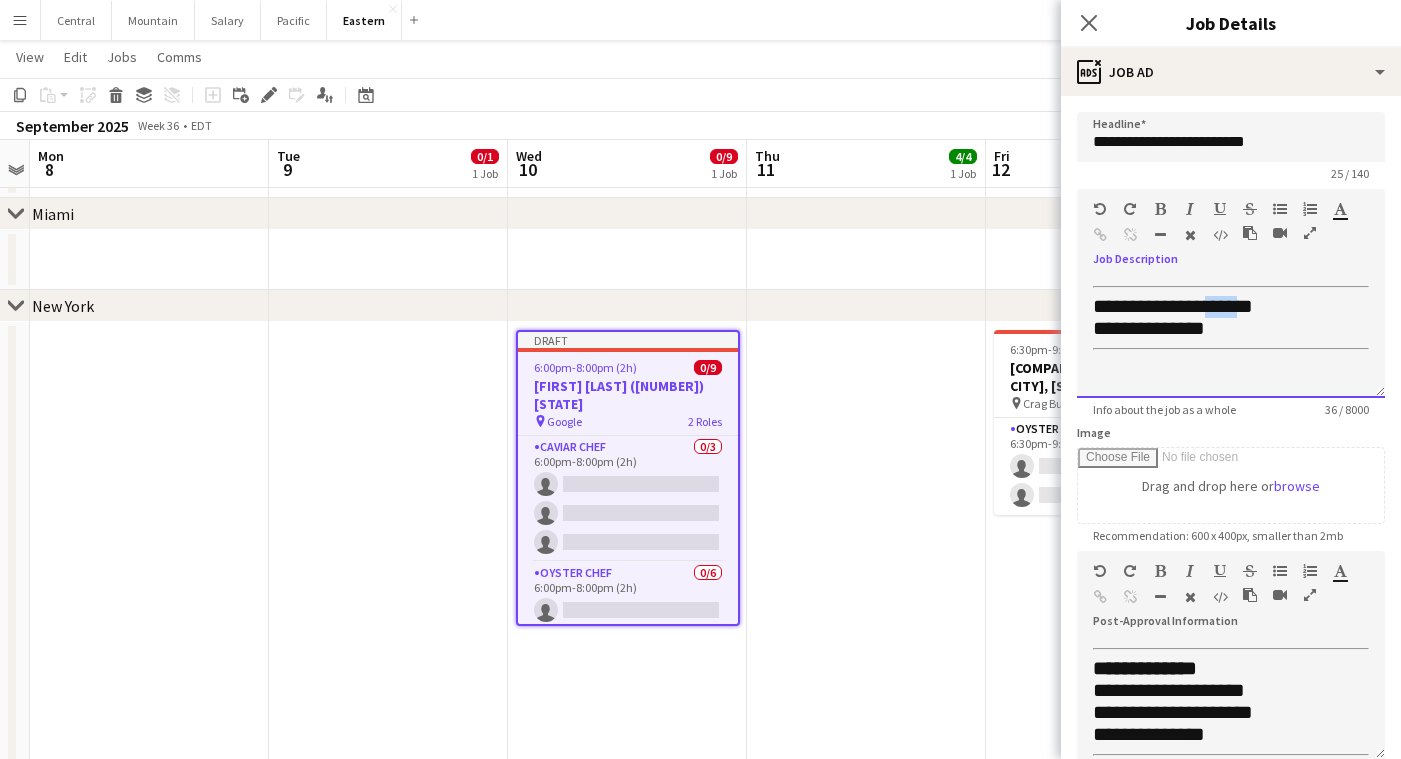drag, startPoint x: 1250, startPoint y: 307, endPoint x: 1217, endPoint y: 307, distance: 33 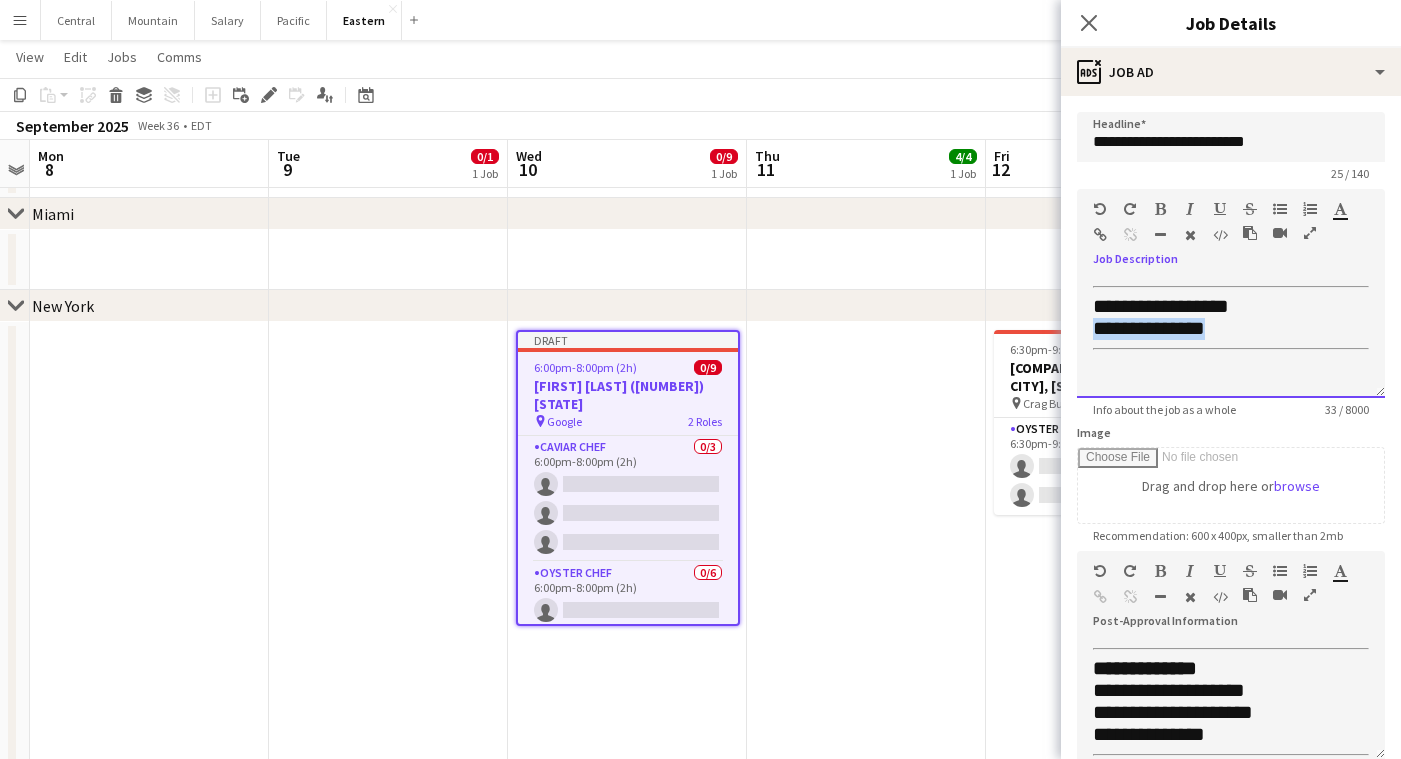 drag, startPoint x: 1240, startPoint y: 324, endPoint x: 1084, endPoint y: 325, distance: 156.0032 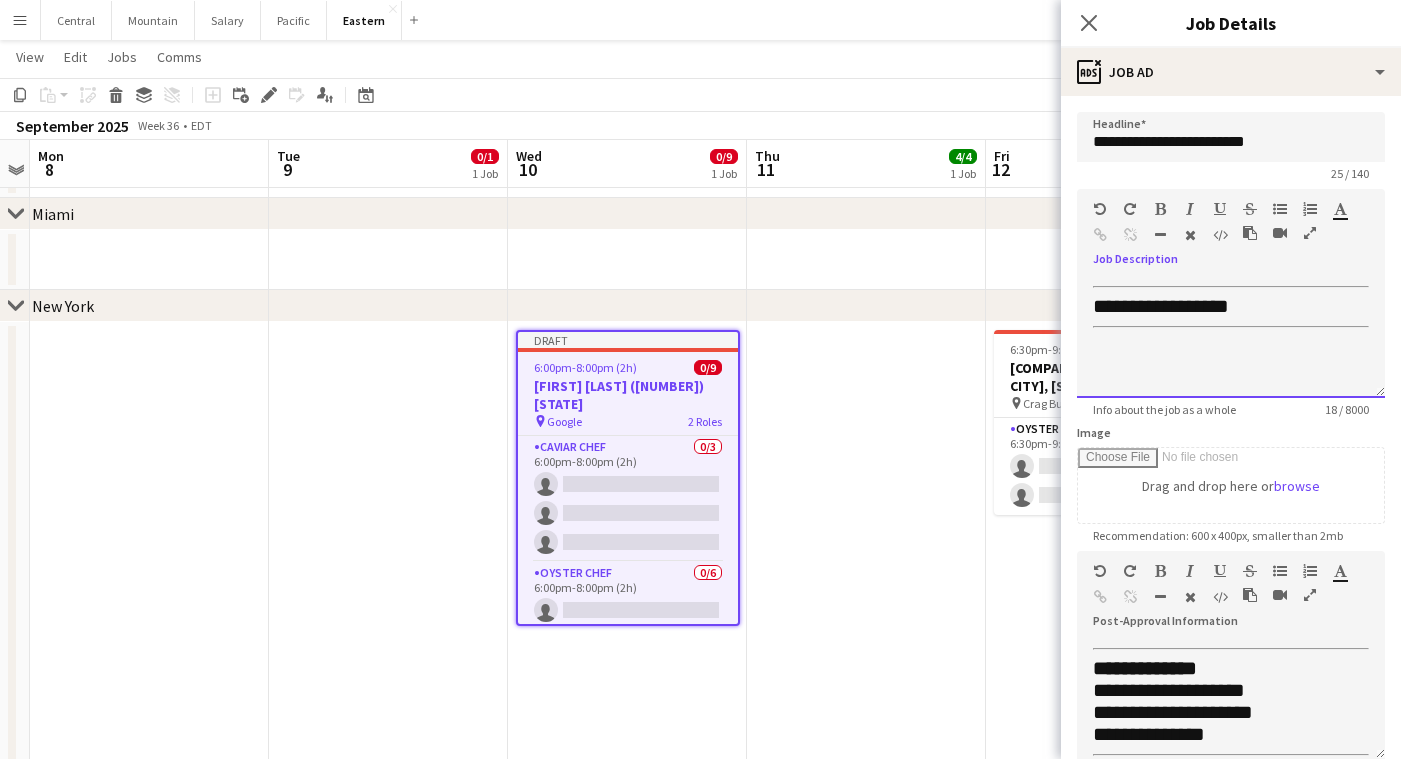 scroll, scrollTop: 36, scrollLeft: 0, axis: vertical 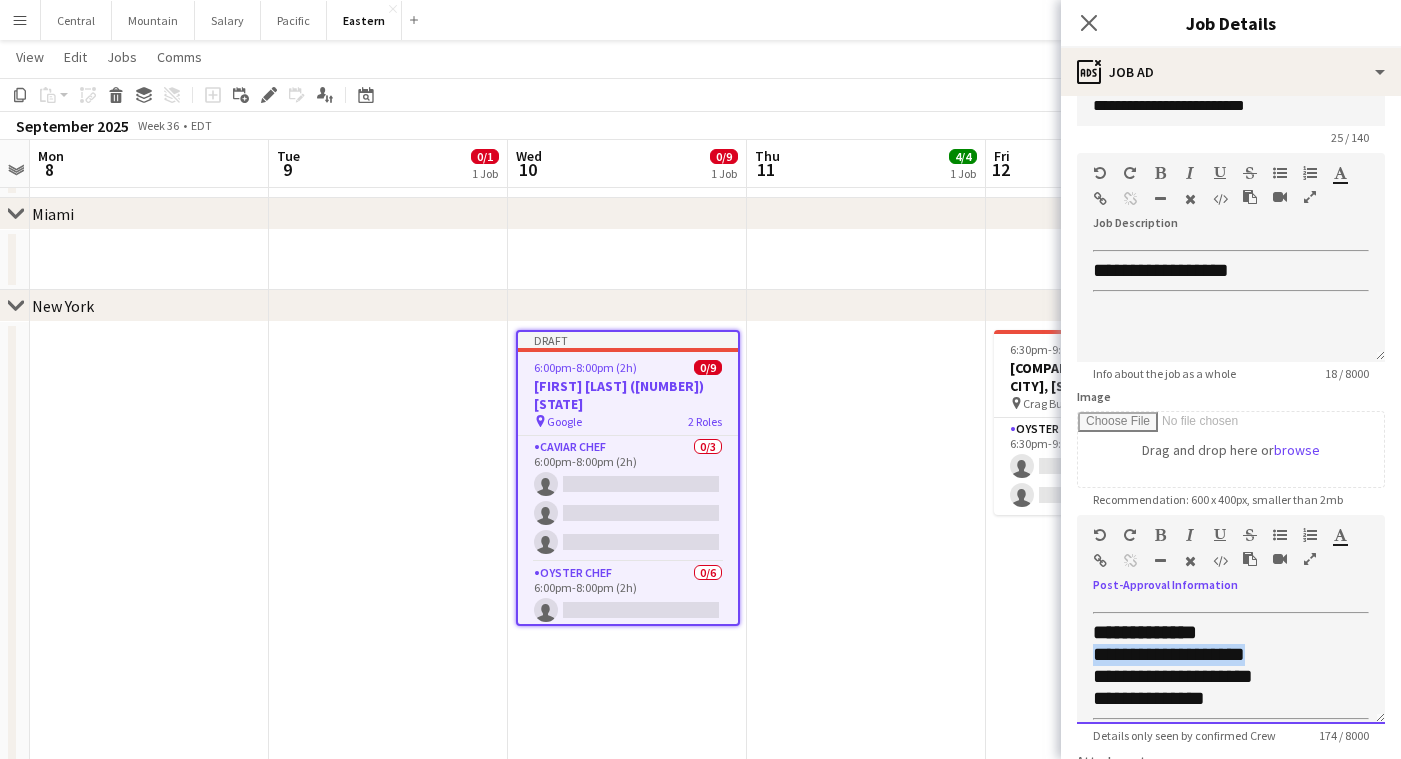 drag, startPoint x: 1281, startPoint y: 649, endPoint x: 1071, endPoint y: 652, distance: 210.02142 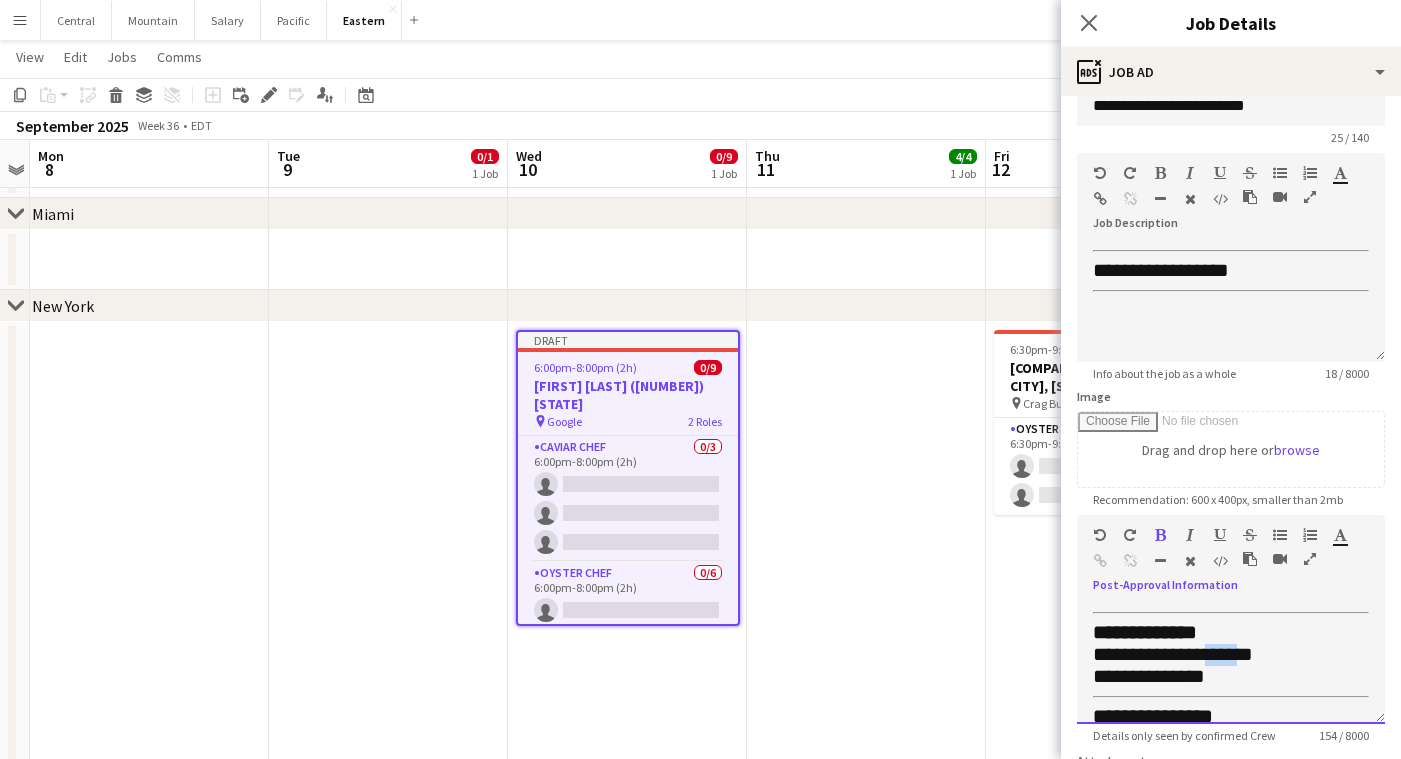 drag, startPoint x: 1247, startPoint y: 657, endPoint x: 1220, endPoint y: 657, distance: 27 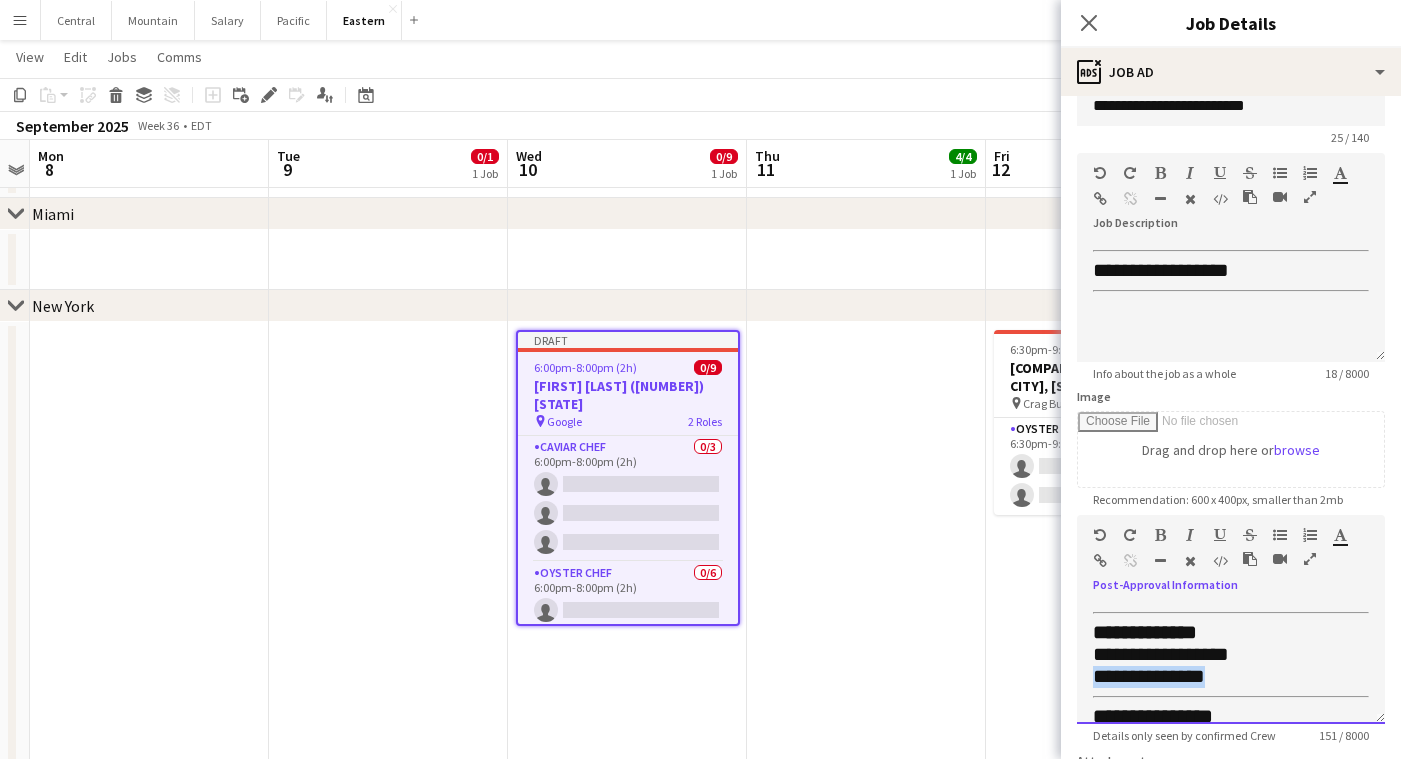 drag, startPoint x: 1243, startPoint y: 675, endPoint x: 1088, endPoint y: 675, distance: 155 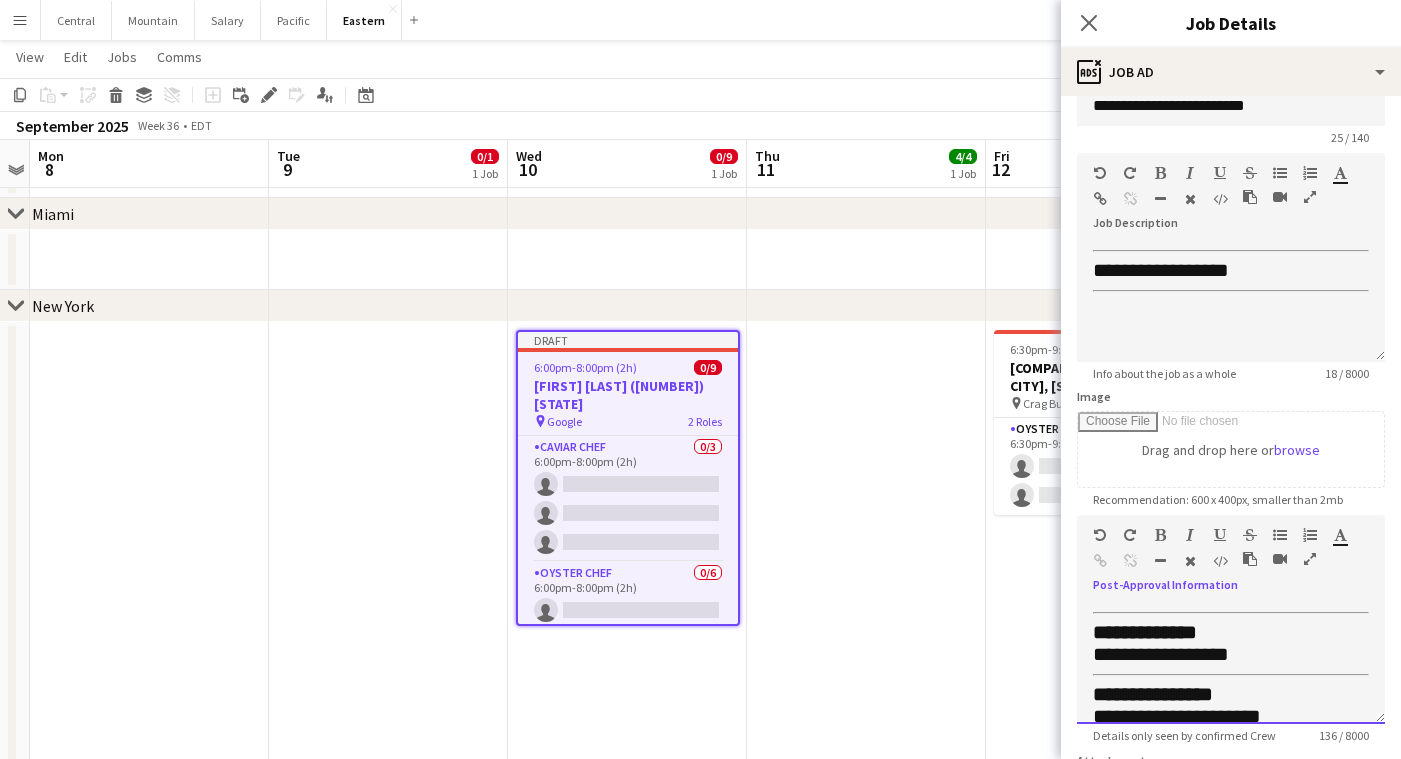 scroll, scrollTop: 51, scrollLeft: 0, axis: vertical 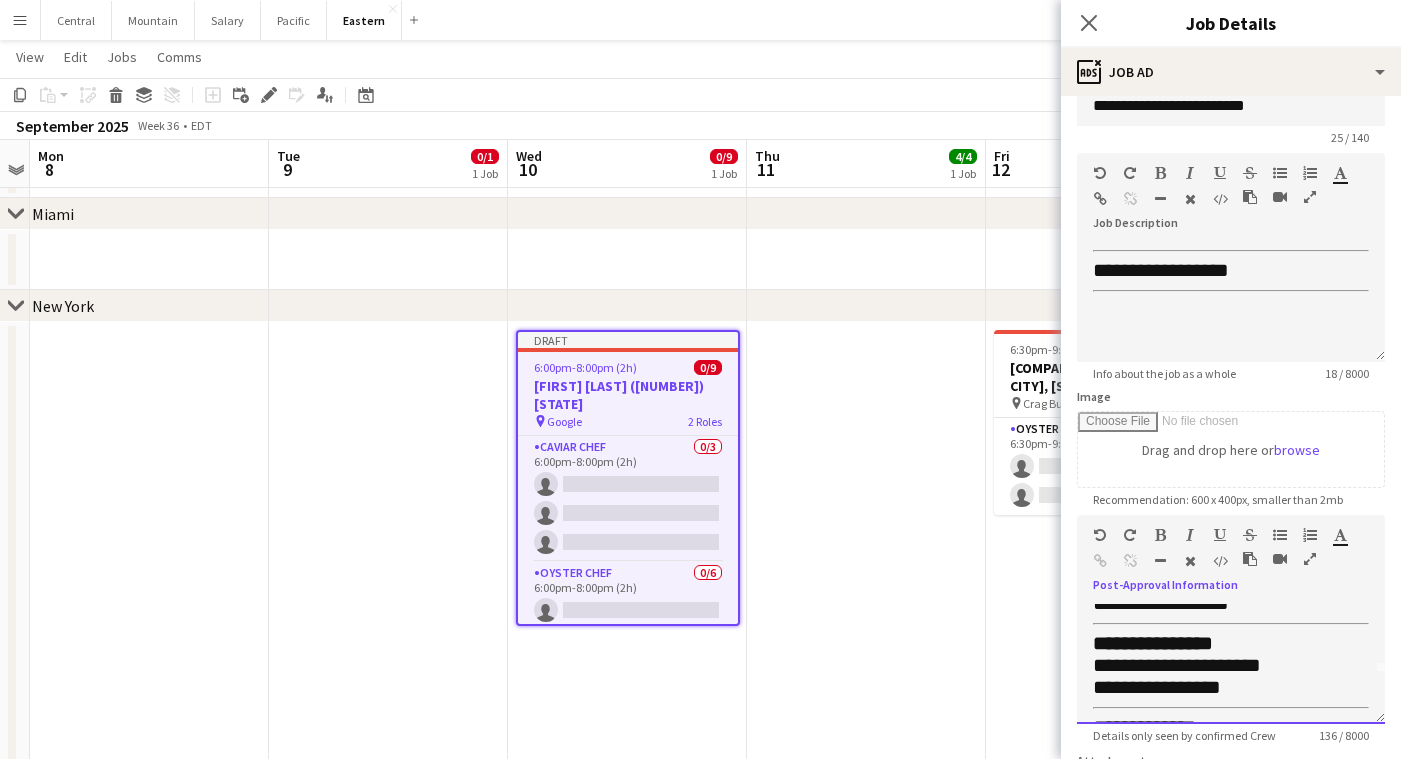 click on "**********" at bounding box center [1177, 665] 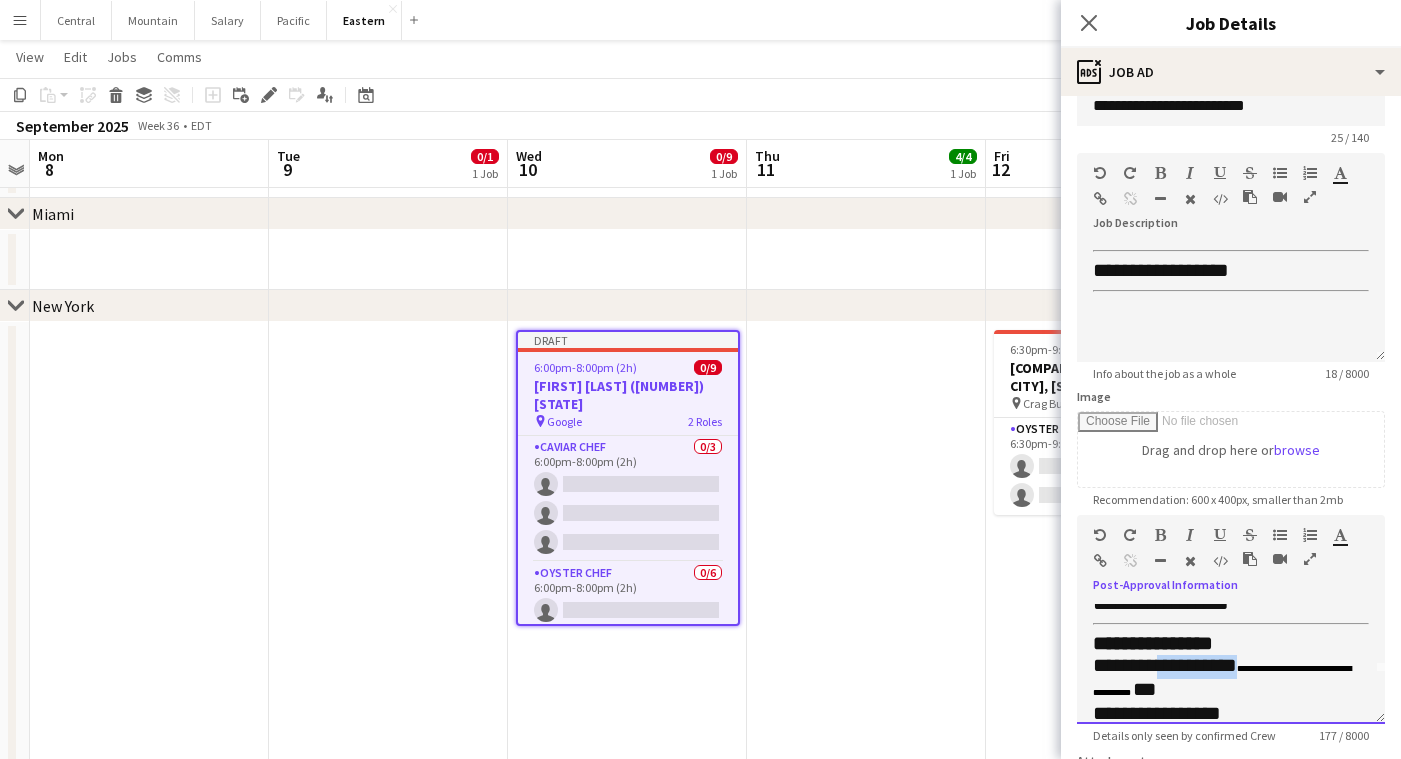 drag, startPoint x: 1162, startPoint y: 661, endPoint x: 1248, endPoint y: 656, distance: 86.145226 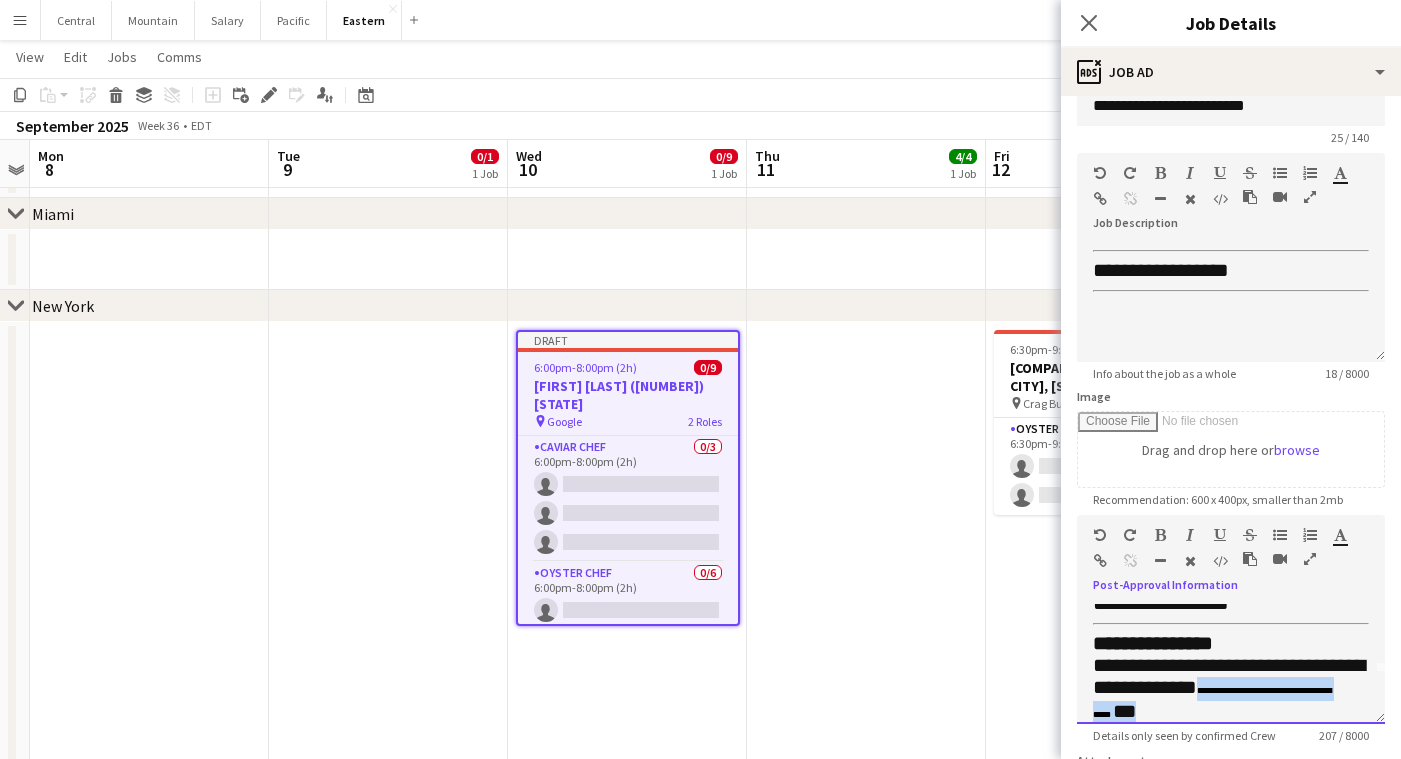drag, startPoint x: 1290, startPoint y: 703, endPoint x: 1263, endPoint y: 685, distance: 32.449963 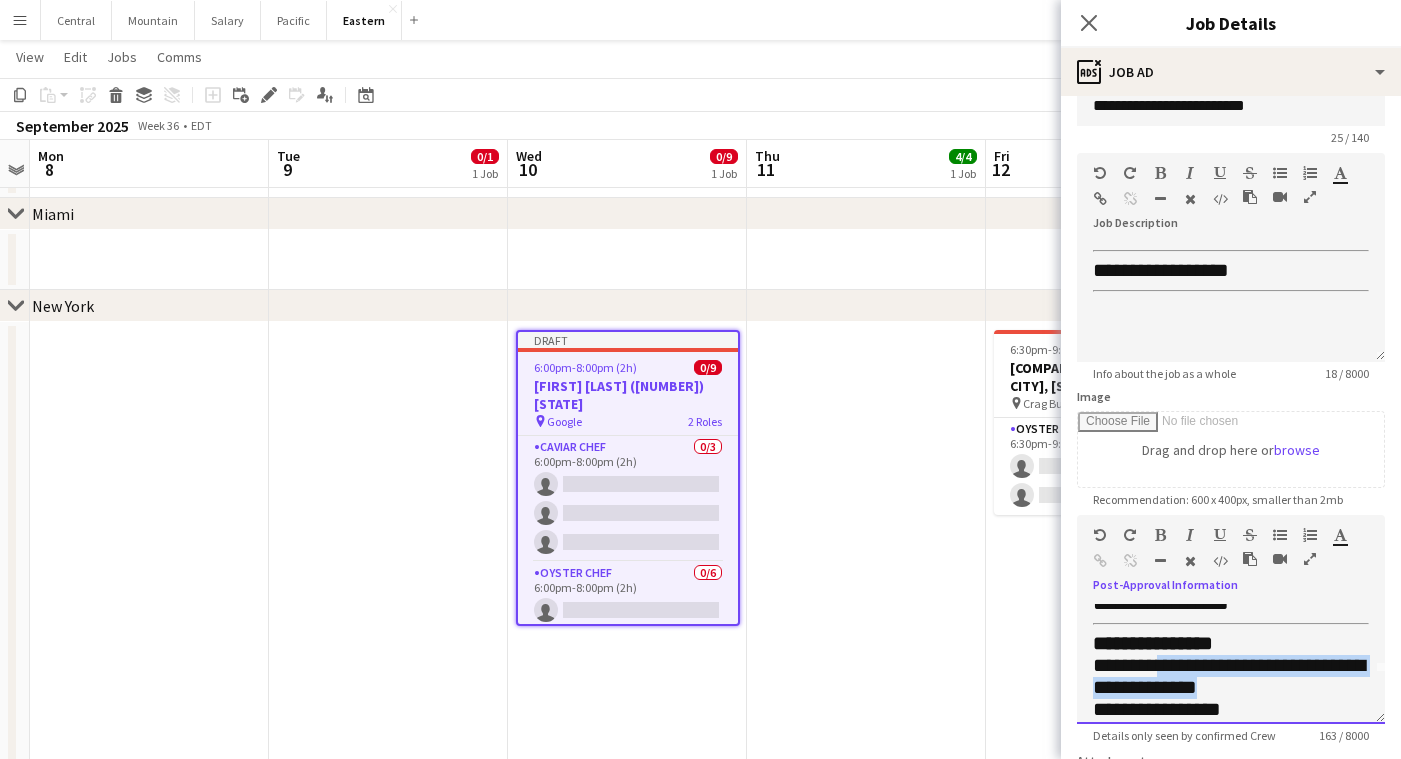 drag, startPoint x: 1266, startPoint y: 682, endPoint x: 1161, endPoint y: 656, distance: 108.17116 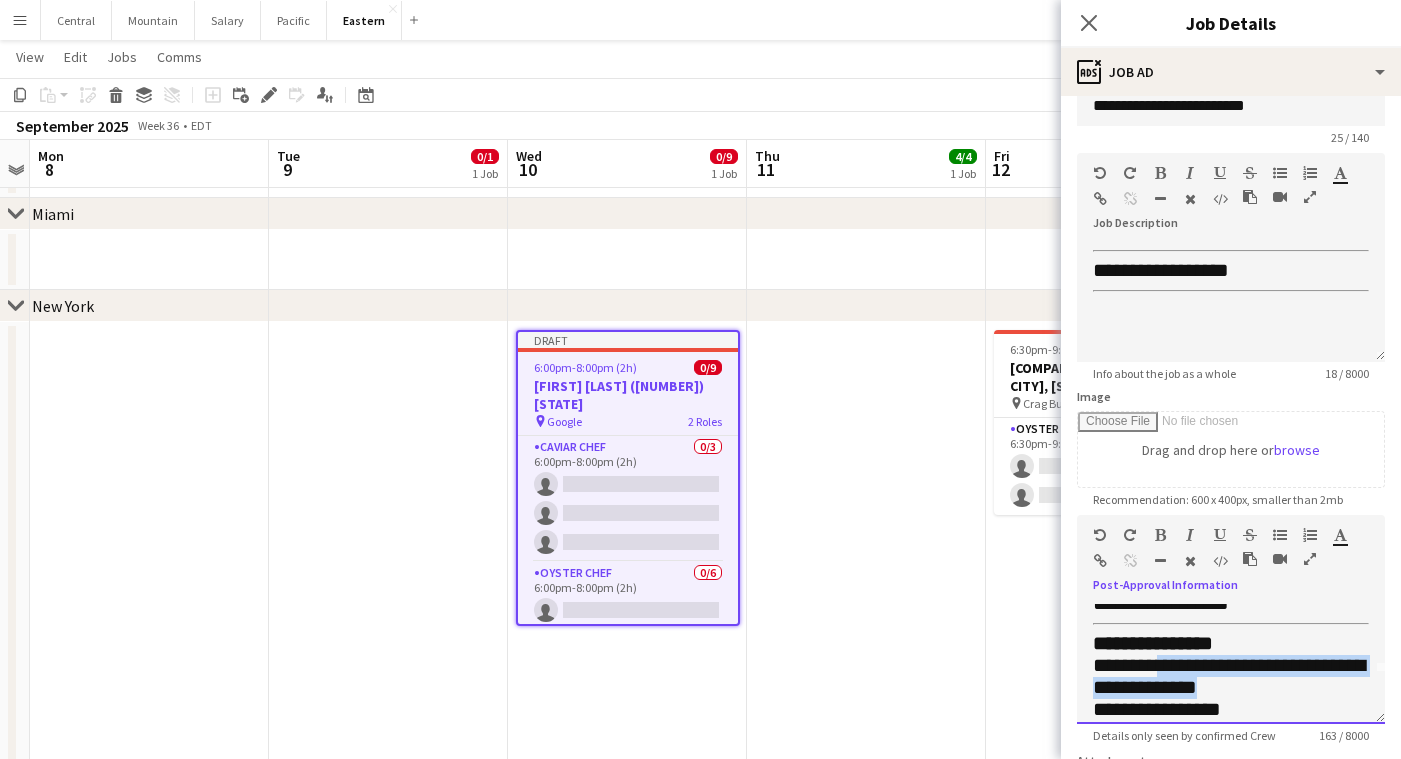 copy on "**********" 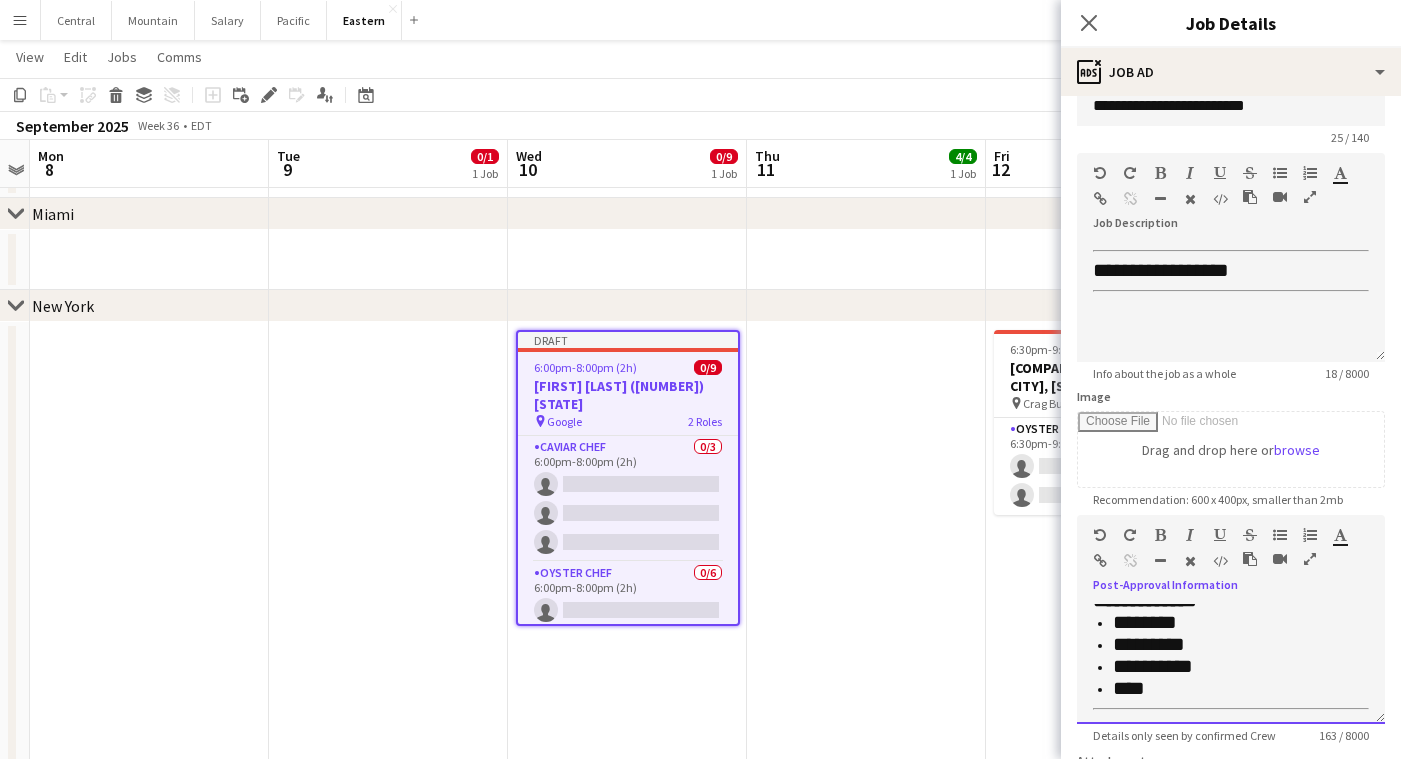 scroll, scrollTop: 199, scrollLeft: 0, axis: vertical 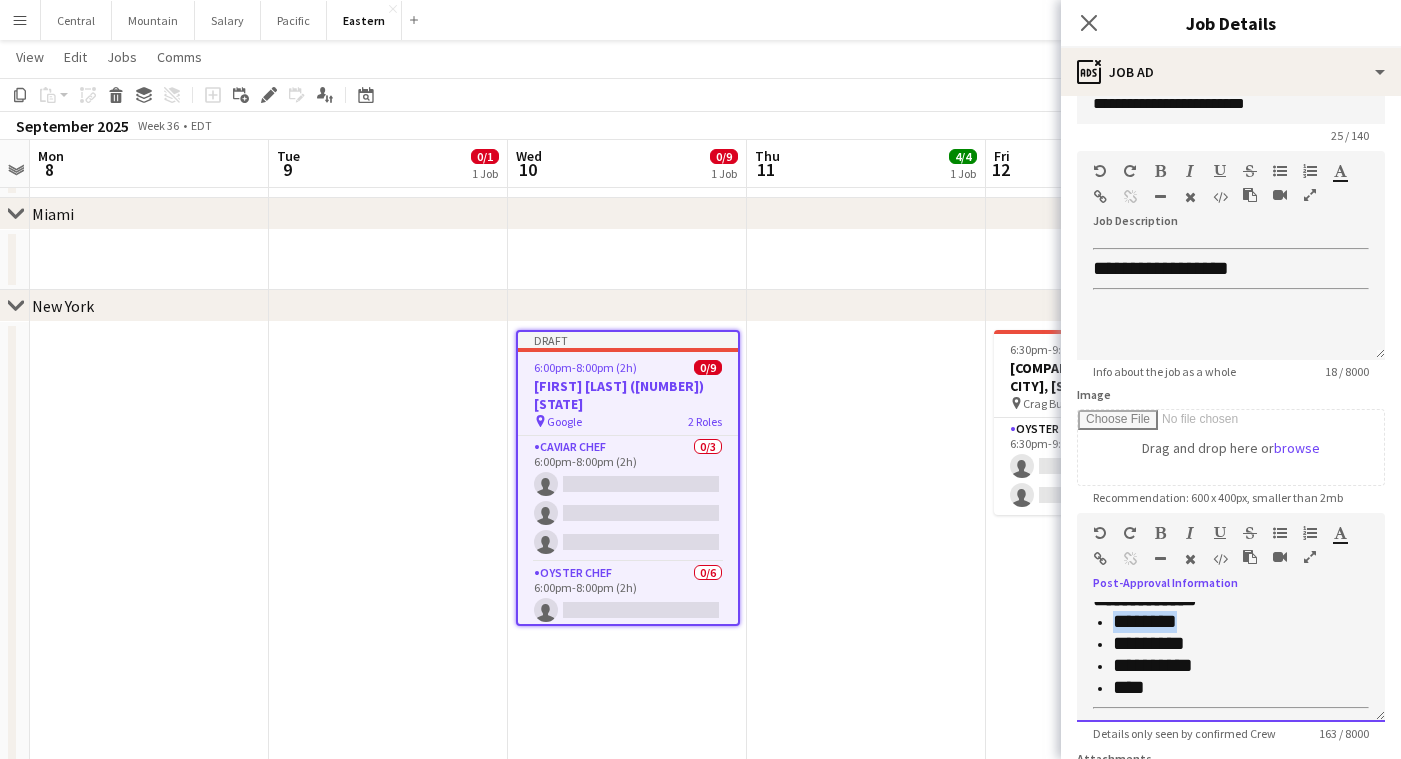 drag, startPoint x: 1192, startPoint y: 614, endPoint x: 1064, endPoint y: 613, distance: 128.0039 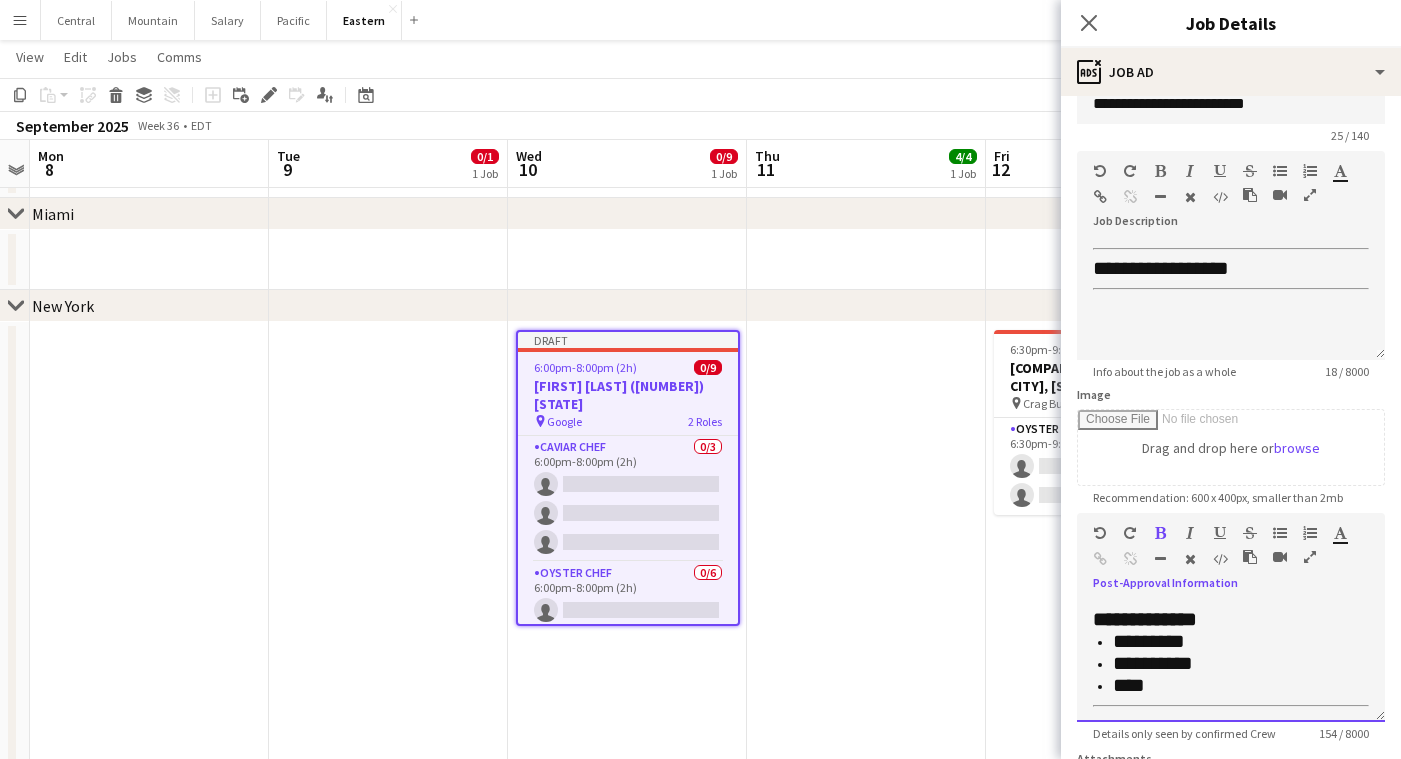 scroll, scrollTop: 178, scrollLeft: 0, axis: vertical 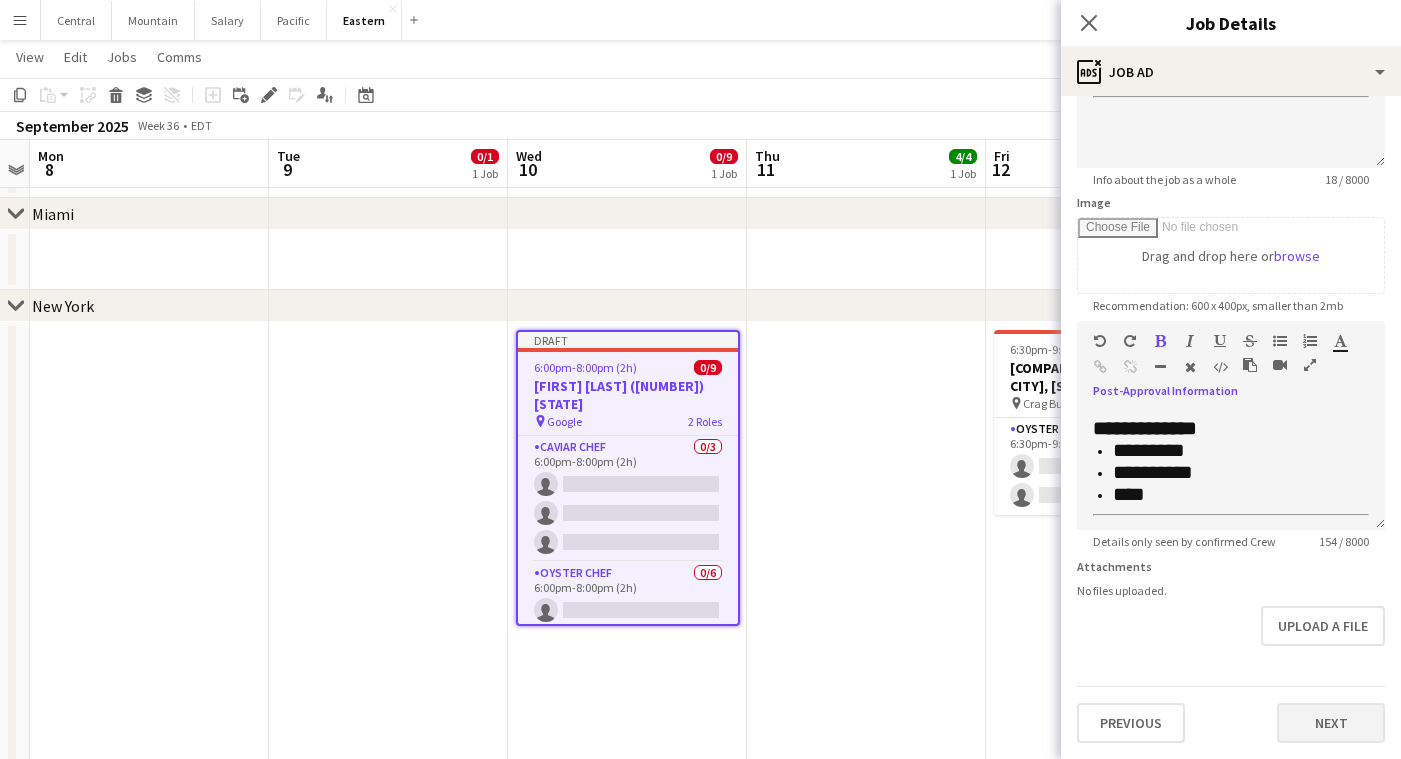click on "Next" at bounding box center (1331, 723) 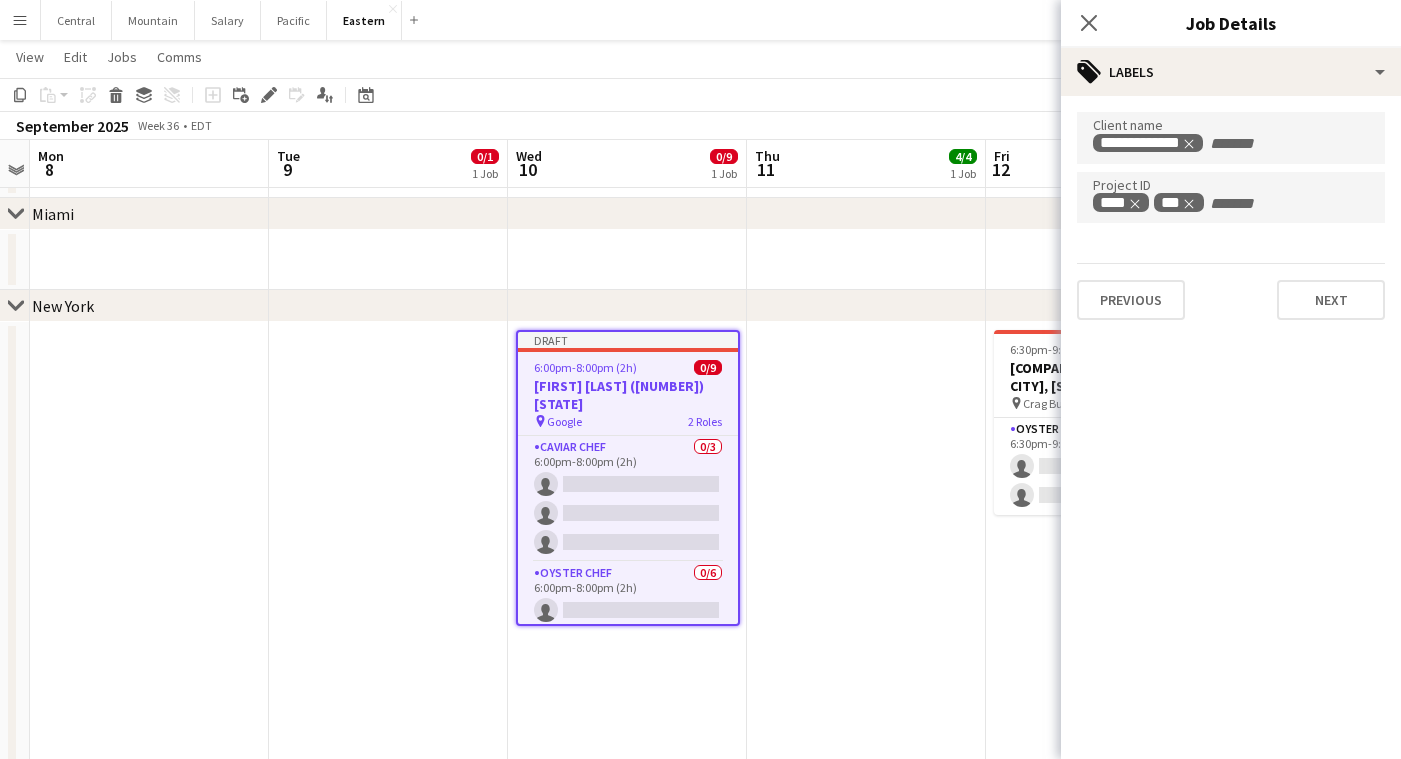 scroll, scrollTop: 0, scrollLeft: 0, axis: both 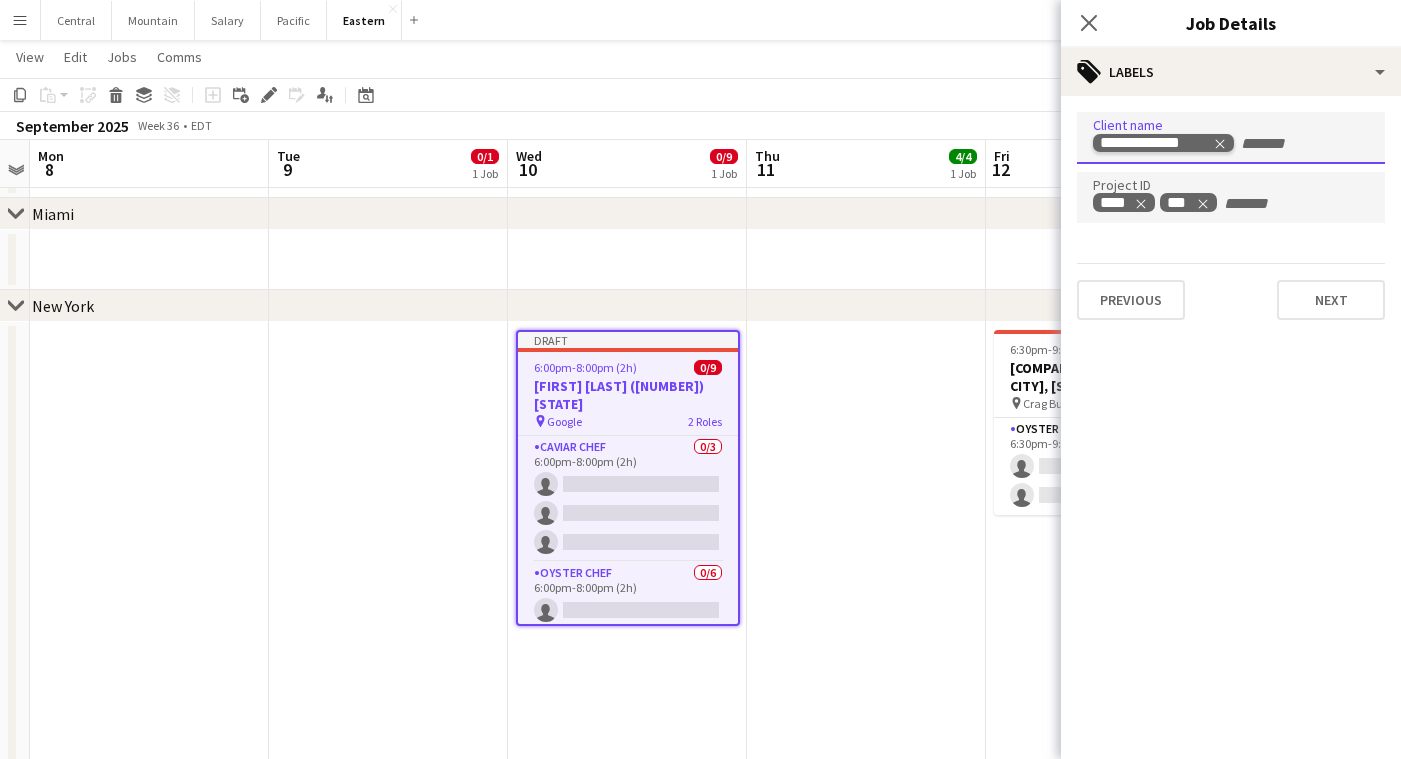 click 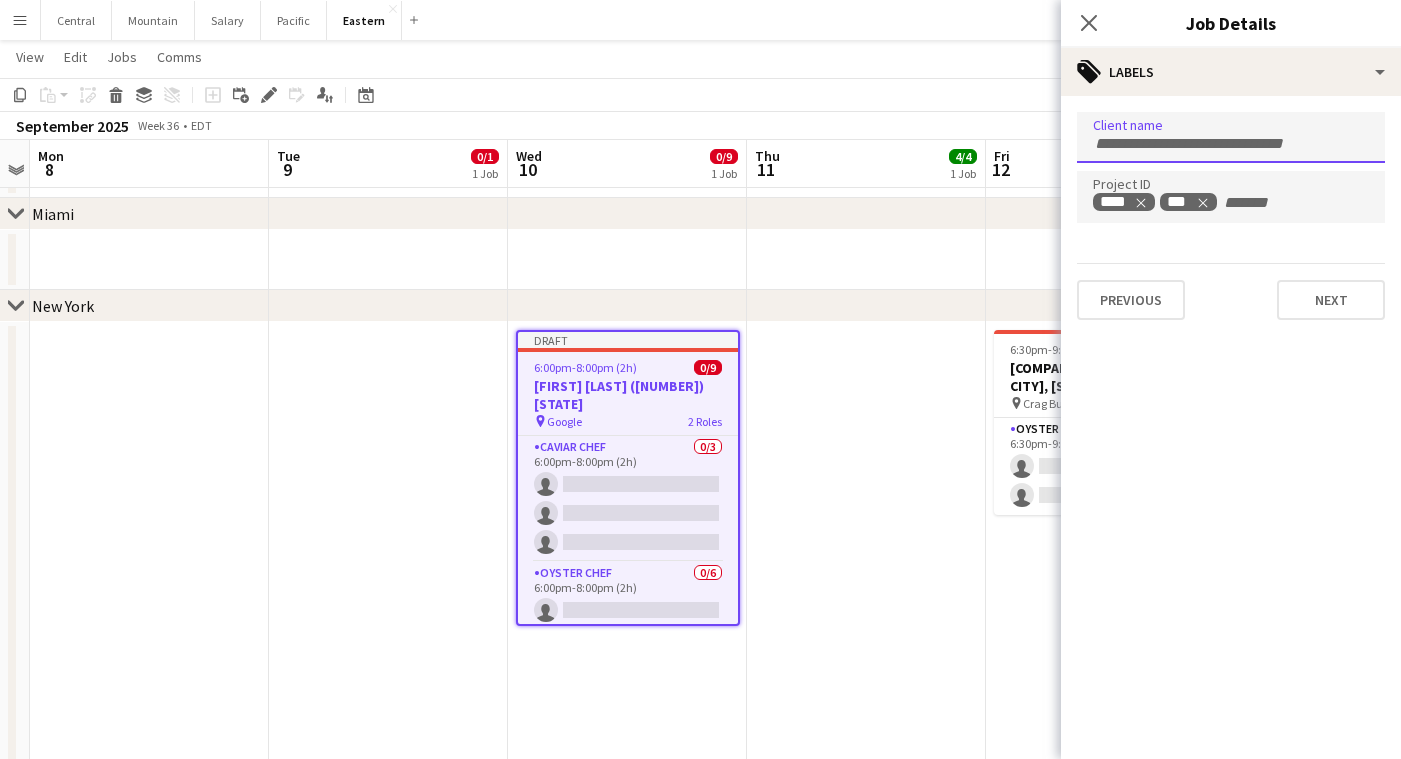 paste on "**********" 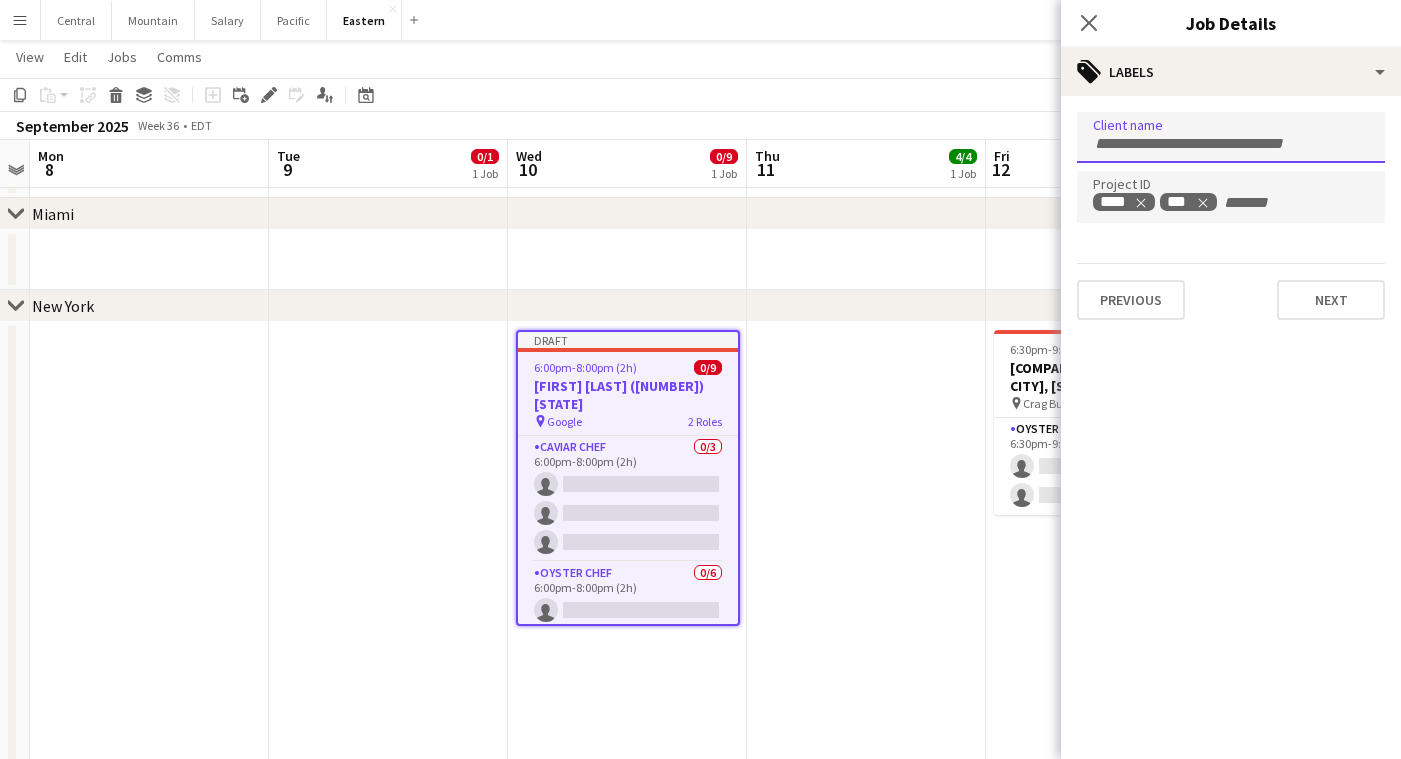 type on "**********" 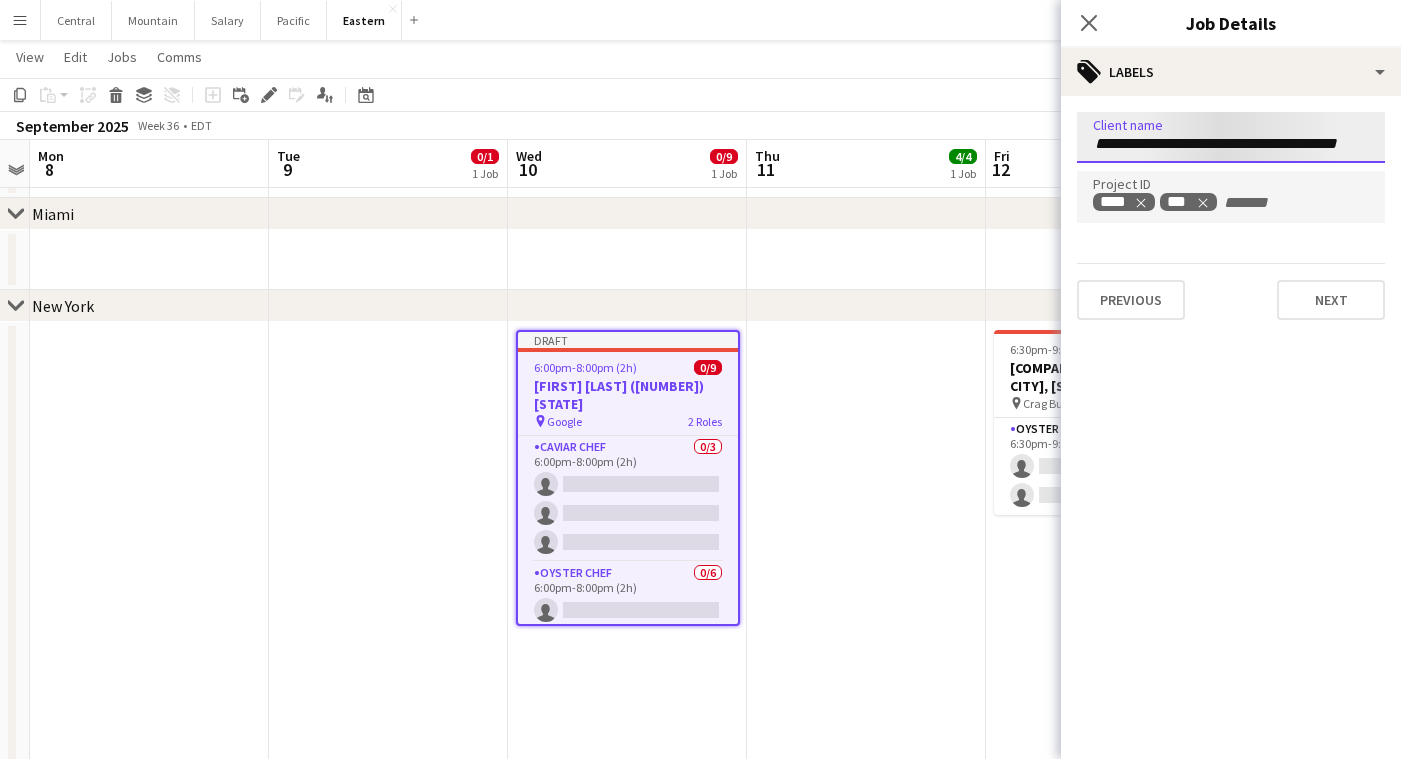 type 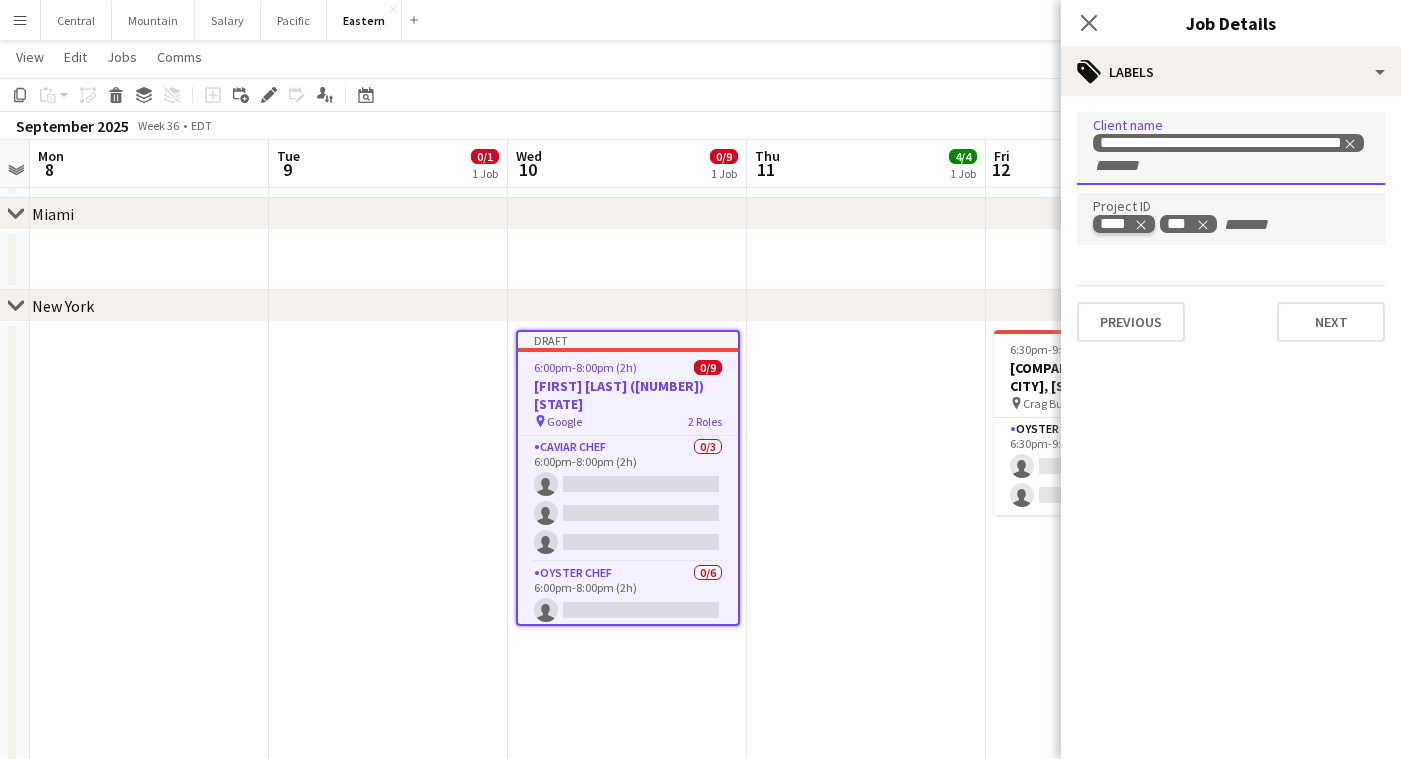 click 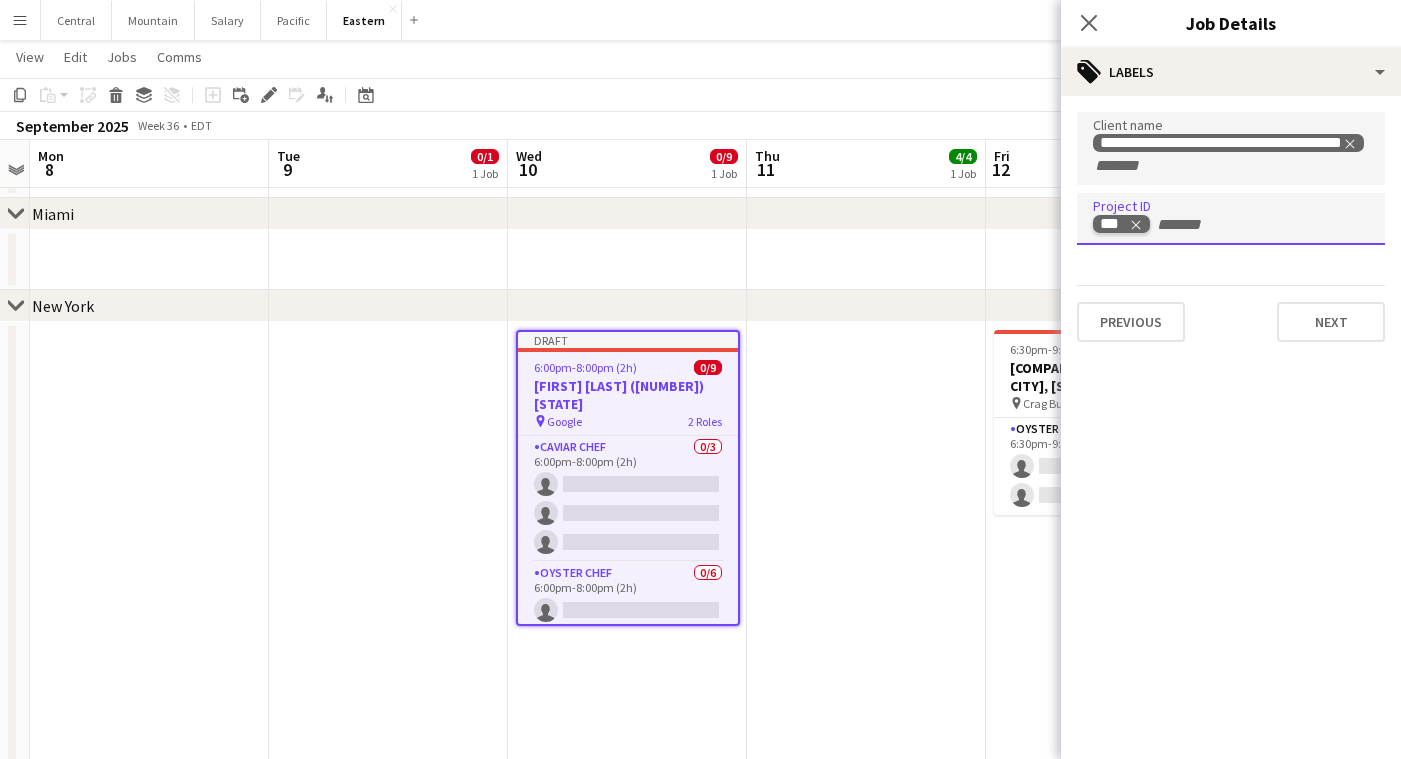 type on "*" 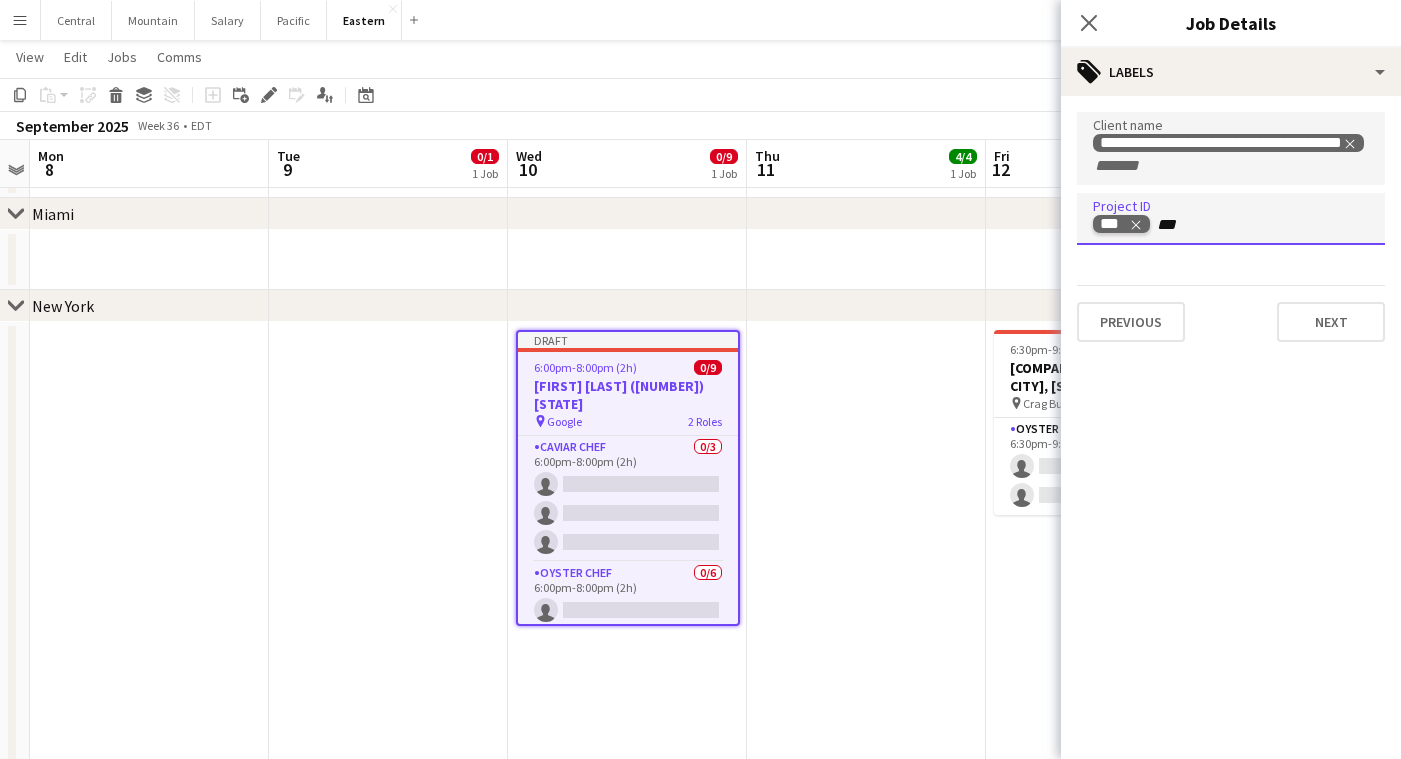 type on "****" 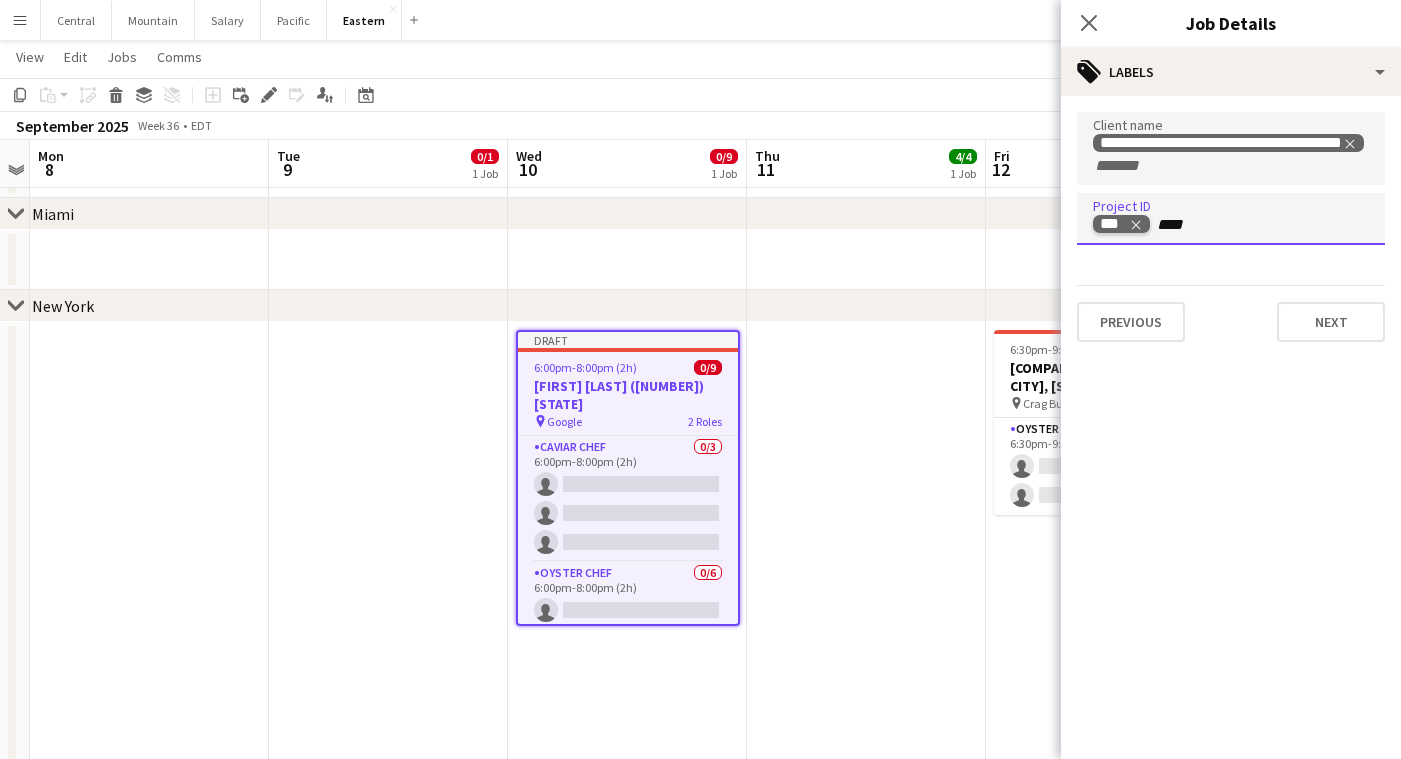 type 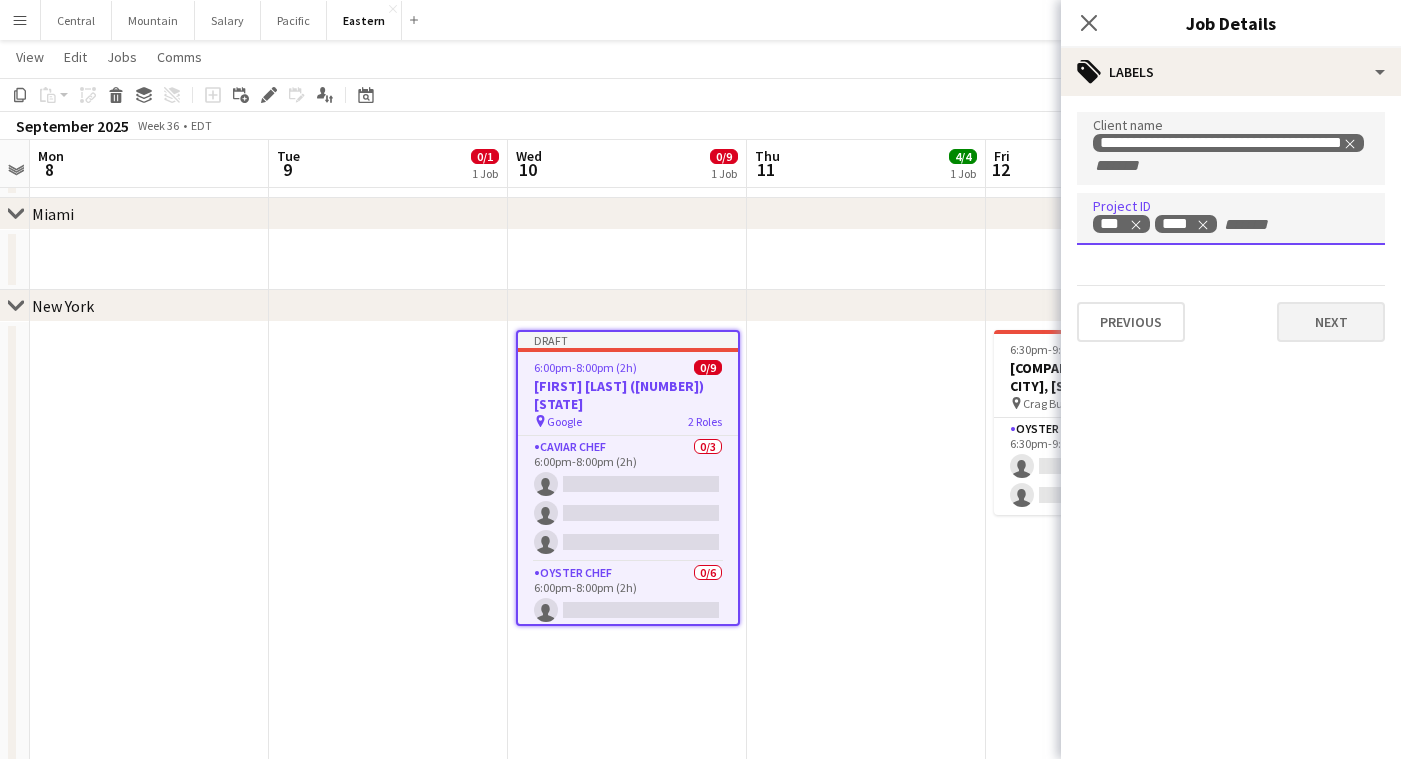 click on "Next" at bounding box center (1331, 322) 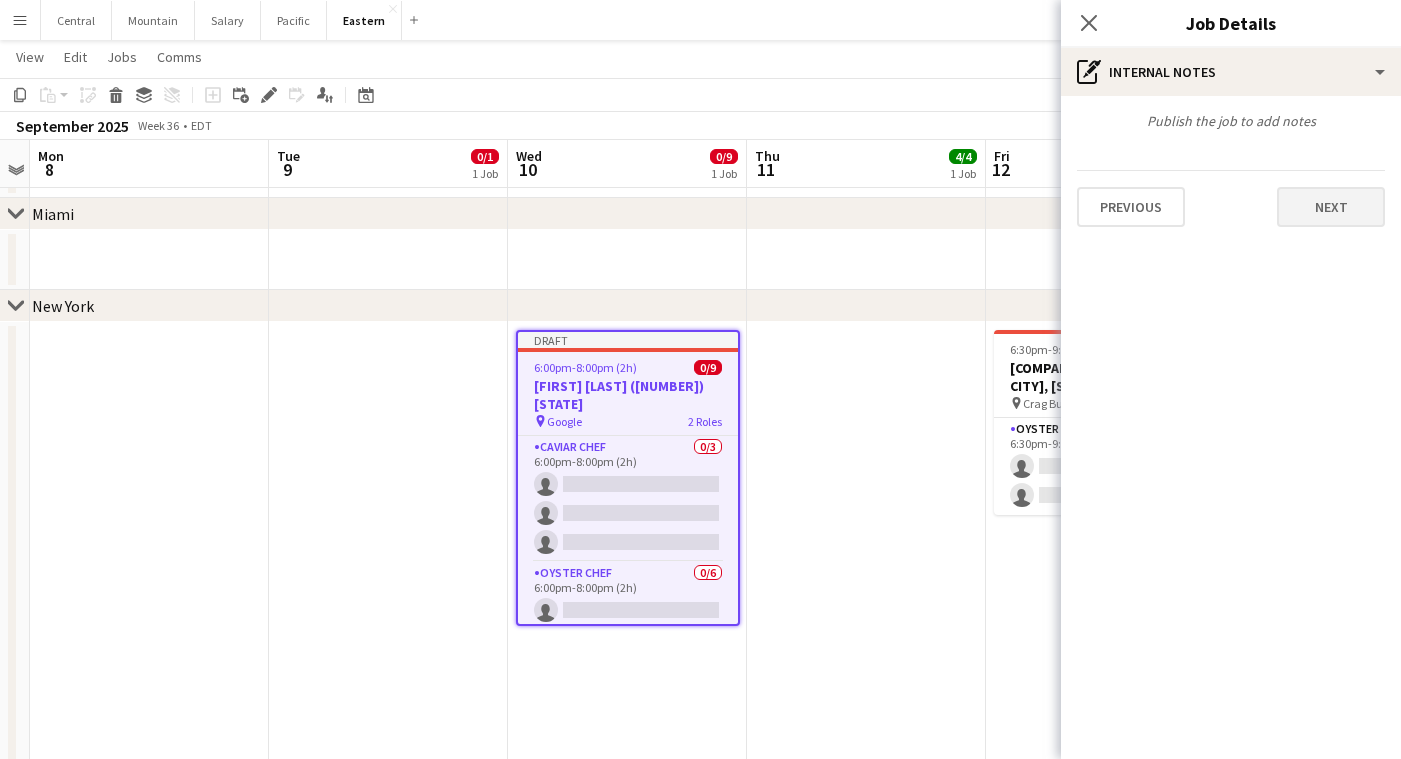 click on "Next" at bounding box center (1331, 207) 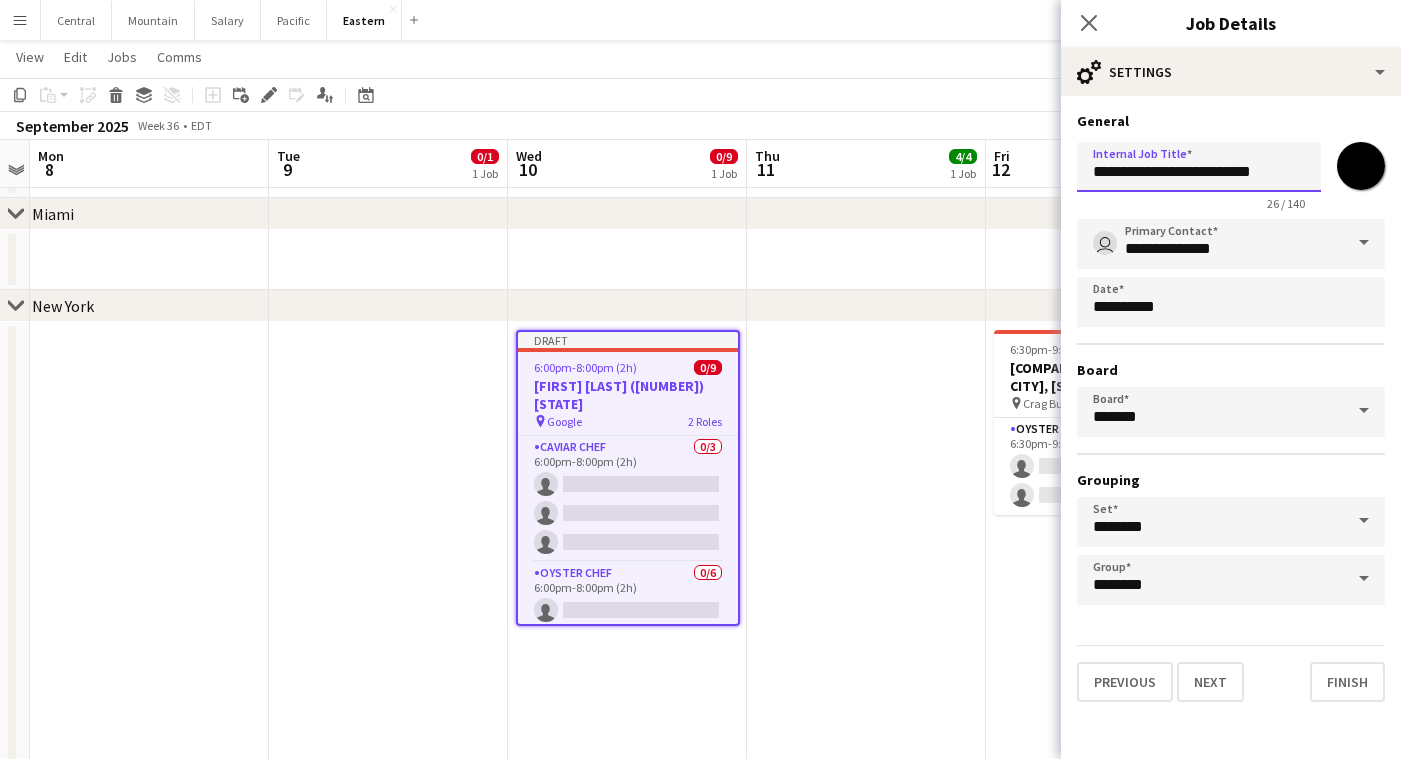 drag, startPoint x: 1188, startPoint y: 172, endPoint x: 1049, endPoint y: 168, distance: 139.05754 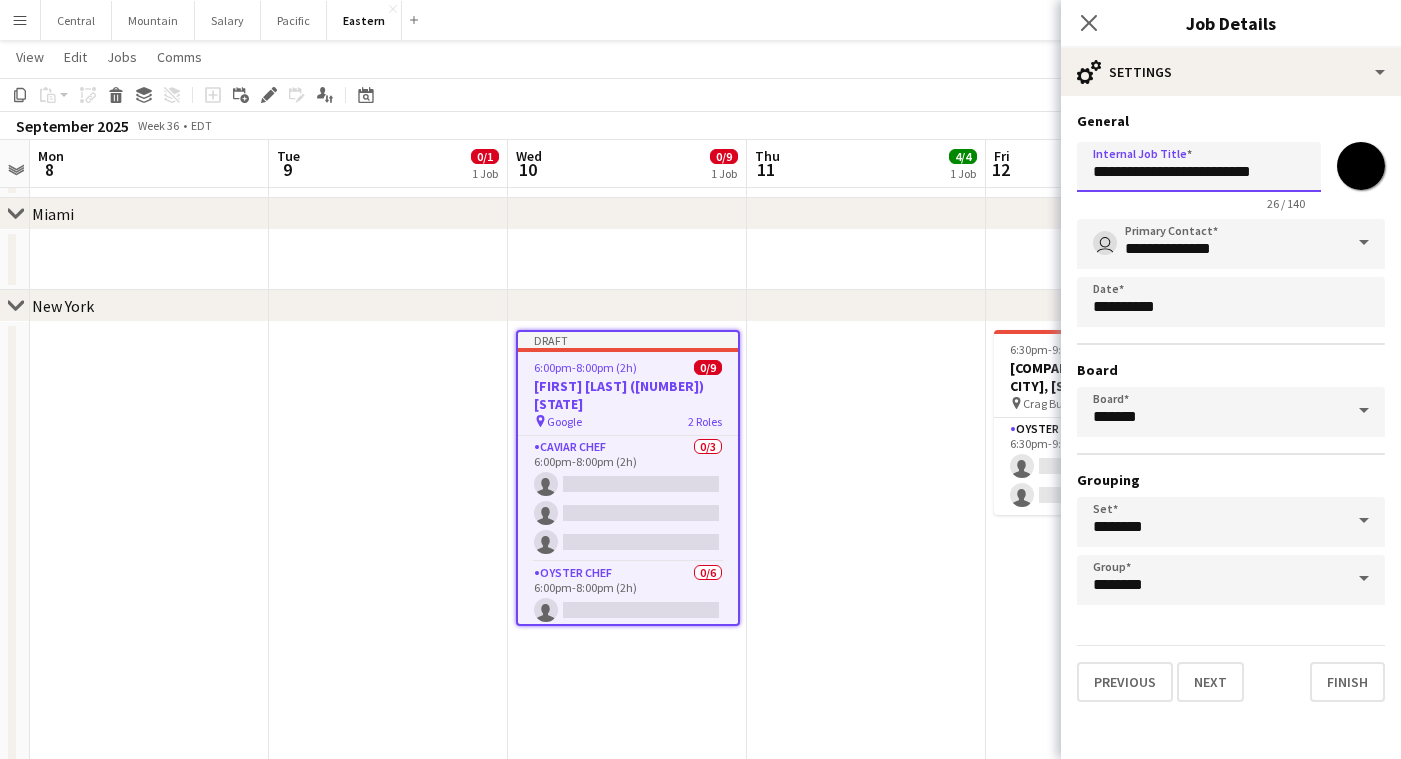click on "Menu
Boards
Boards   Boards   All jobs   Status
Workforce
Workforce   My Workforce   Recruiting
Comms
Comms
Pay
Pay   Approvals   Payments   Reports
Platform Settings
Platform Settings   App settings   Your settings   Profiles
Training Academy
Training Academy
Knowledge Base
Knowledge Base
Product Updates
Product Updates   Log Out   Privacy   Central
Close
Mountain
Close
Salary
Close
Pacific
Close
Eastern
Close
Add
Help
Notifications
3   Eastern
user" at bounding box center [700, 575] 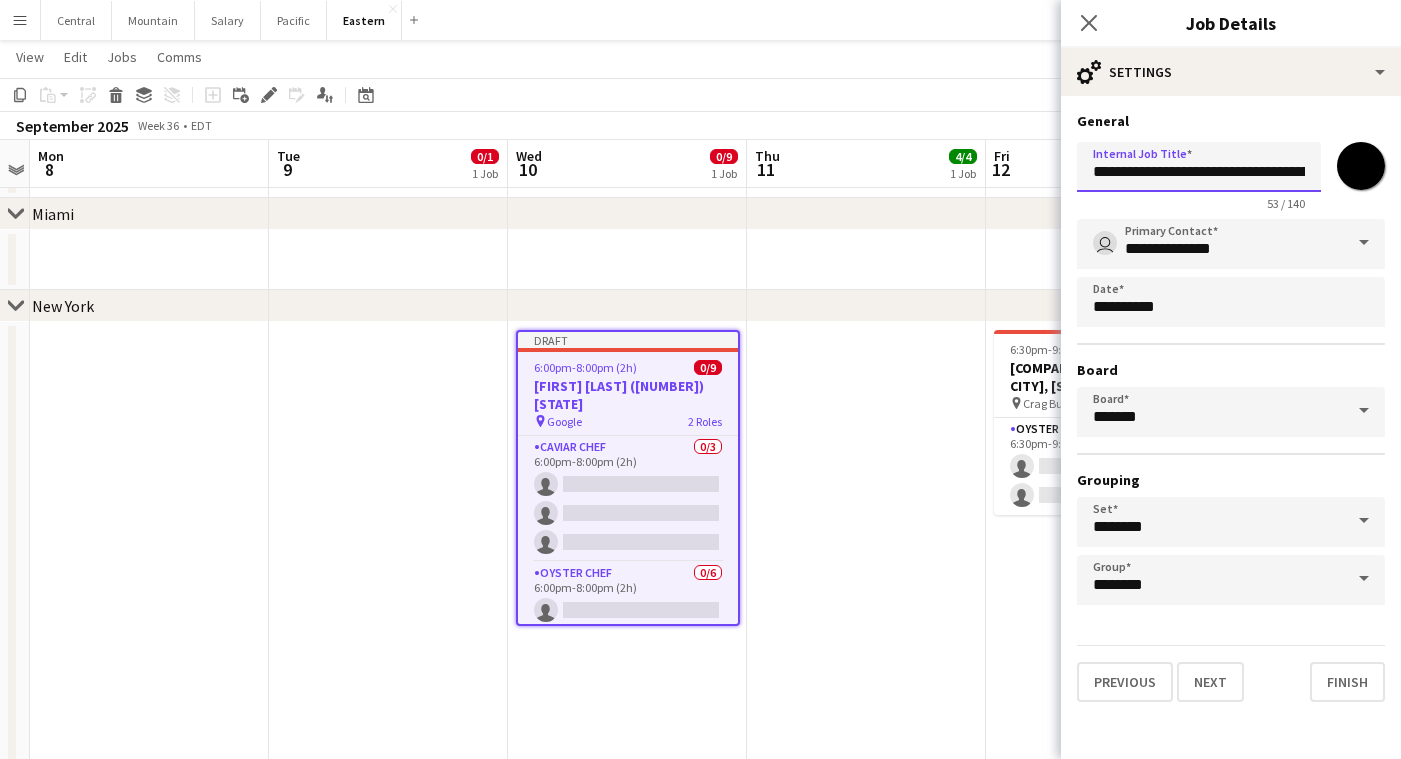 drag, startPoint x: 1259, startPoint y: 172, endPoint x: 1227, endPoint y: 172, distance: 32 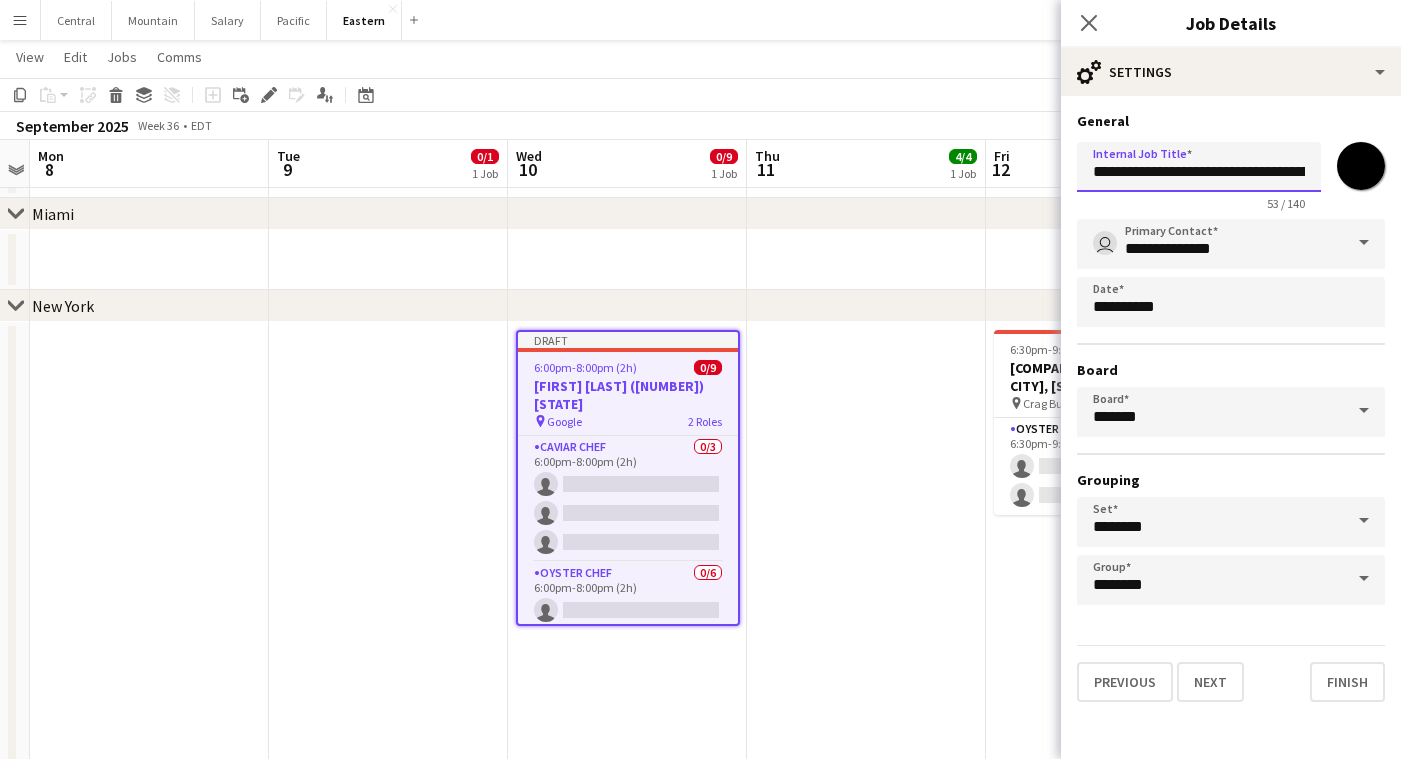 click on "**********" at bounding box center [1199, 167] 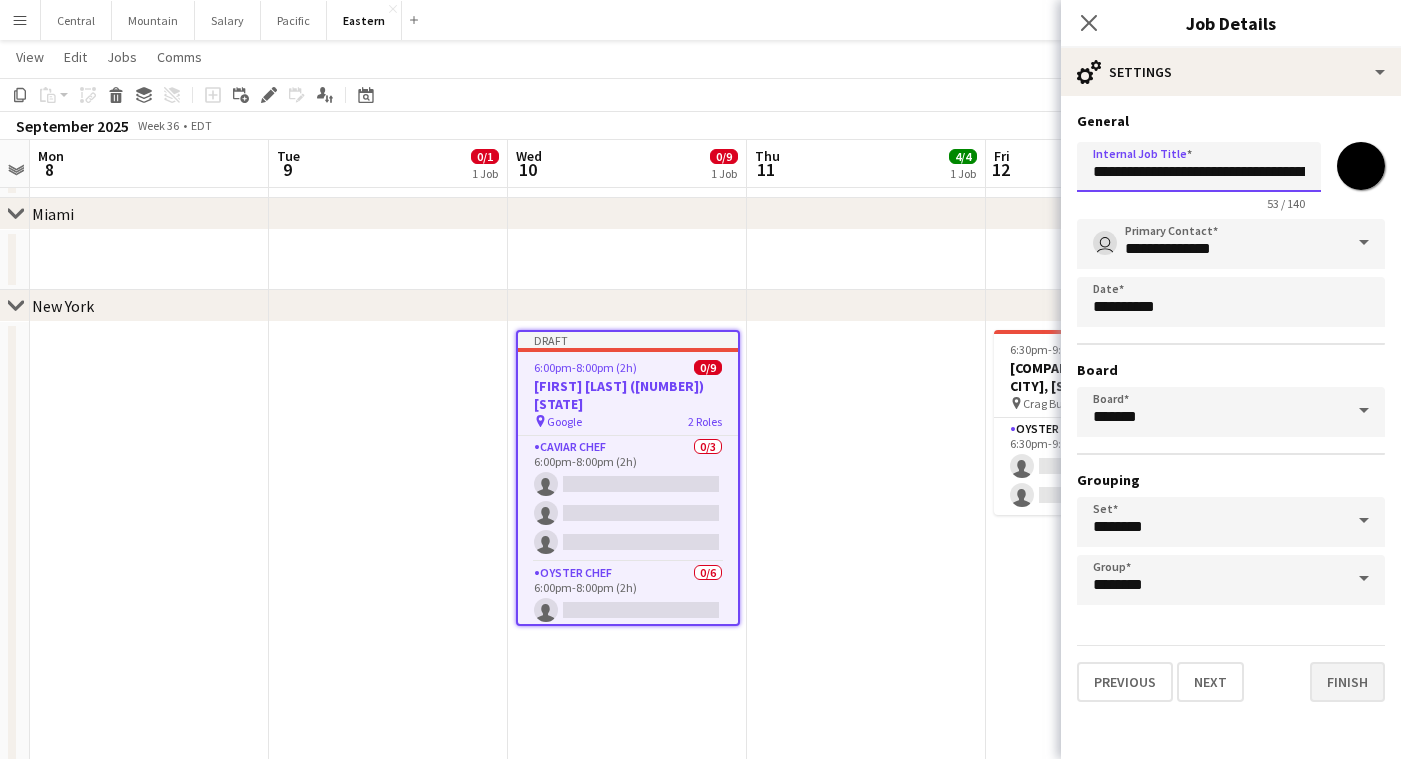 type on "**********" 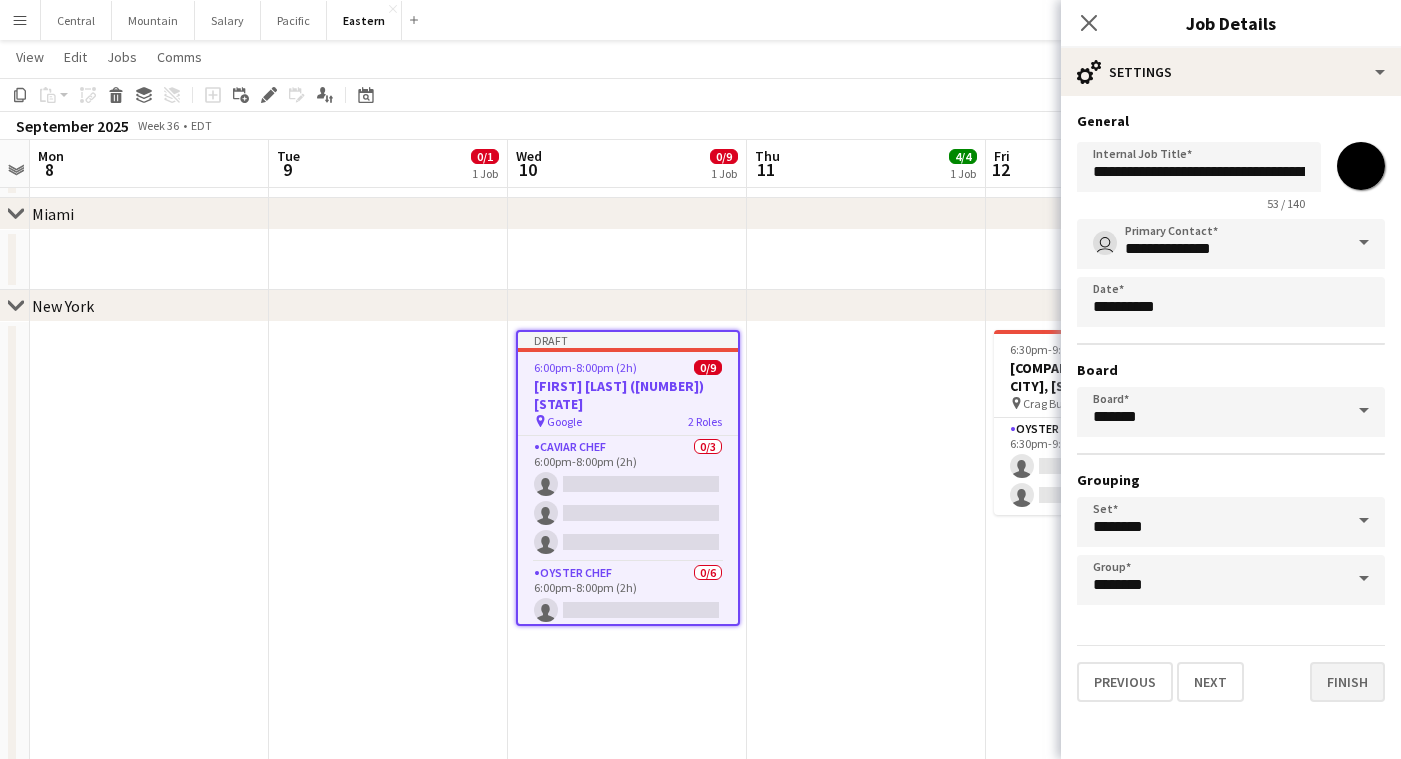 click on "Finish" at bounding box center (1347, 682) 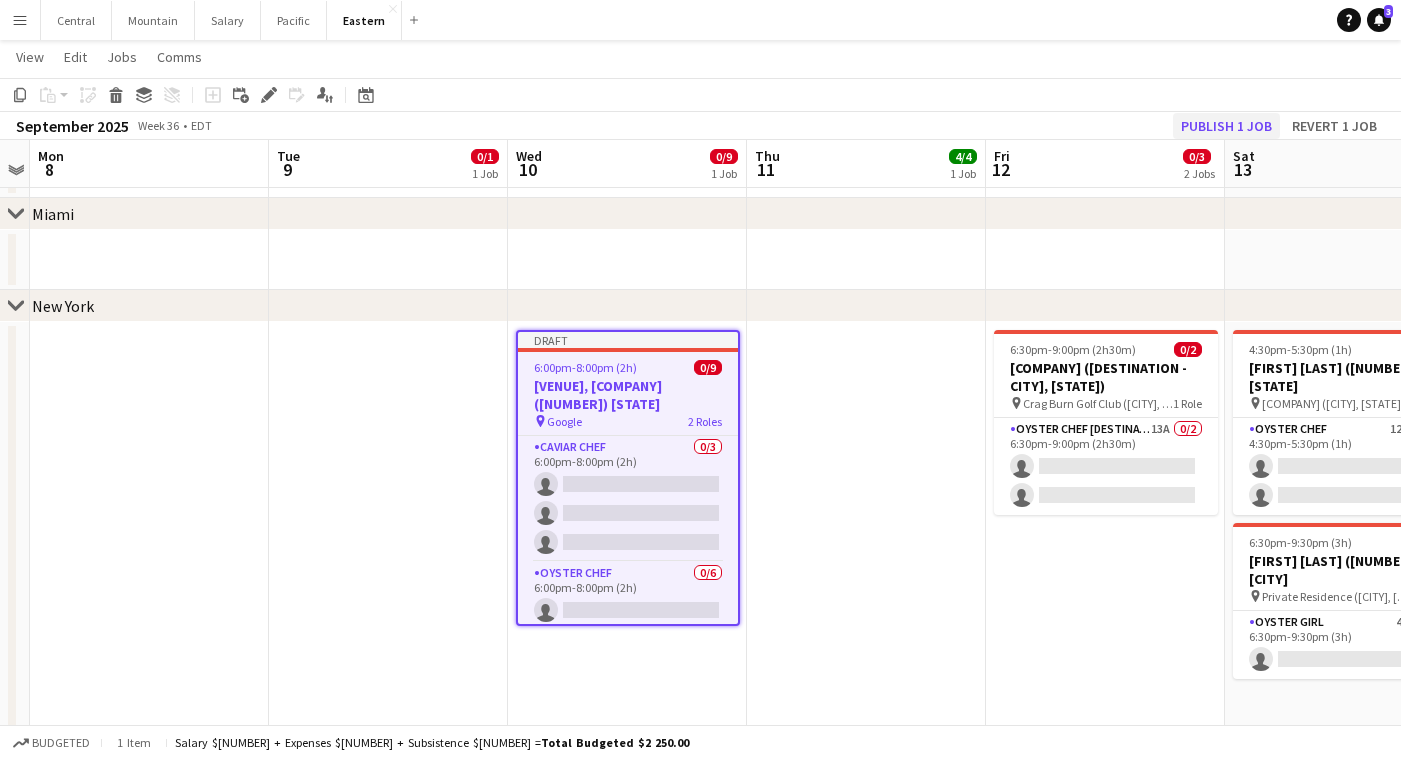click on "Publish 1 job" 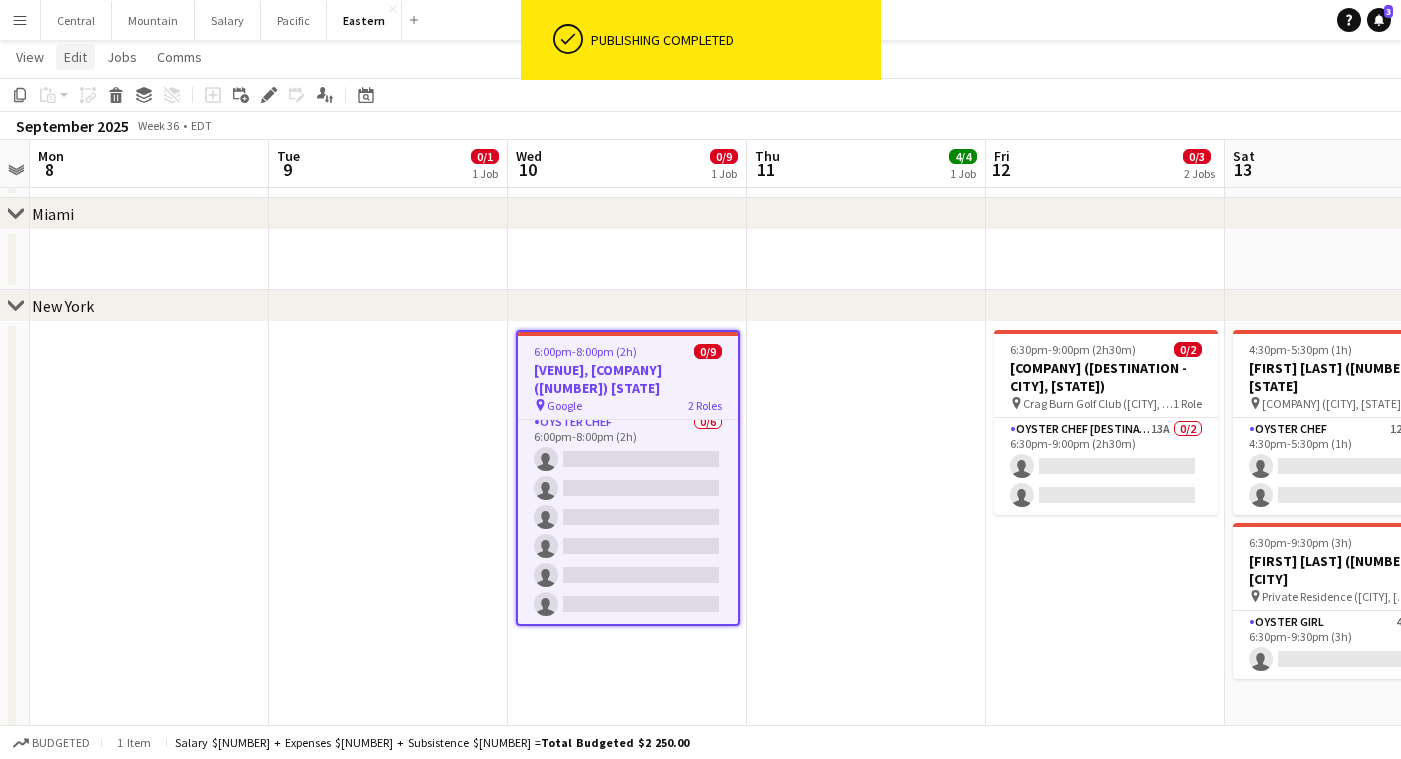 scroll, scrollTop: 135, scrollLeft: 0, axis: vertical 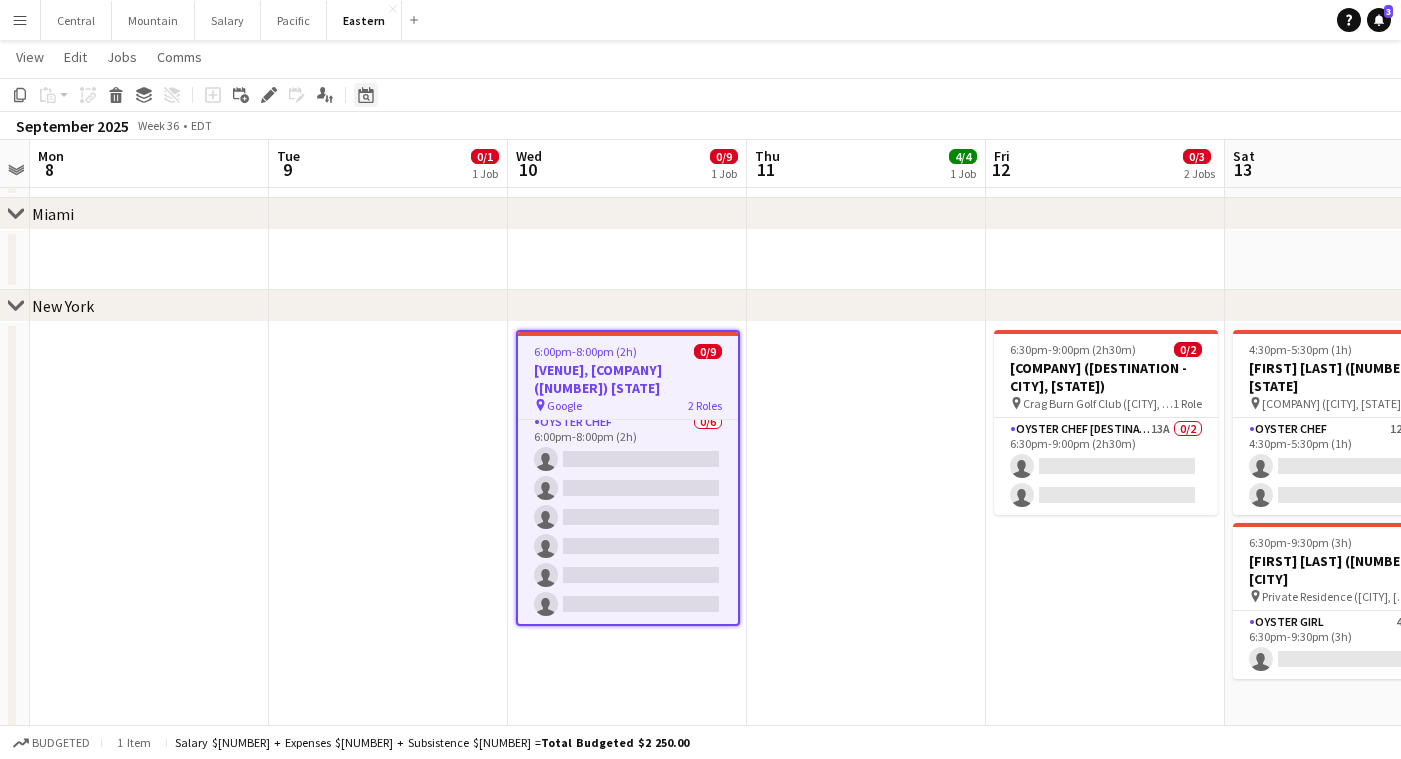 click on "Date picker" 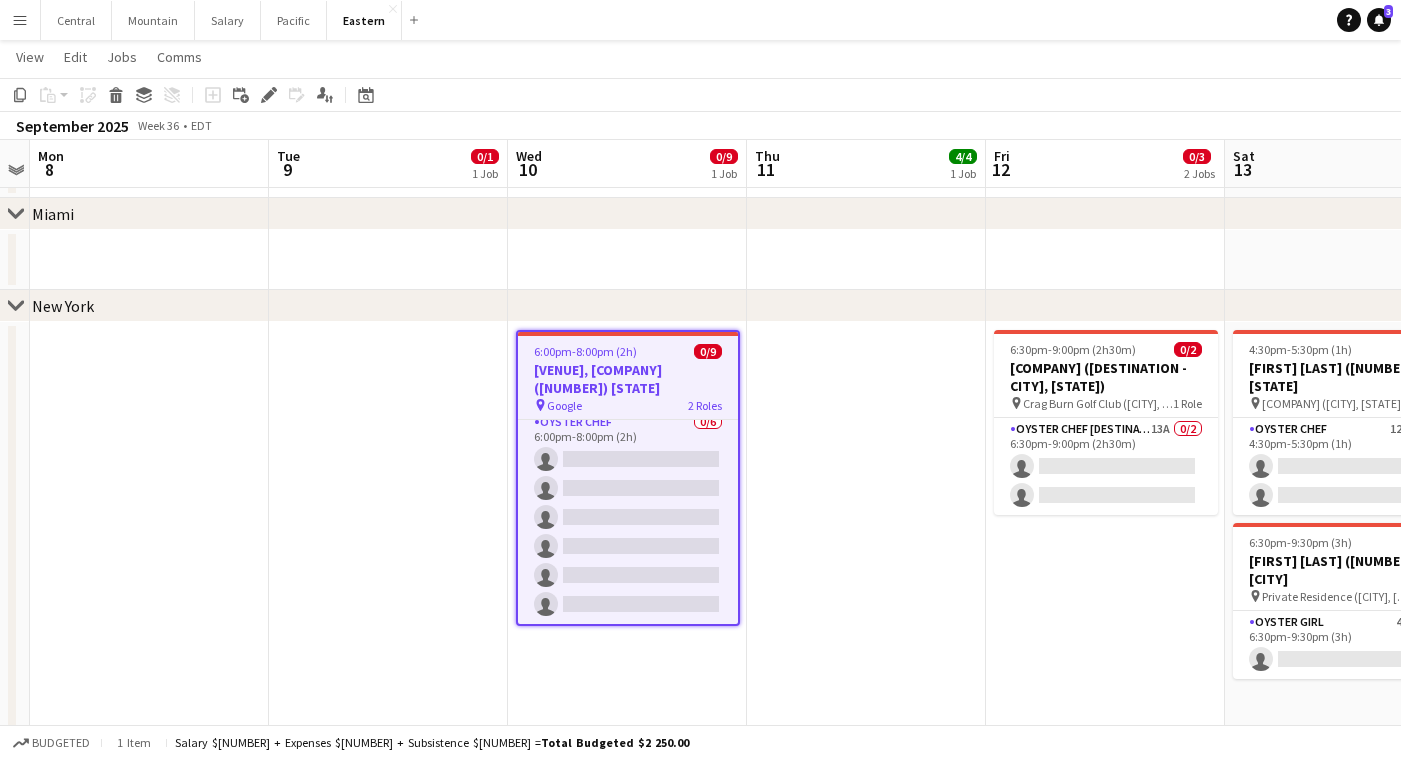 scroll, scrollTop: 131, scrollLeft: 0, axis: vertical 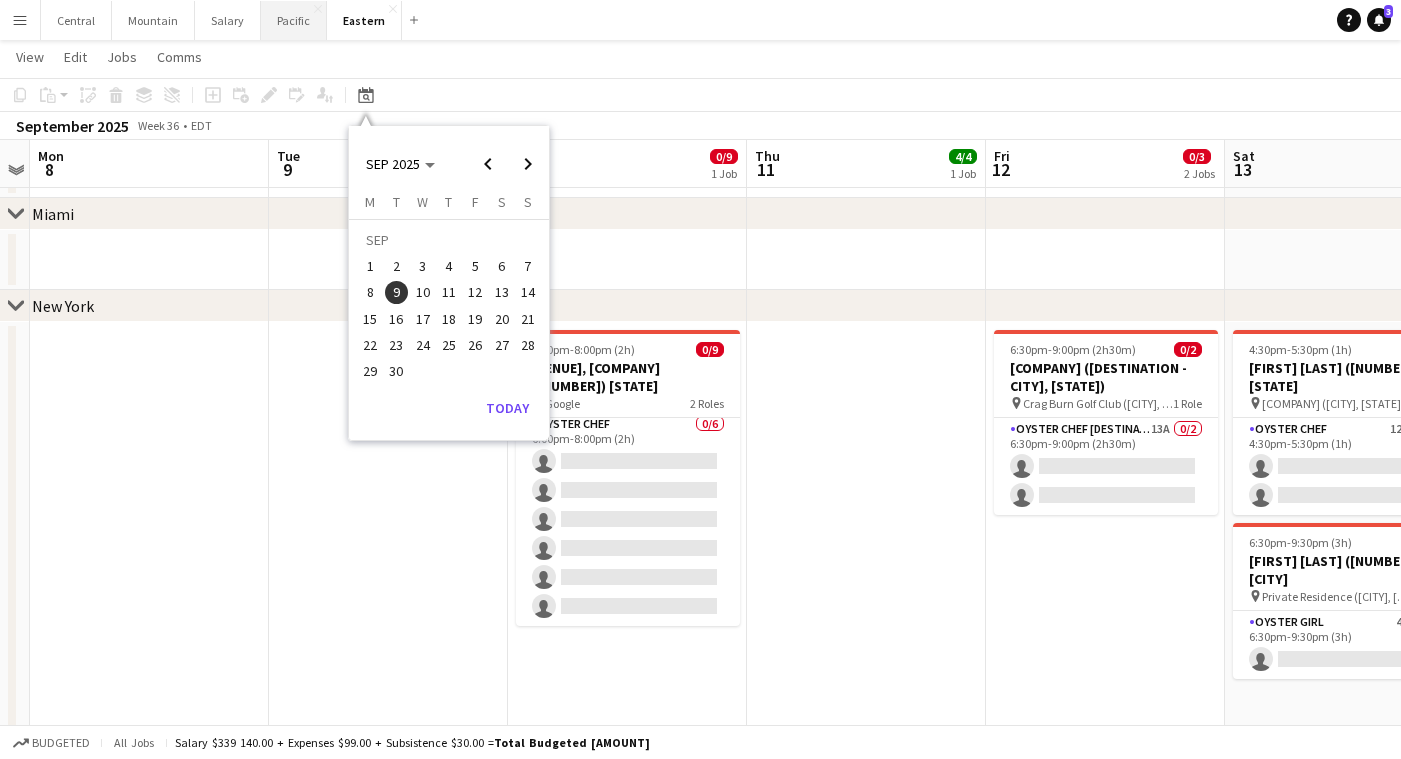 click on "Pacific
Close" at bounding box center (294, 20) 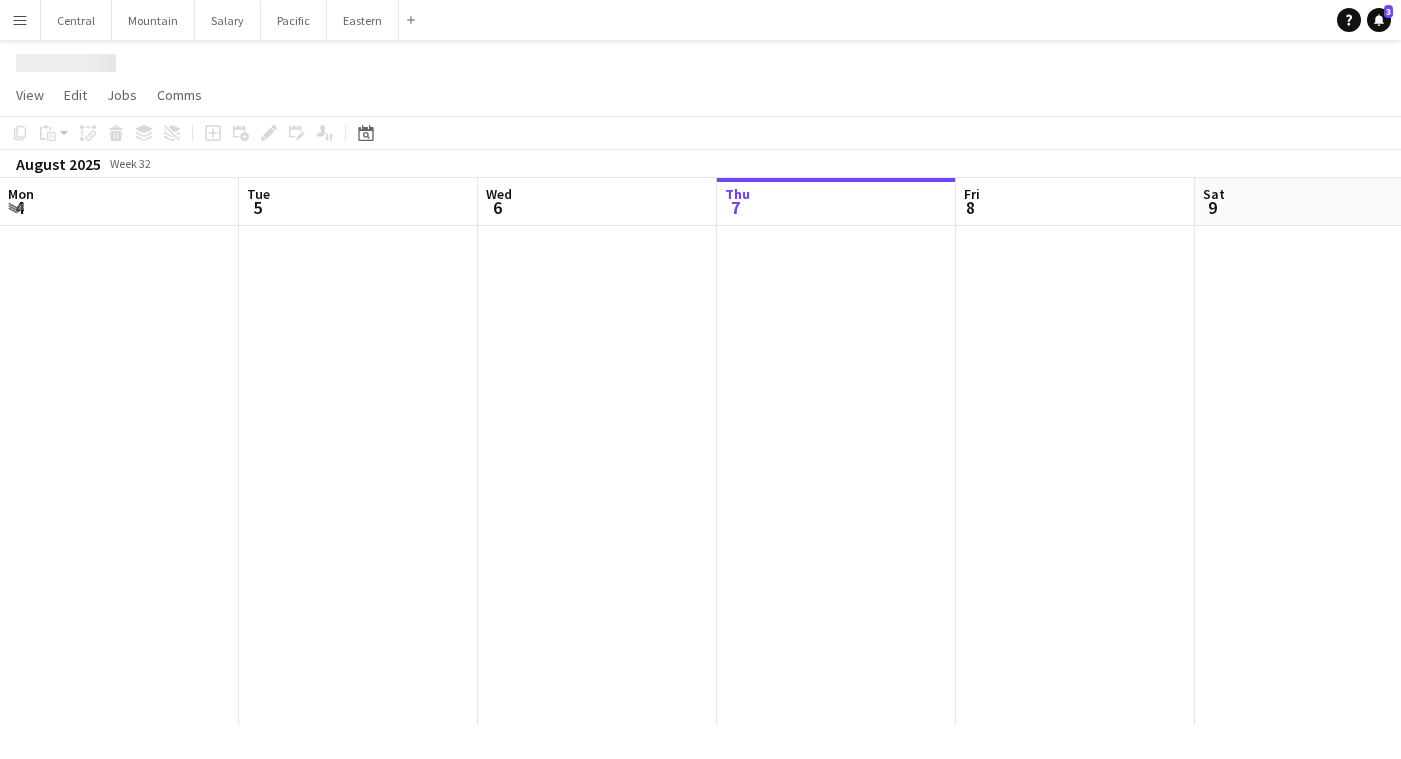 scroll, scrollTop: 0, scrollLeft: 0, axis: both 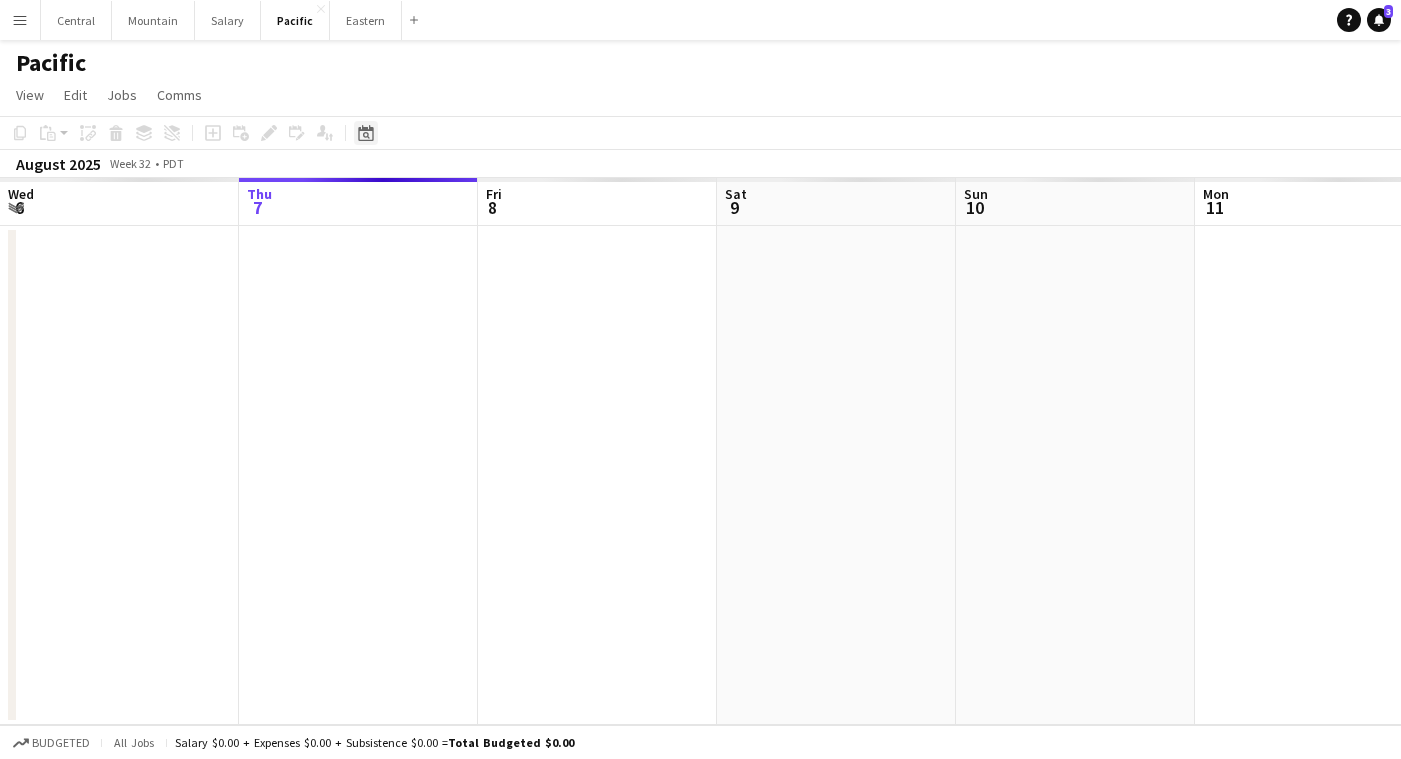 click 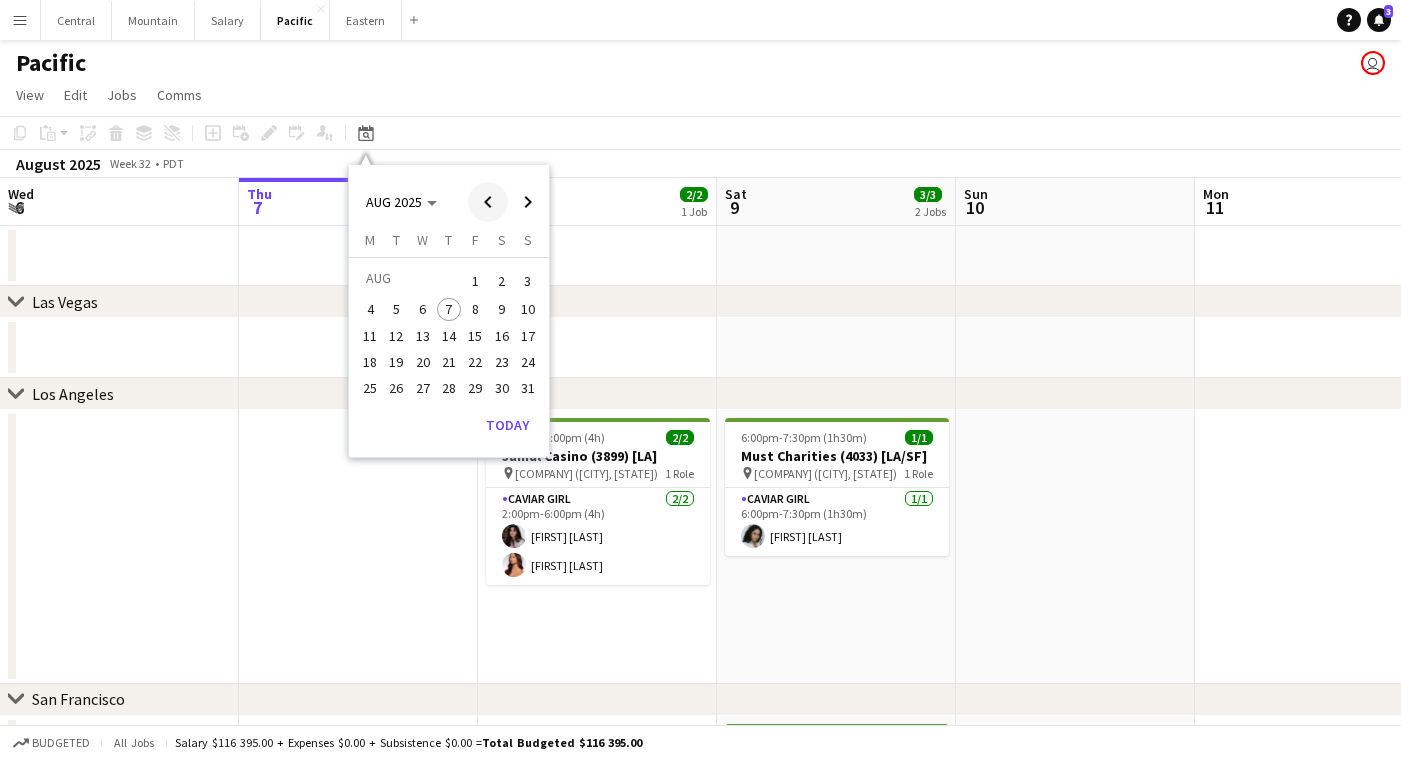 click at bounding box center (488, 202) 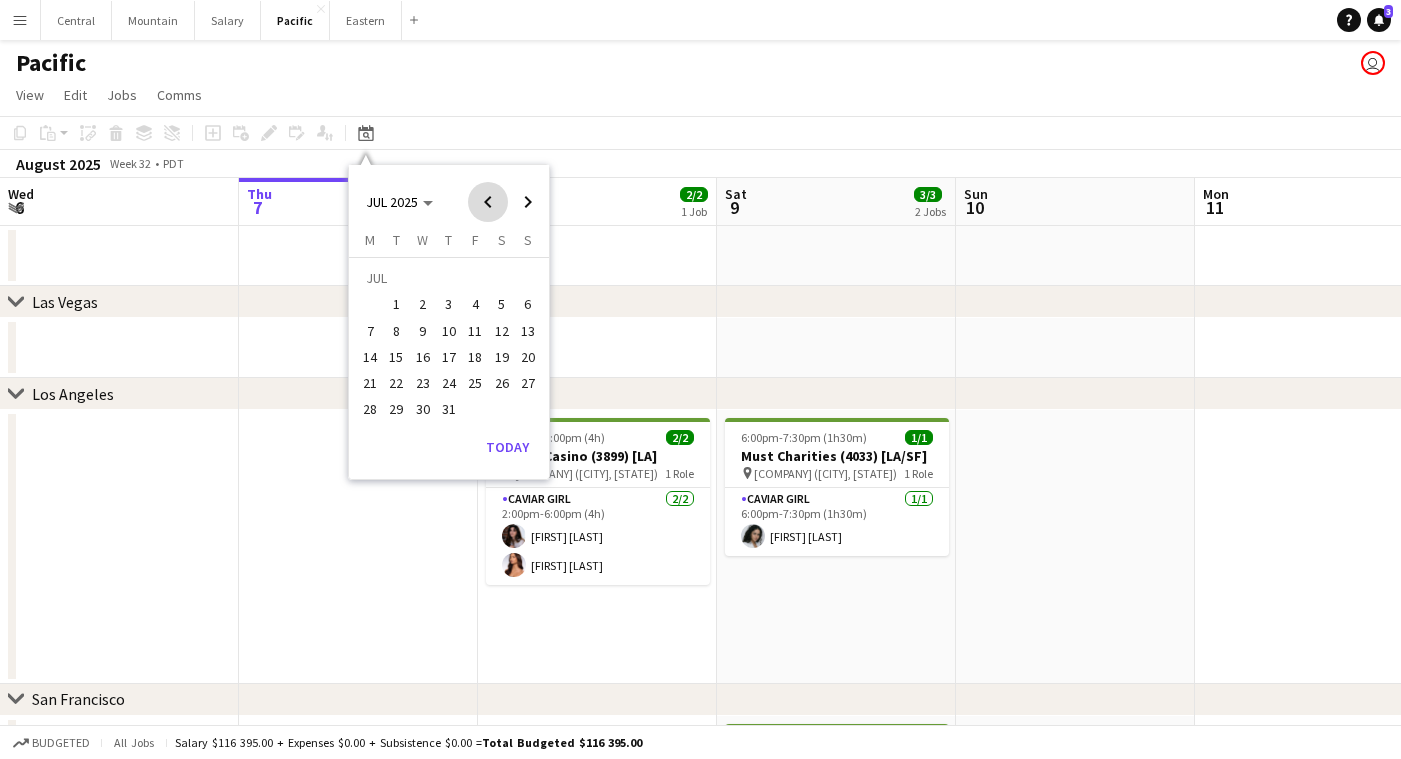 click at bounding box center (488, 202) 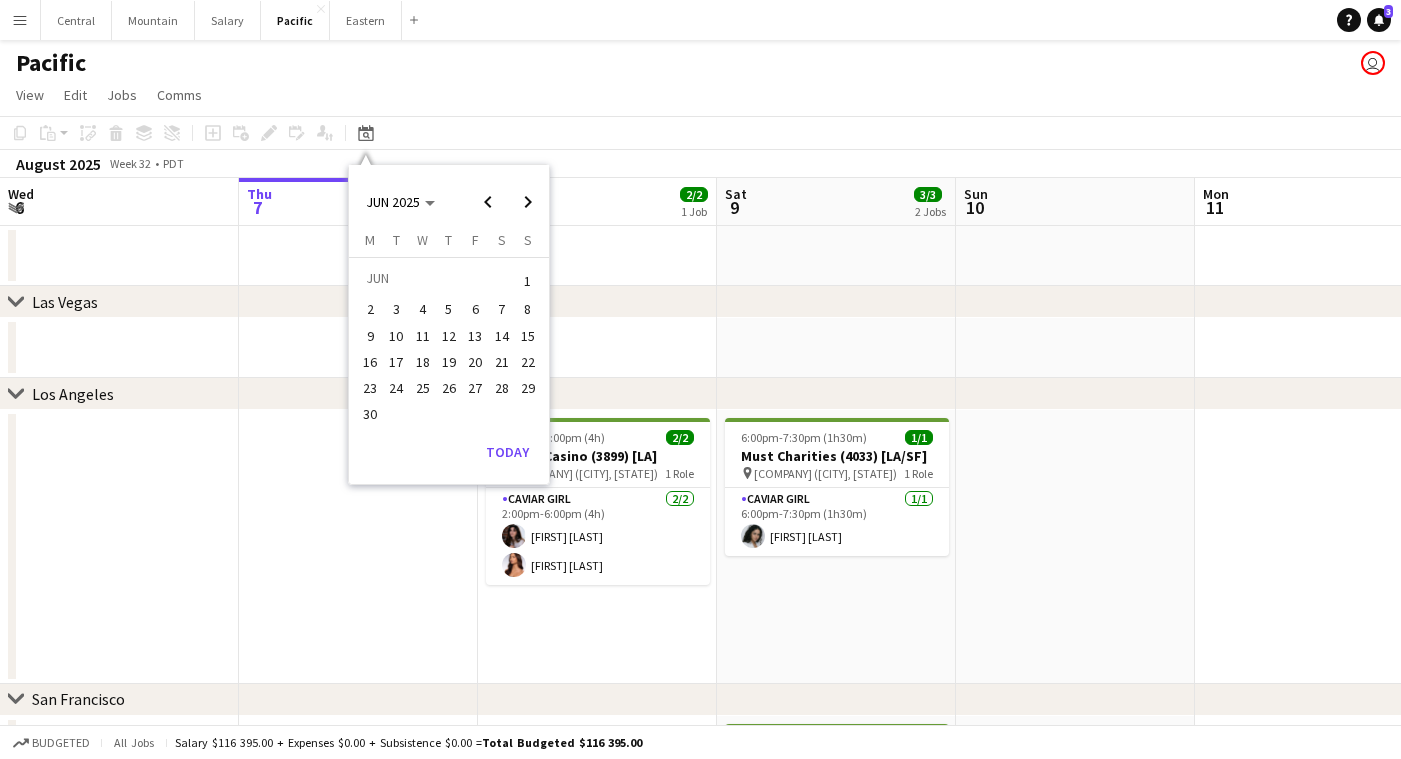 click on "1" at bounding box center [528, 281] 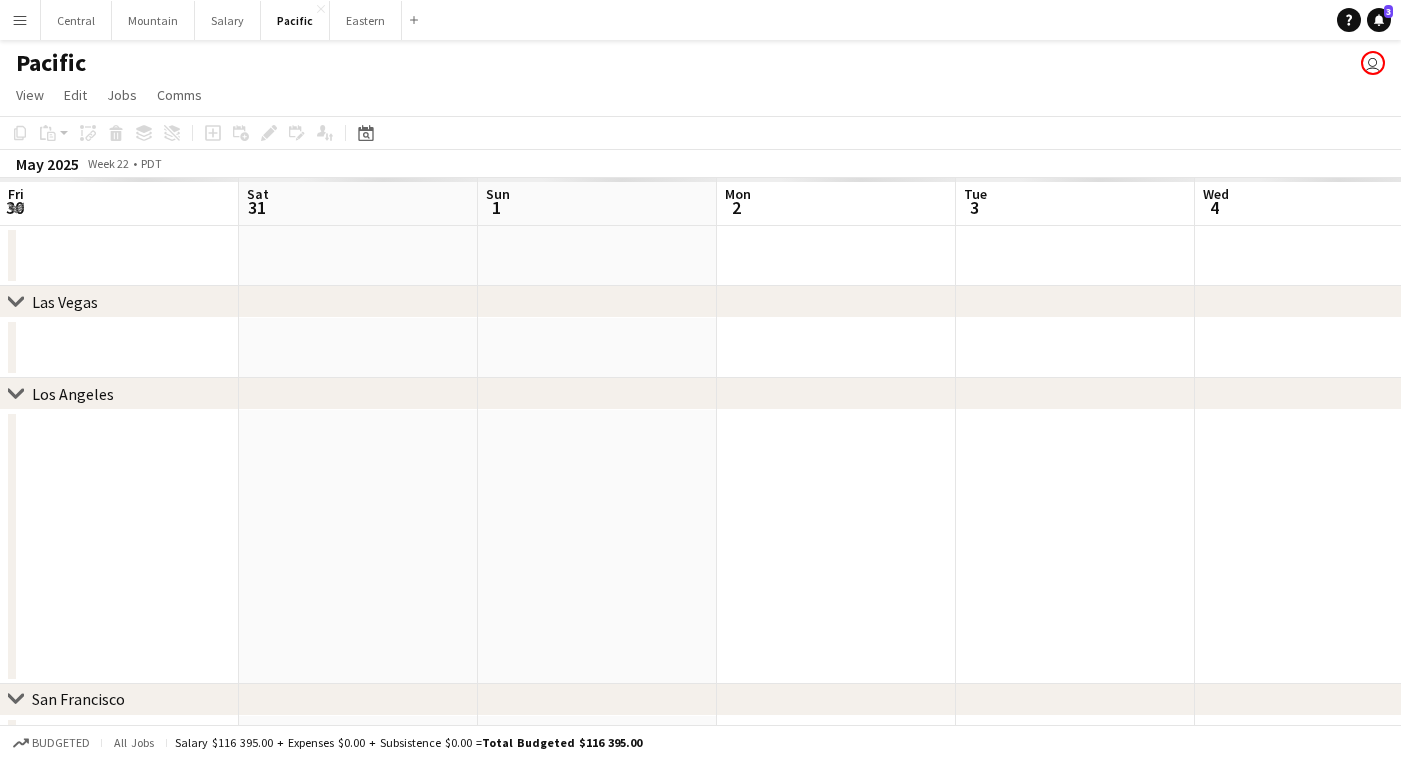 scroll, scrollTop: 0, scrollLeft: 687, axis: horizontal 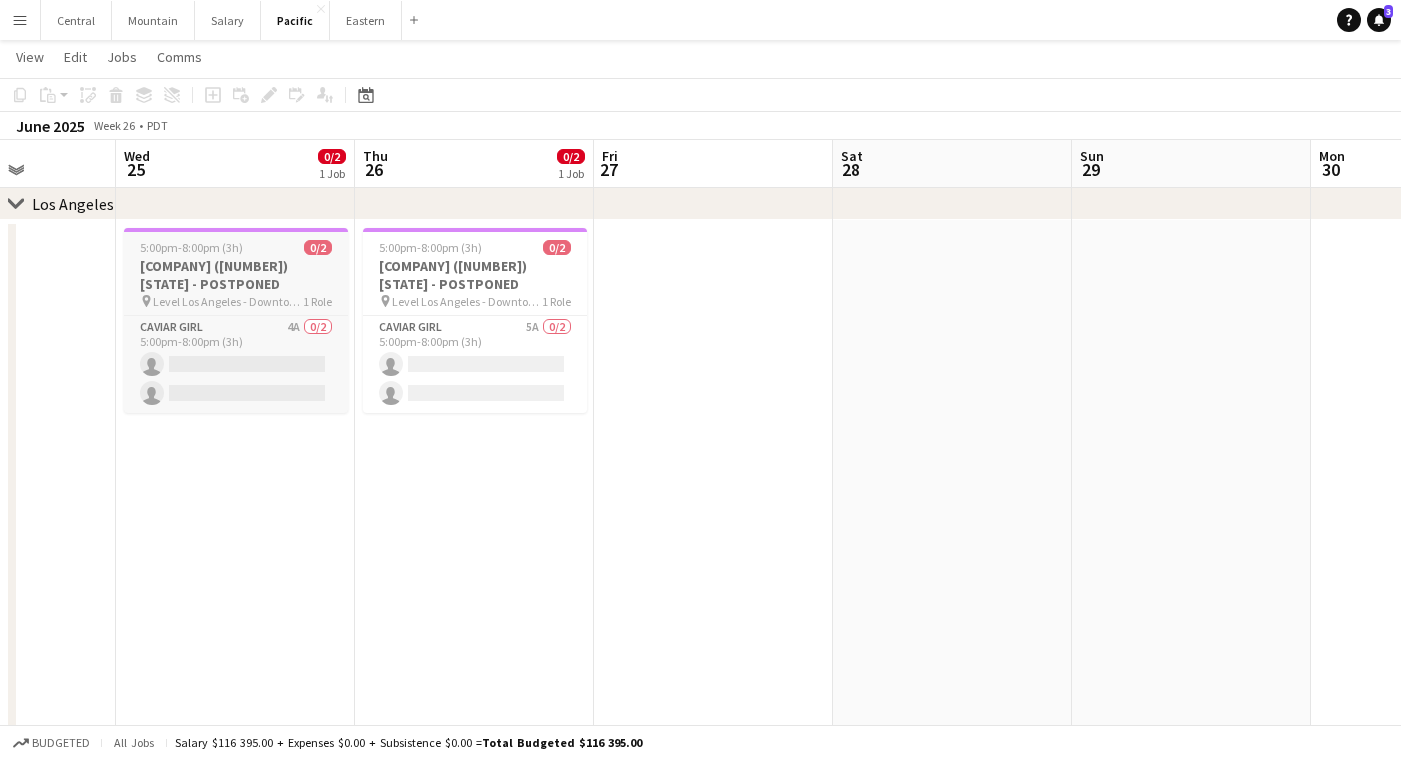 click on "[COMPANY] ([NUMBER]) [STATE] - POSTPONED" at bounding box center [236, 275] 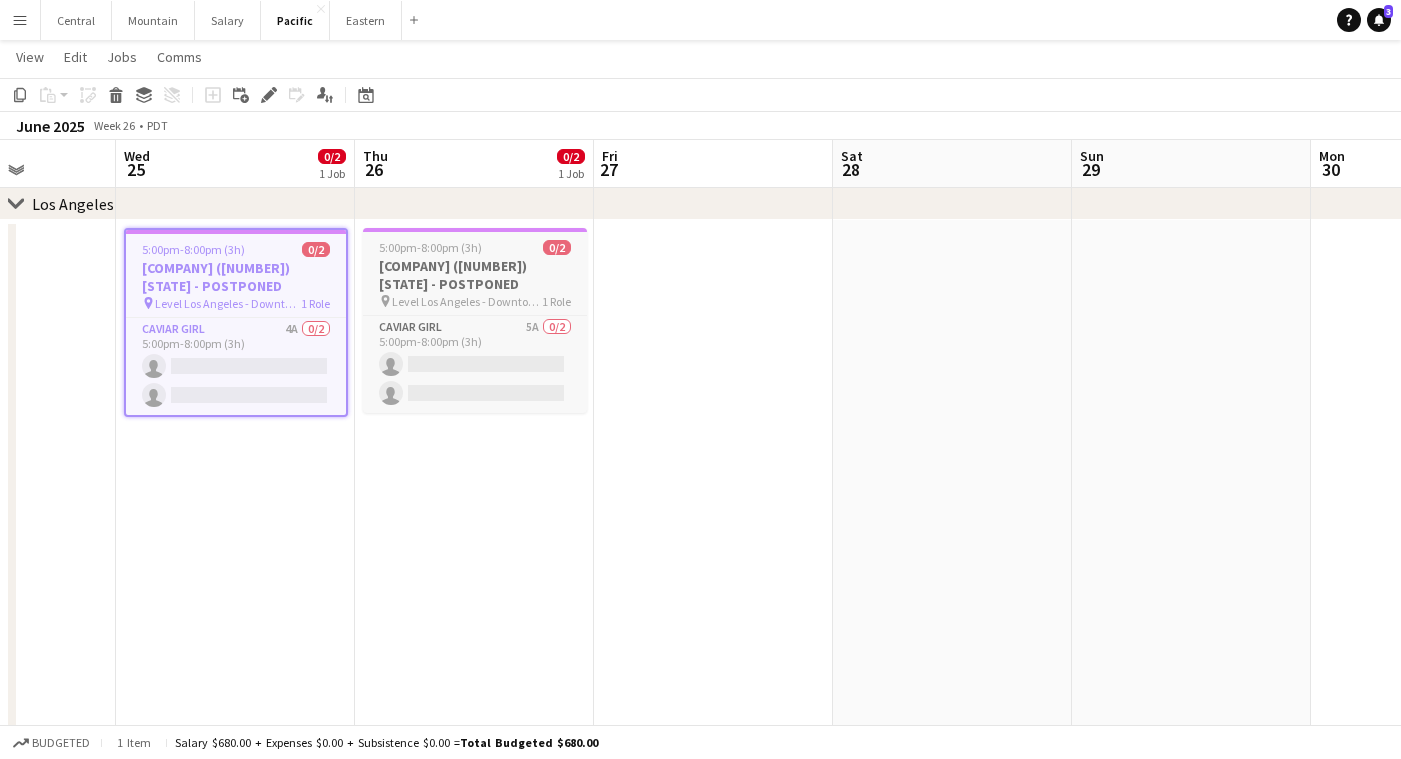 click on "[TIME] - [TIME] ([DURATION])    0/2   [COMPANY] ([NUMBER]) [STATE] - POSTPONED
pin
Level Los Angeles - Downtown South Olive   1 Role   Caviar Girl   5A   0/2   [TIME] - [TIME] ([DURATION])
single-neutral-actions
single-neutral-actions" at bounding box center (475, 320) 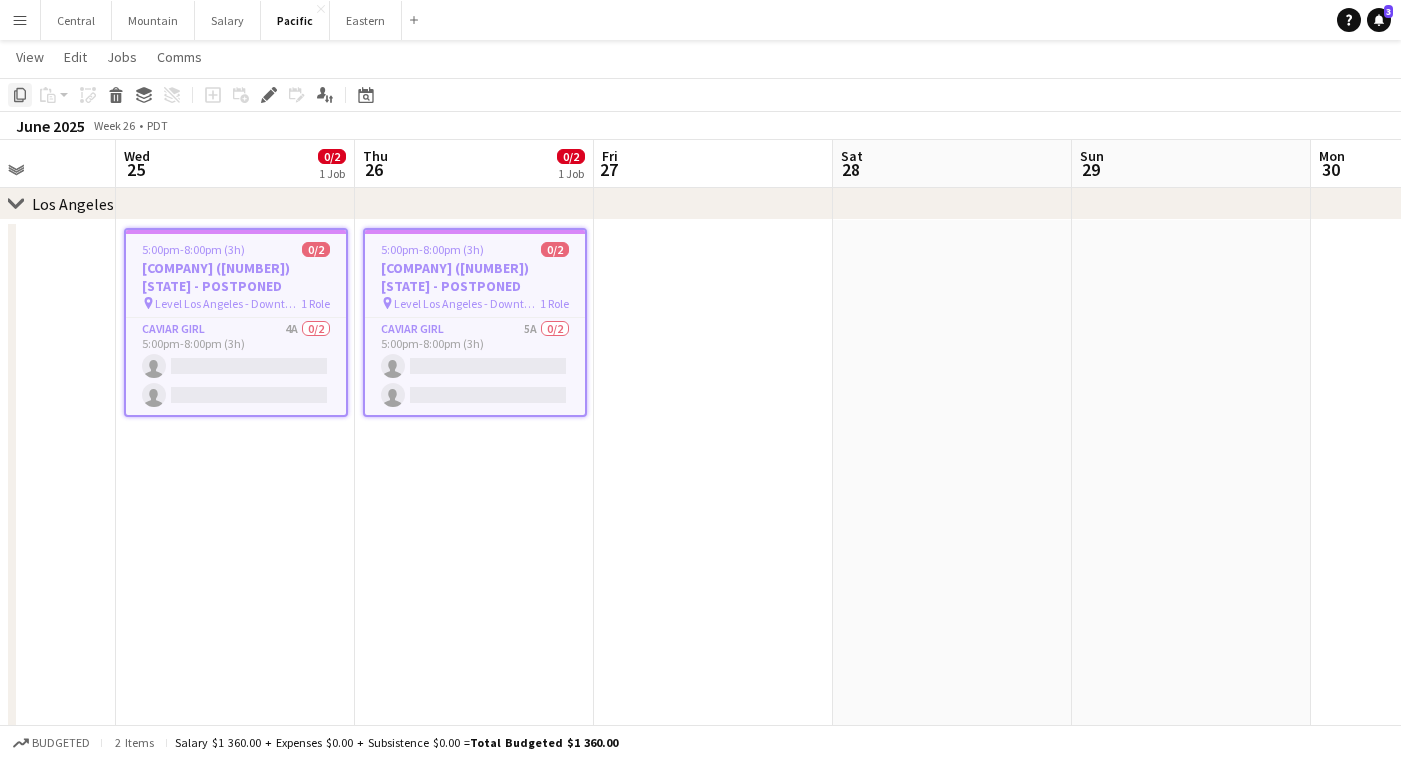 click on "Copy" 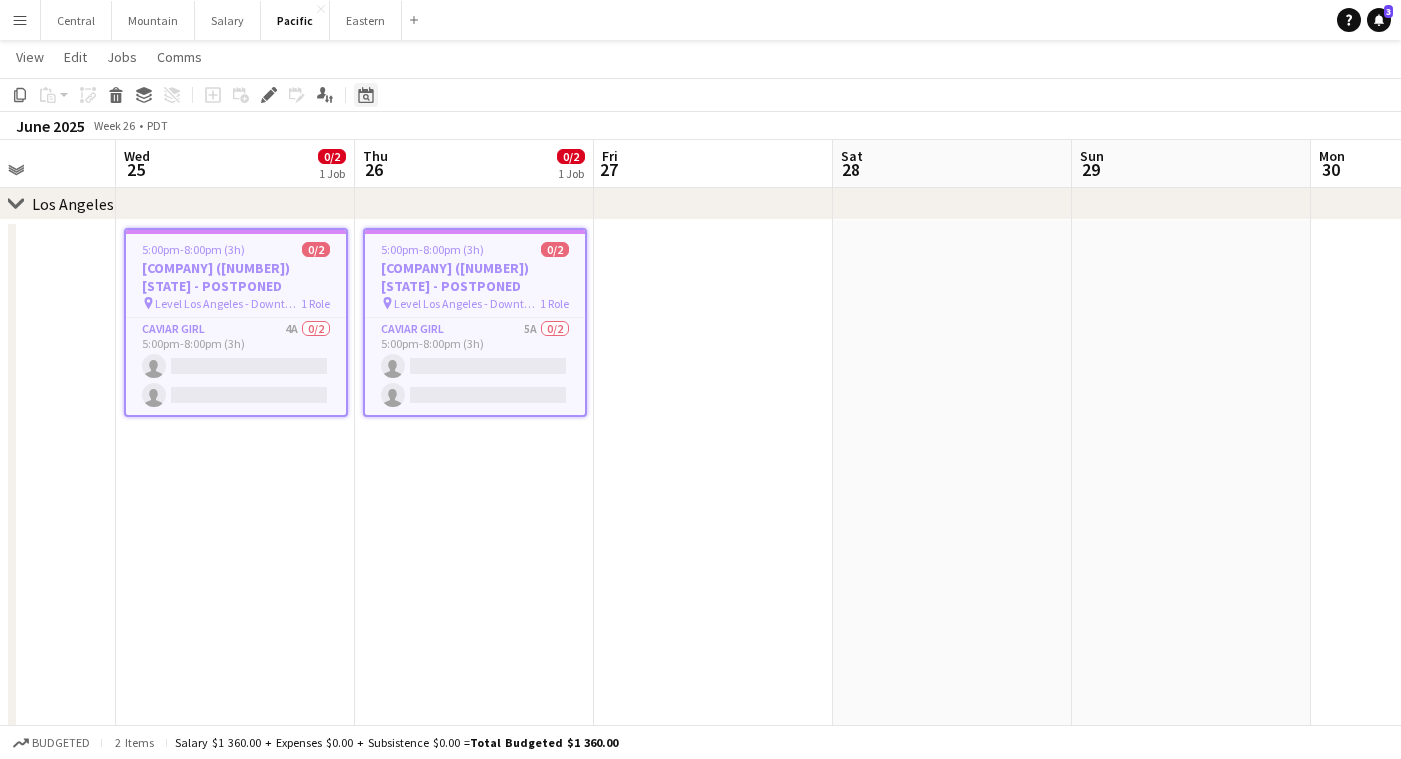 click on "Date picker" at bounding box center (366, 95) 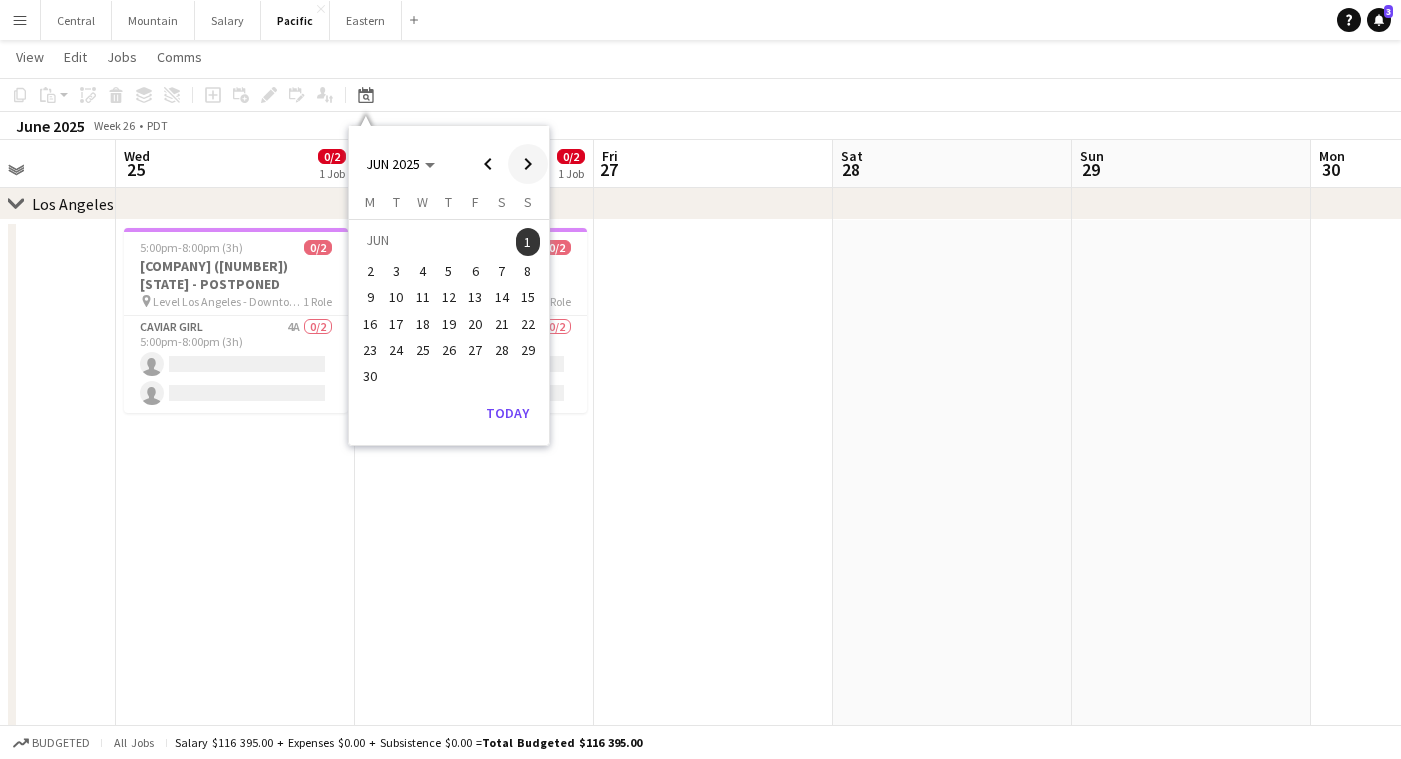 click at bounding box center (528, 164) 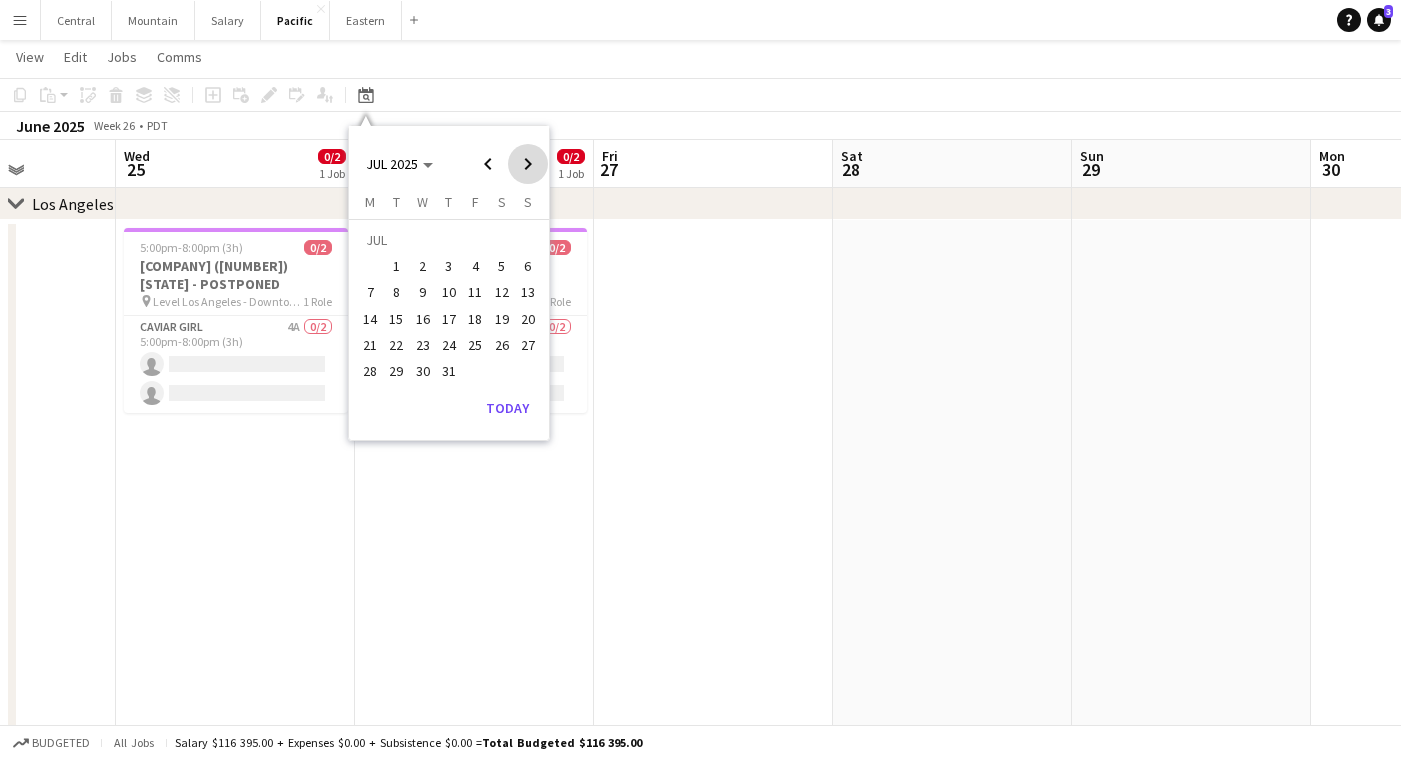 click at bounding box center [528, 164] 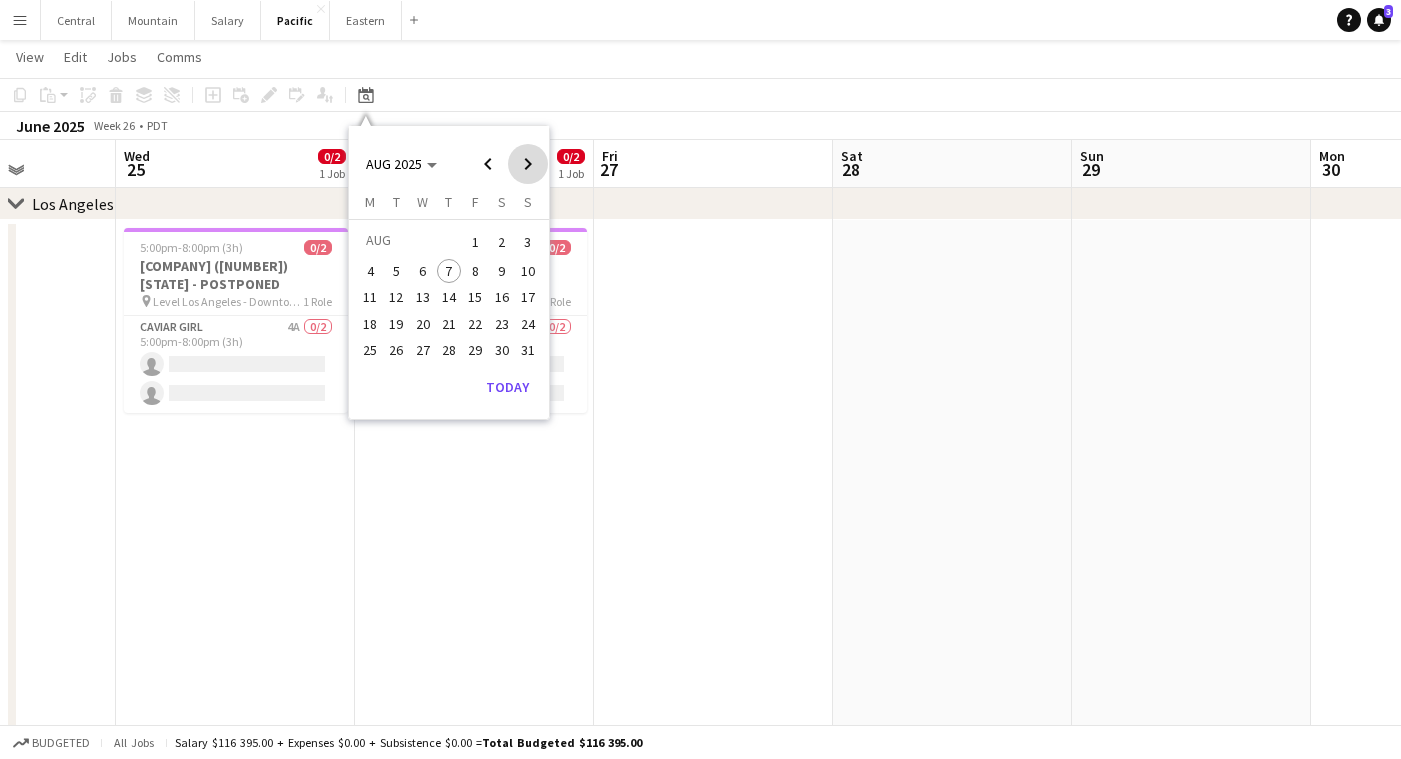 click at bounding box center (528, 164) 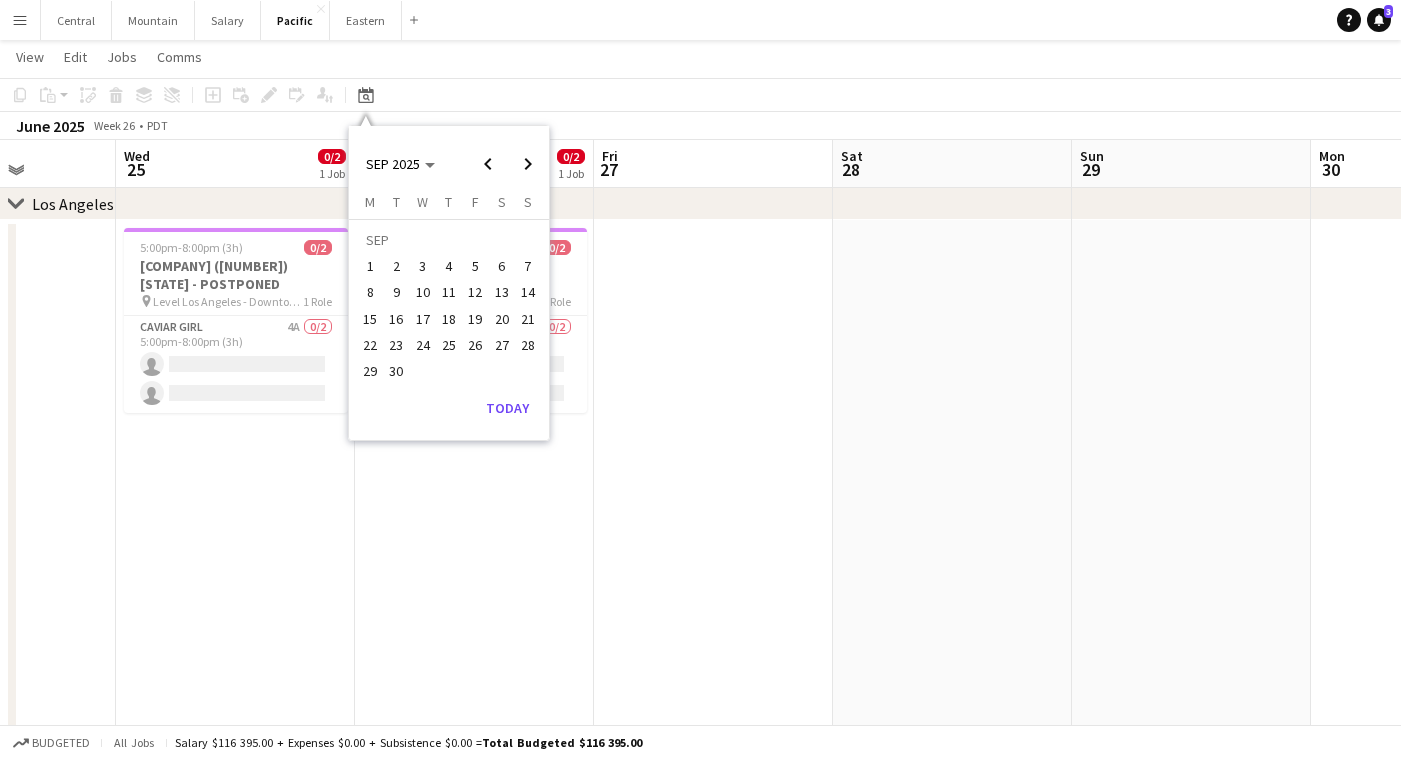 click on "9" at bounding box center (397, 293) 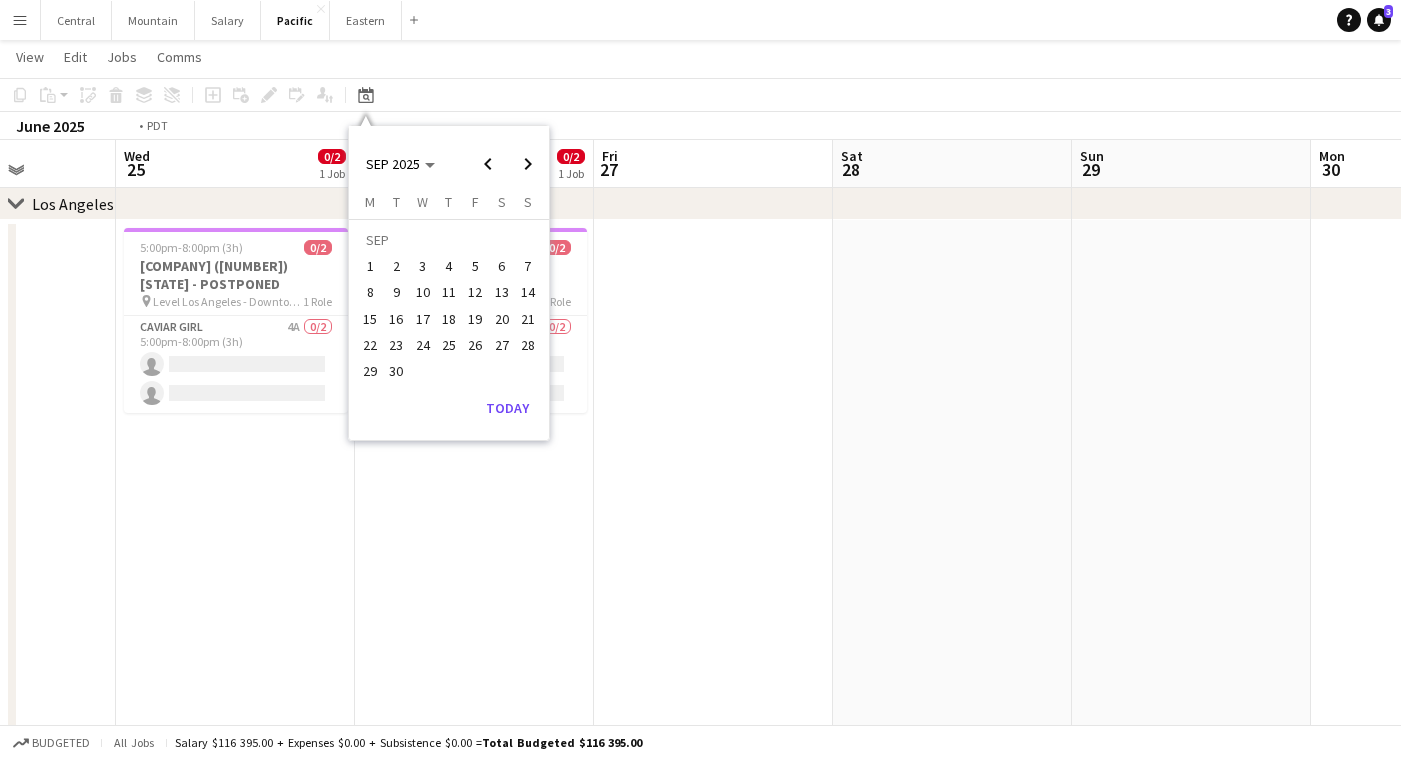 scroll, scrollTop: 0, scrollLeft: 687, axis: horizontal 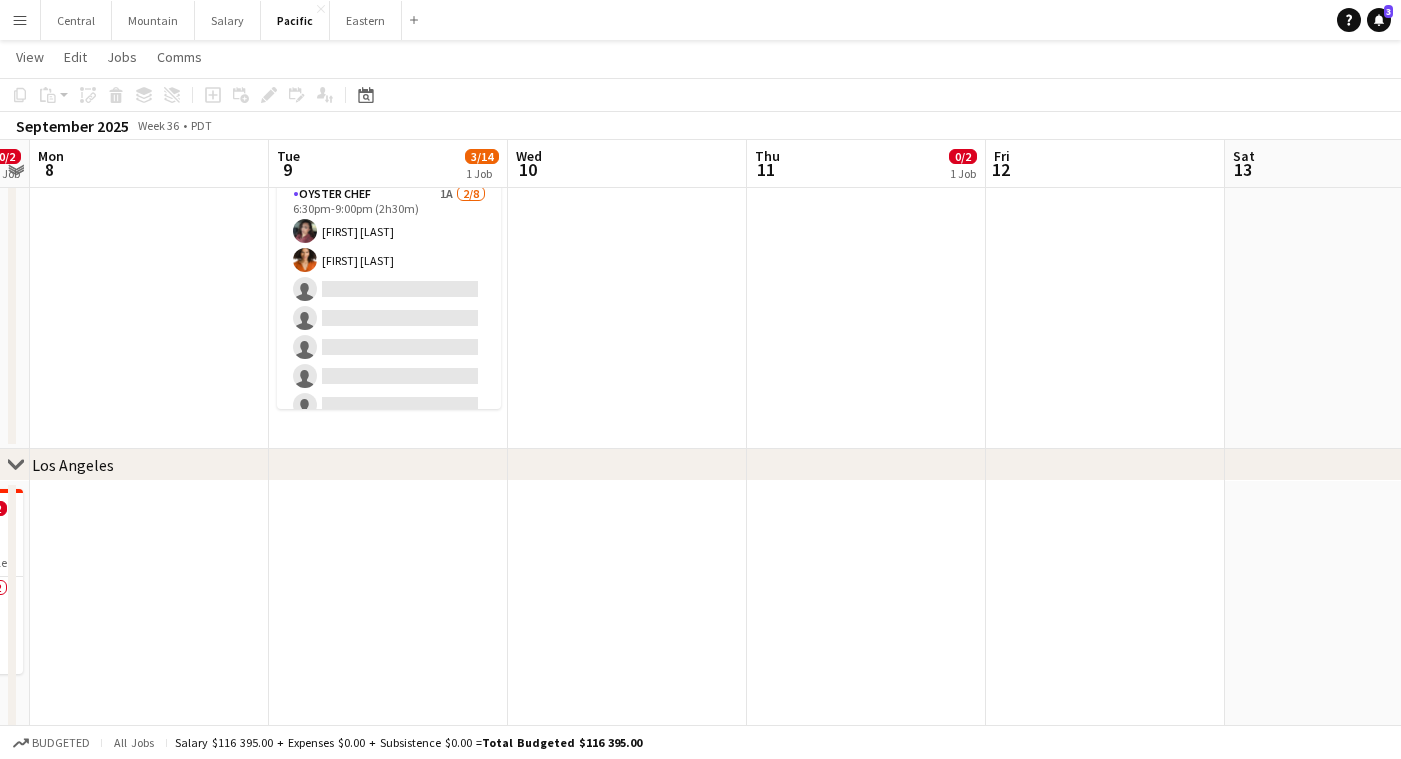 click at bounding box center [388, 763] 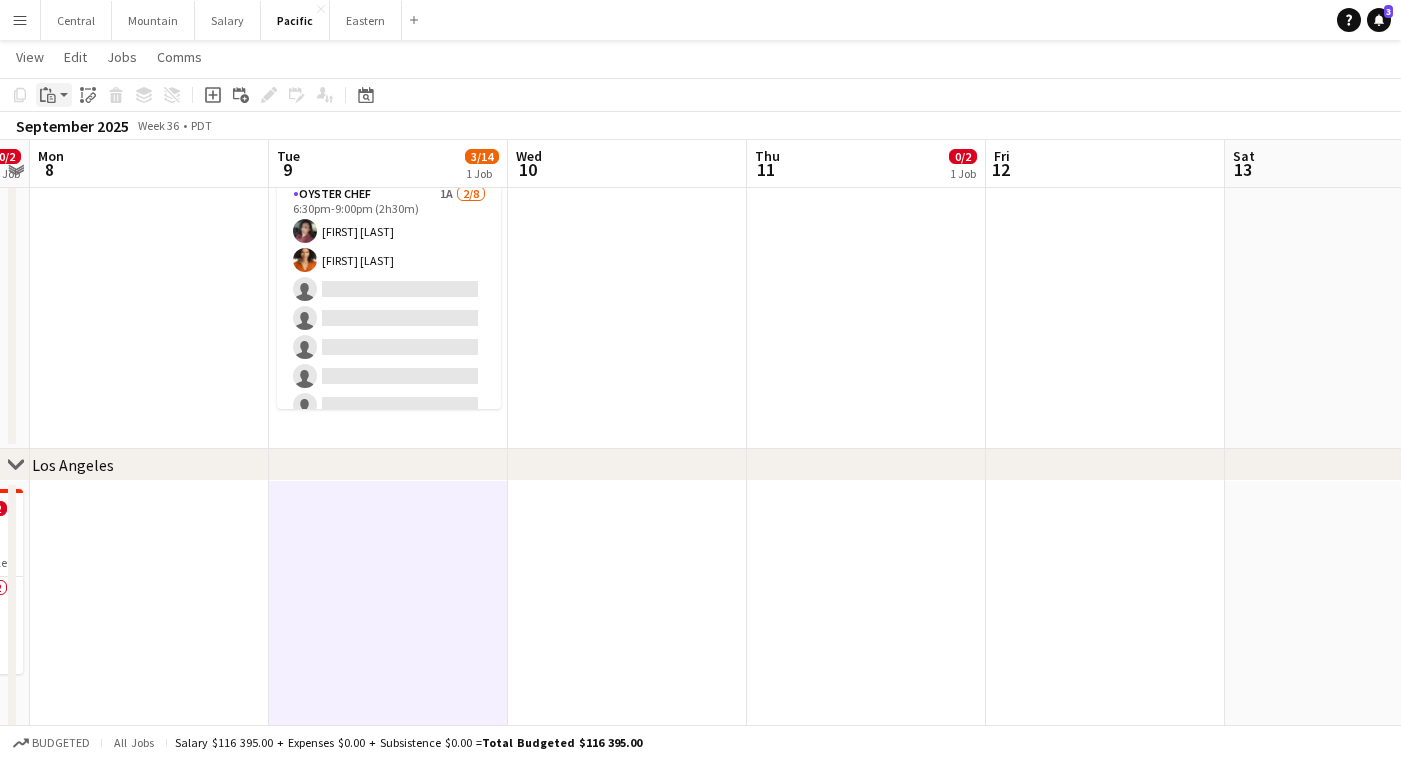 click on "Paste" at bounding box center [48, 95] 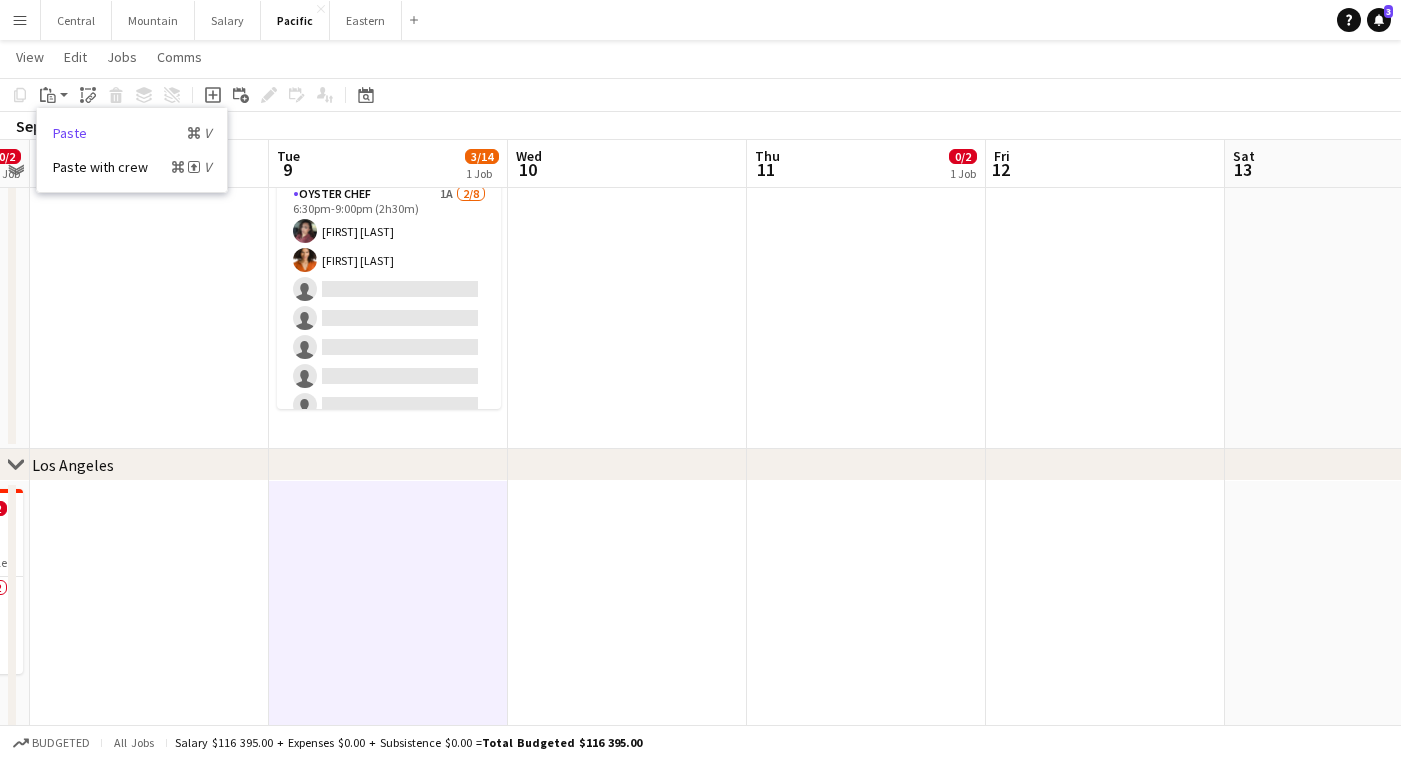 click on "Paste
Command
V" at bounding box center [132, 133] 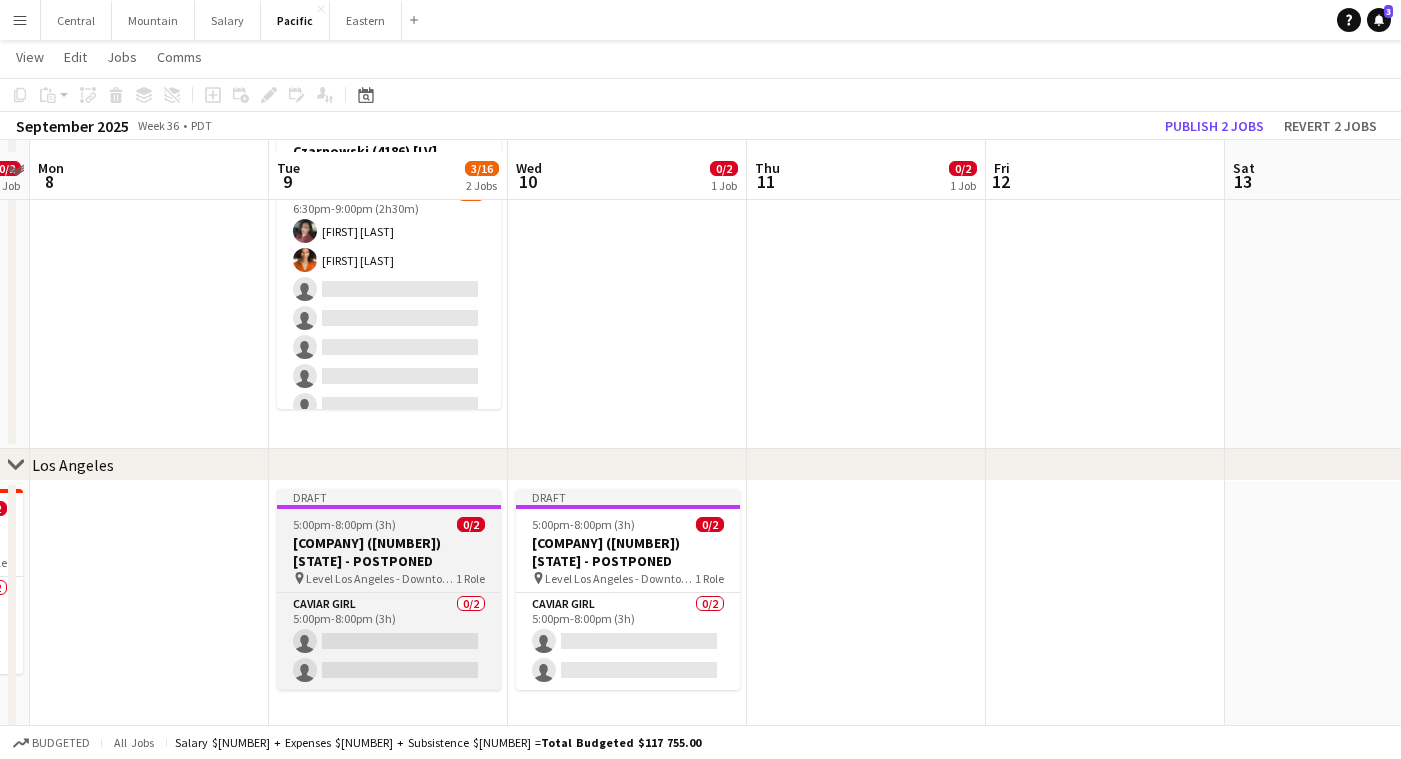 scroll, scrollTop: 240, scrollLeft: 0, axis: vertical 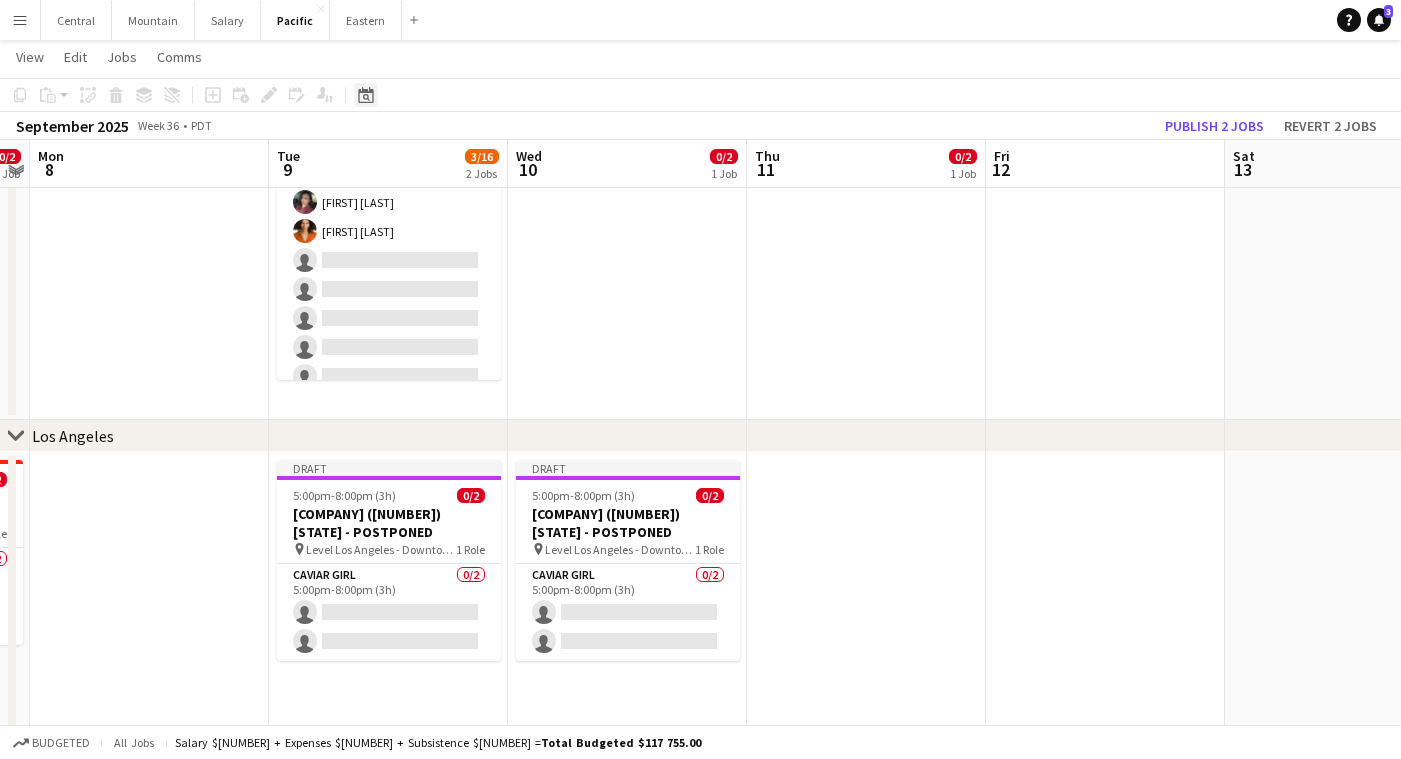click 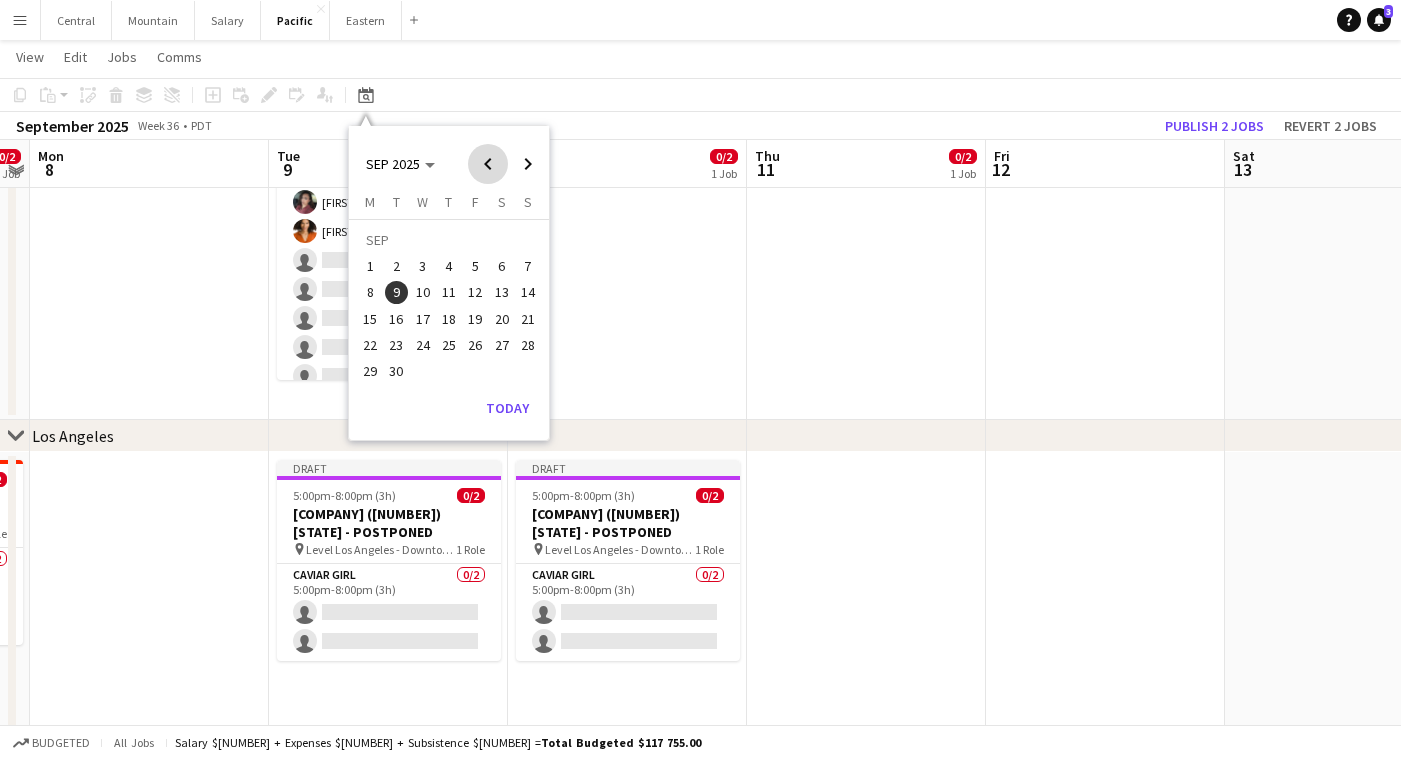 click at bounding box center (488, 164) 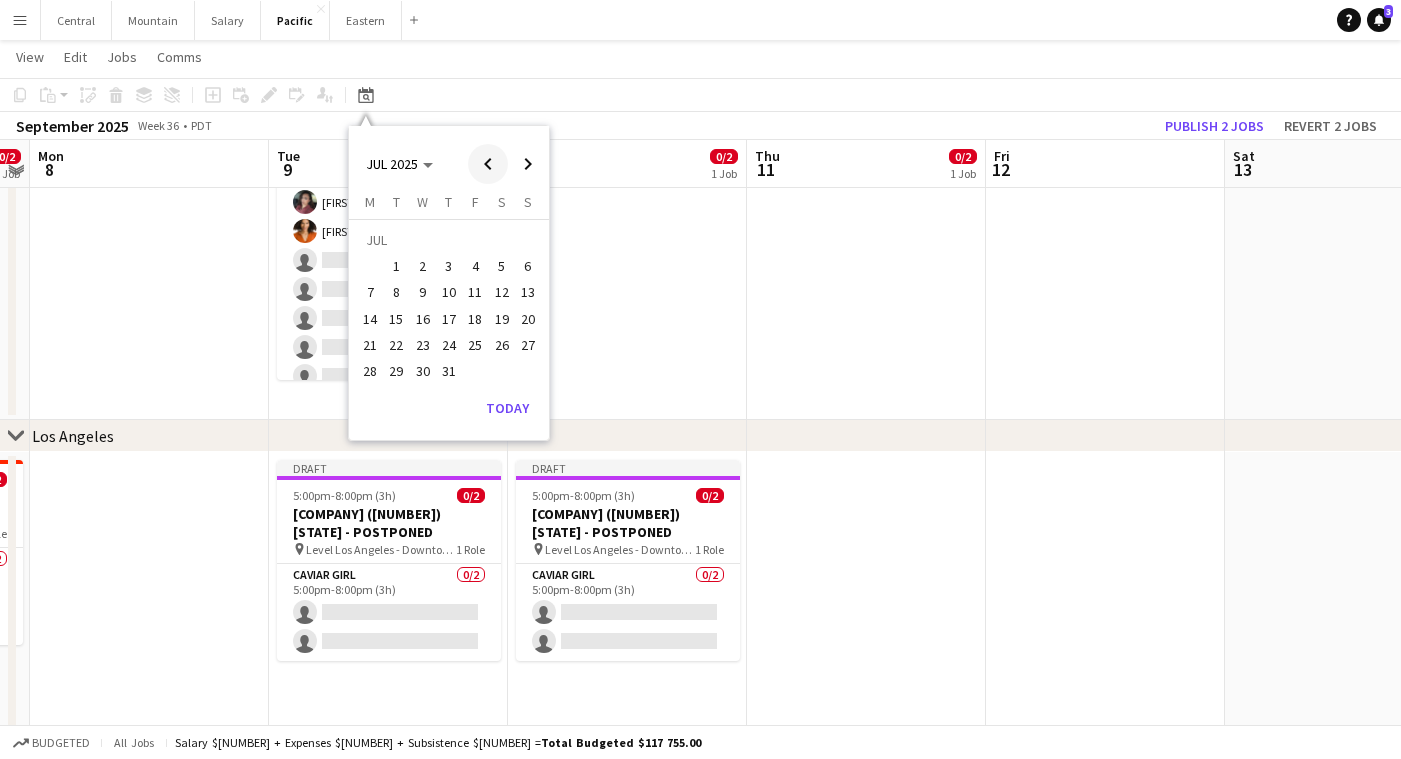 click at bounding box center [488, 164] 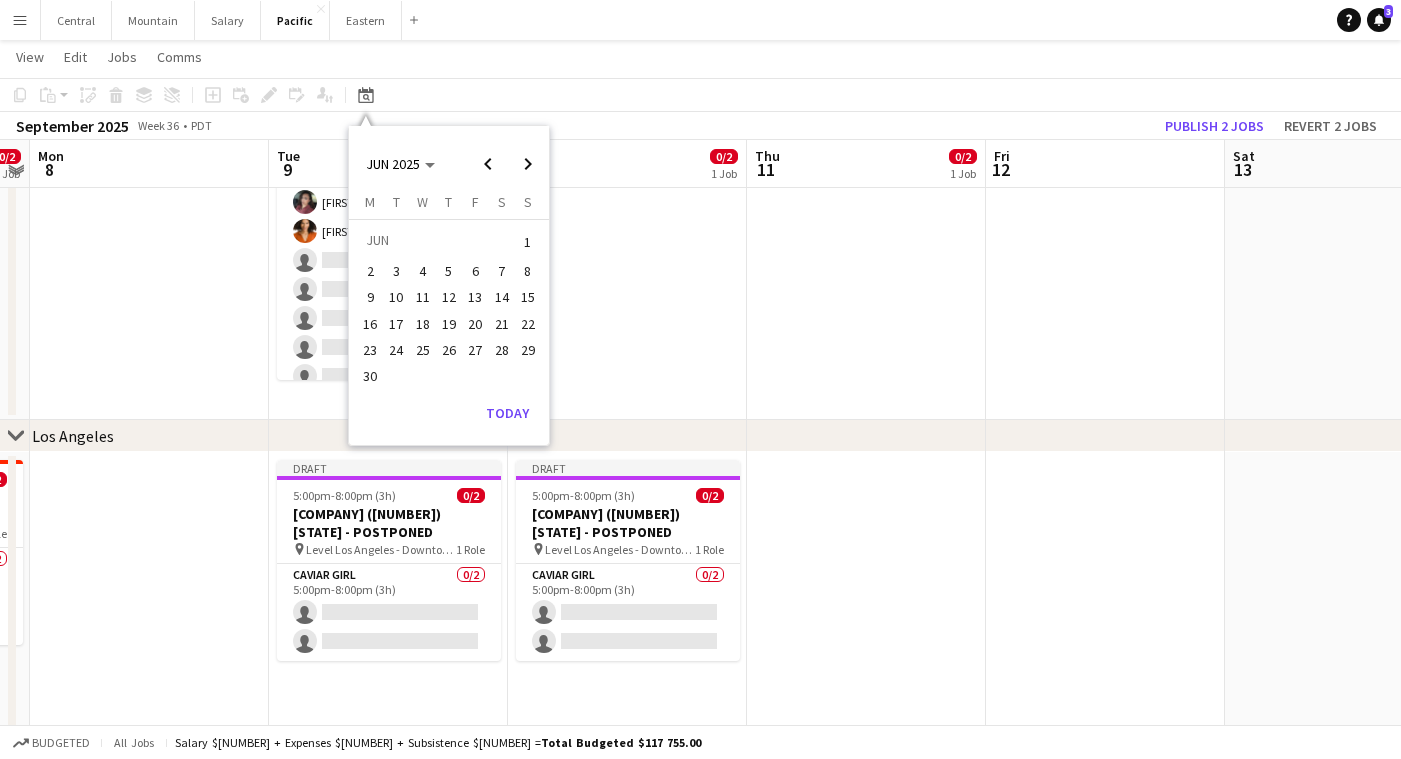 click on "5" at bounding box center [449, 271] 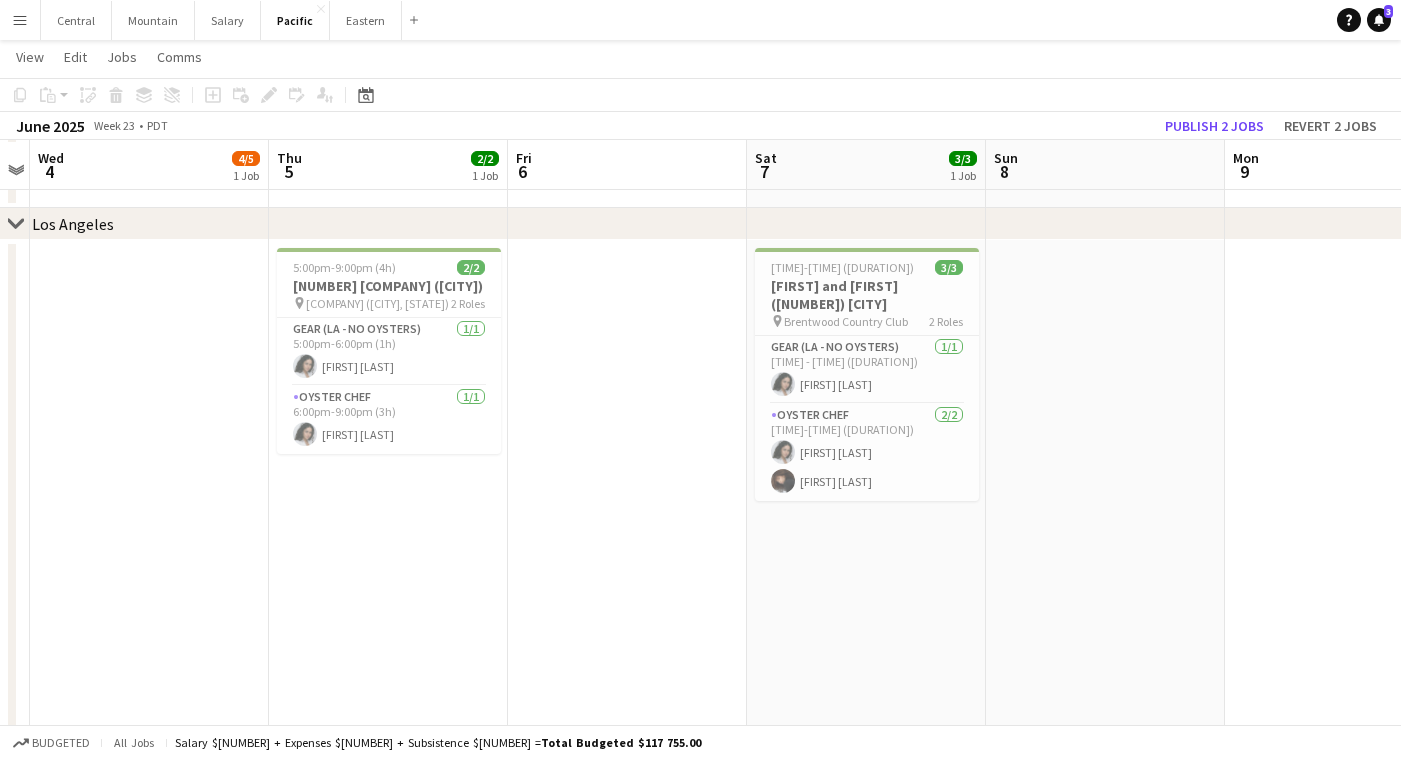 scroll, scrollTop: 454, scrollLeft: 0, axis: vertical 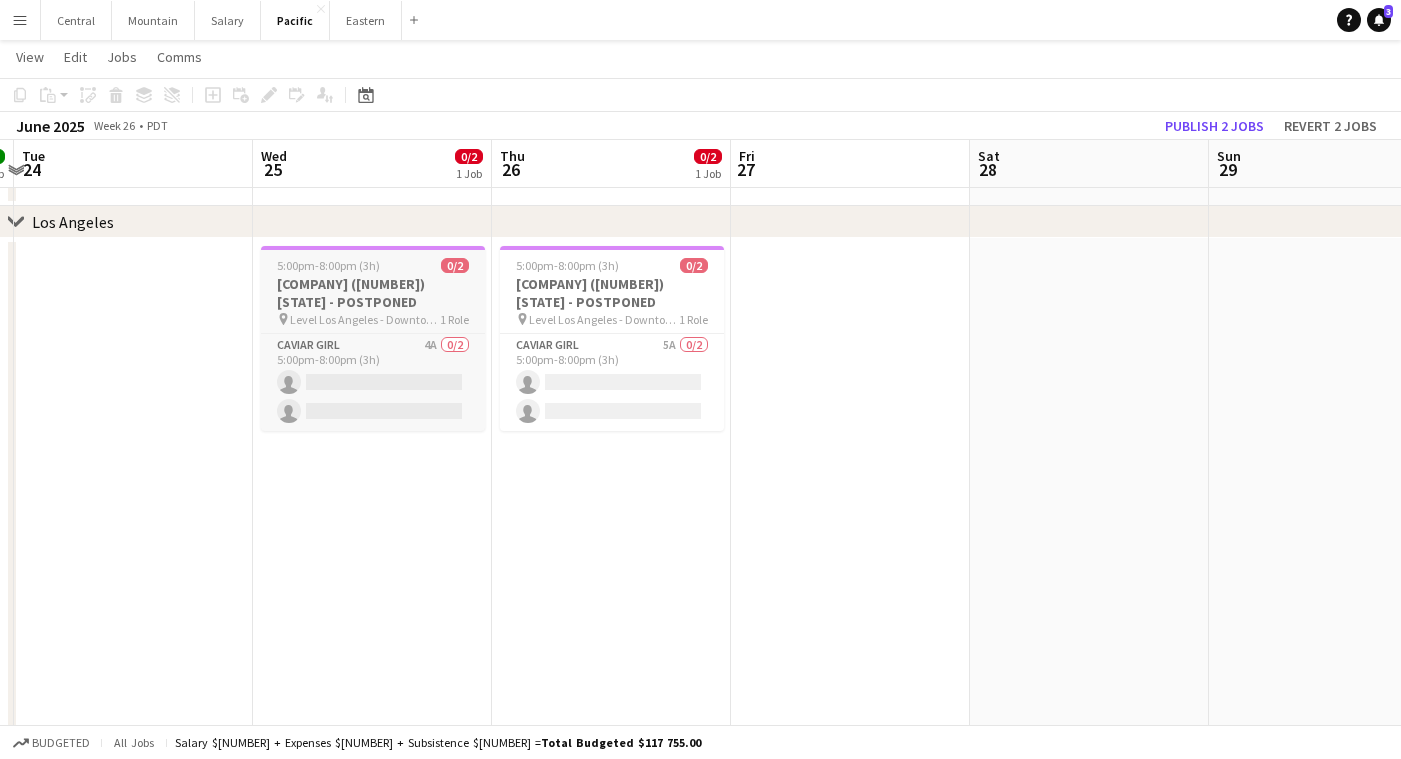 click on "[COMPANY] ([NUMBER]) [STATE] - POSTPONED" at bounding box center [373, 293] 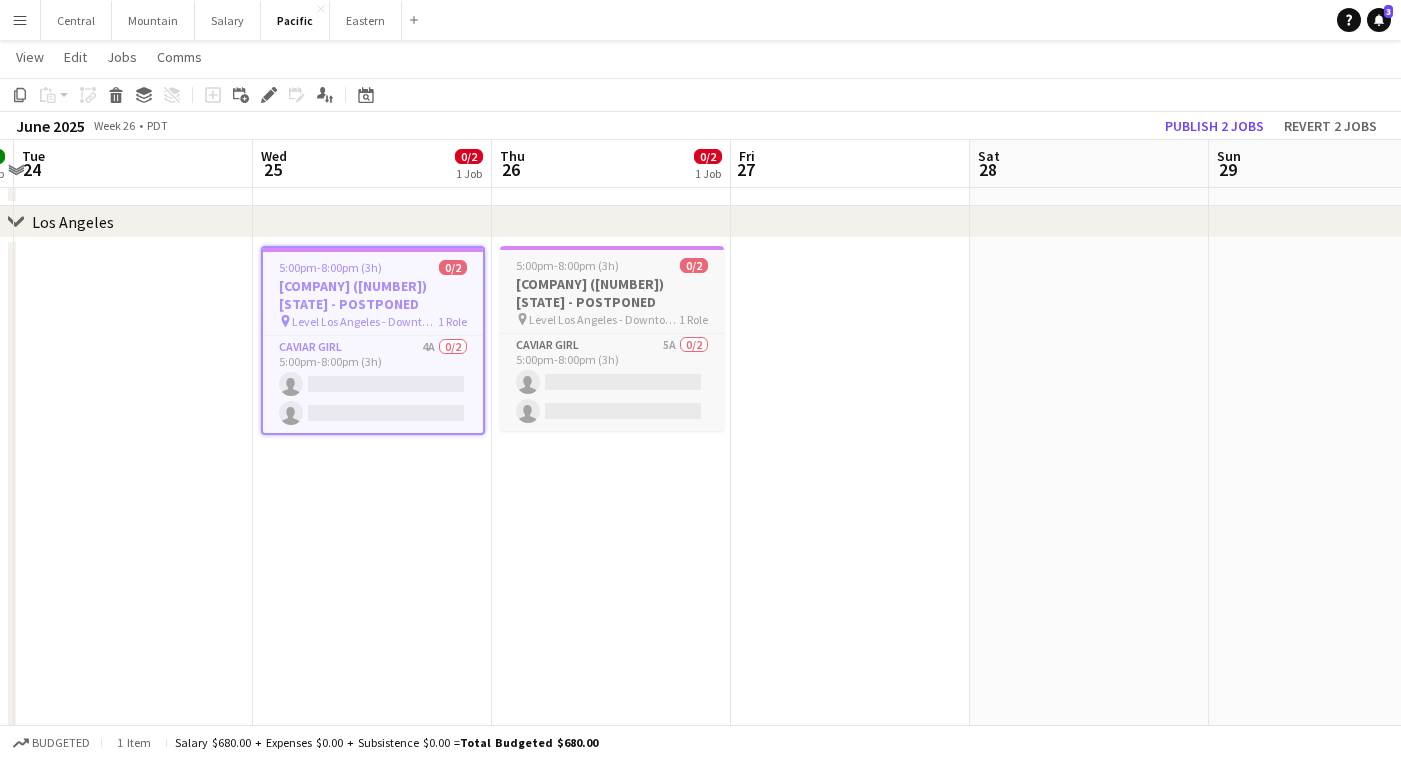 click on "[COMPANY] ([NUMBER]) [STATE] - POSTPONED" at bounding box center (612, 293) 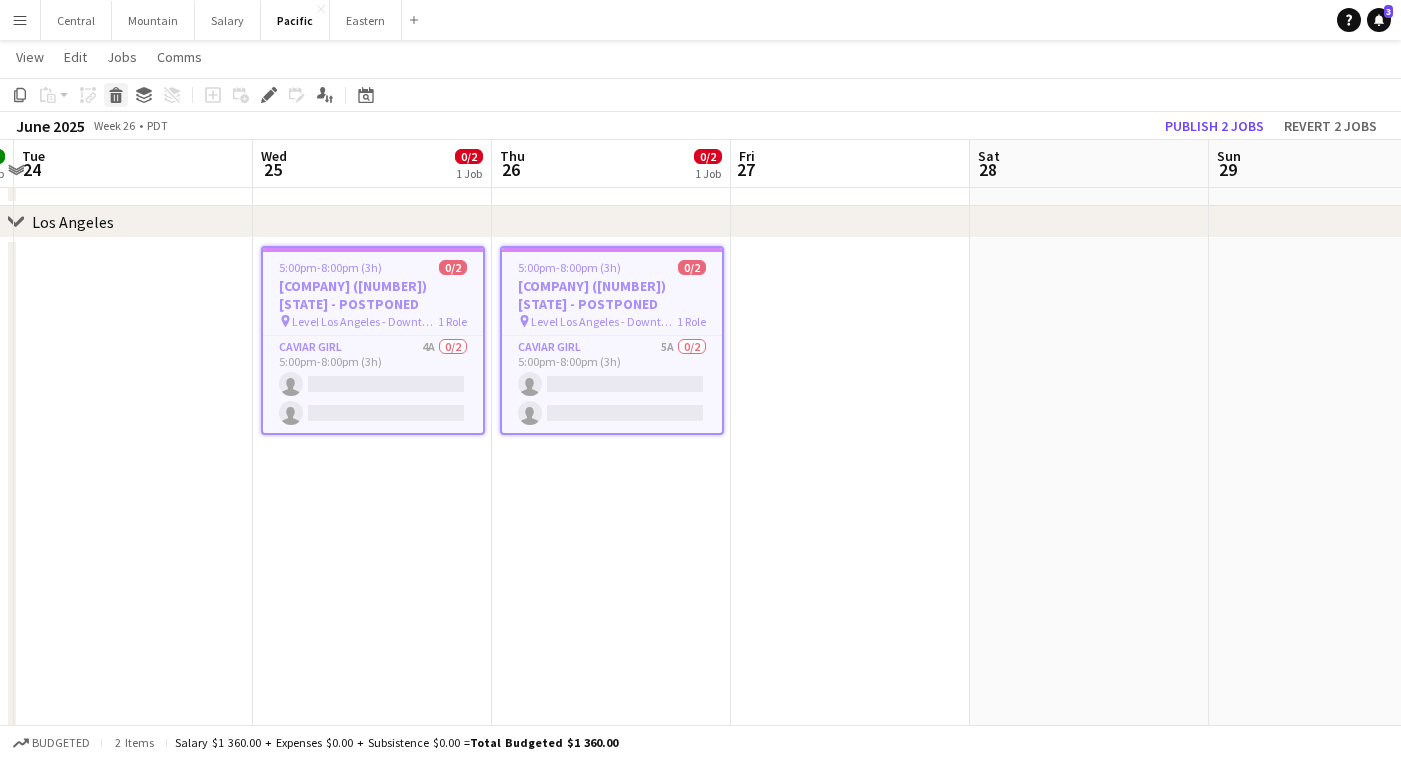 click 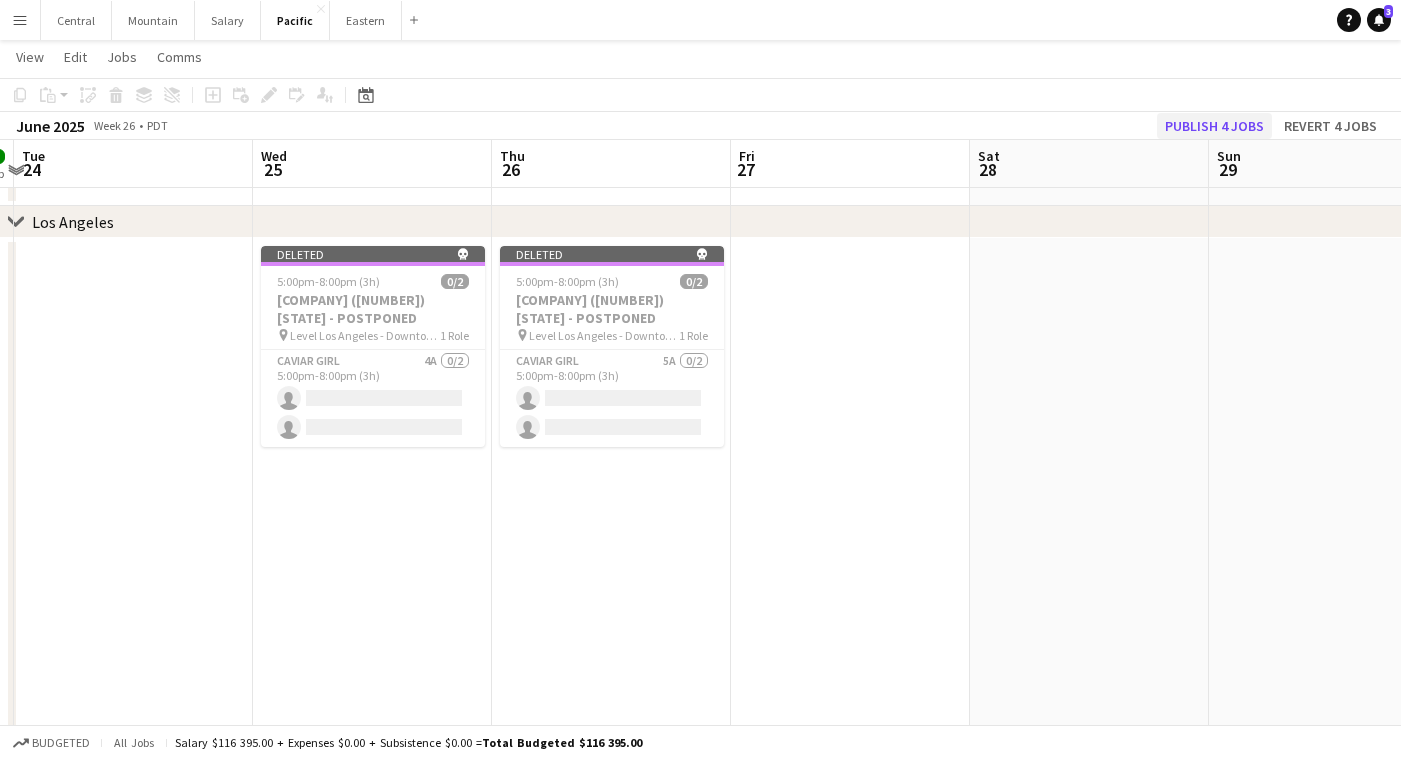 click on "Publish 4 jobs" 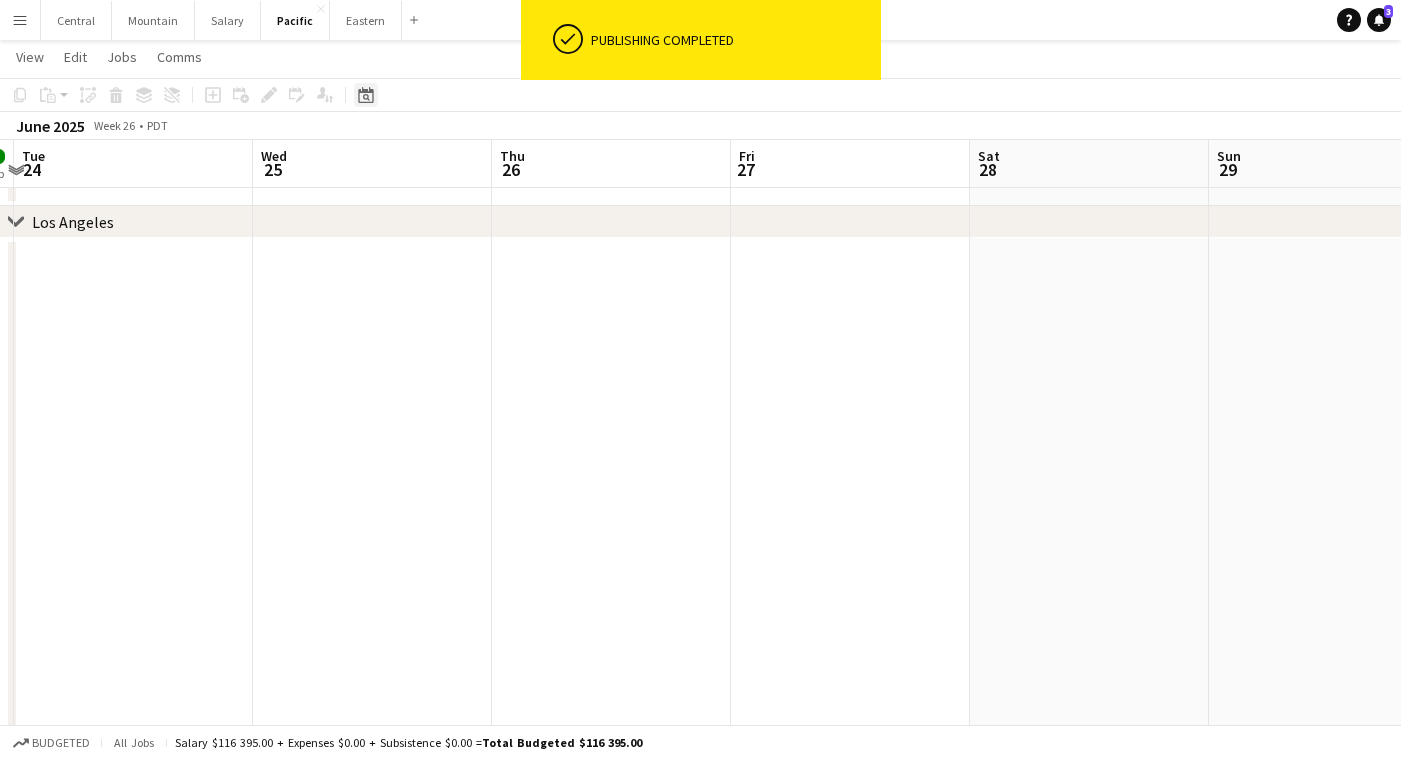 click on "Date picker" 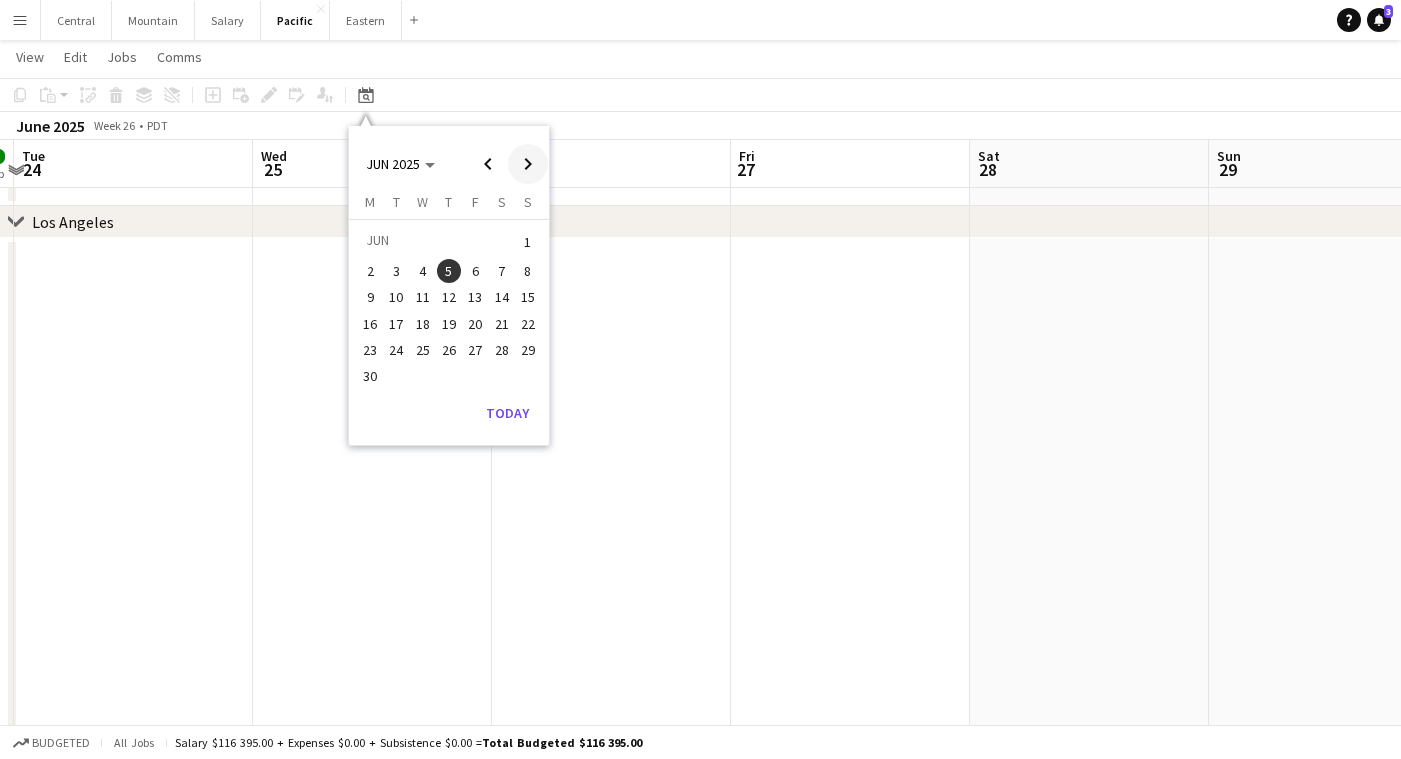 click at bounding box center (528, 164) 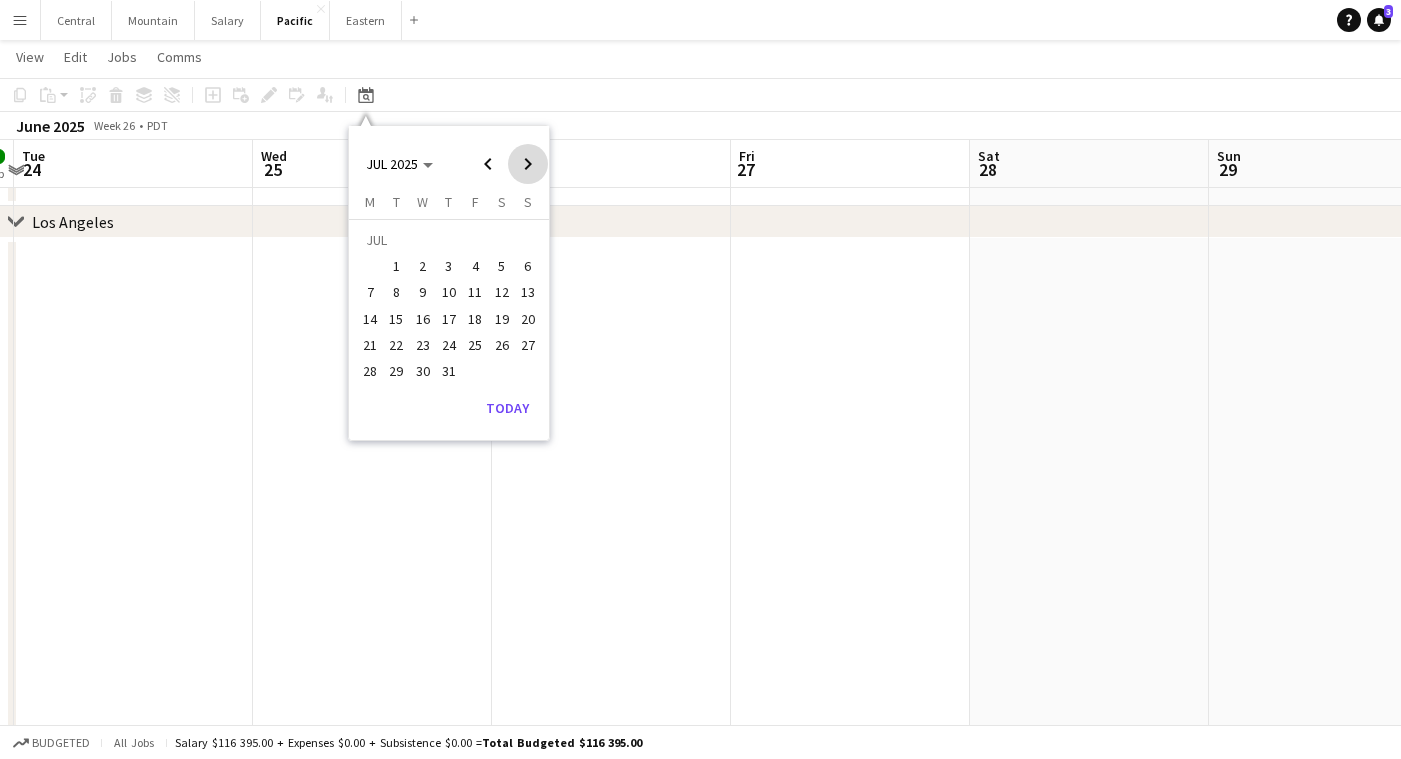 click at bounding box center [528, 164] 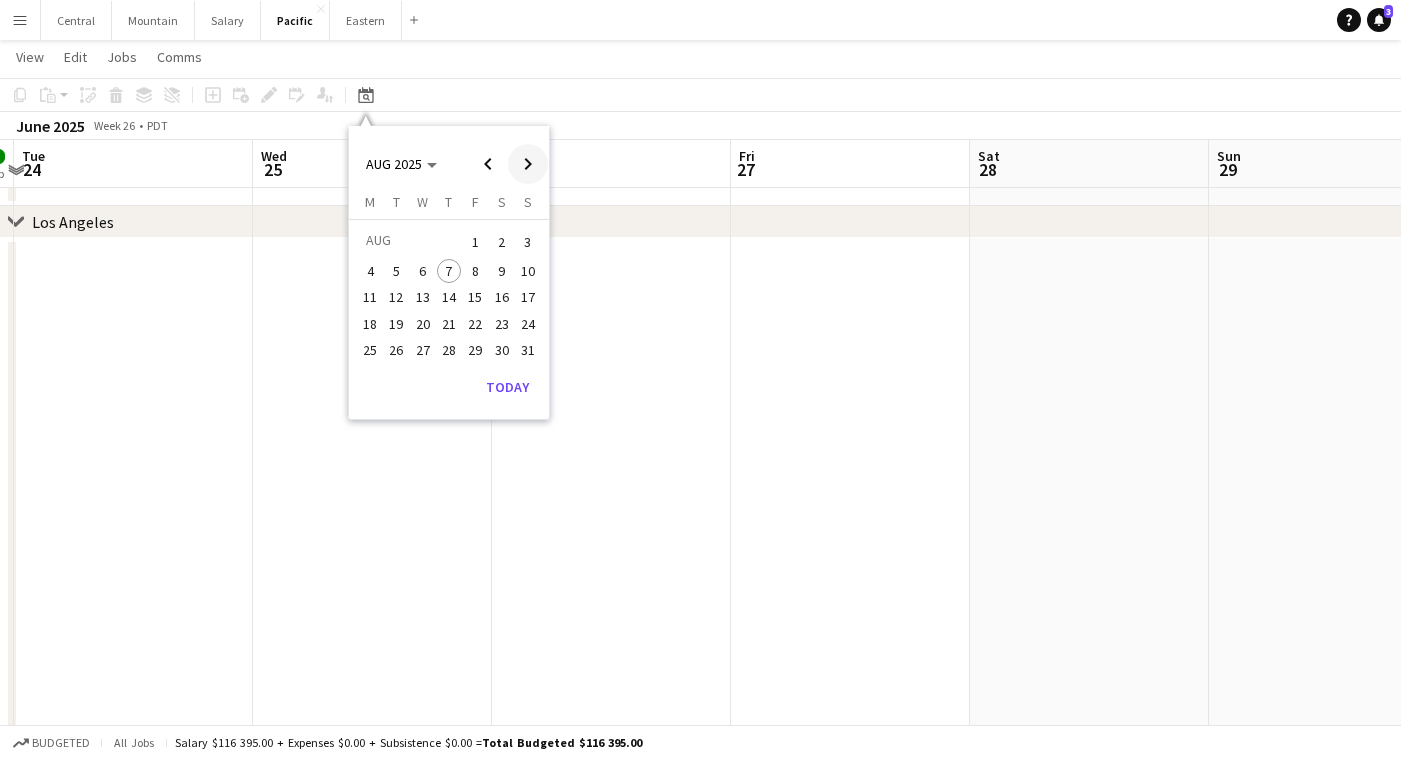 click at bounding box center (528, 164) 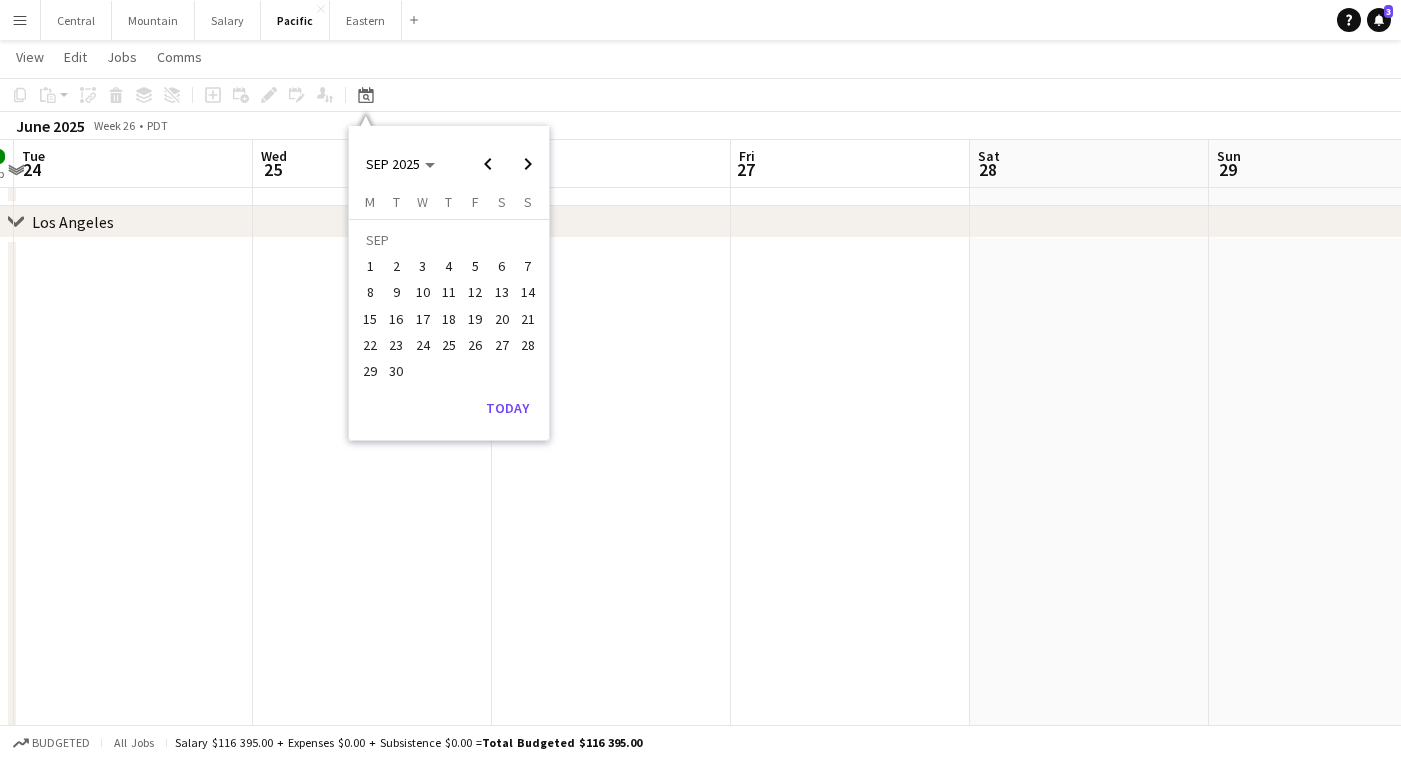 click on "9" at bounding box center (397, 293) 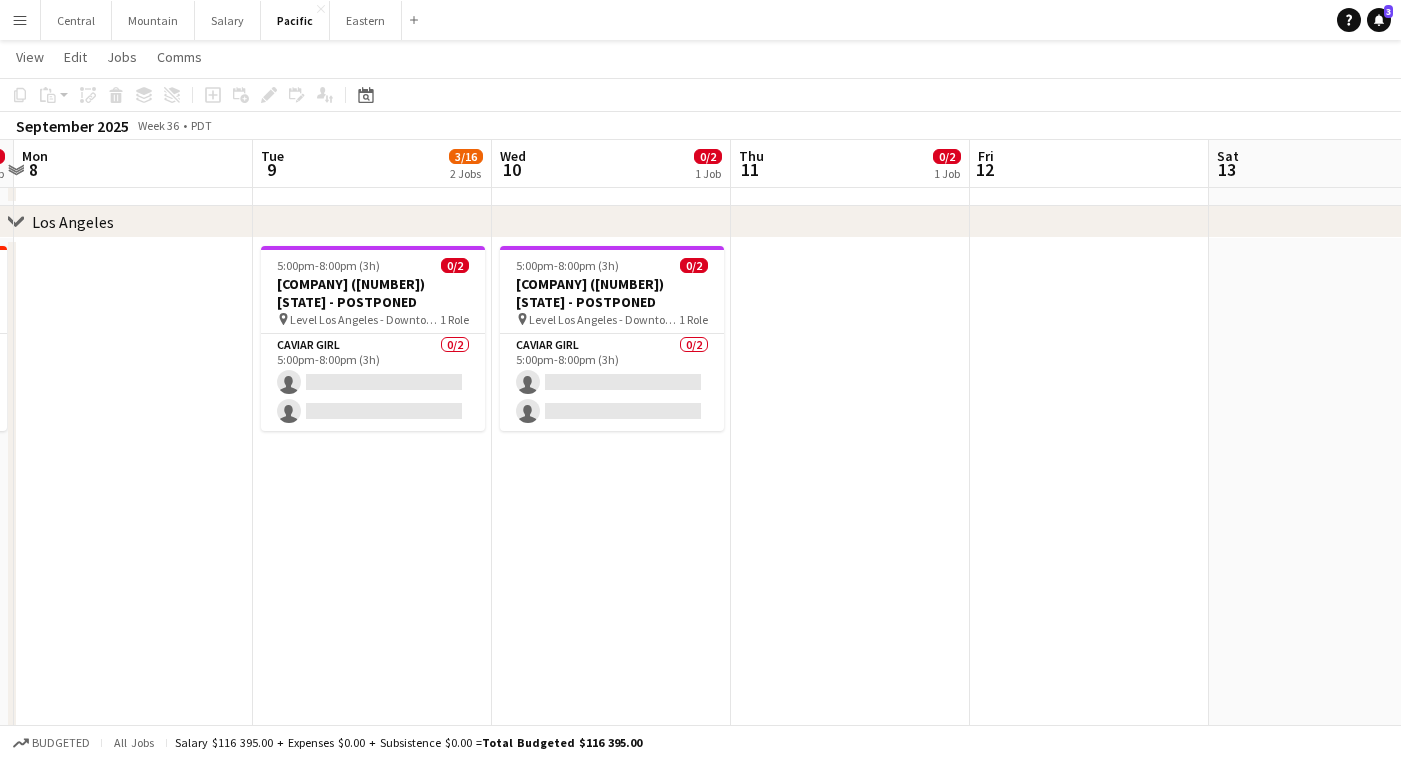 scroll, scrollTop: 0, scrollLeft: 687, axis: horizontal 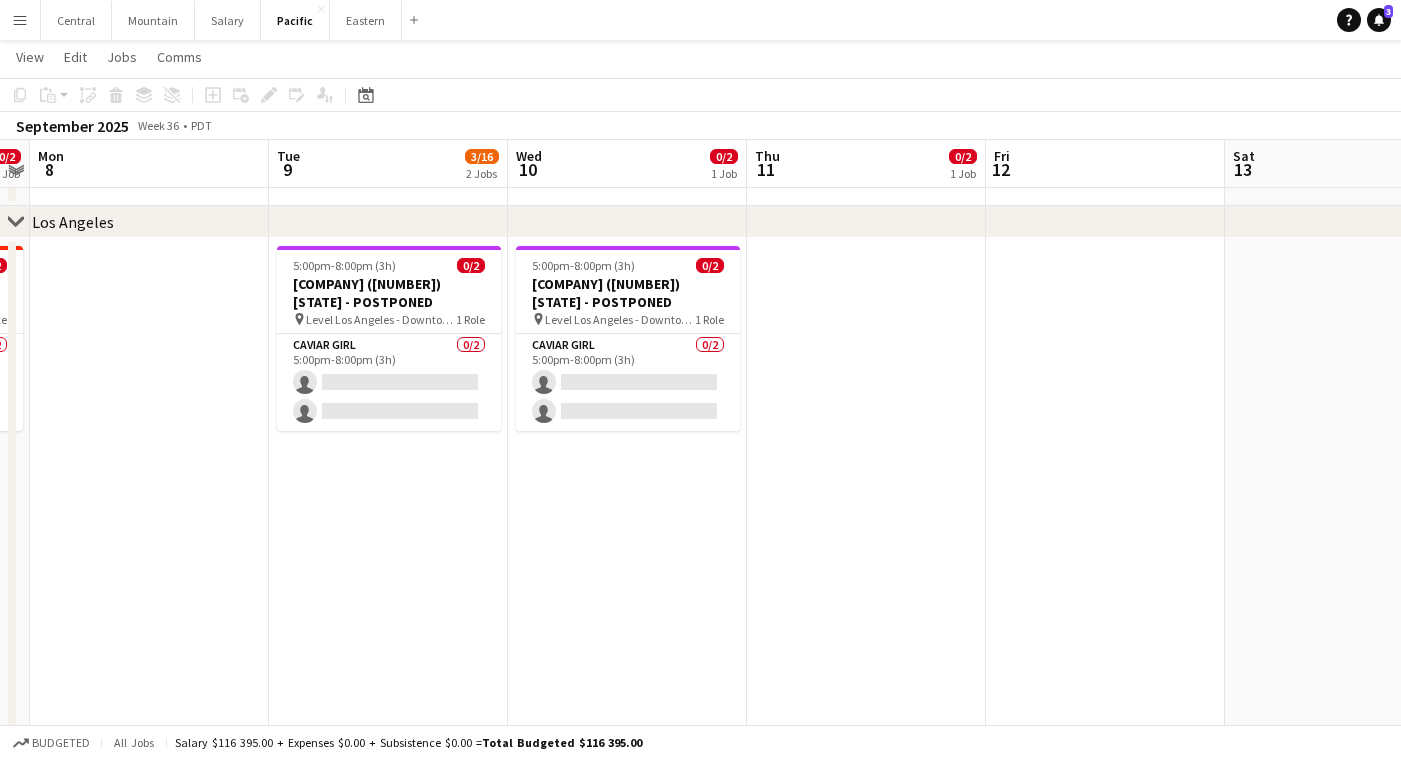 click on "Level Los Angeles - Downtown South Olive" at bounding box center (381, 319) 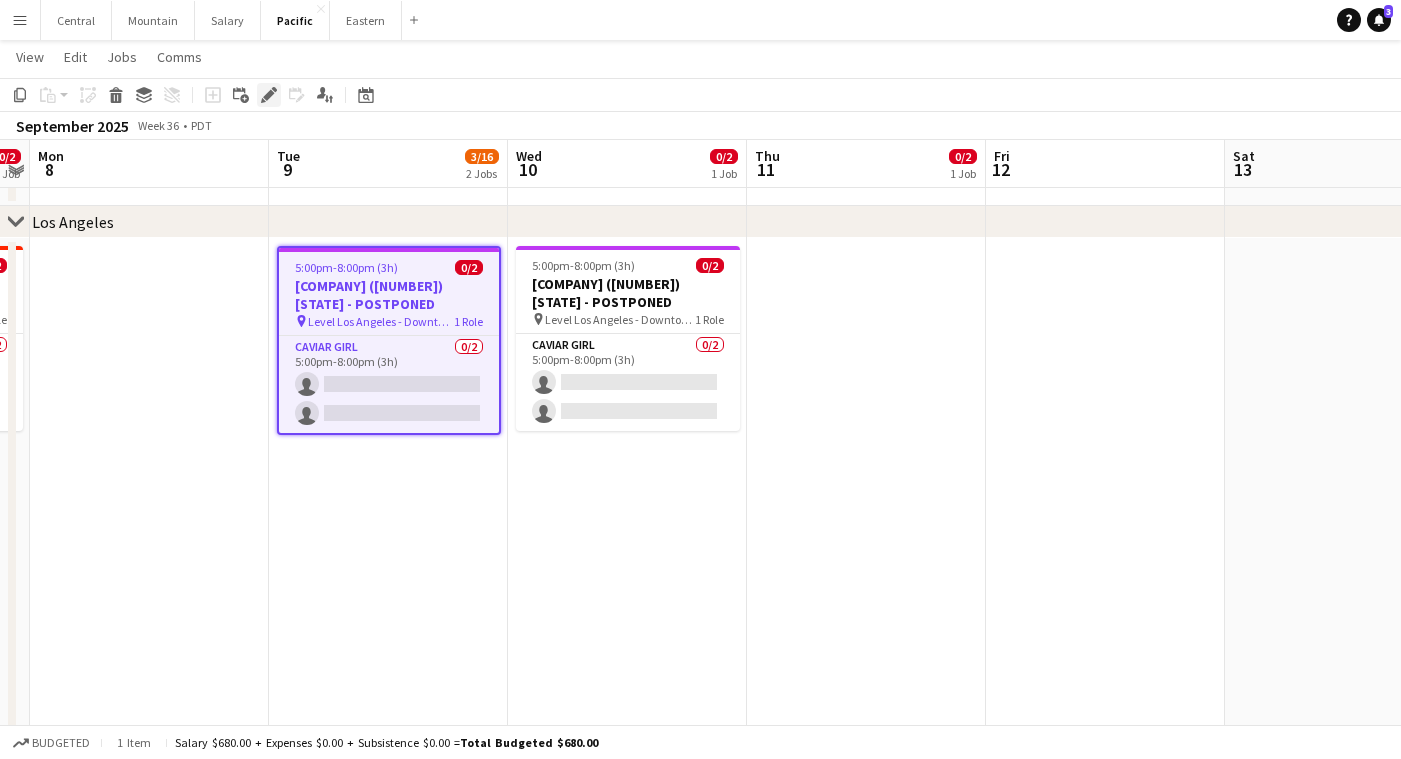 click on "Edit" at bounding box center [269, 95] 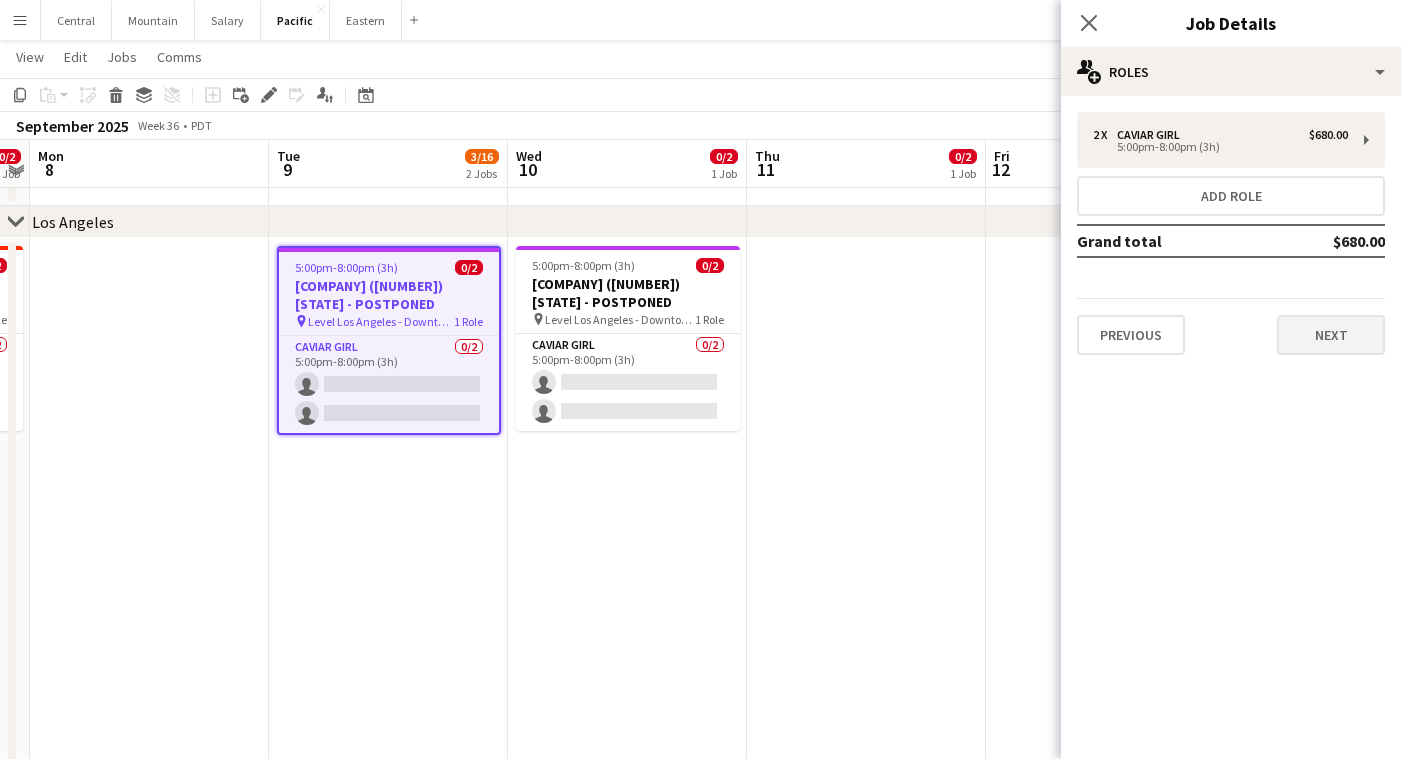 click on "Next" at bounding box center (1331, 335) 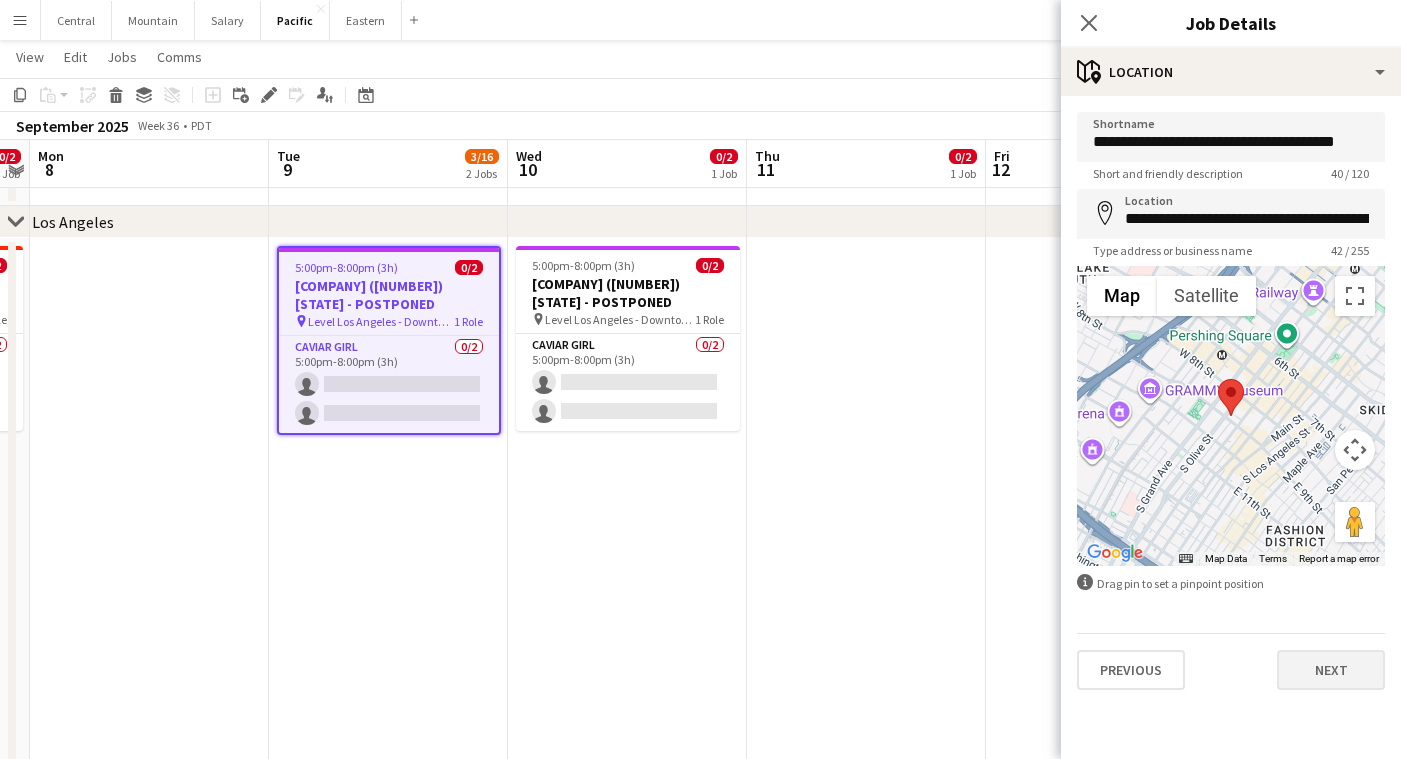 click on "Next" at bounding box center [1331, 670] 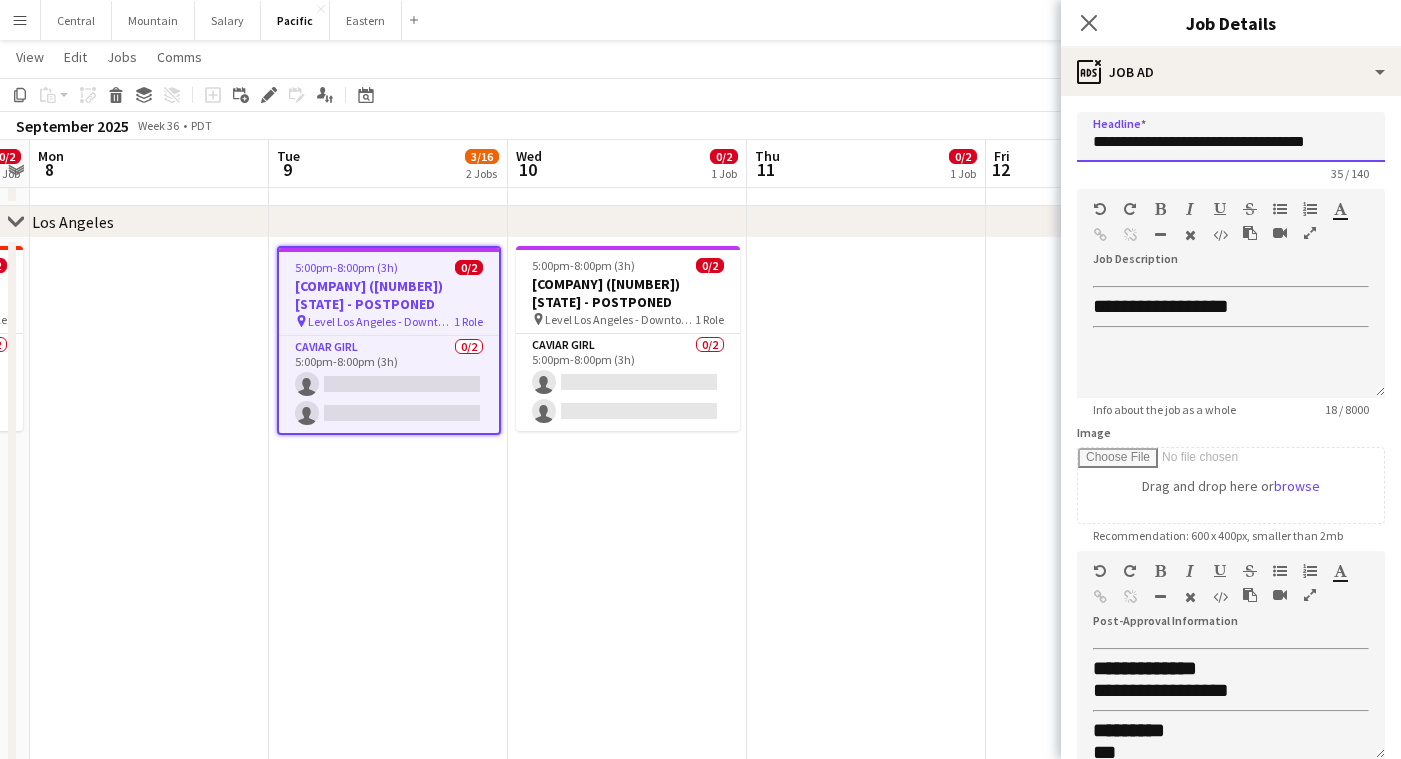 drag, startPoint x: 1243, startPoint y: 143, endPoint x: 1404, endPoint y: 141, distance: 161.01242 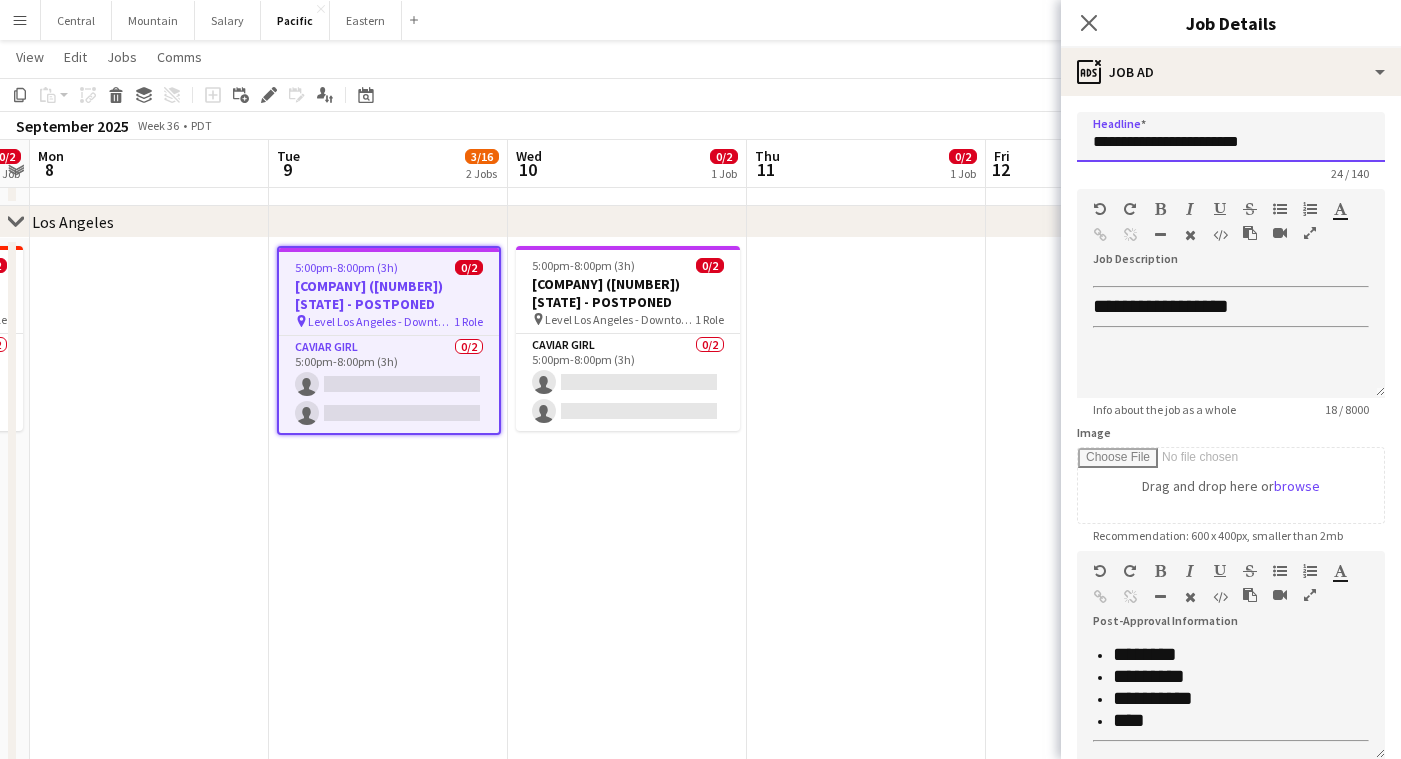 scroll, scrollTop: 238, scrollLeft: 0, axis: vertical 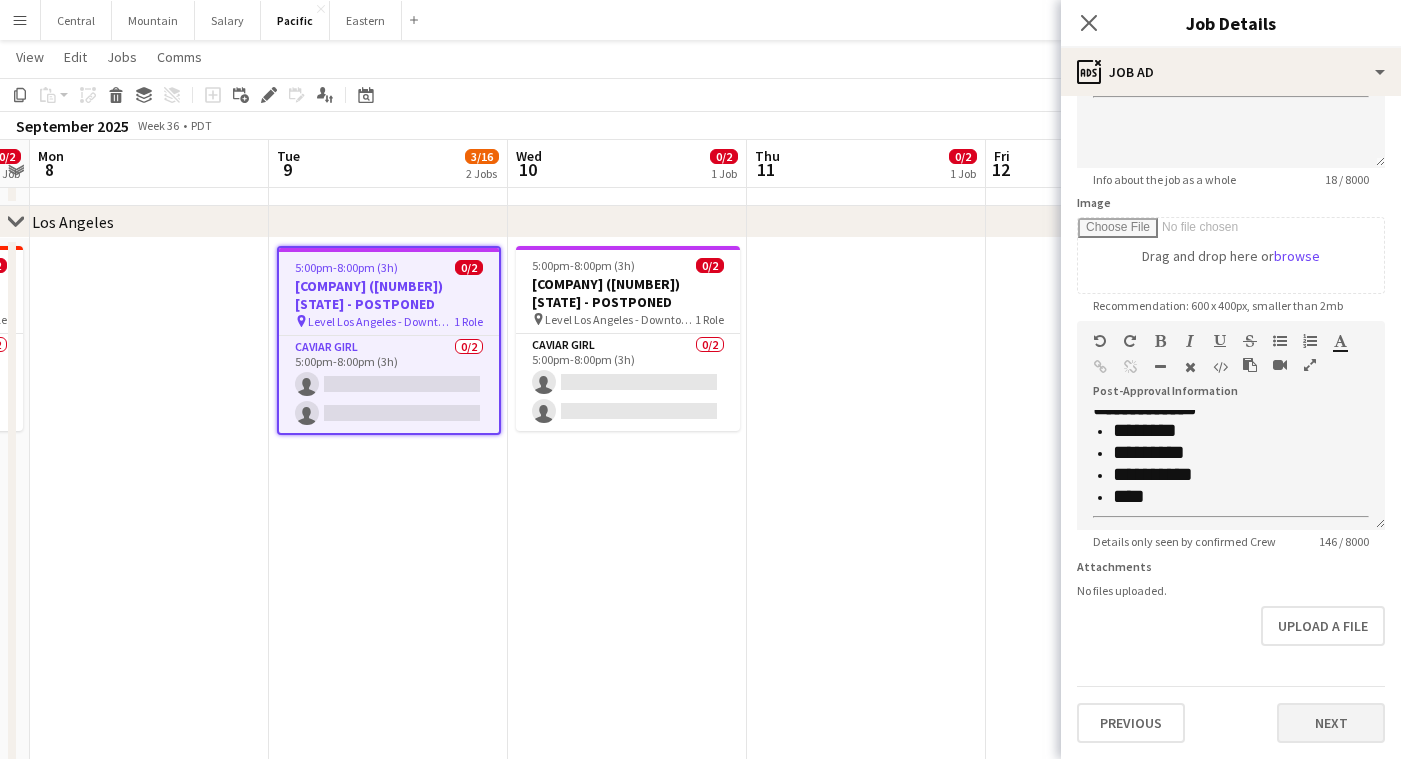 type on "**********" 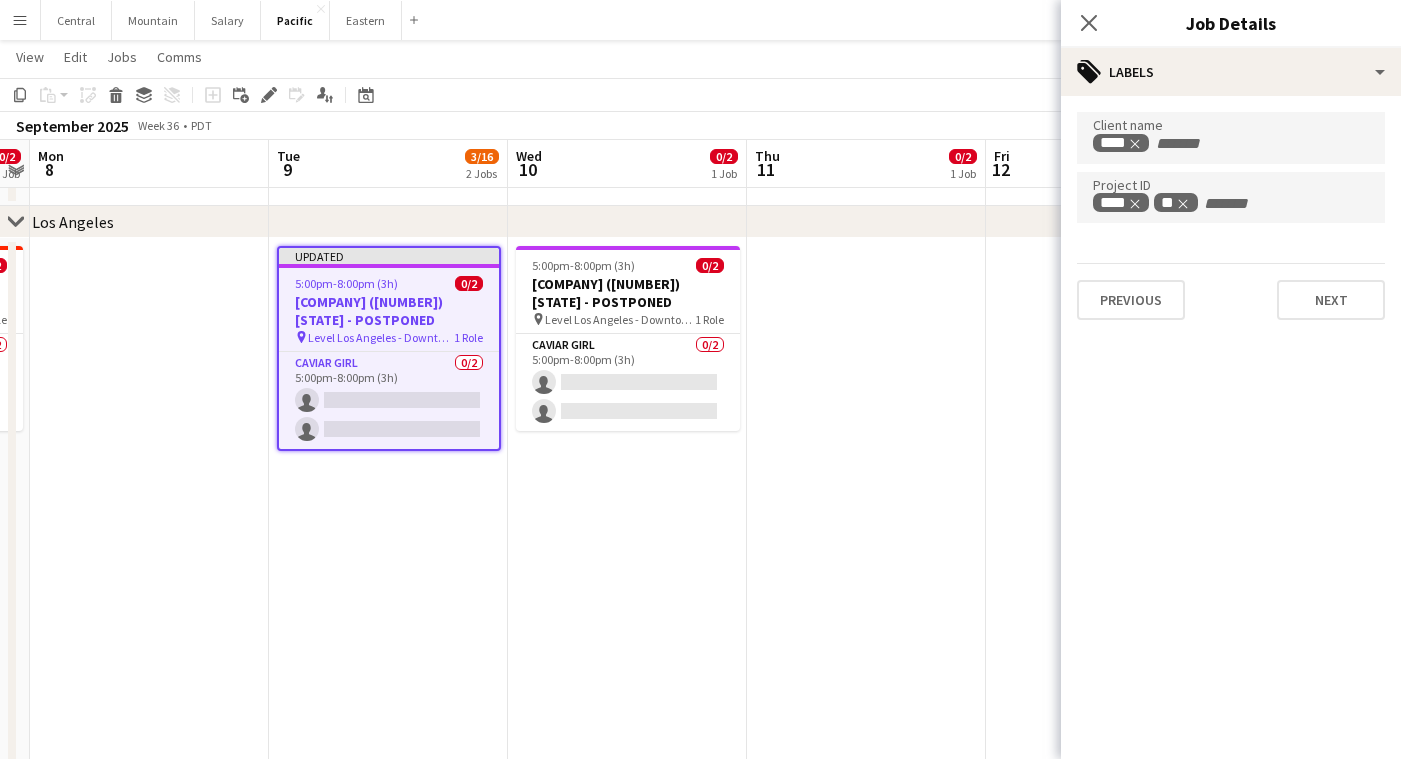 scroll, scrollTop: 0, scrollLeft: 0, axis: both 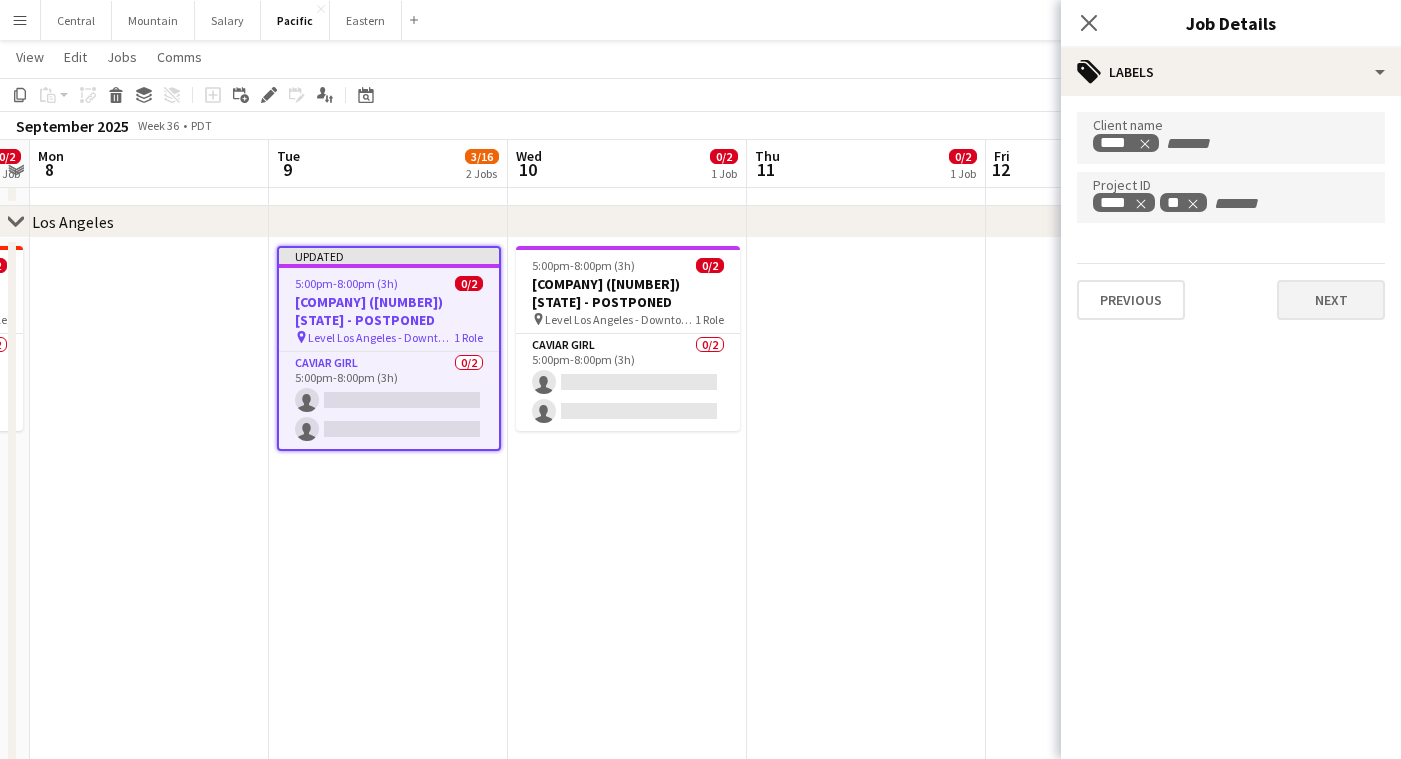 click on "Next" at bounding box center (1331, 300) 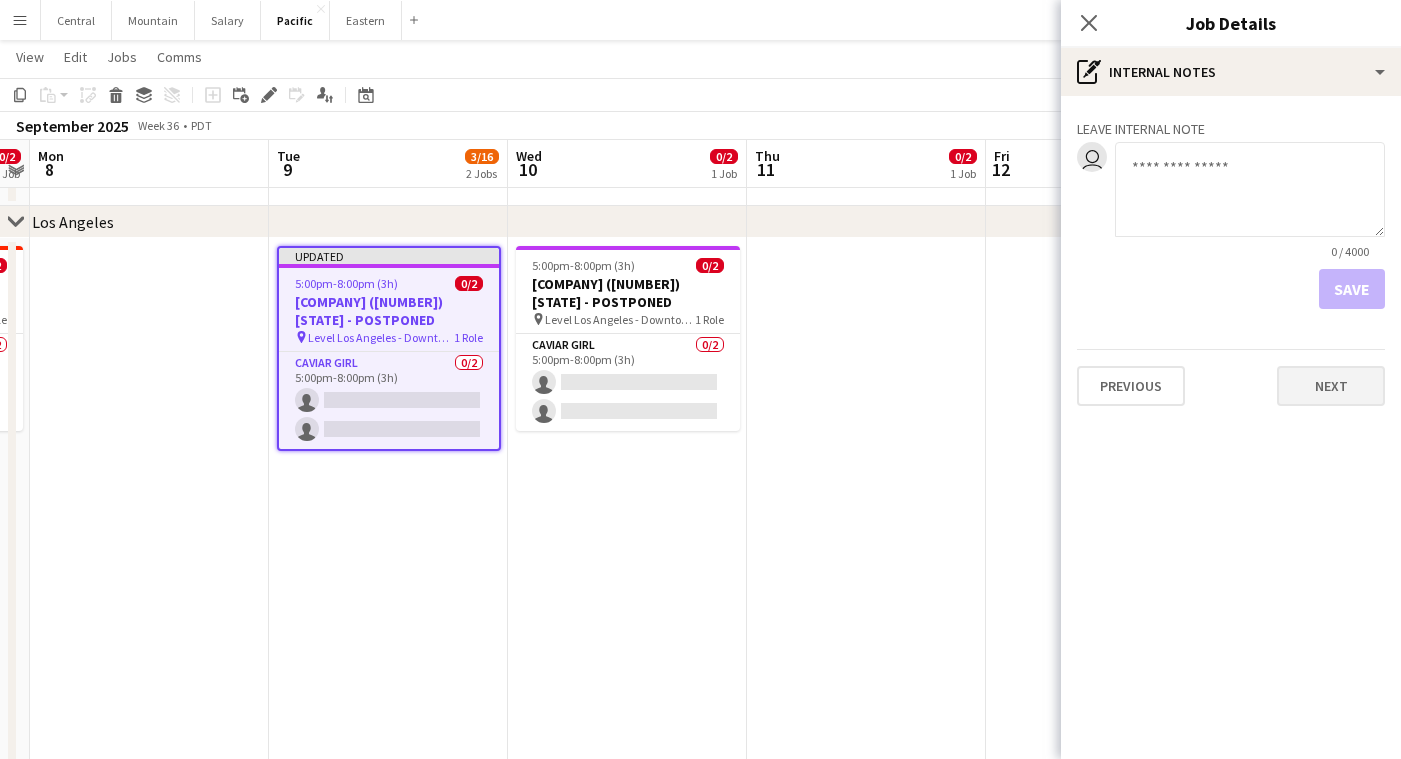 click on "Next" at bounding box center [1331, 386] 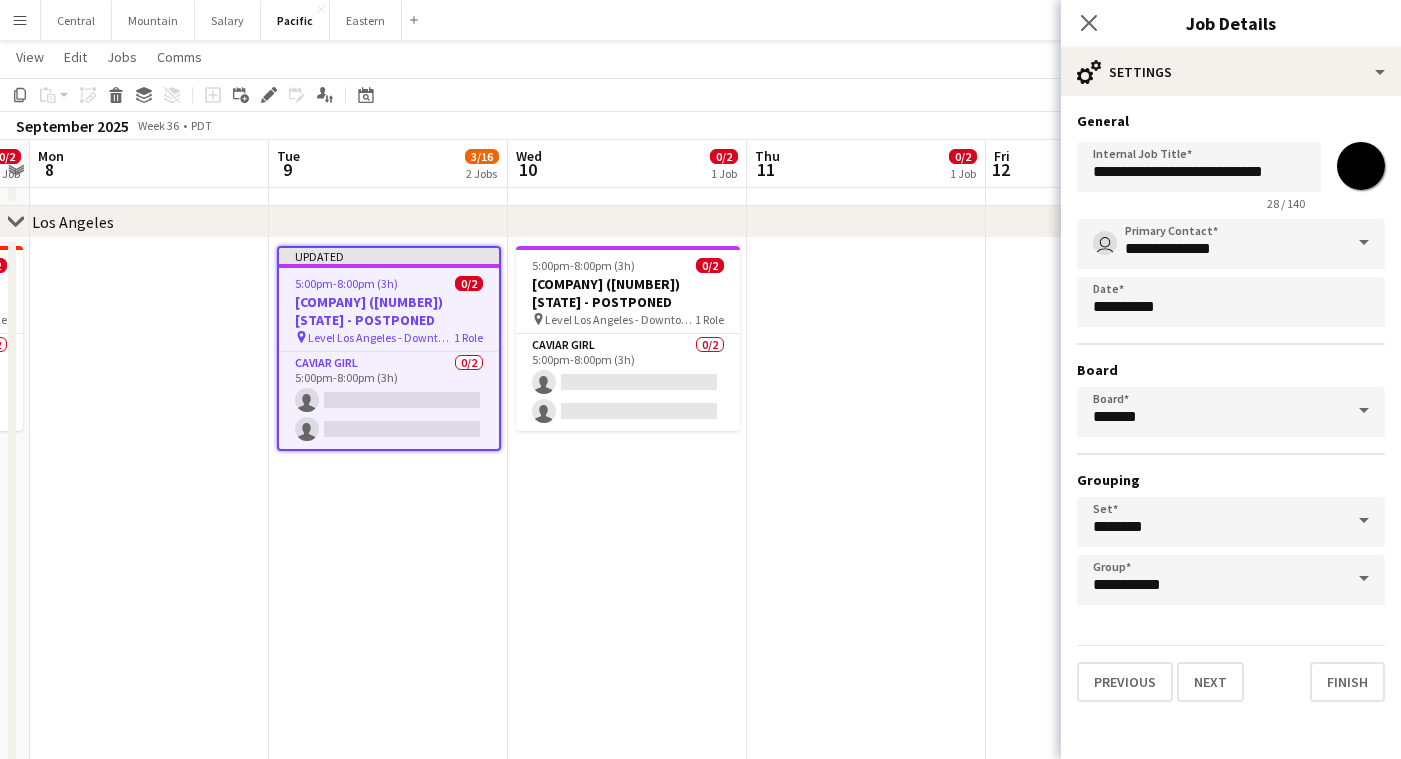 click on "*******" at bounding box center (1361, 166) 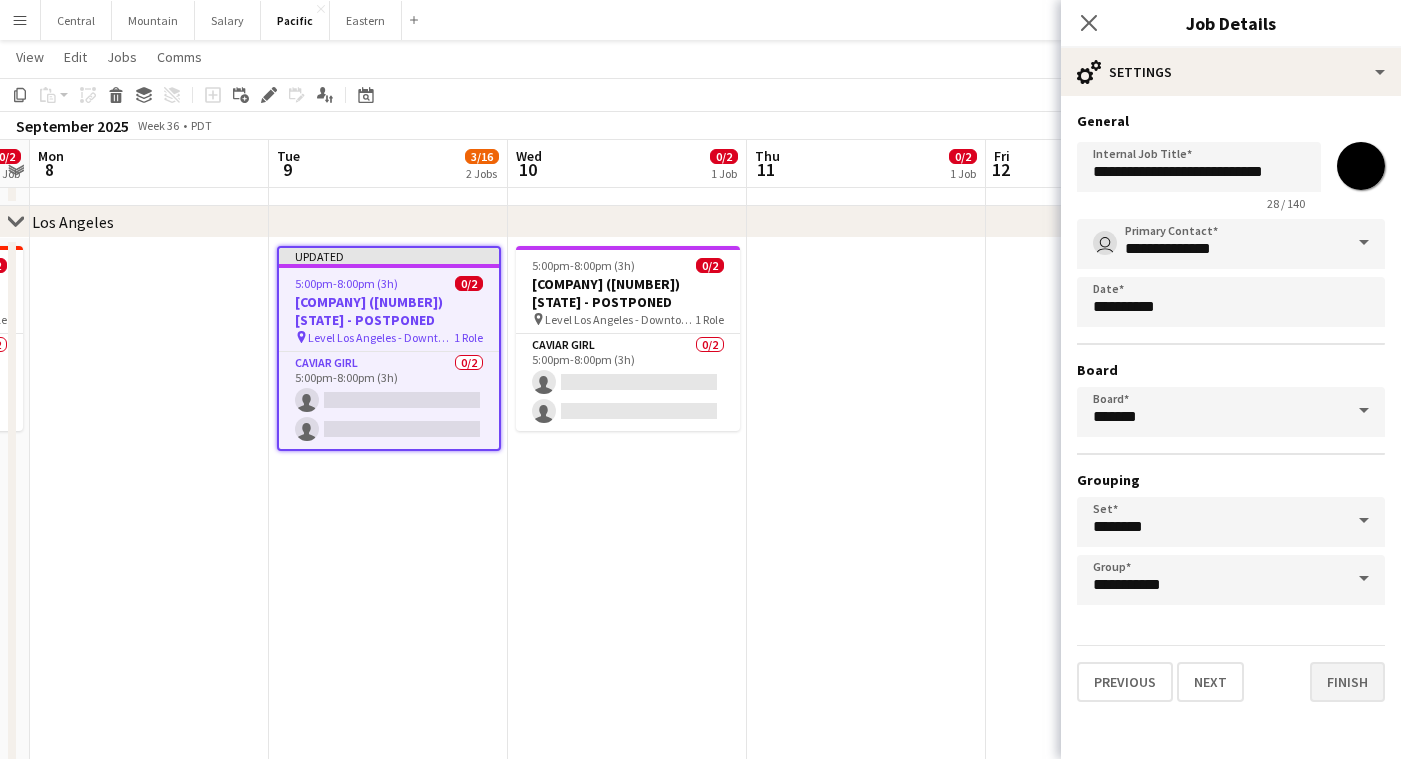 click on "Finish" at bounding box center [1347, 682] 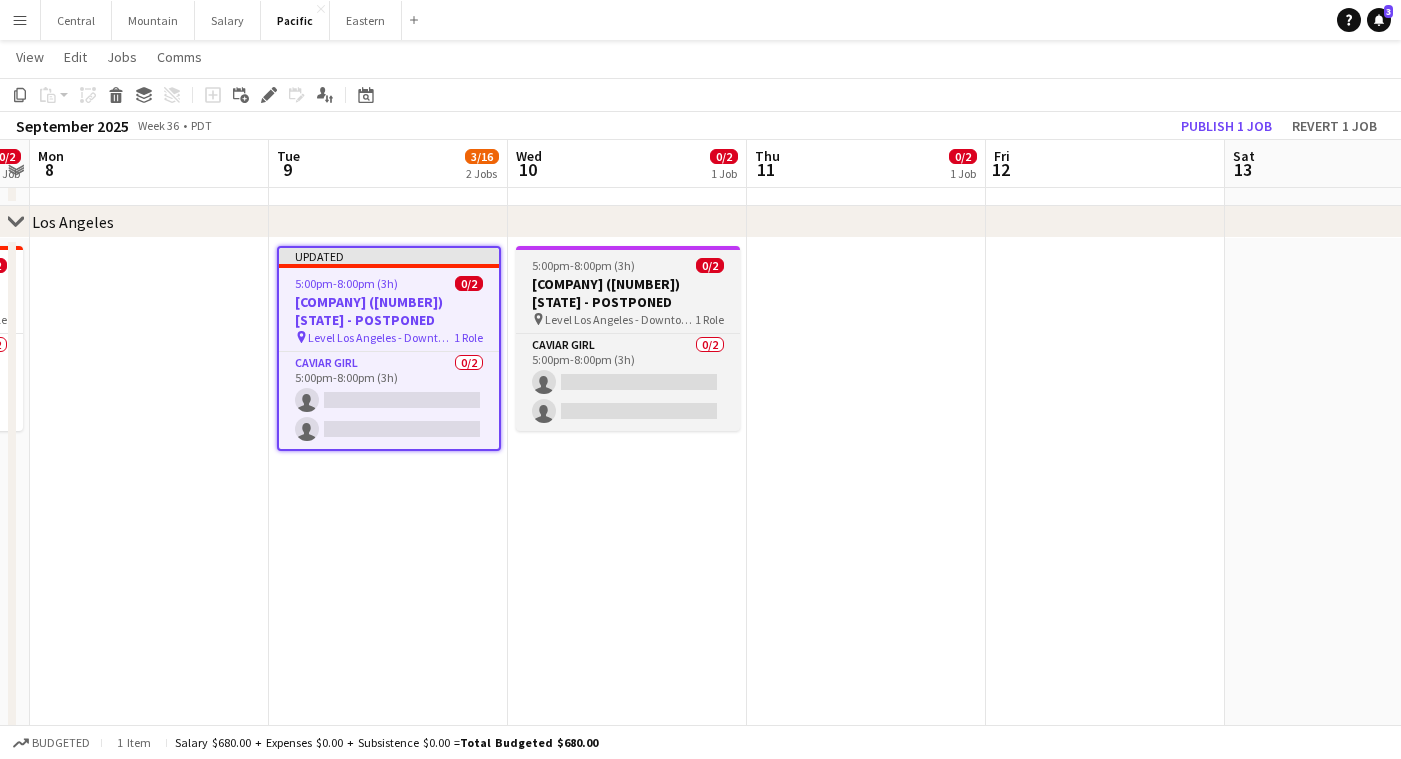 click on "5:00pm-8:00pm (3h)" at bounding box center (583, 265) 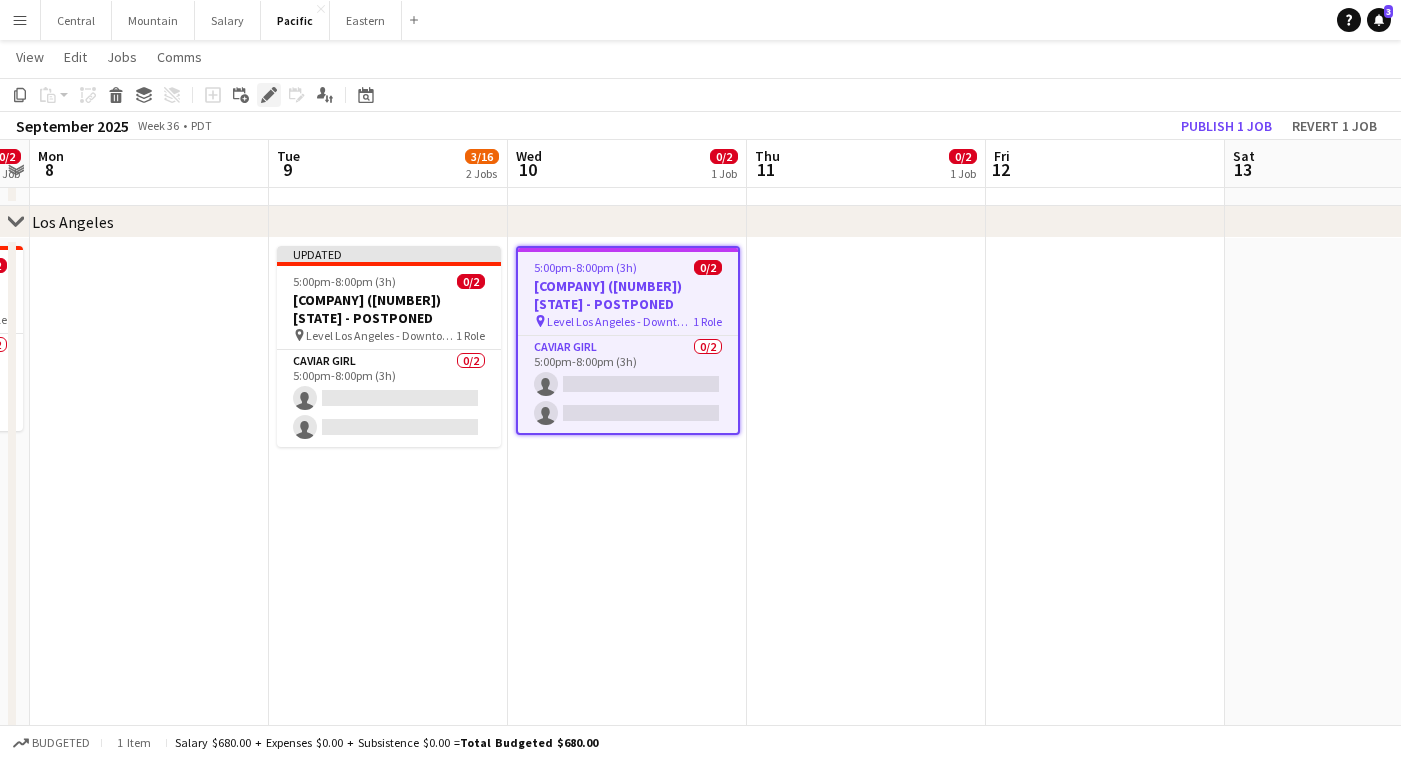 click on "Edit" 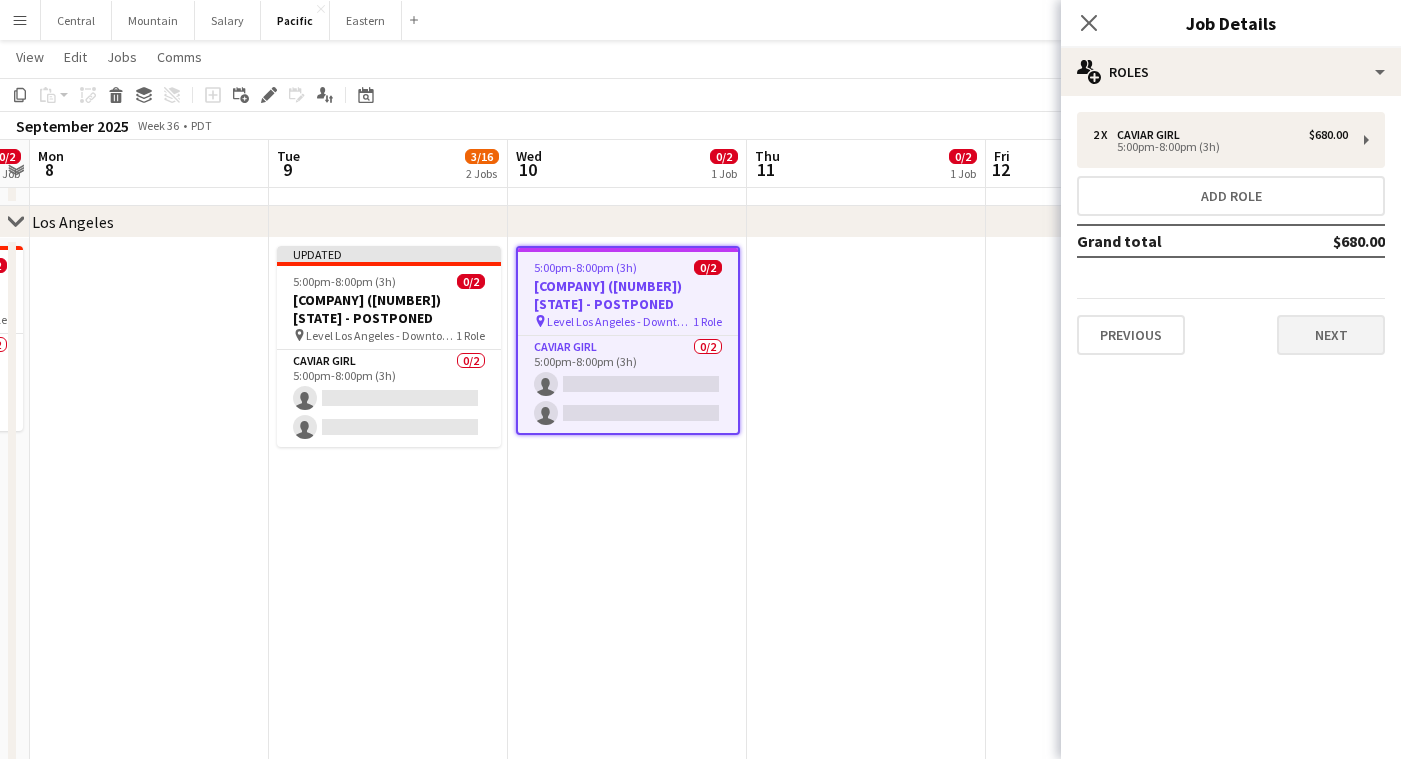 click on "Next" at bounding box center [1331, 335] 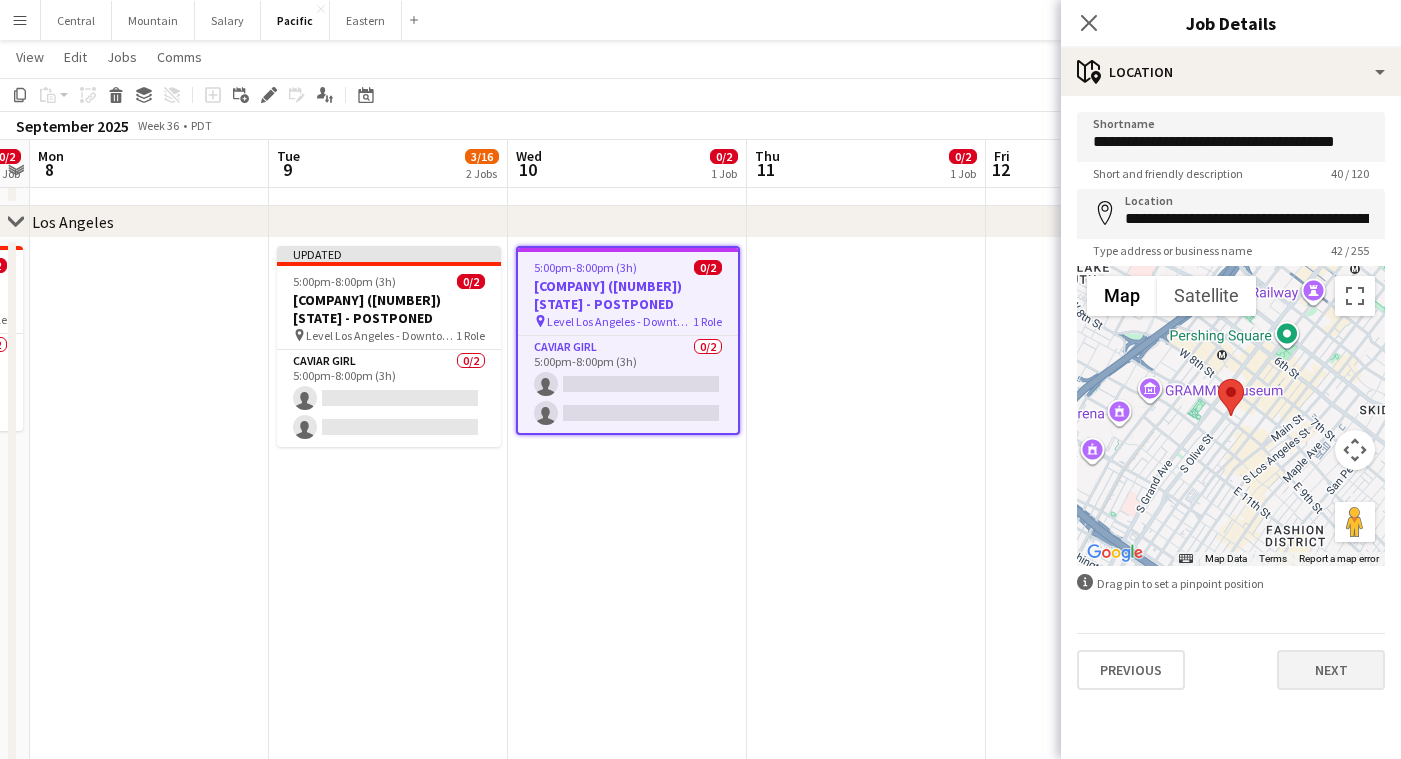 click on "Next" at bounding box center [1331, 670] 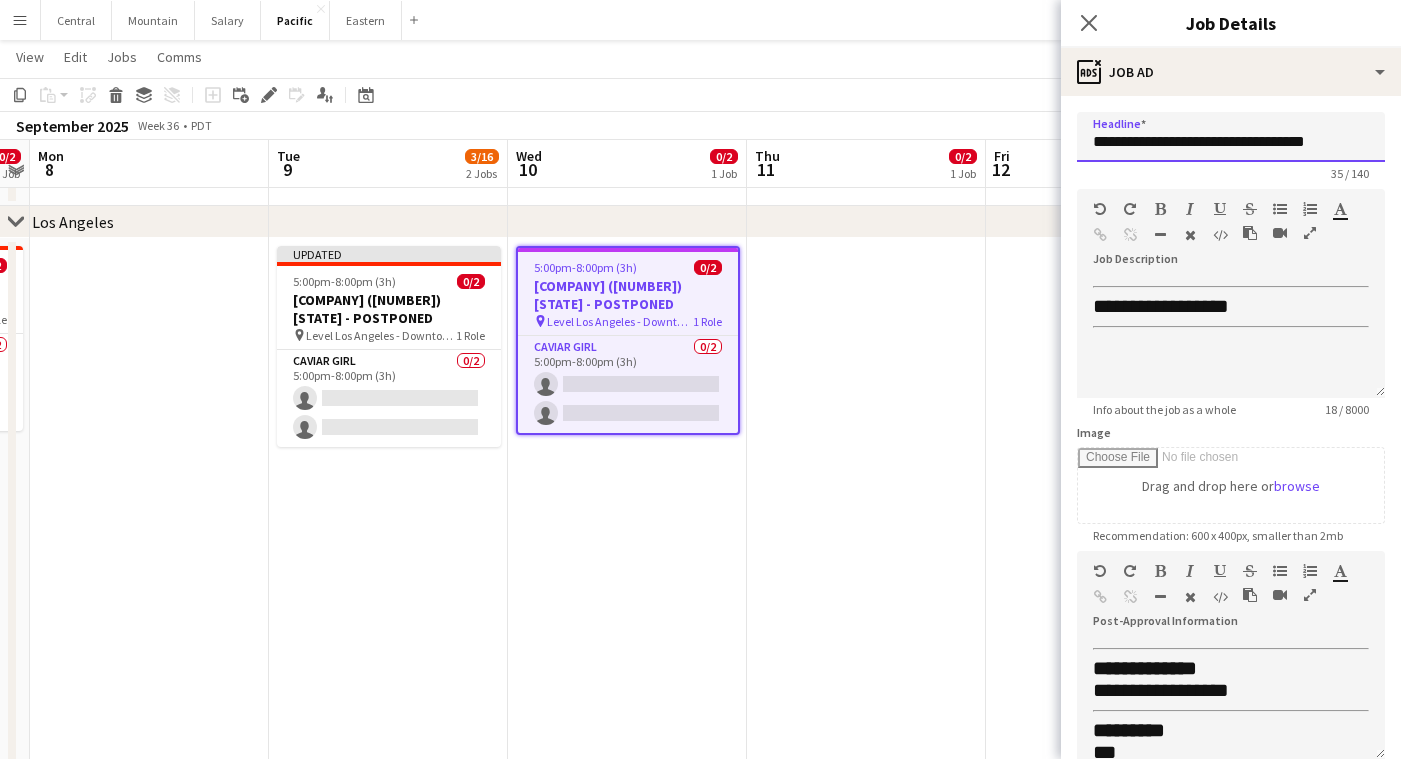 drag, startPoint x: 1242, startPoint y: 145, endPoint x: 1410, endPoint y: 145, distance: 168 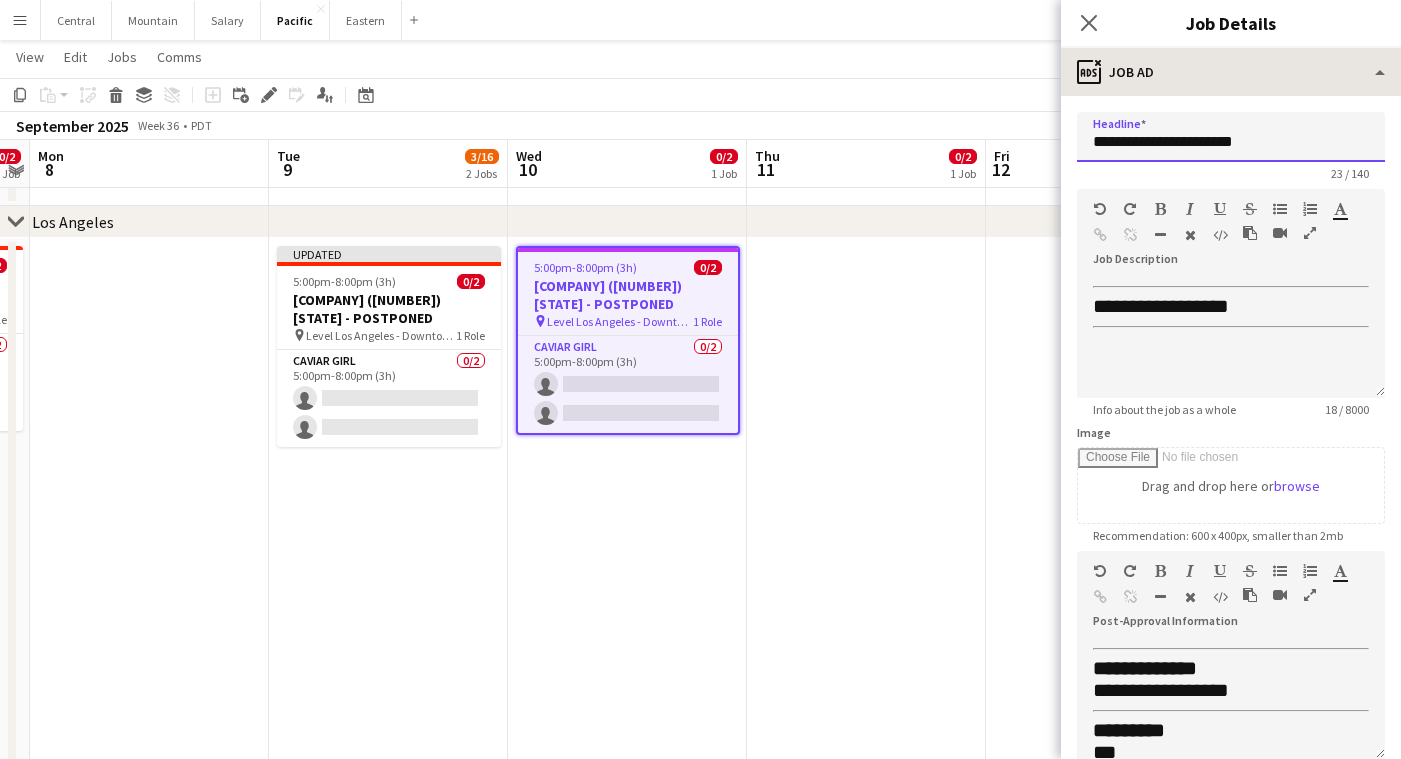 type on "**********" 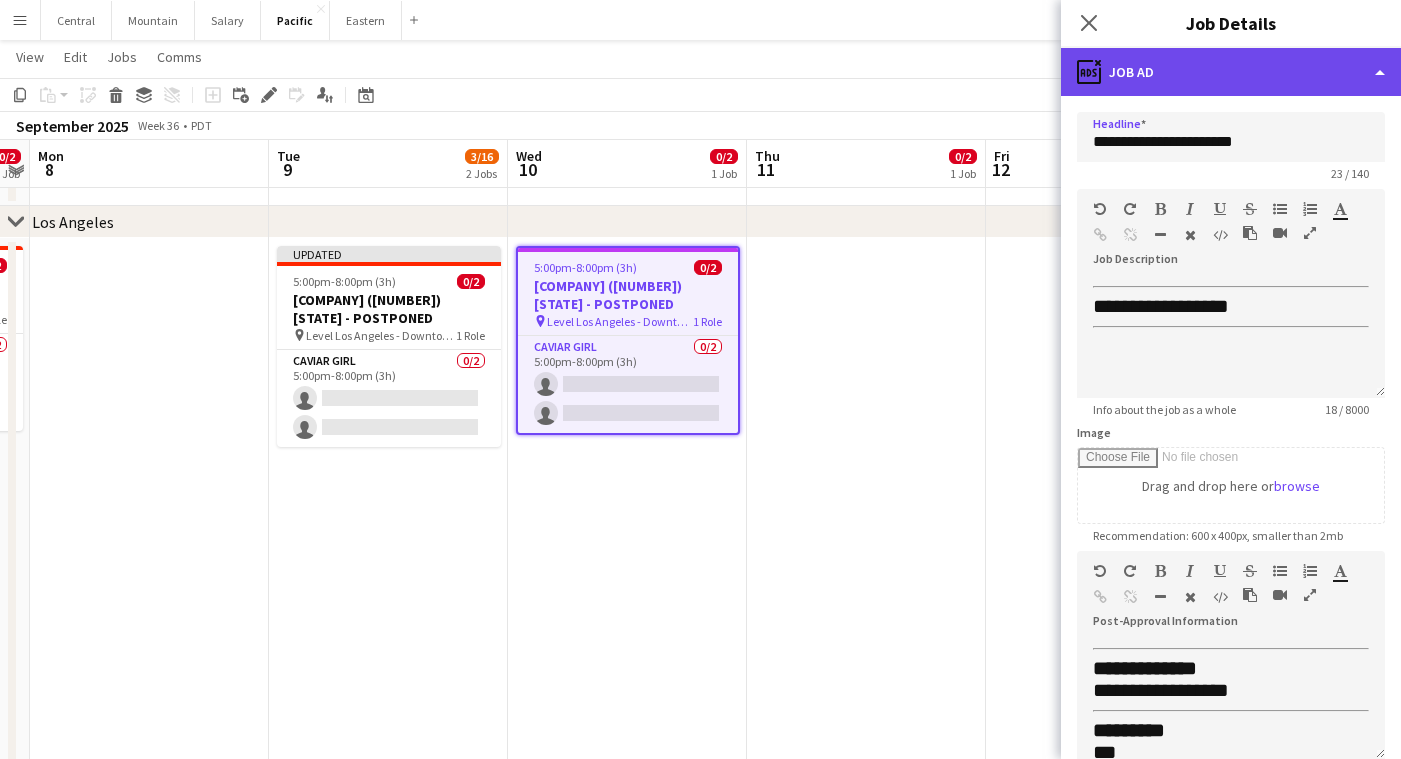 click on "ads-window
Job Ad" 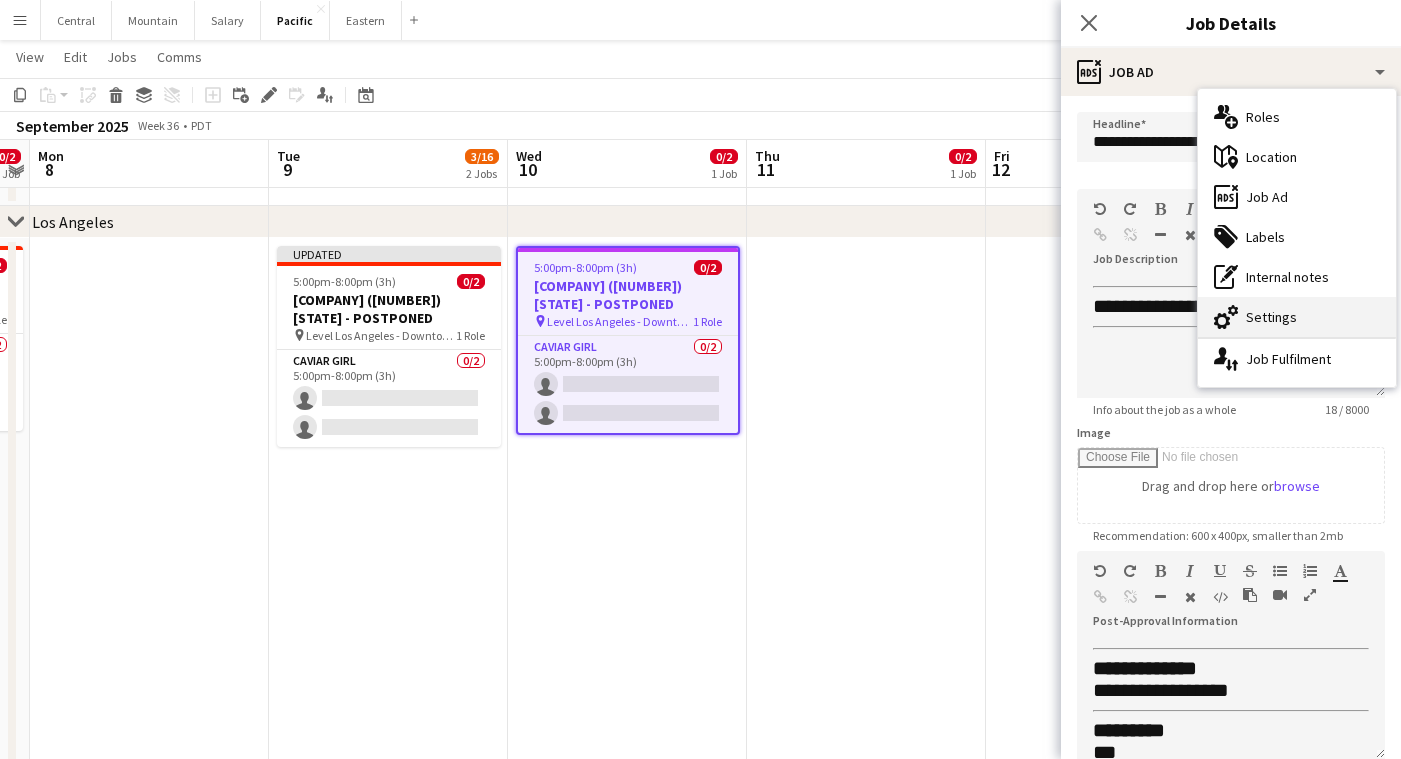 click on "cog-double-3
Settings" at bounding box center [1297, 317] 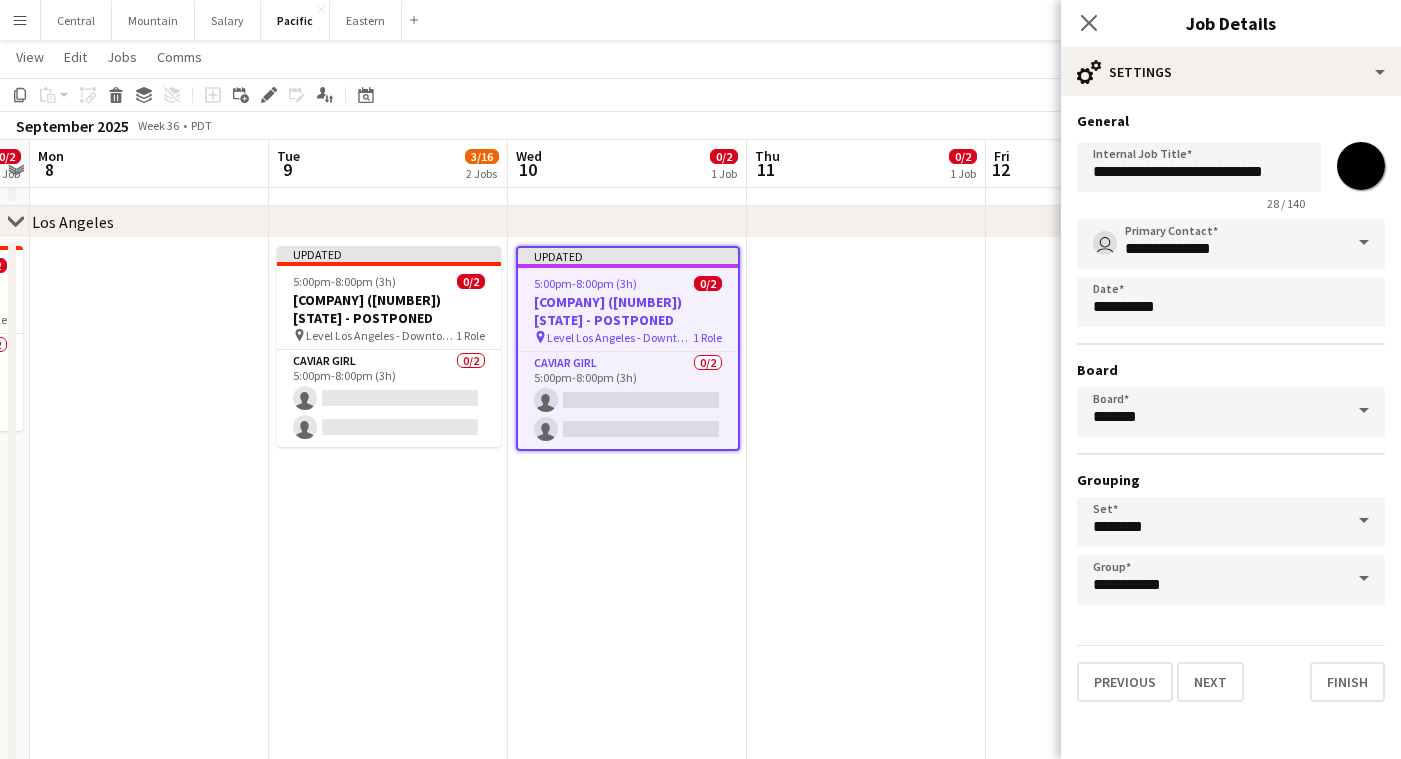 click on "*******" at bounding box center (1361, 166) 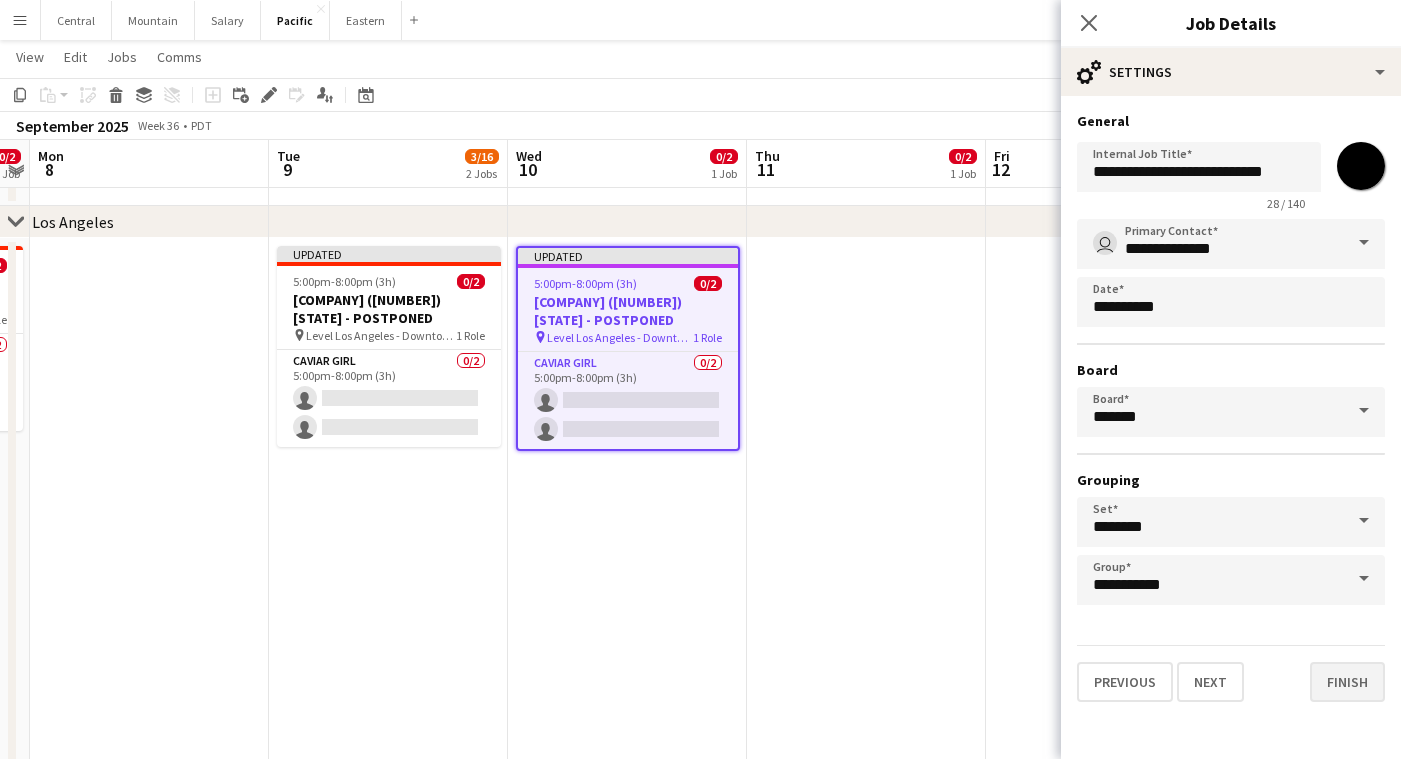 click on "Finish" at bounding box center [1347, 682] 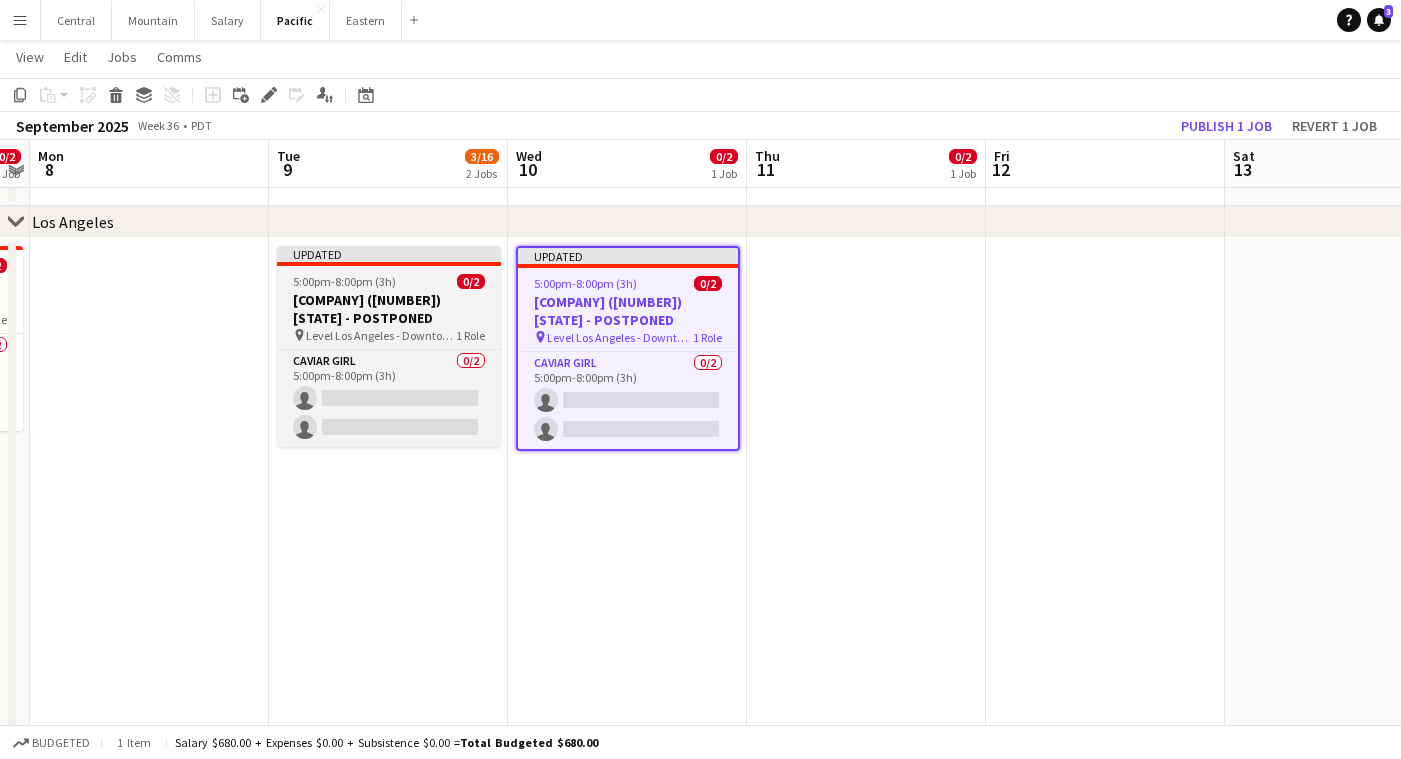 click on "[COMPANY] ([NUMBER]) [STATE] - POSTPONED" at bounding box center [389, 309] 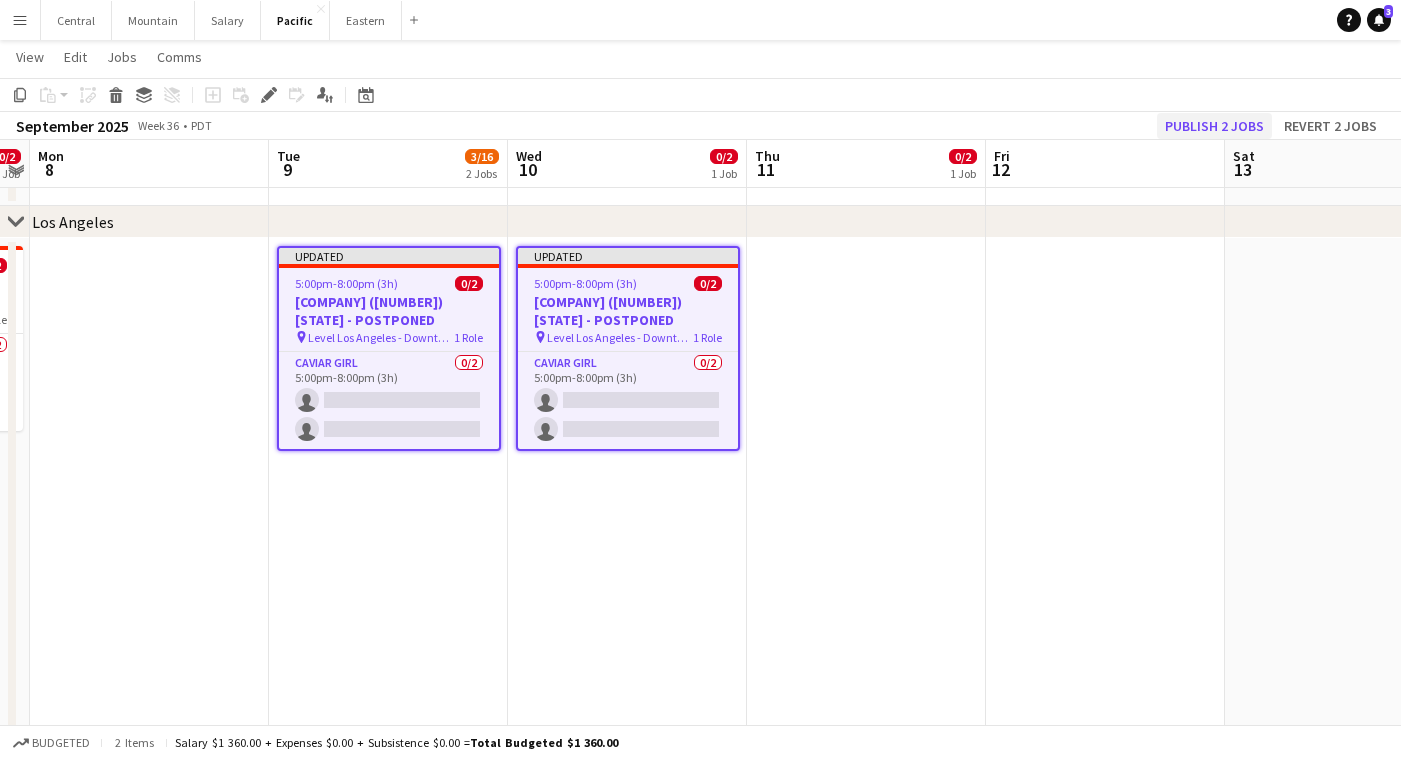 click on "Publish 2 jobs" 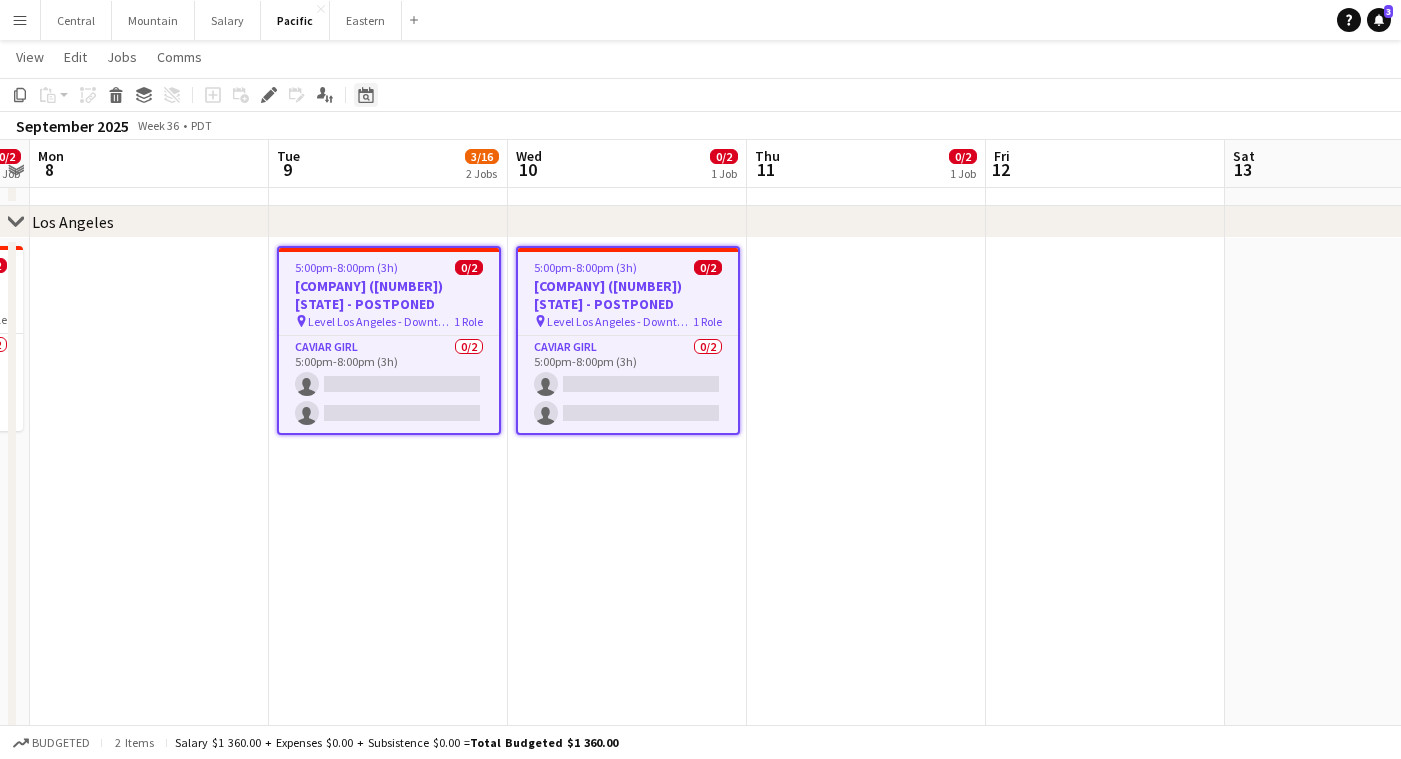 click 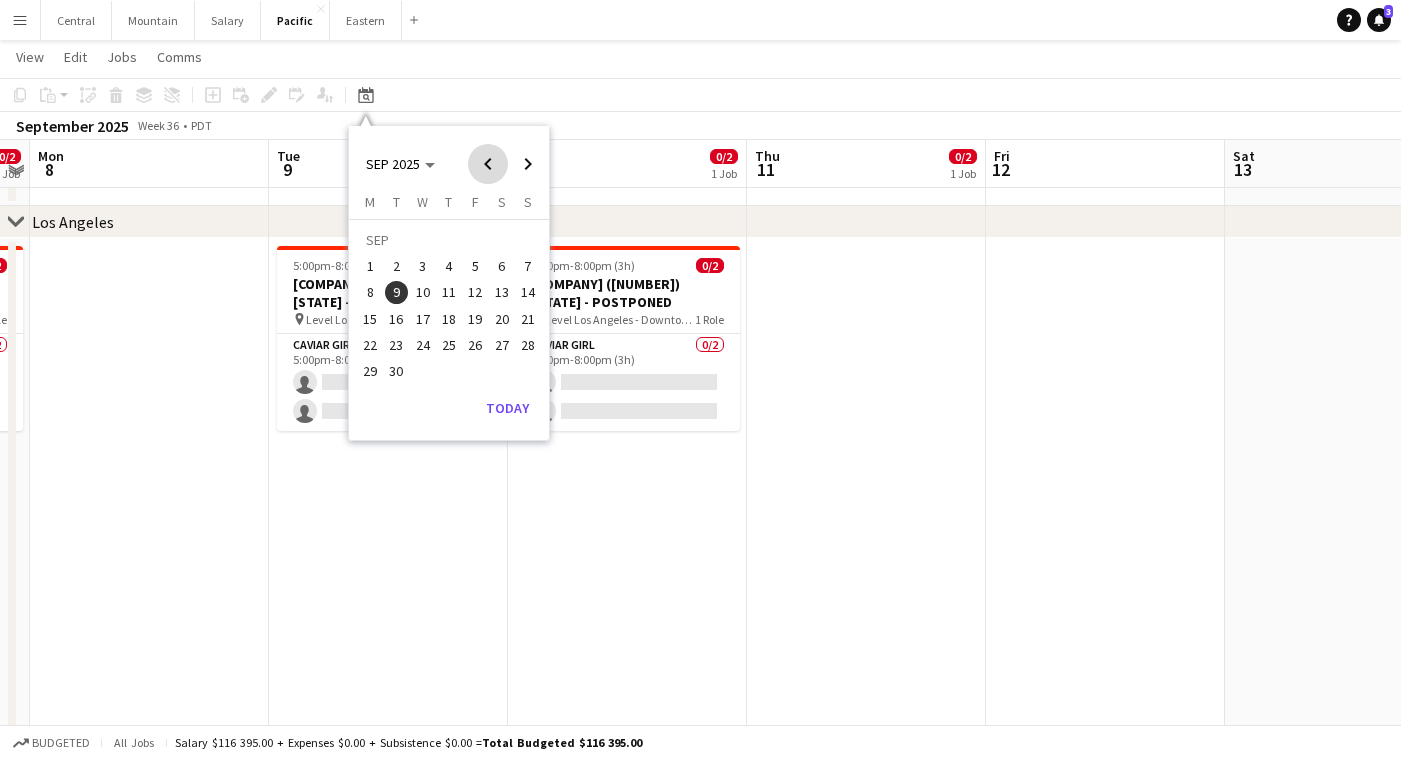 click at bounding box center [488, 164] 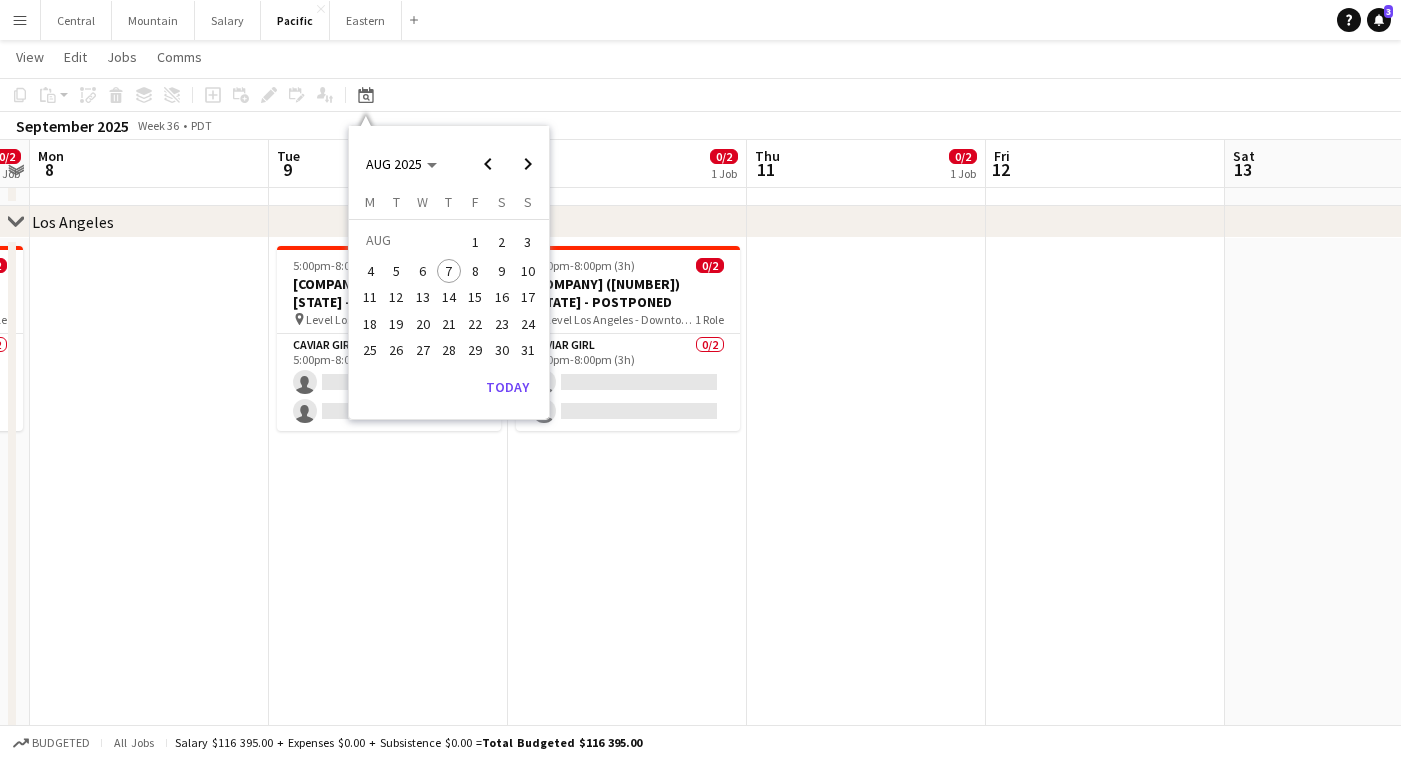 click on "15" at bounding box center (475, 298) 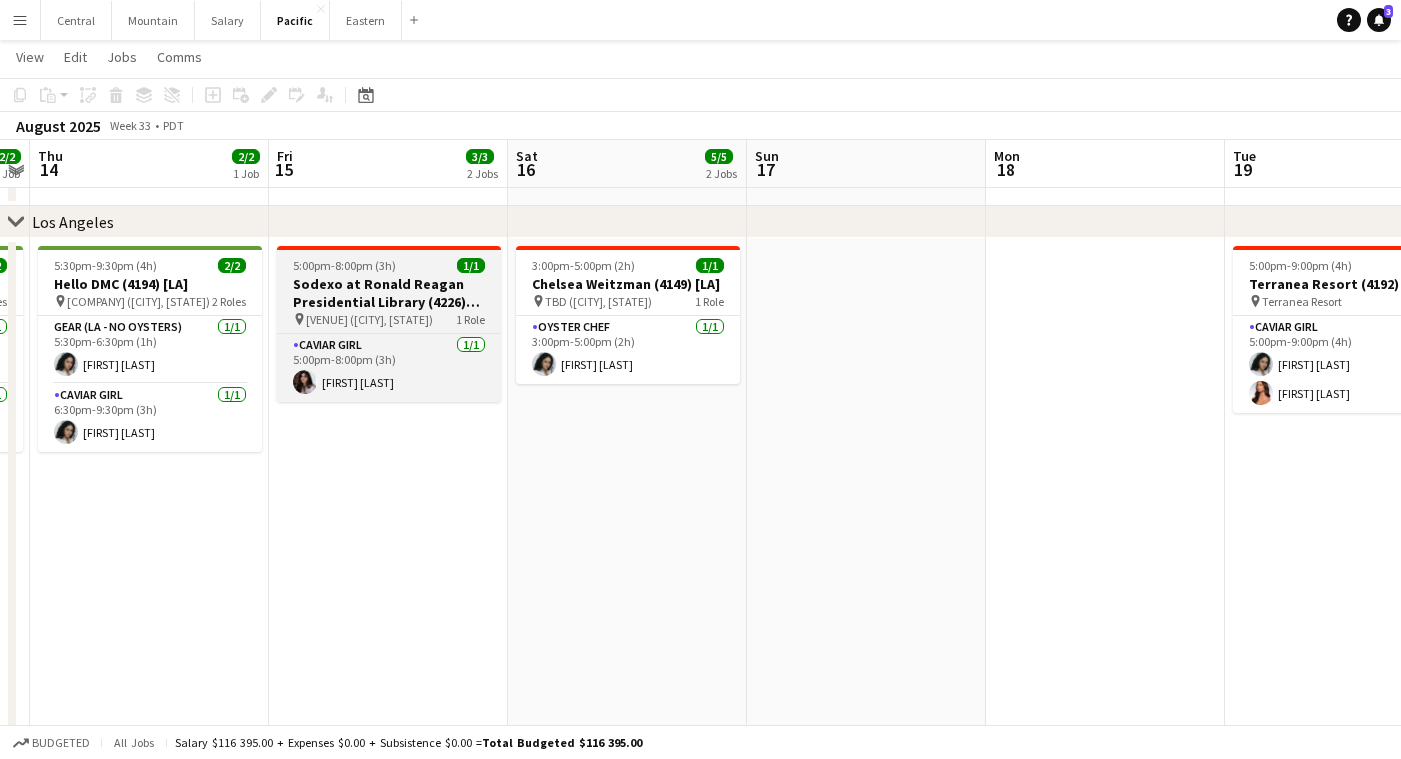 click on "Sodexo at Ronald Reagan Presidential Library (4226) [LA]" at bounding box center (389, 293) 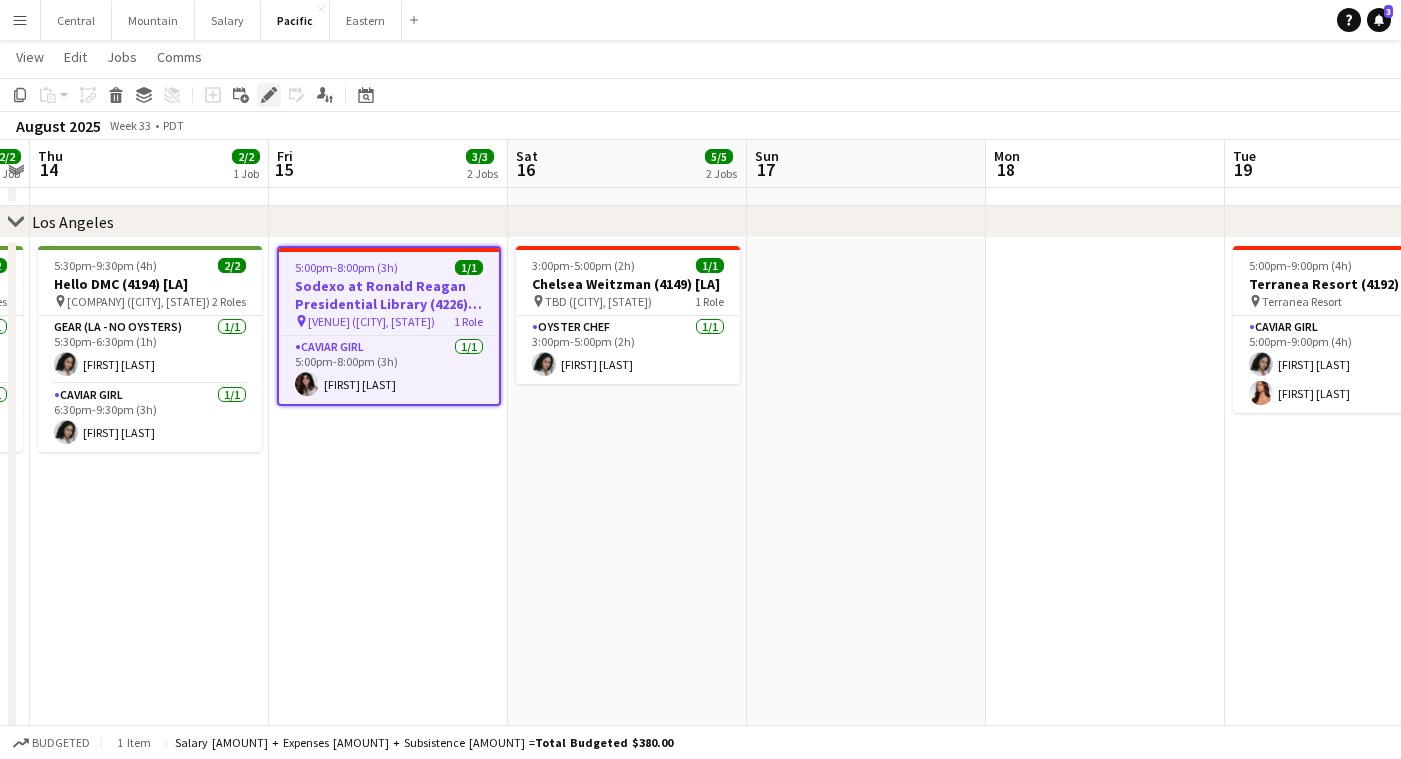 click 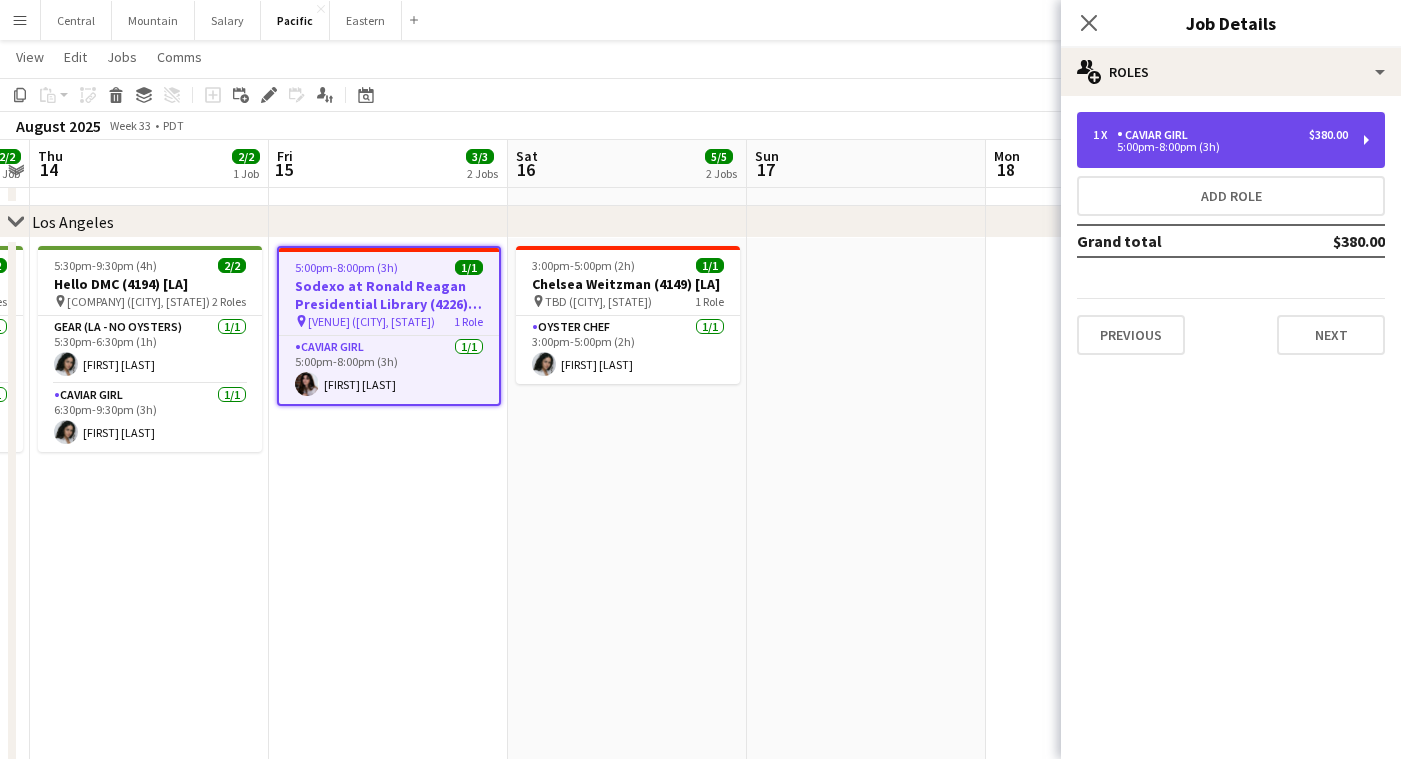click on "[NUMBER] x   [ROLE]   $[NUMBER]   [TIME]-[TIME] ([DURATION])" at bounding box center [1231, 140] 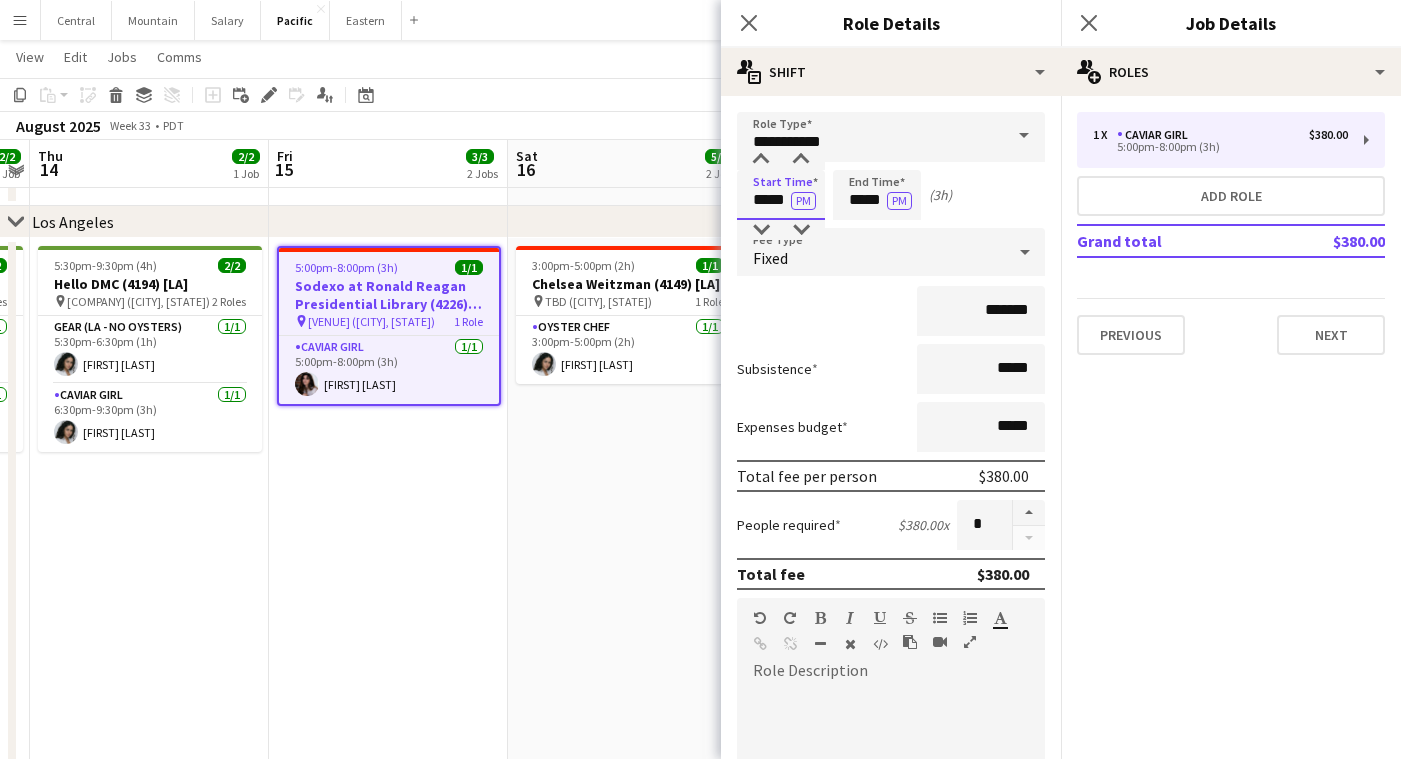 click on "*****" at bounding box center (781, 195) 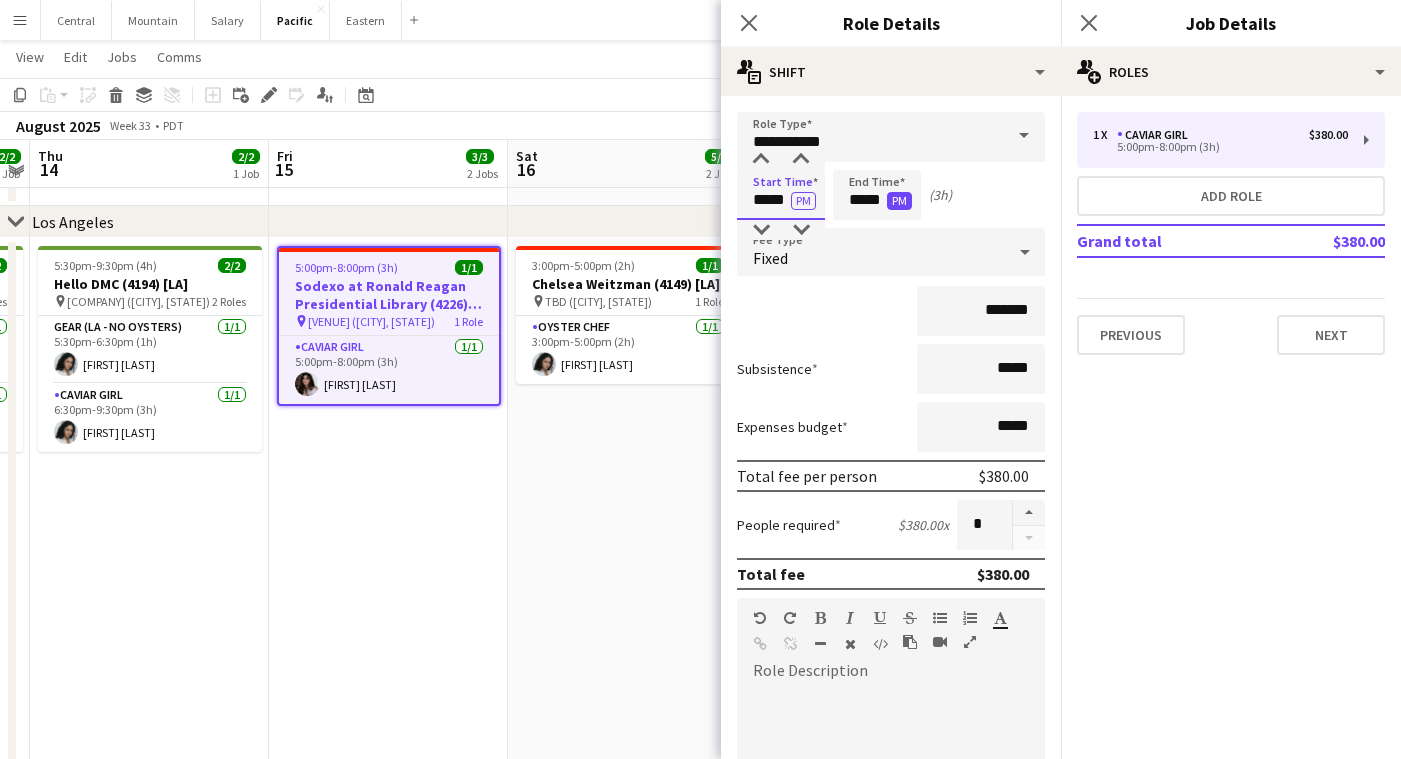 type on "*****" 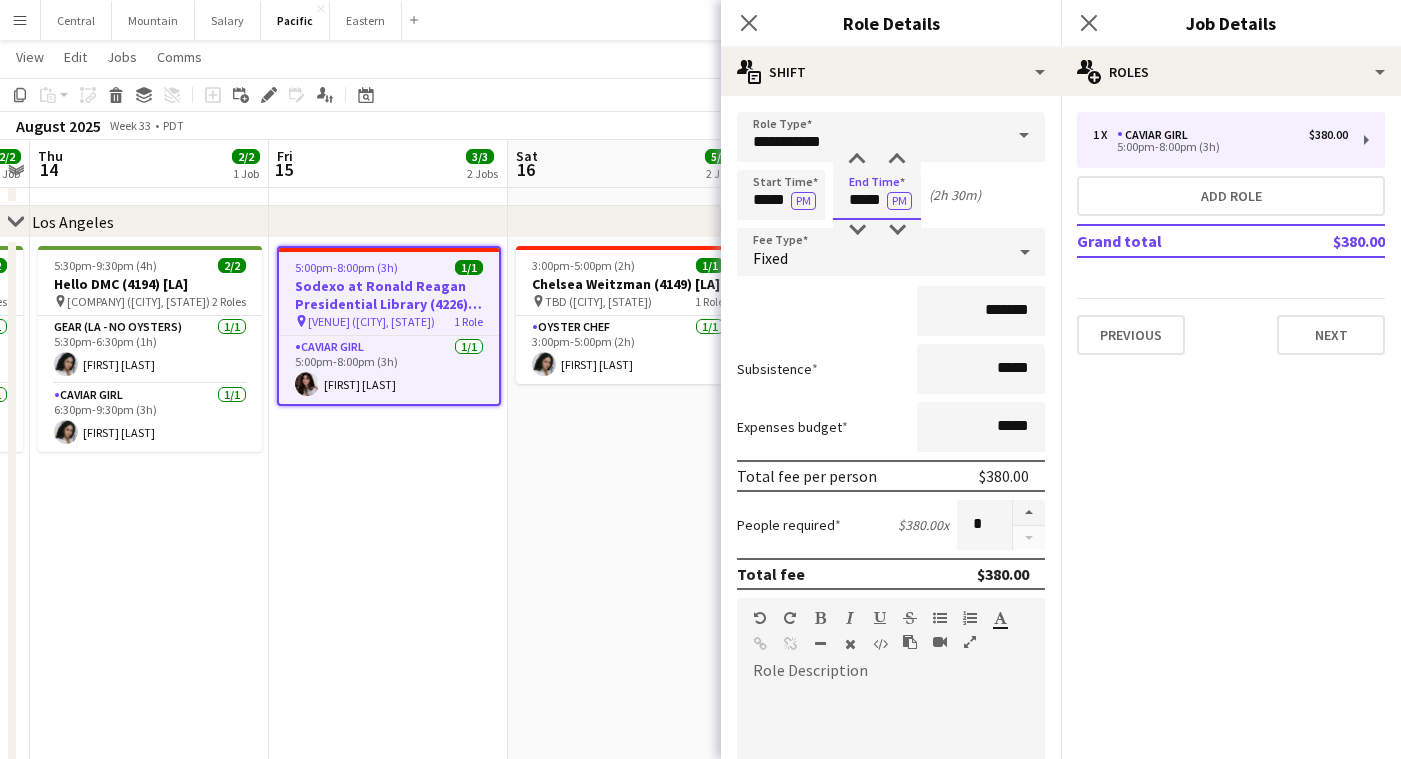 click on "*****" at bounding box center (877, 195) 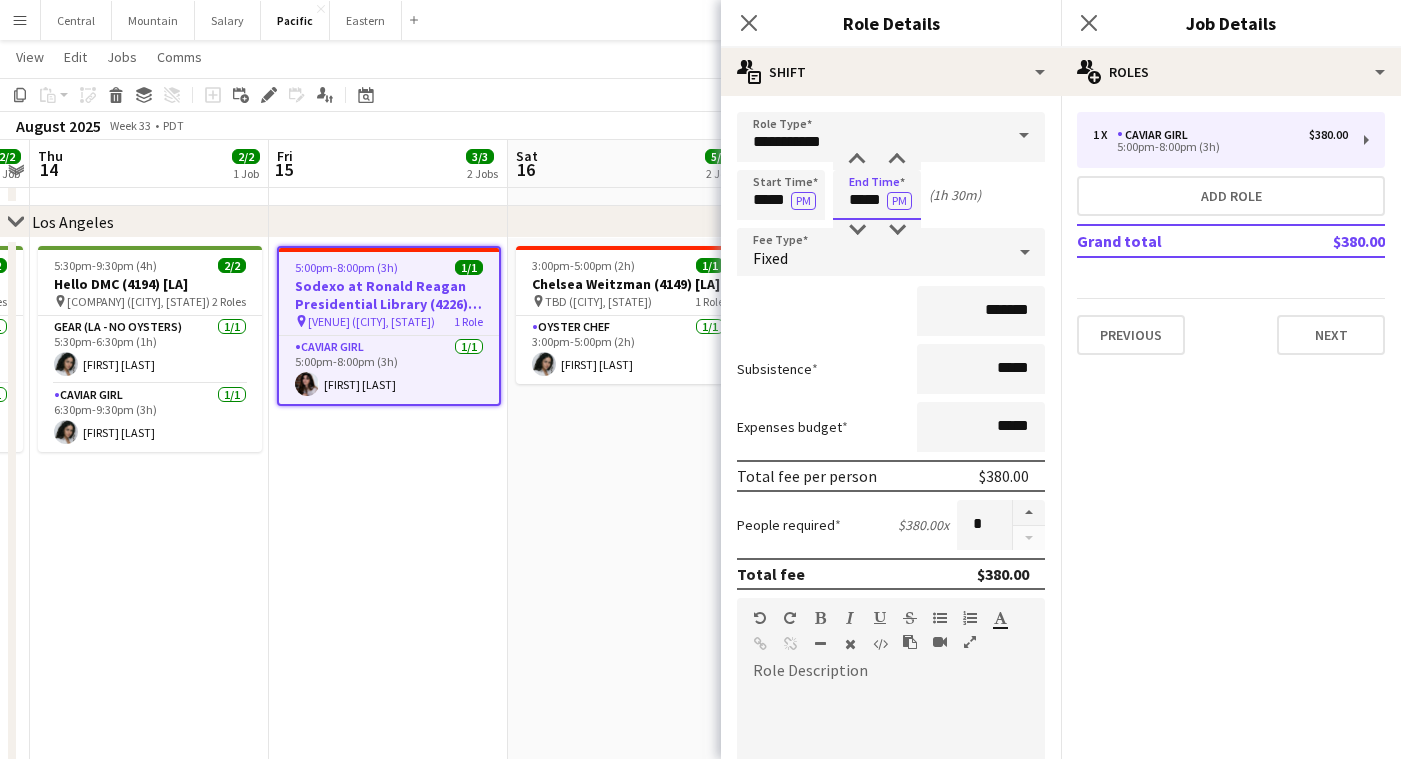type on "*****" 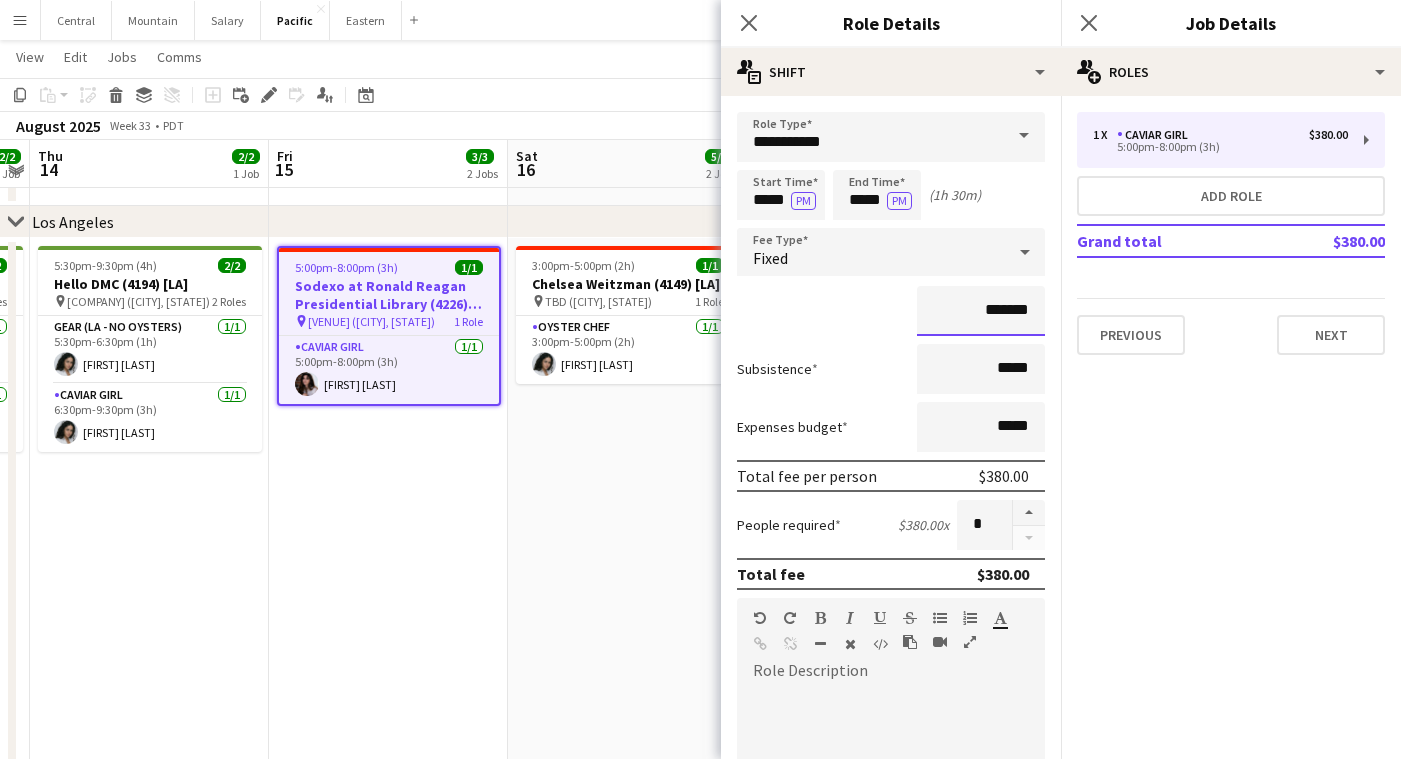 click on "*******" at bounding box center [981, 311] 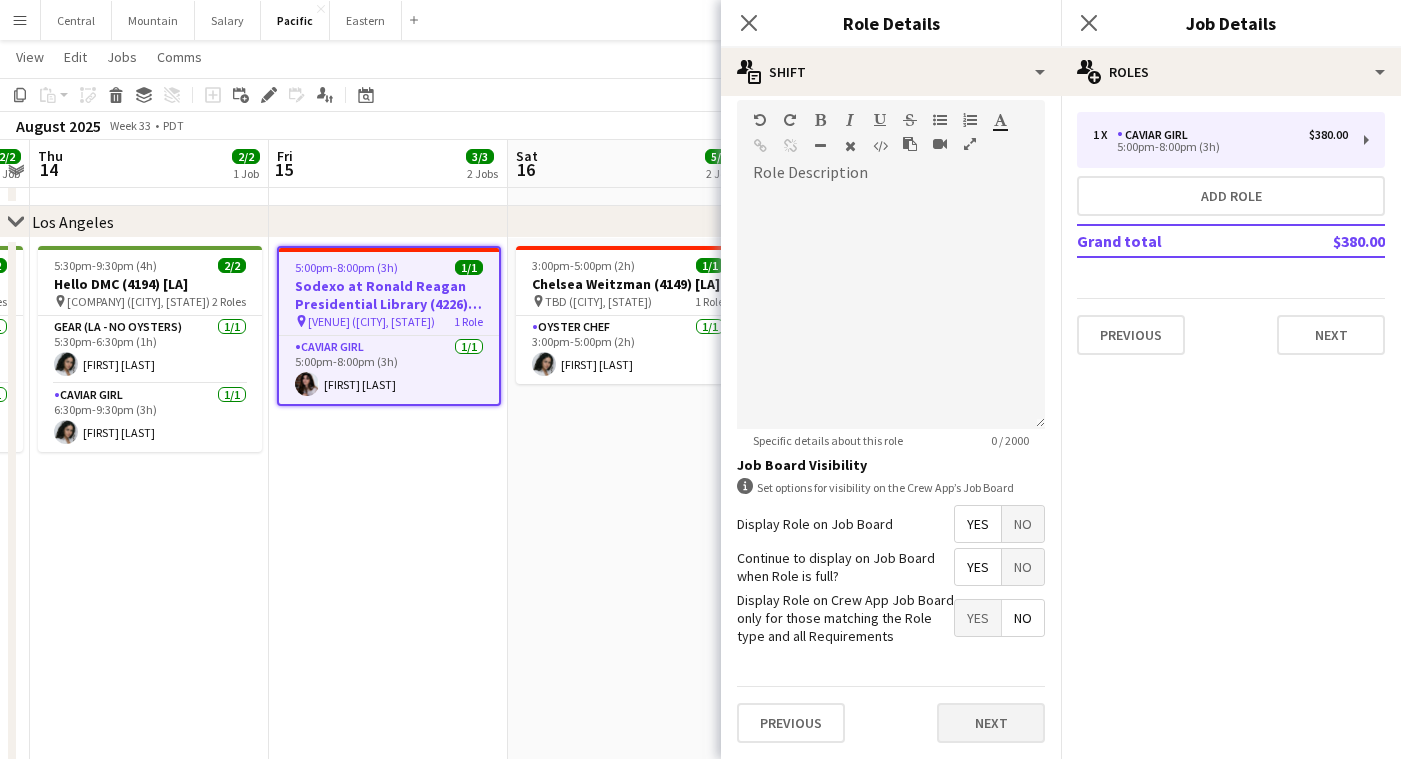 scroll, scrollTop: 497, scrollLeft: 0, axis: vertical 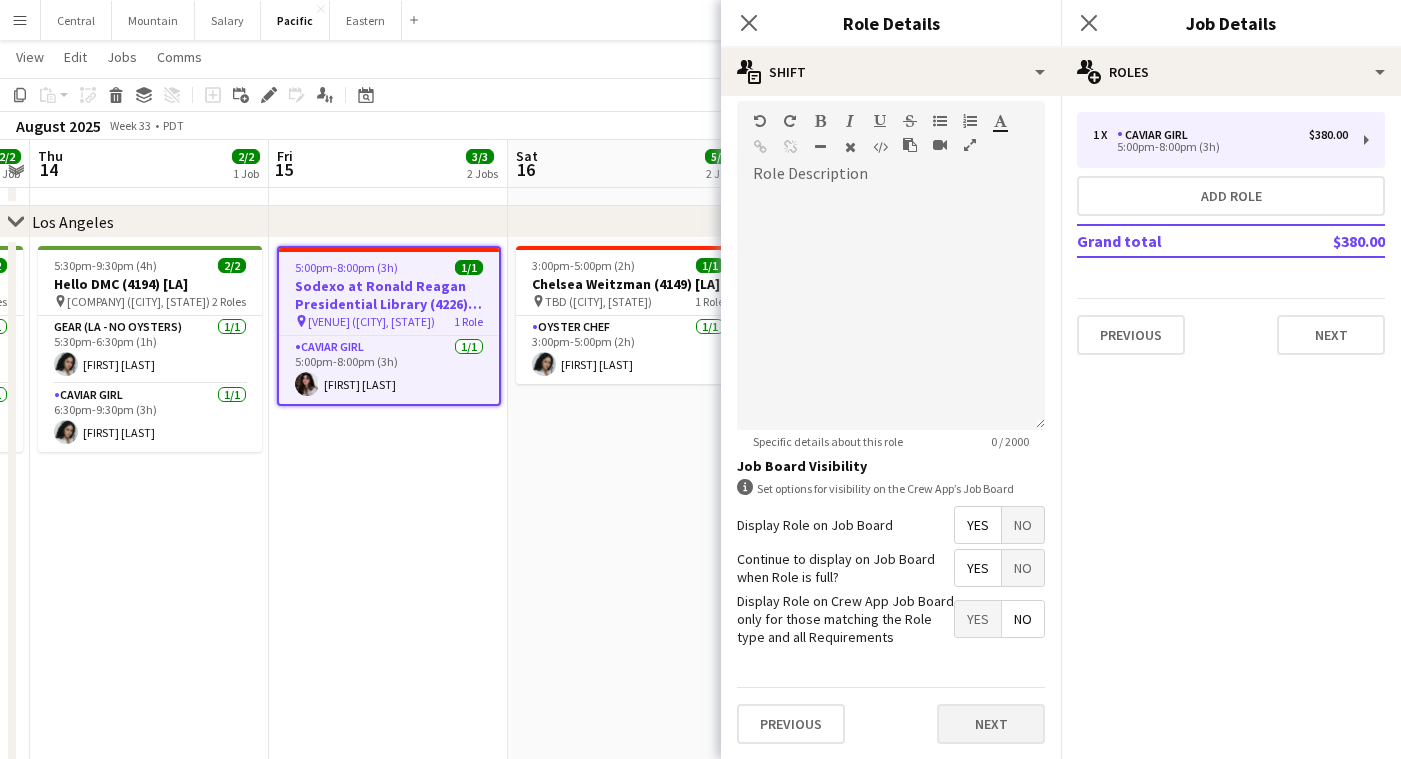 type on "*******" 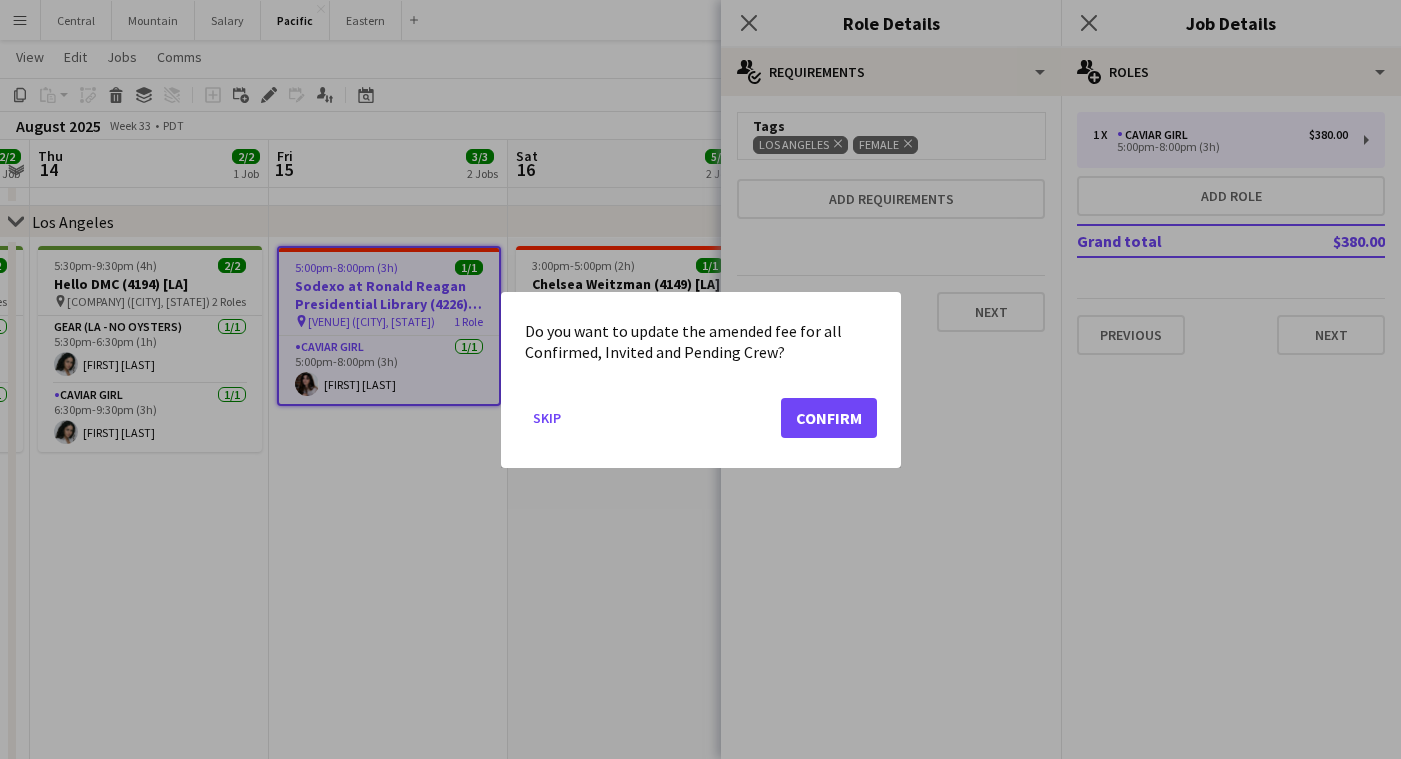 scroll, scrollTop: 0, scrollLeft: 0, axis: both 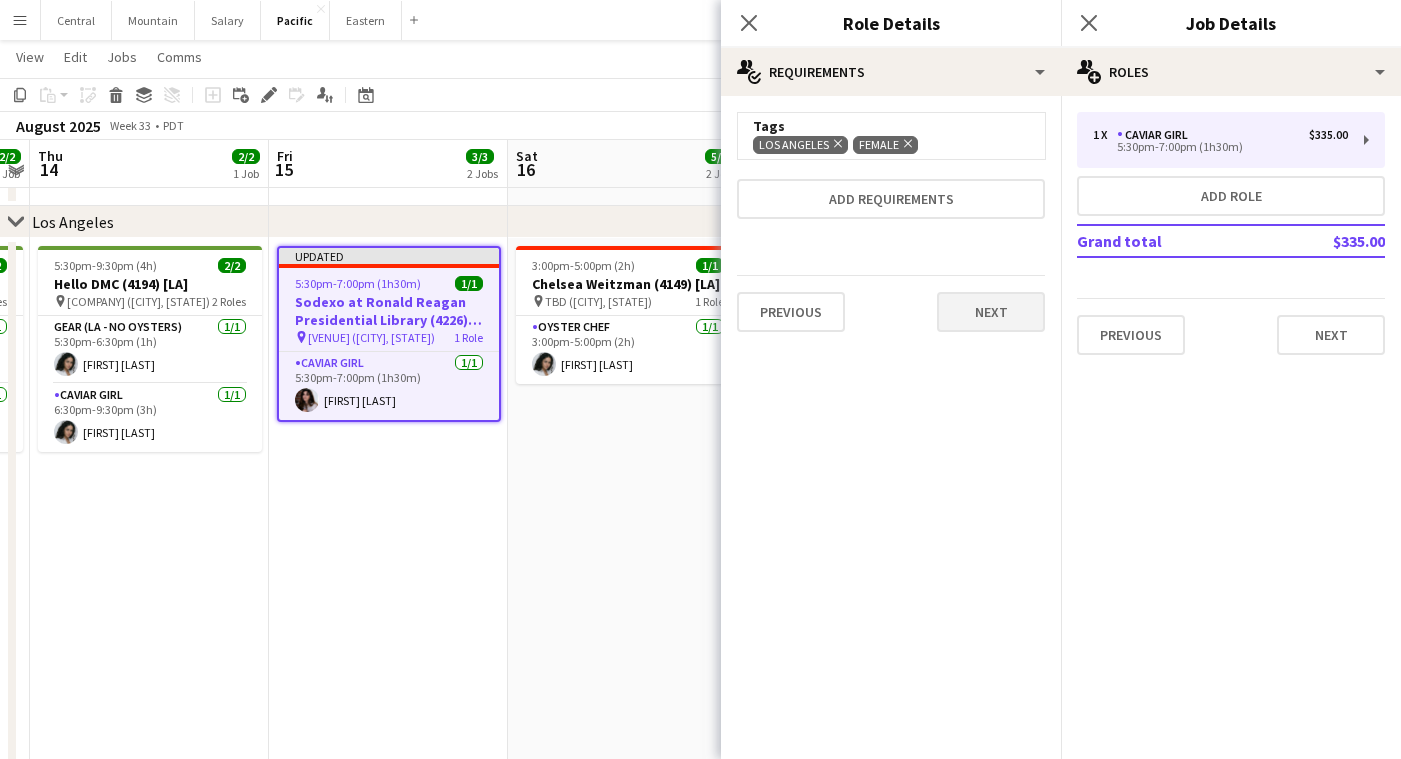 click on "Next" at bounding box center (991, 312) 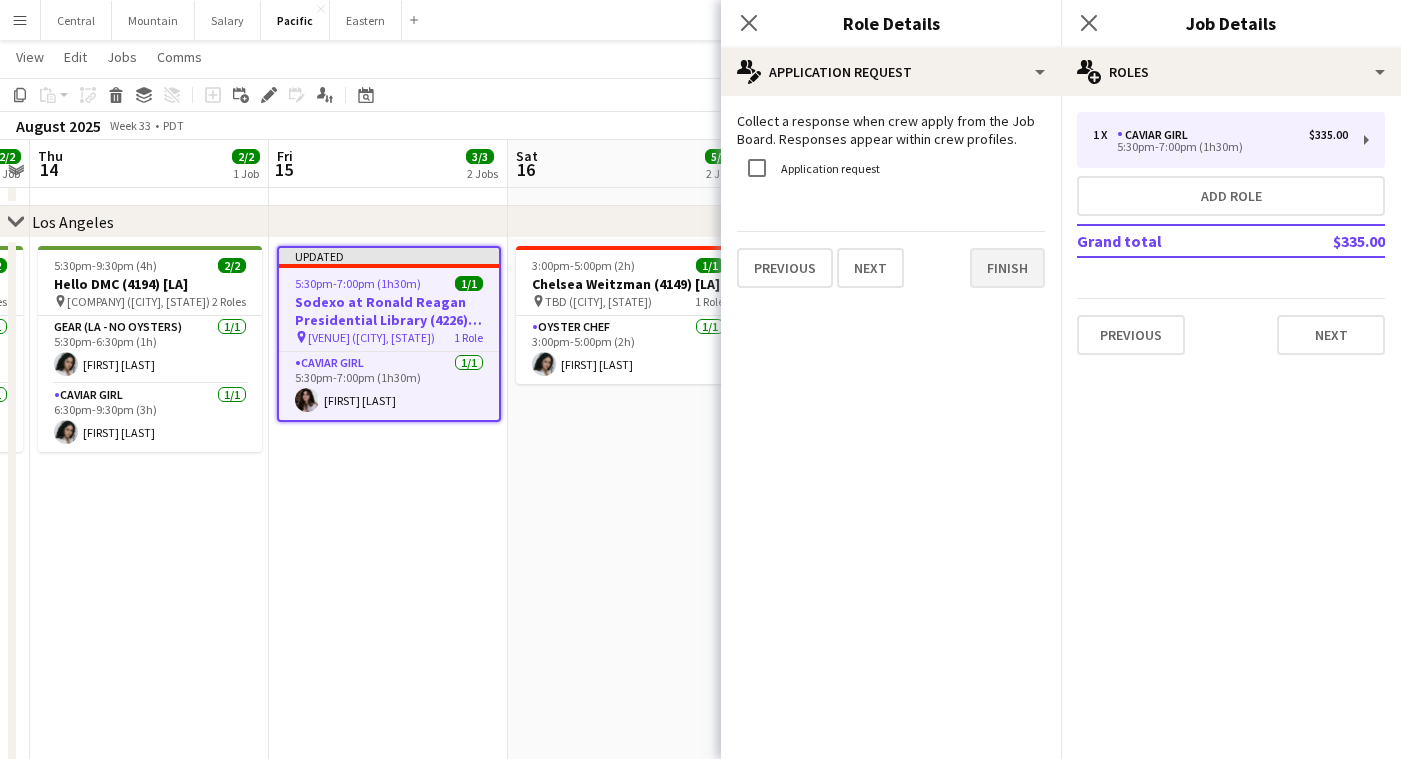click on "Finish" at bounding box center (1007, 268) 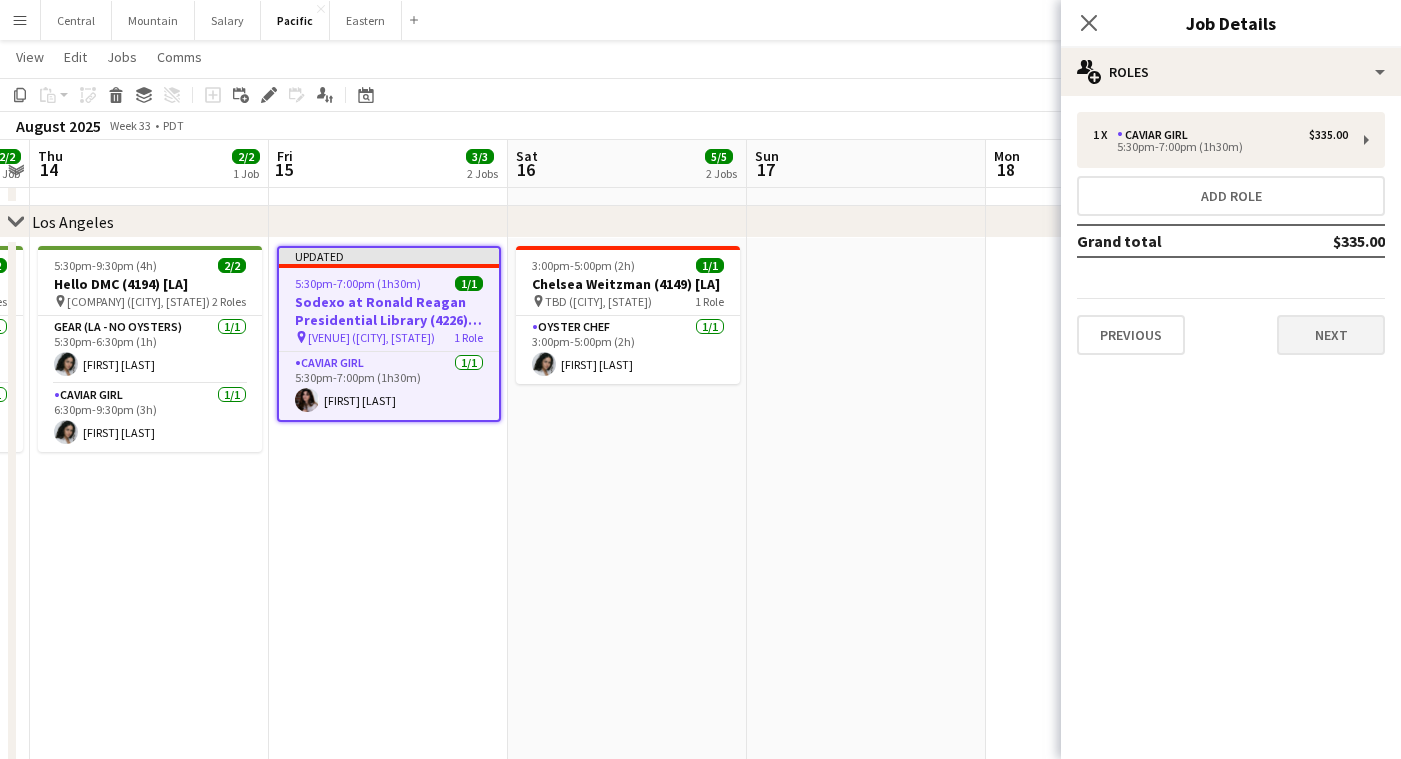 click on "Next" at bounding box center [1331, 335] 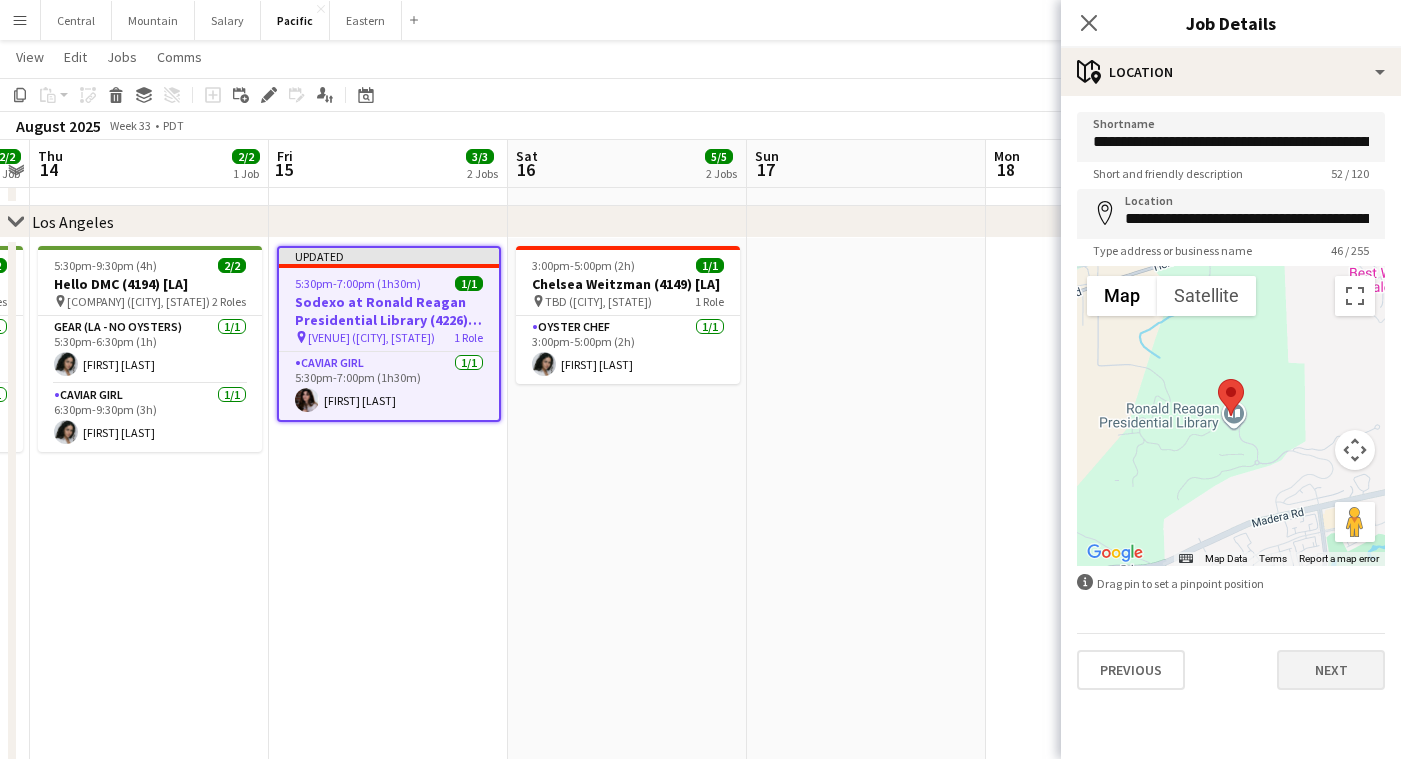 click on "Next" at bounding box center (1331, 670) 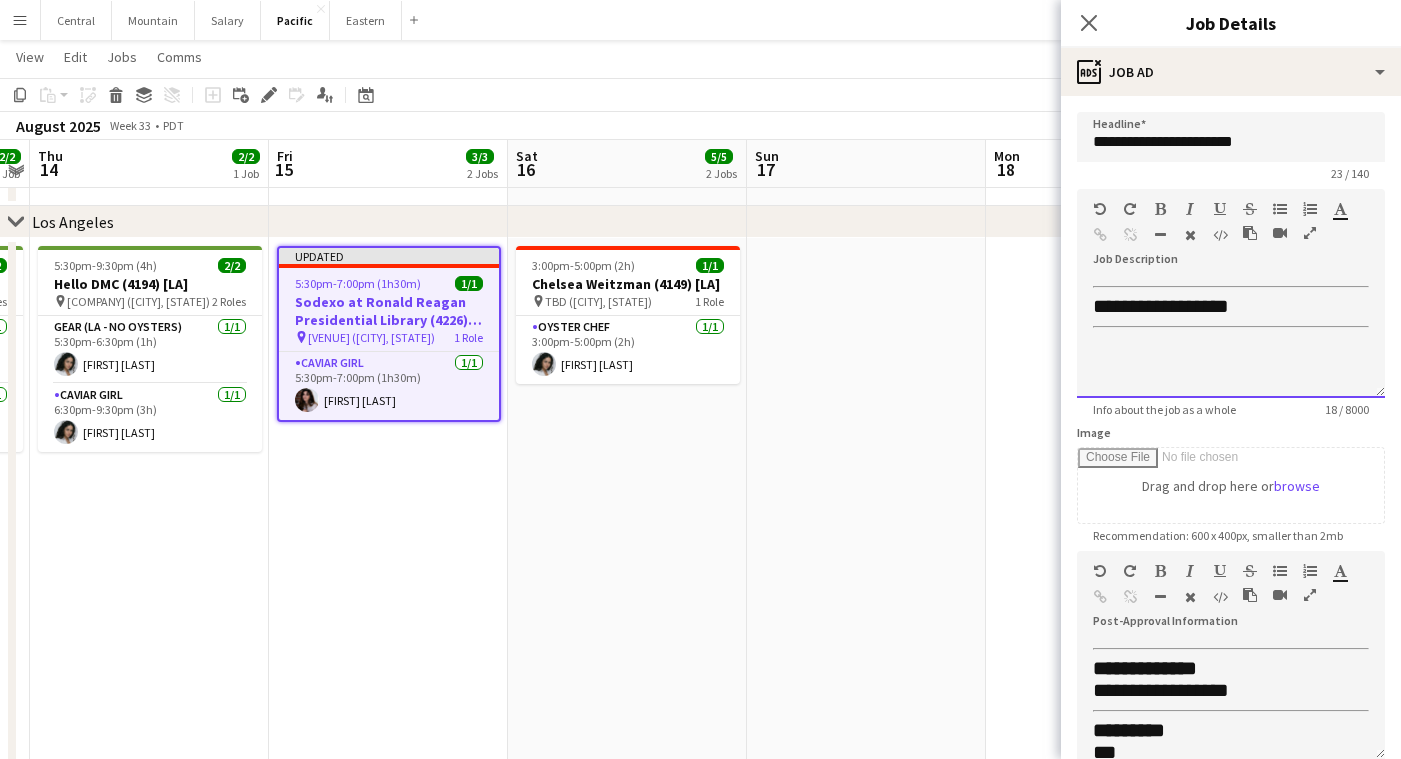 click on "**********" at bounding box center [1161, 306] 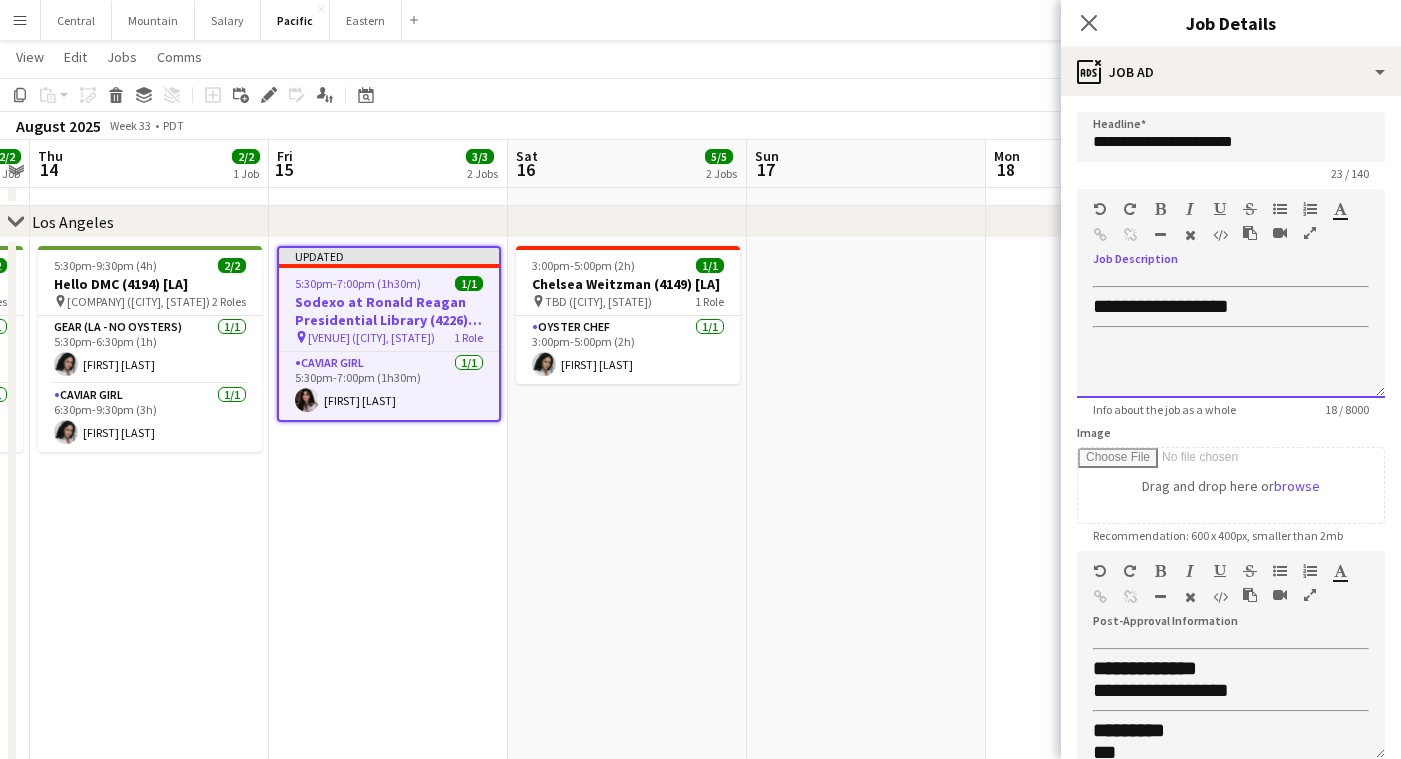 type 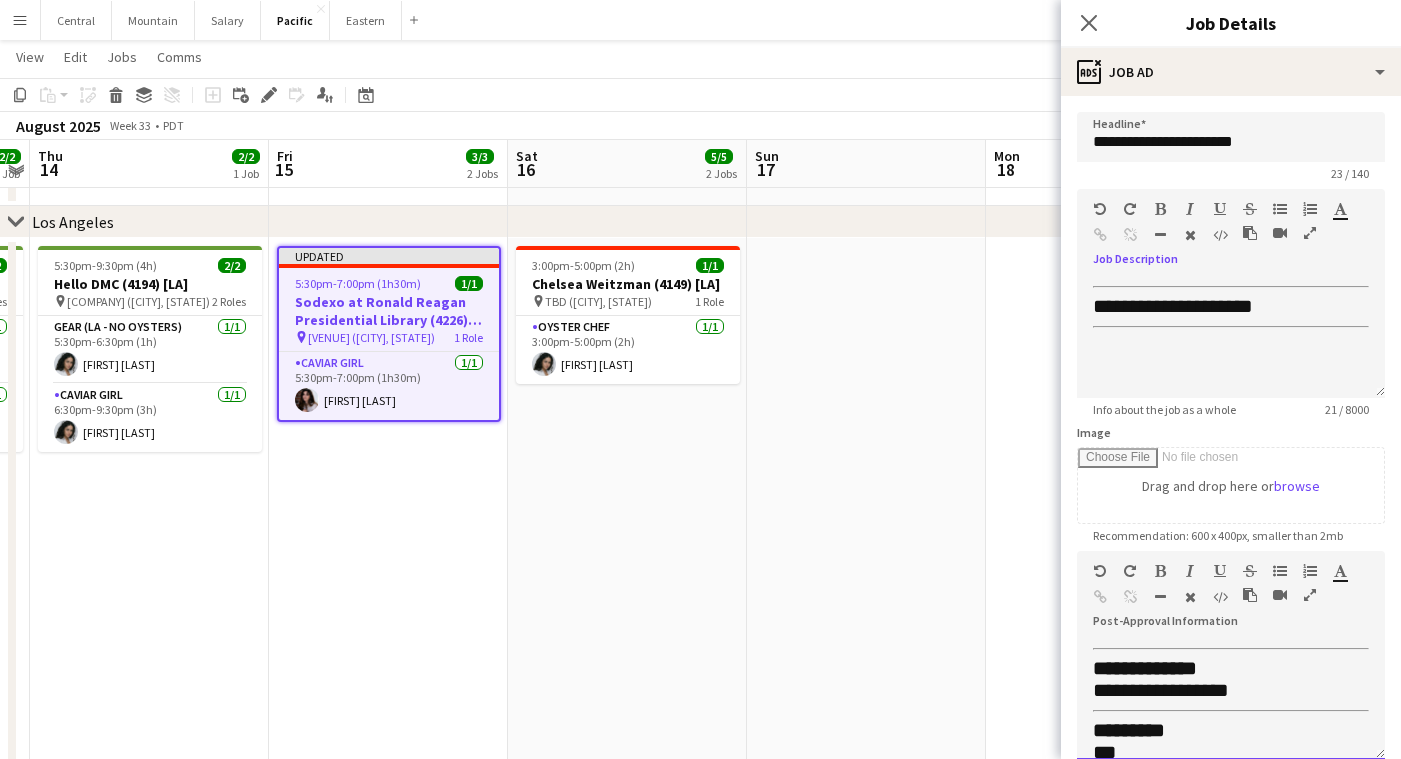 click on "**********" at bounding box center (1161, 690) 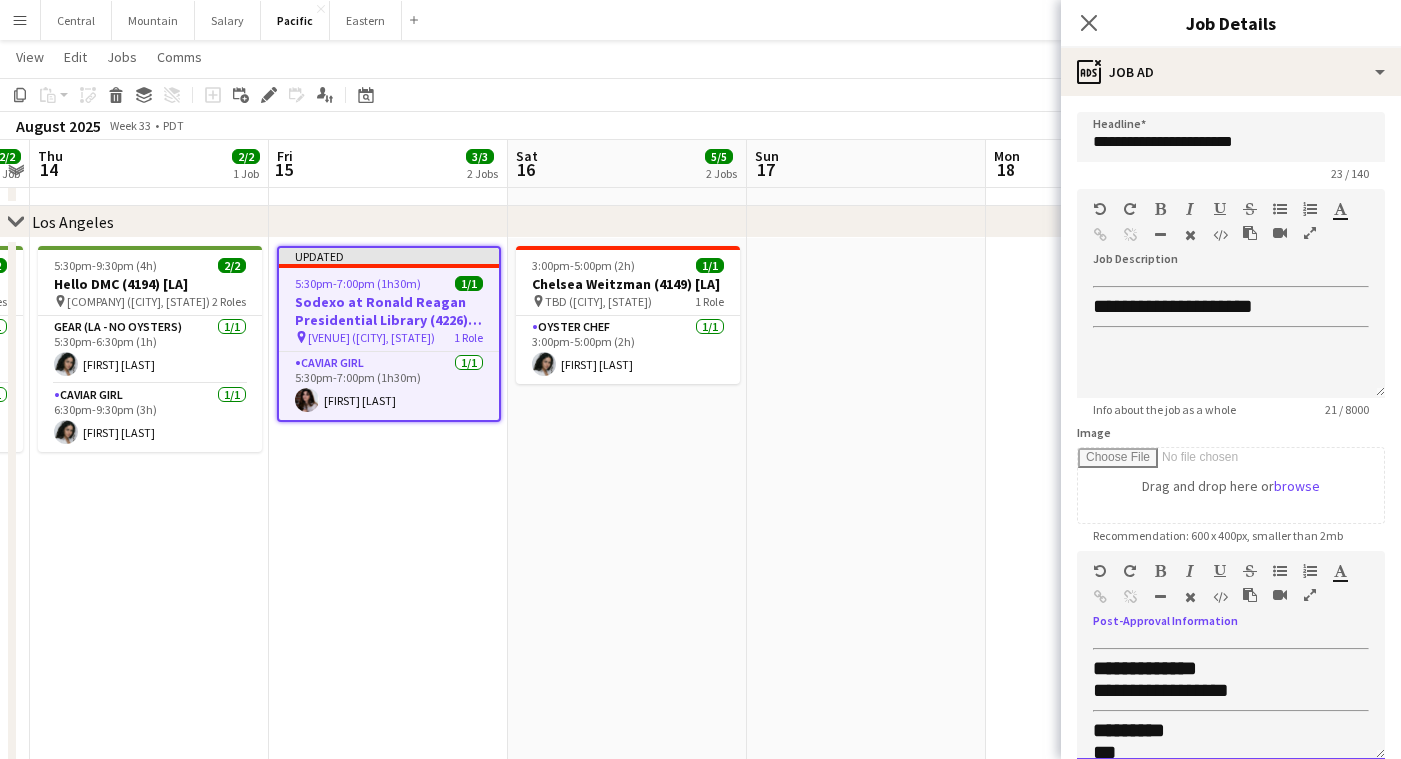 type 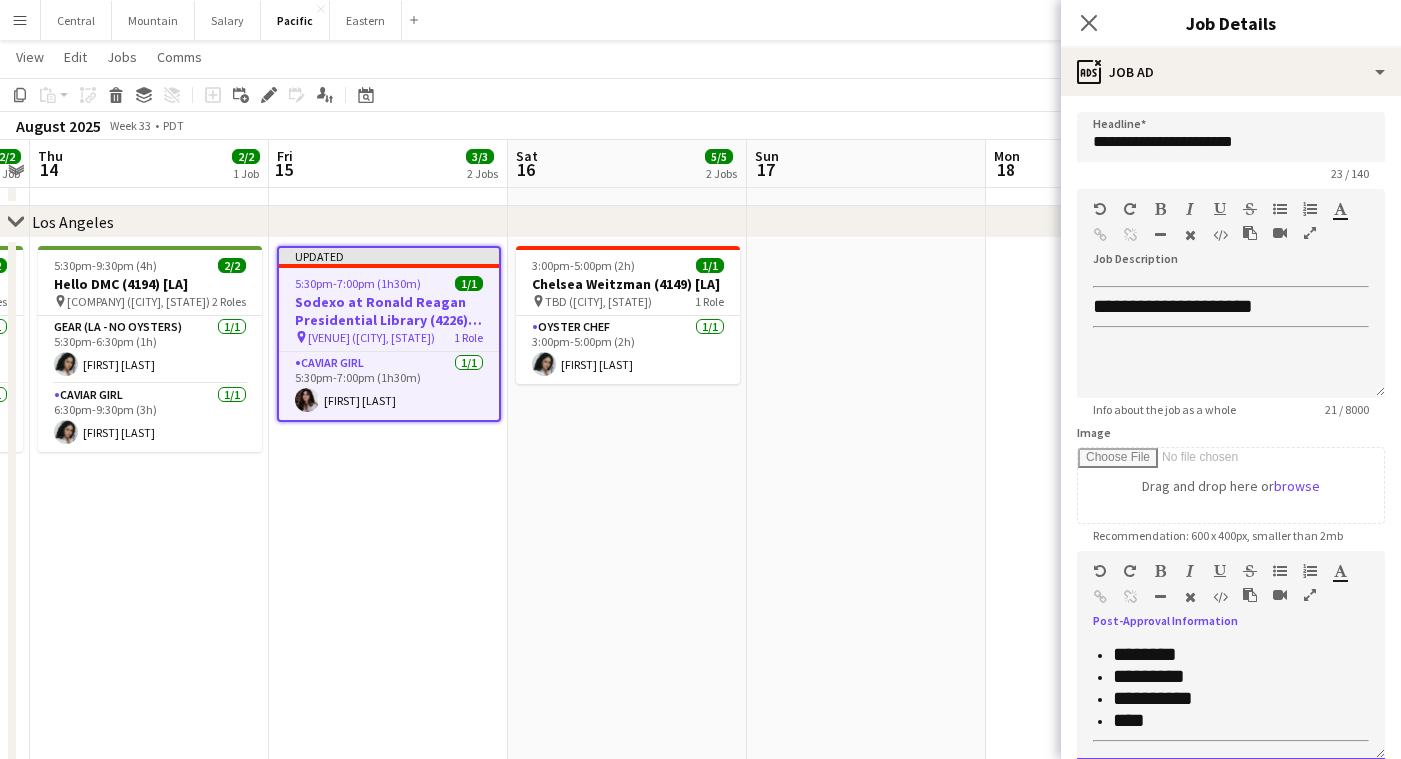 scroll, scrollTop: 238, scrollLeft: 0, axis: vertical 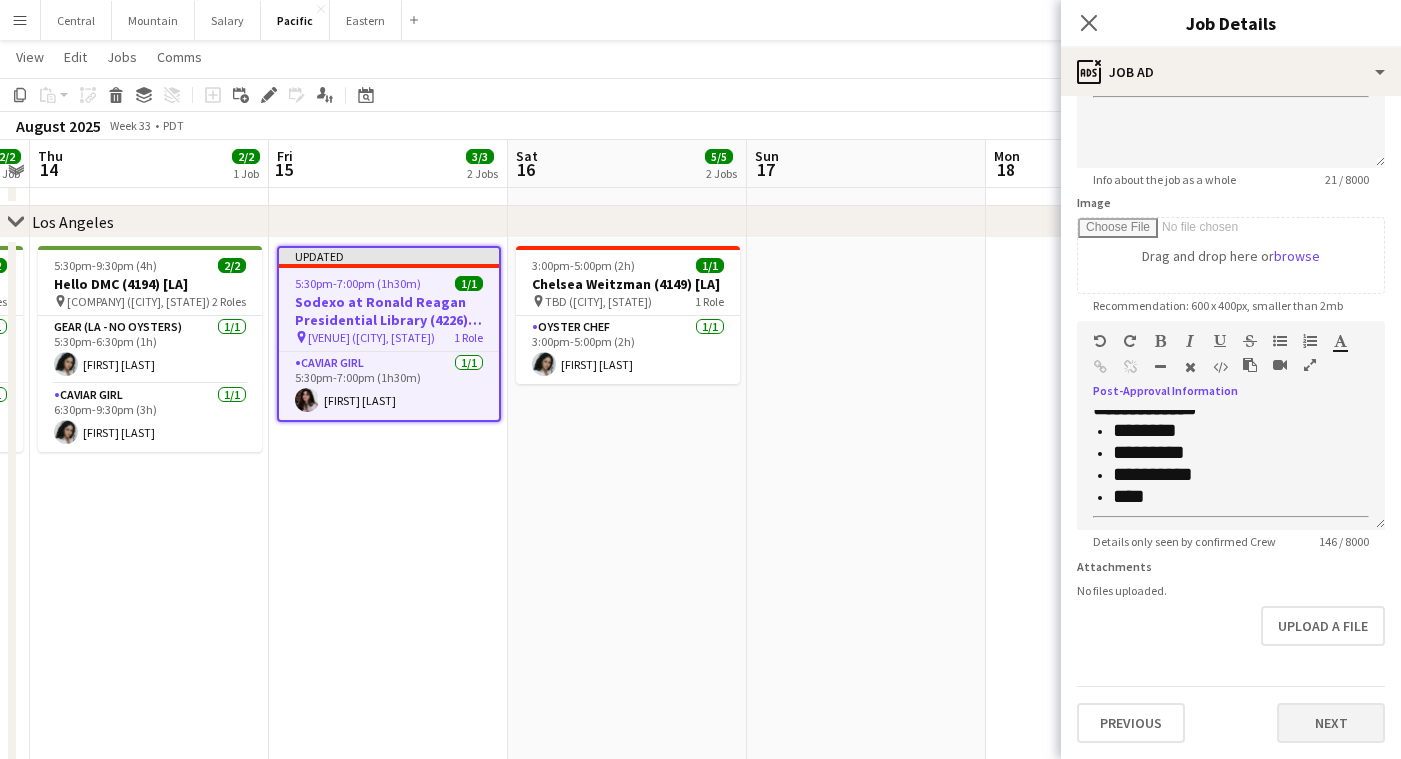 click on "Next" at bounding box center (1331, 723) 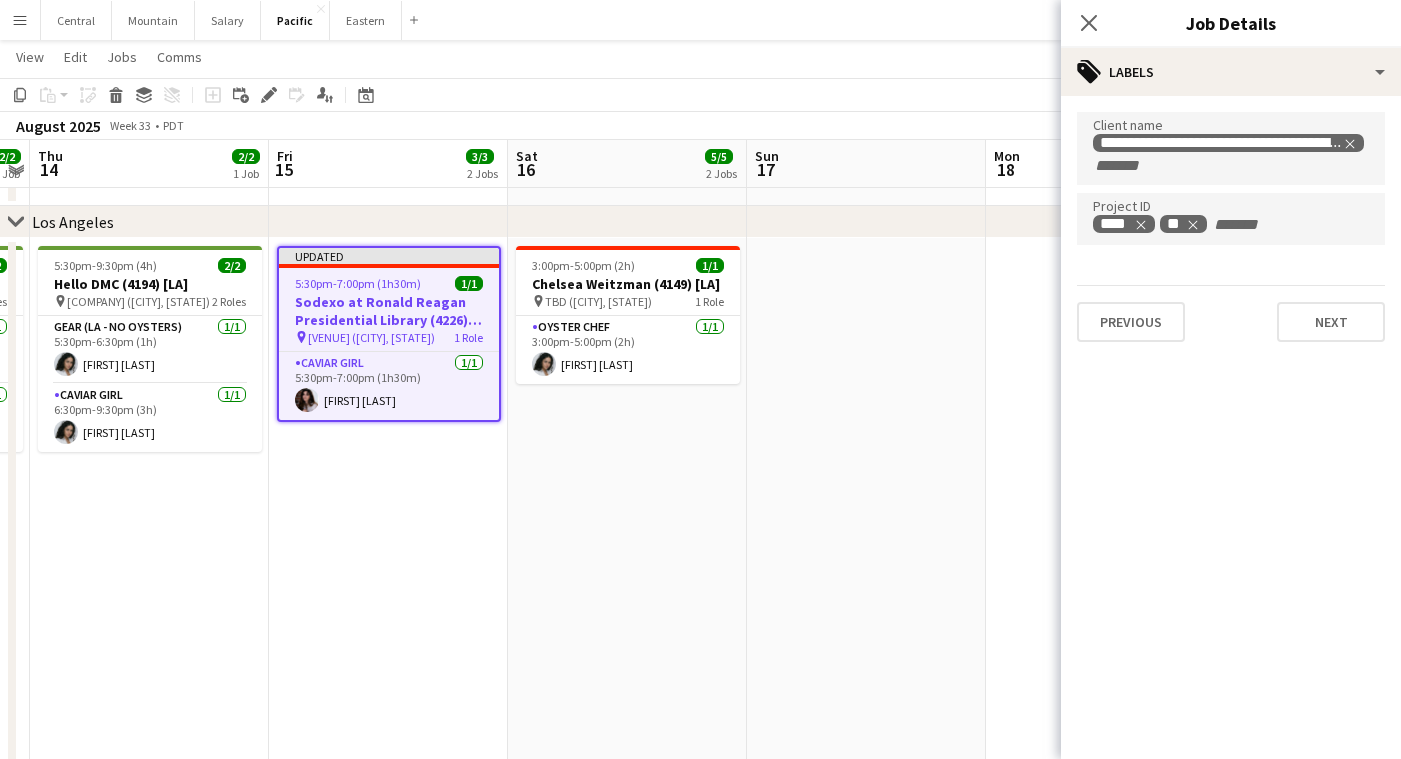 scroll, scrollTop: 0, scrollLeft: 0, axis: both 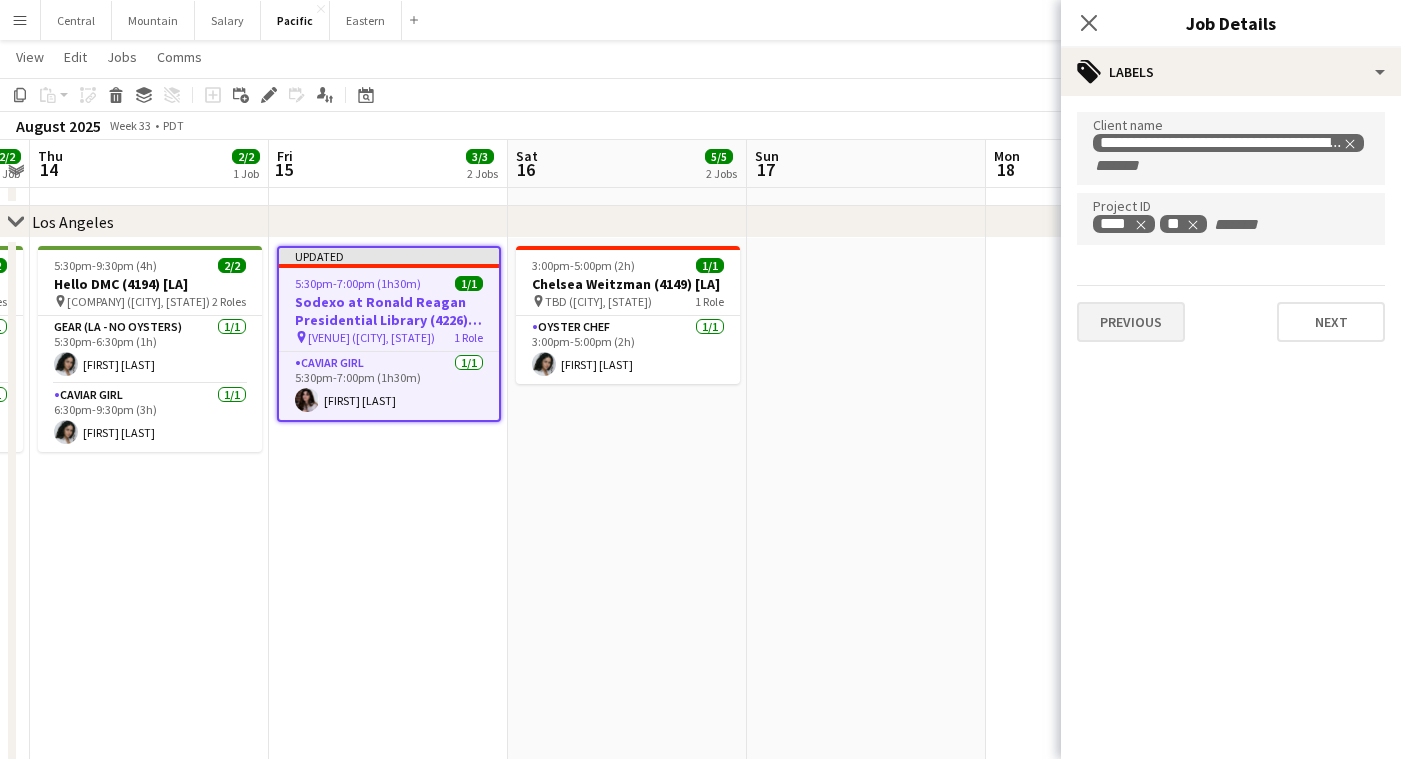 click on "Previous" at bounding box center (1131, 322) 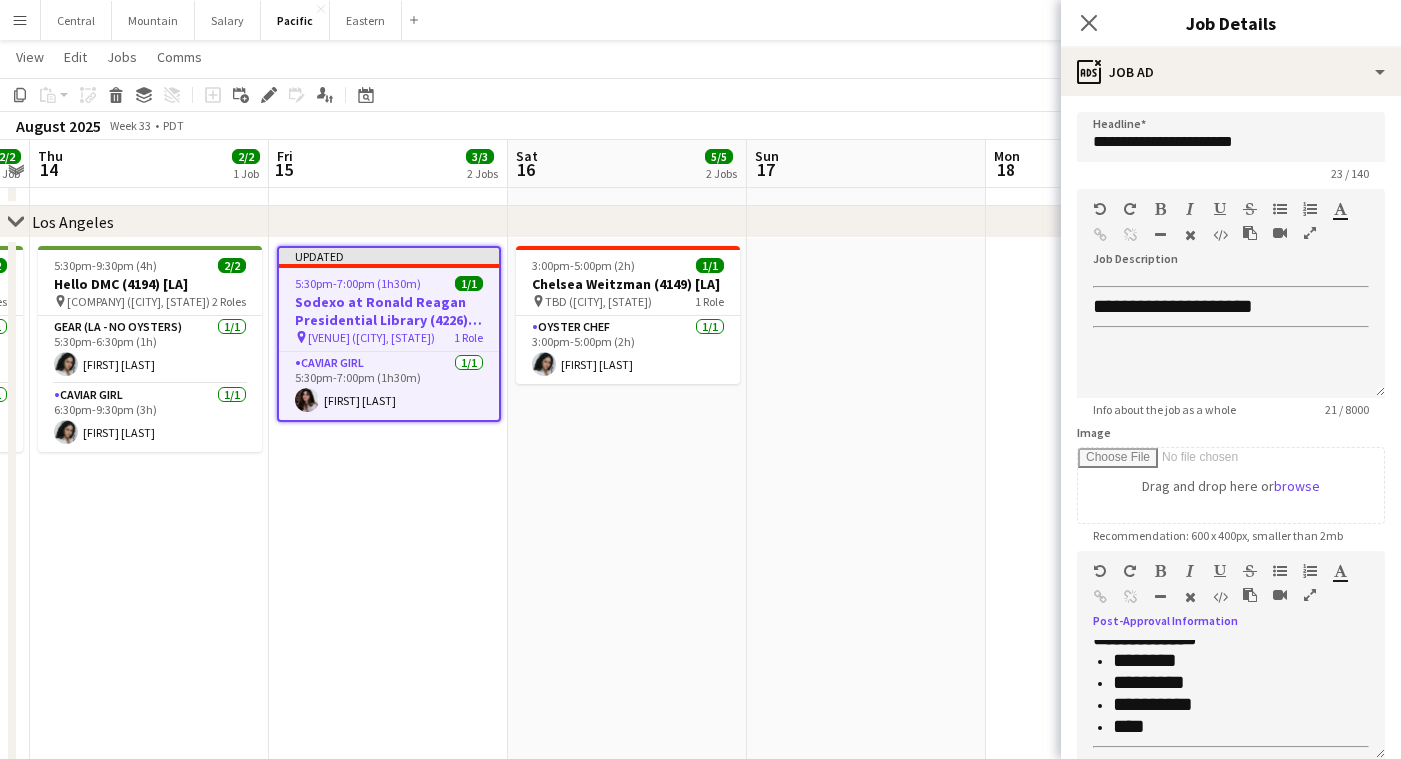 click at bounding box center (1310, 595) 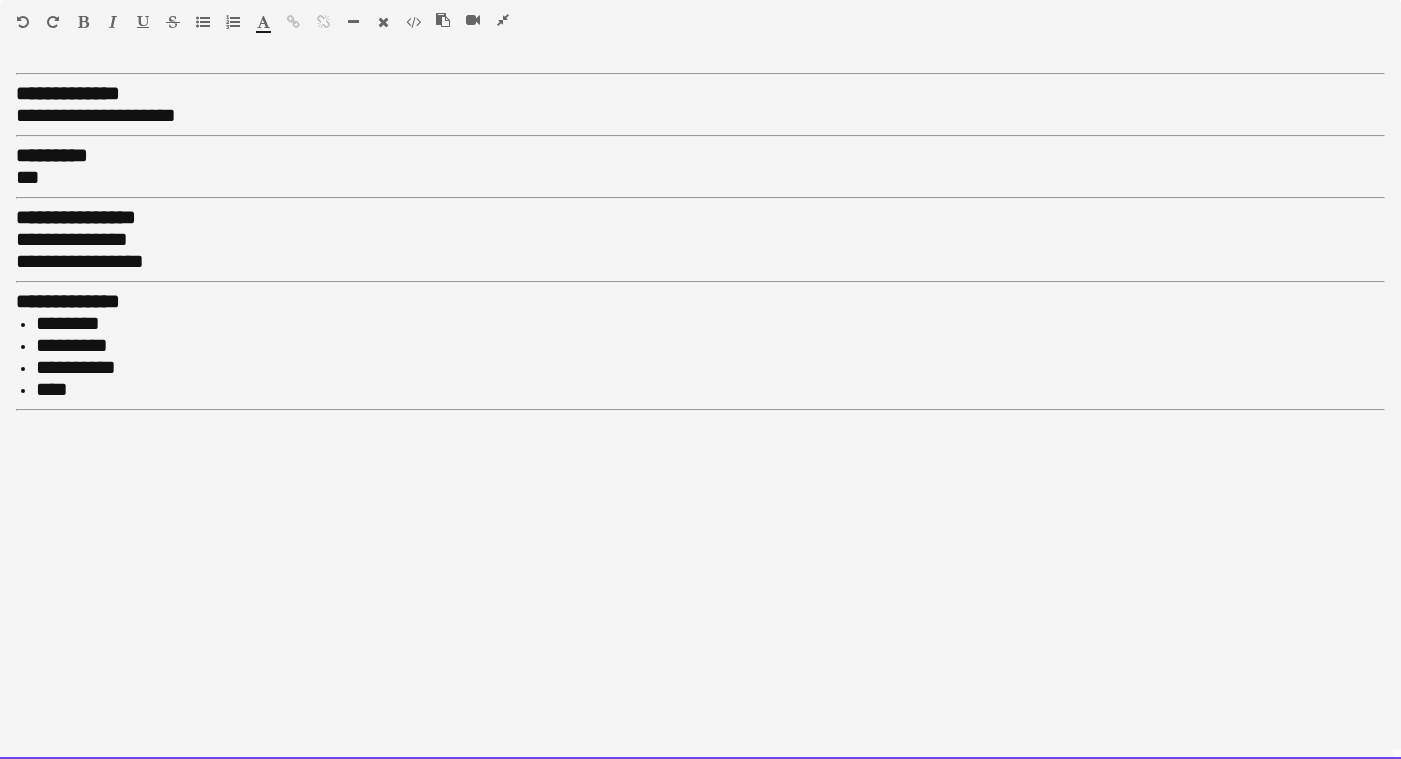 click on "**********" at bounding box center (700, 262) 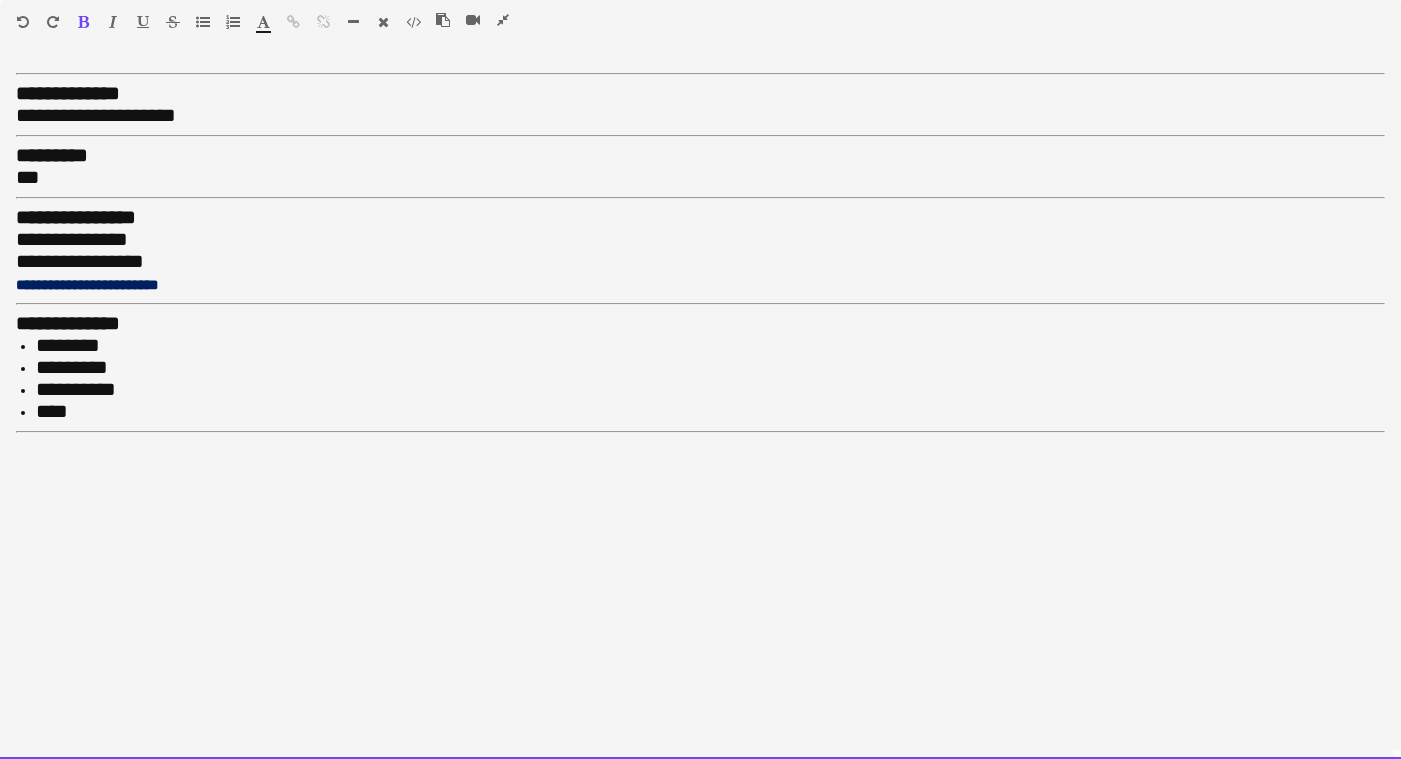 click on "**********" at bounding box center [700, 262] 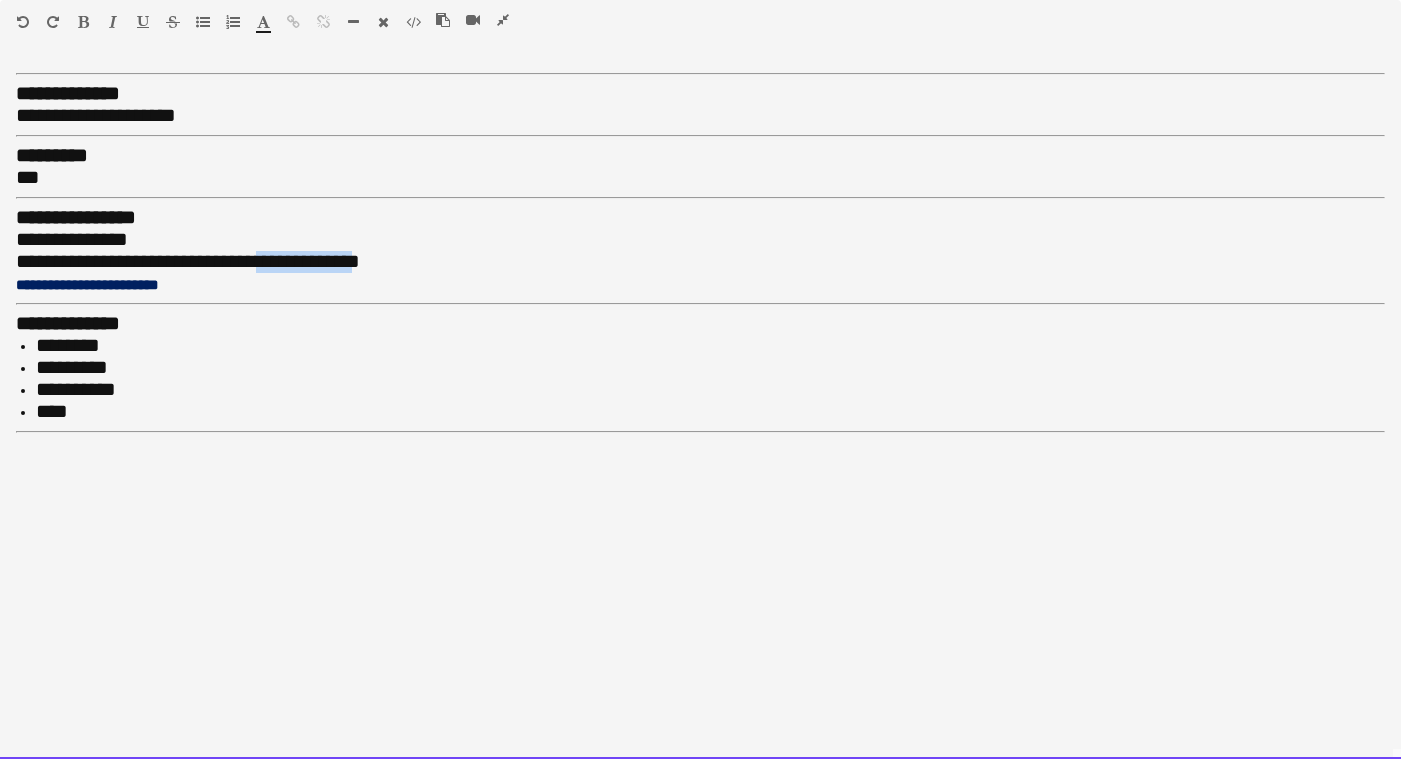 drag, startPoint x: 293, startPoint y: 254, endPoint x: 398, endPoint y: 249, distance: 105.11898 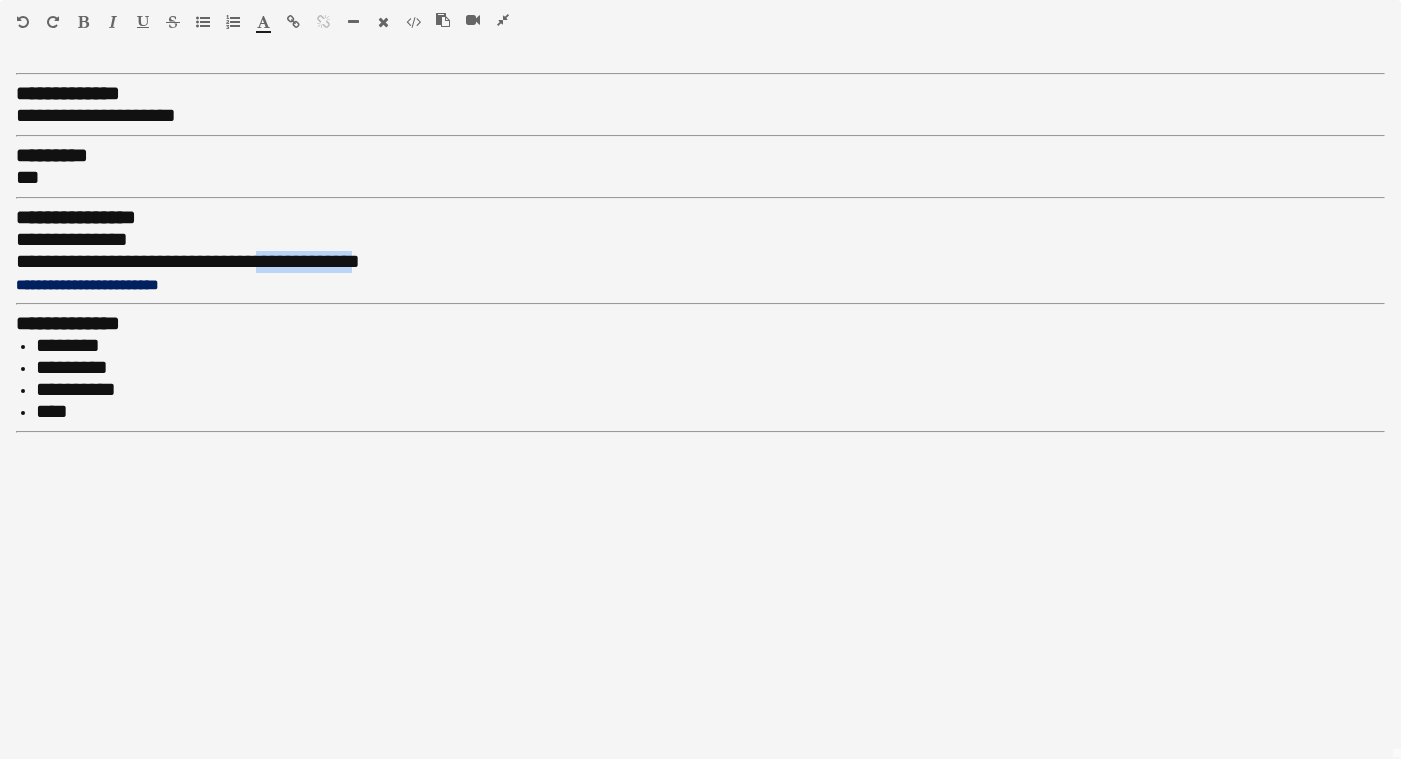 click at bounding box center (293, 22) 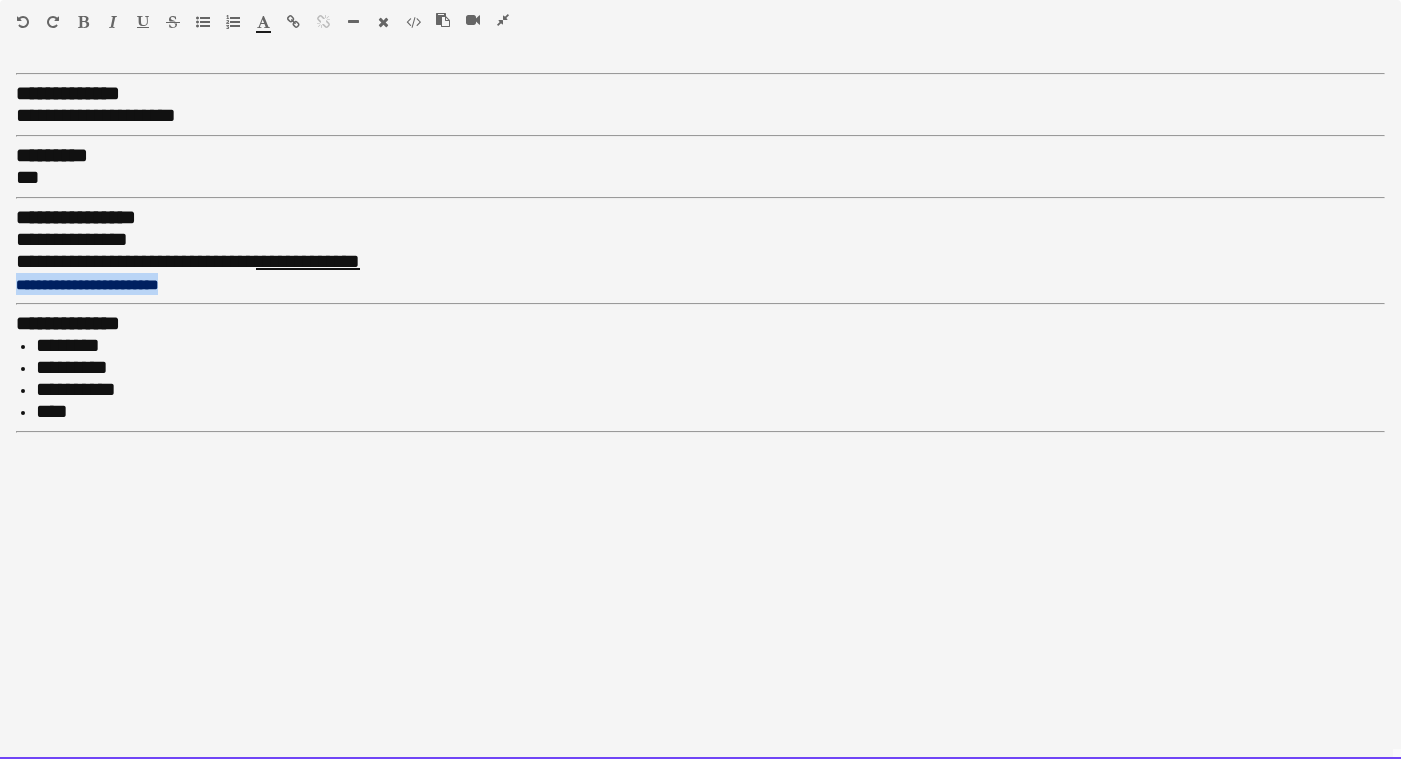 drag, startPoint x: 200, startPoint y: 272, endPoint x: -13, endPoint y: 268, distance: 213.03755 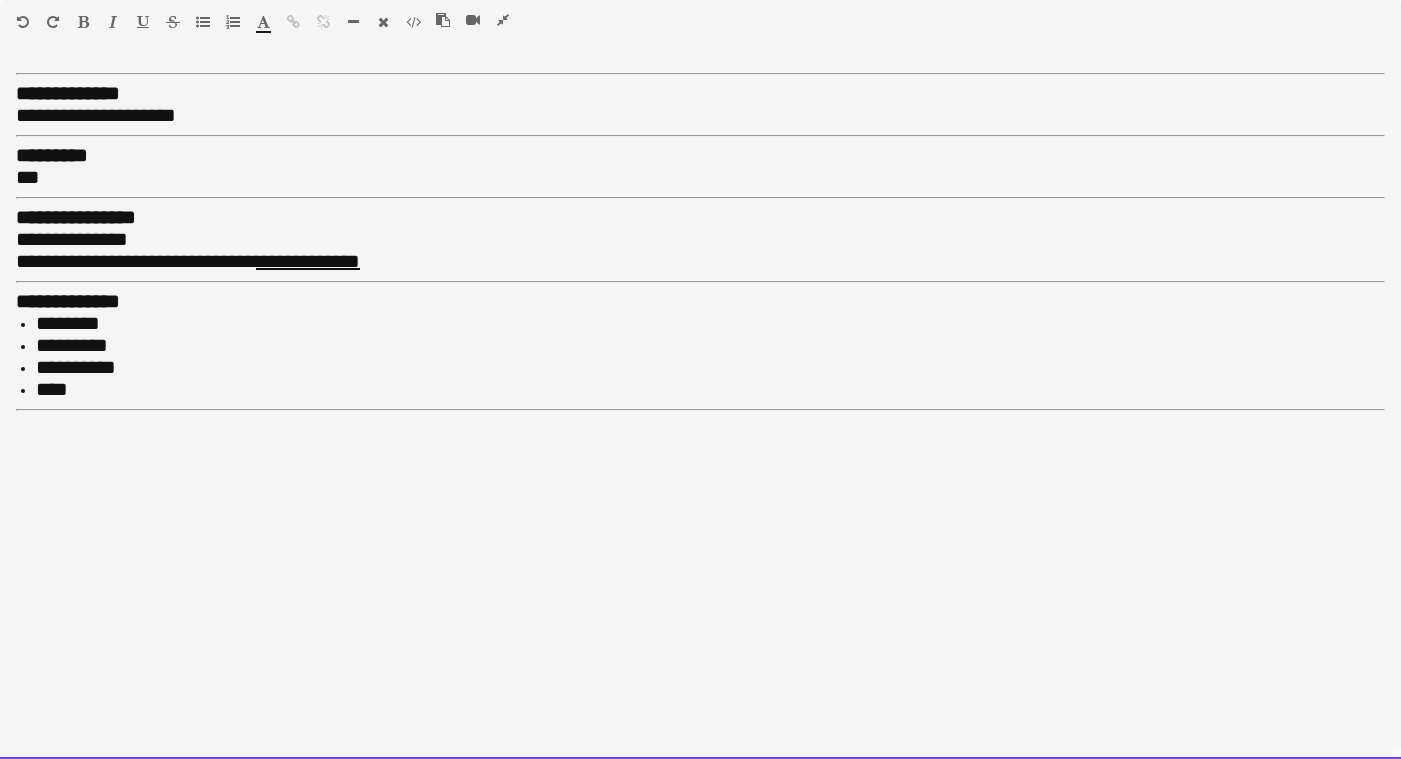 click on "********" at bounding box center [710, 324] 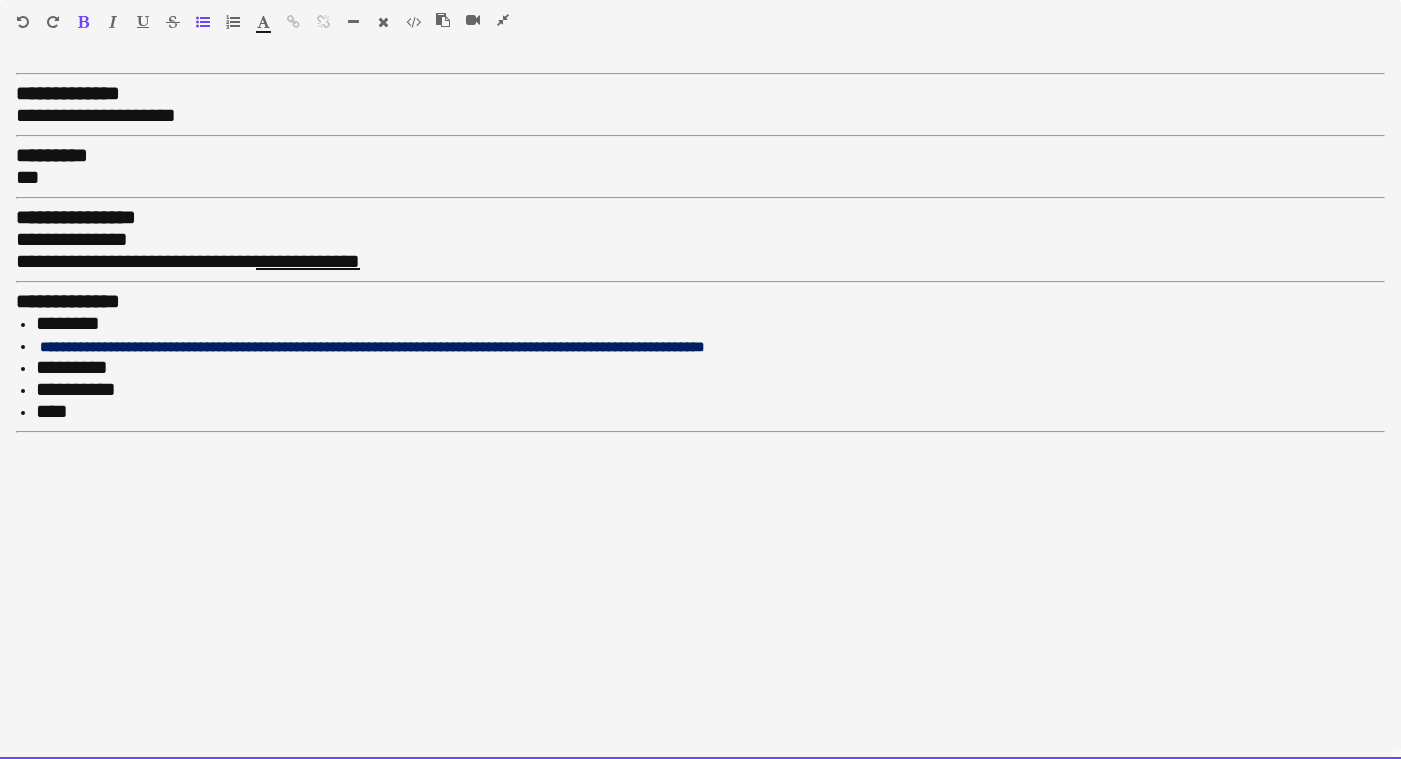 click on "********" at bounding box center [710, 324] 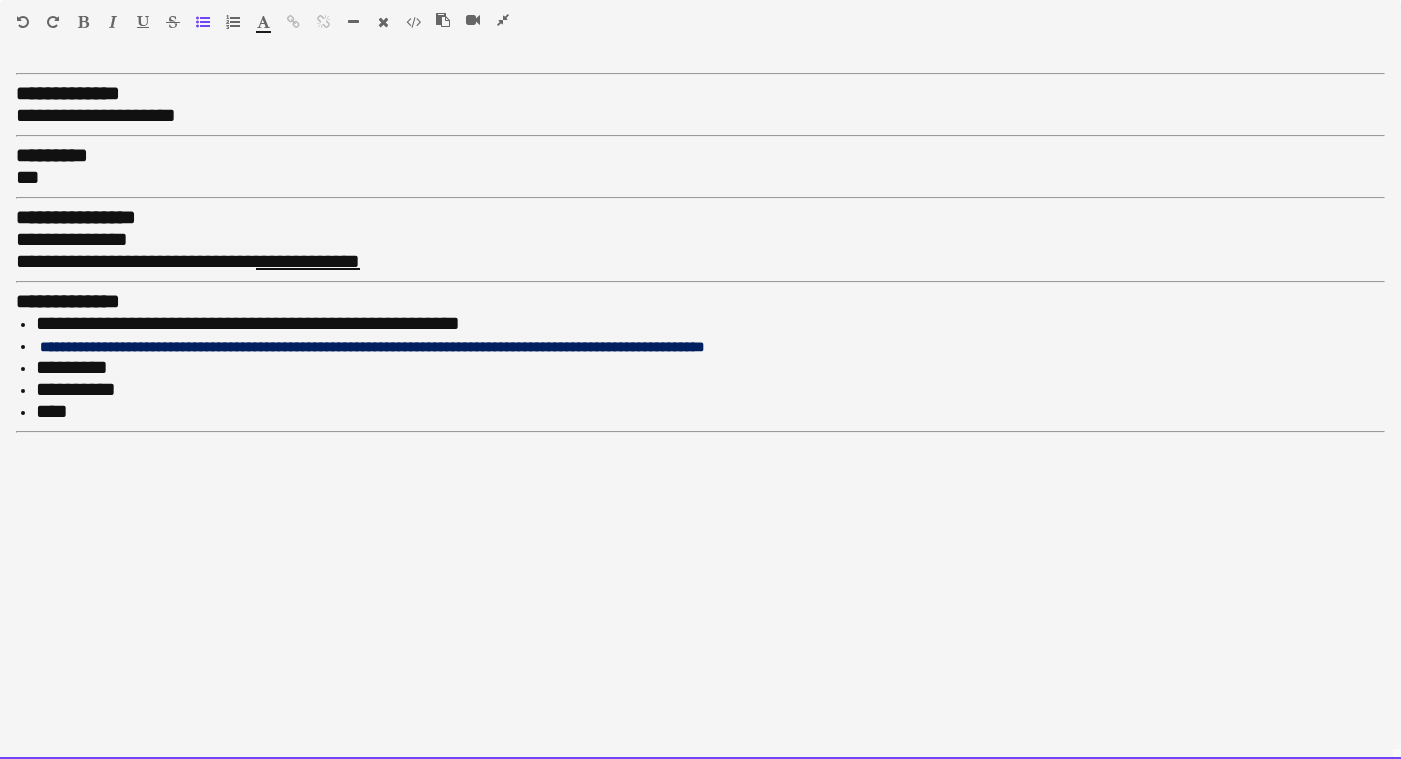 click on "*********" at bounding box center (710, 368) 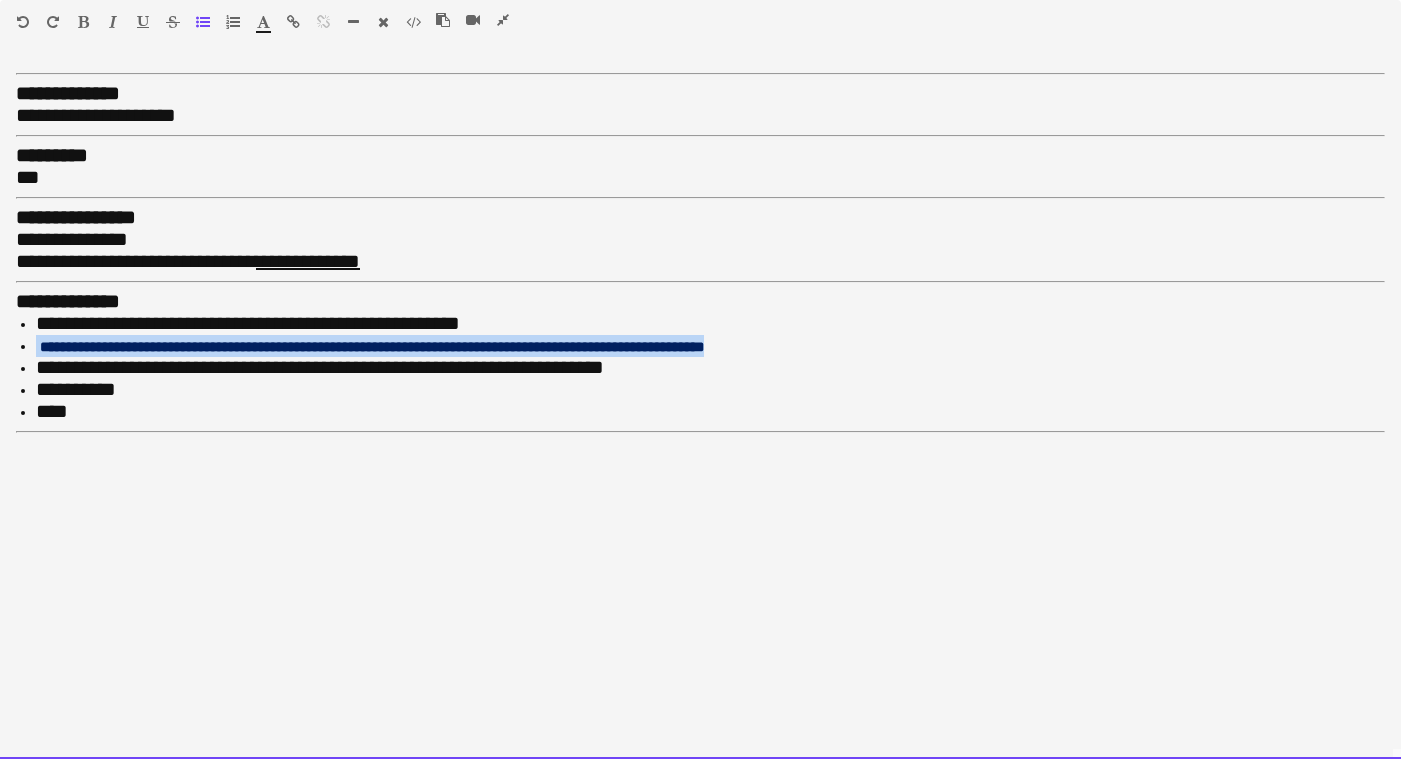 drag, startPoint x: 841, startPoint y: 342, endPoint x: 24, endPoint y: 332, distance: 817.0612 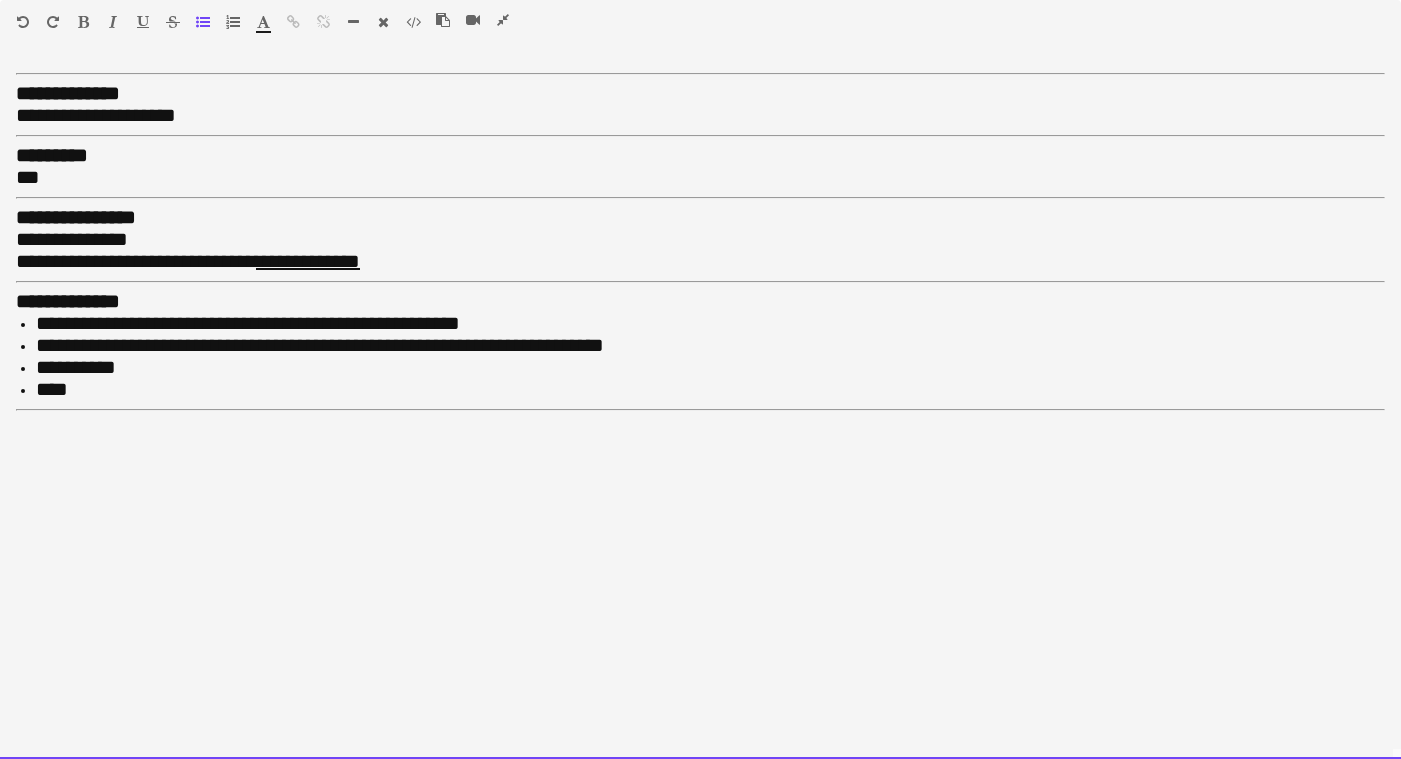 click on "****" at bounding box center [710, 390] 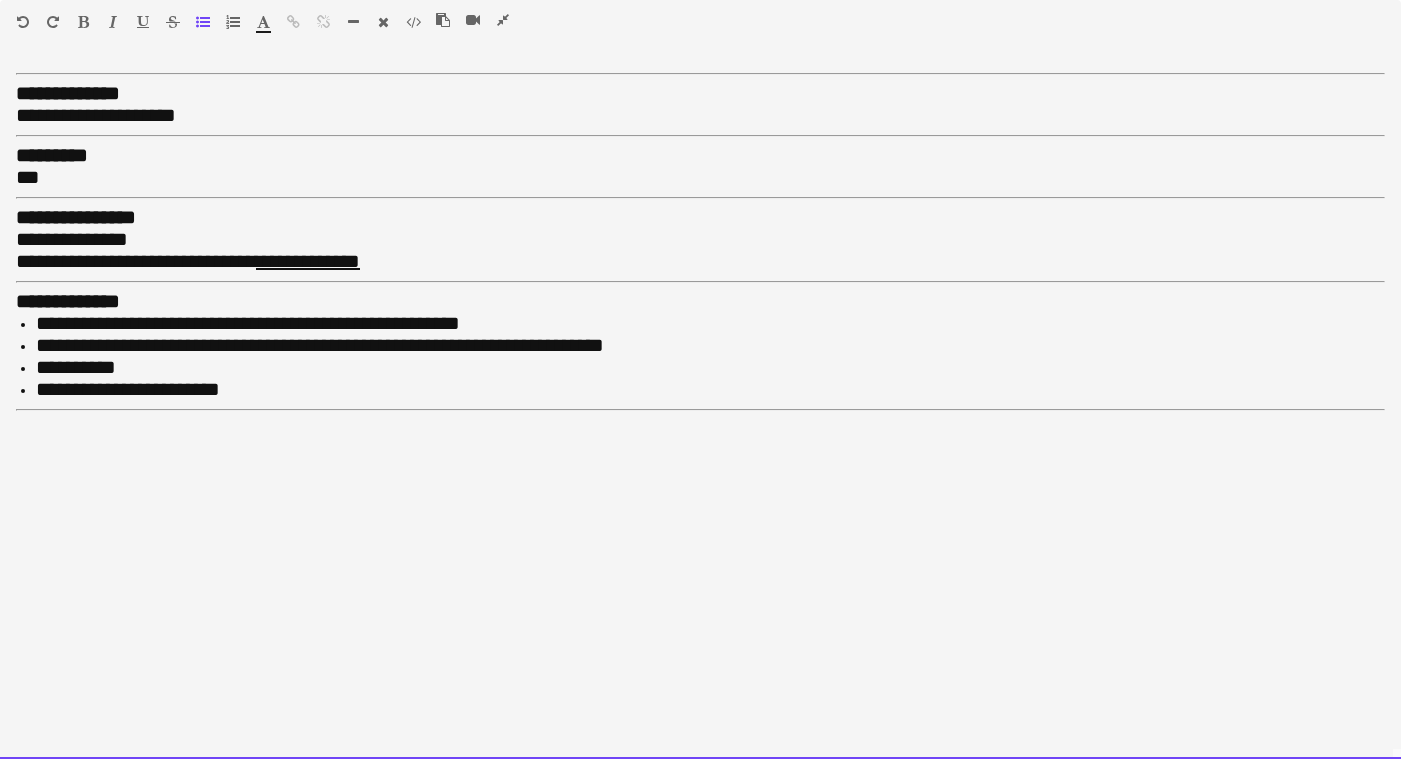 click on "**********" at bounding box center [710, 368] 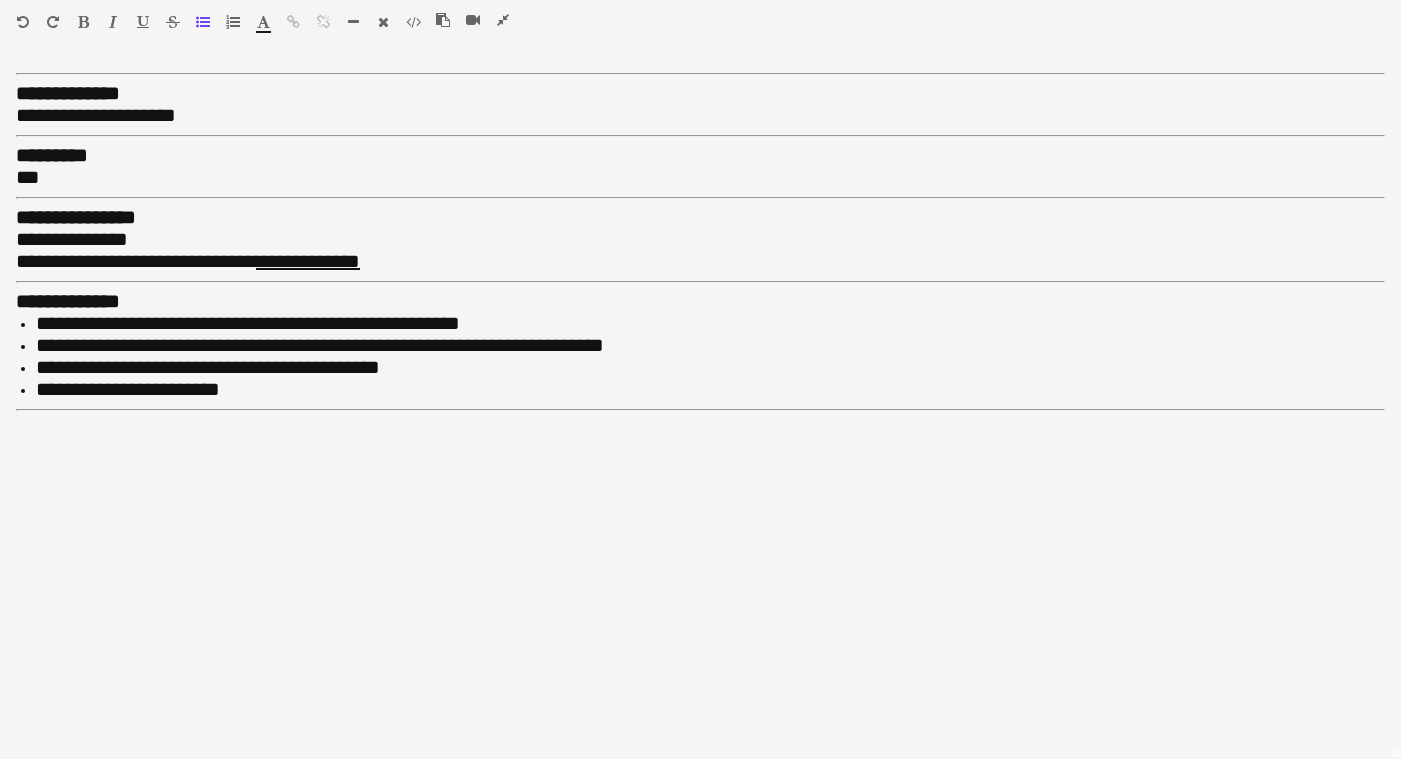 click at bounding box center [503, 20] 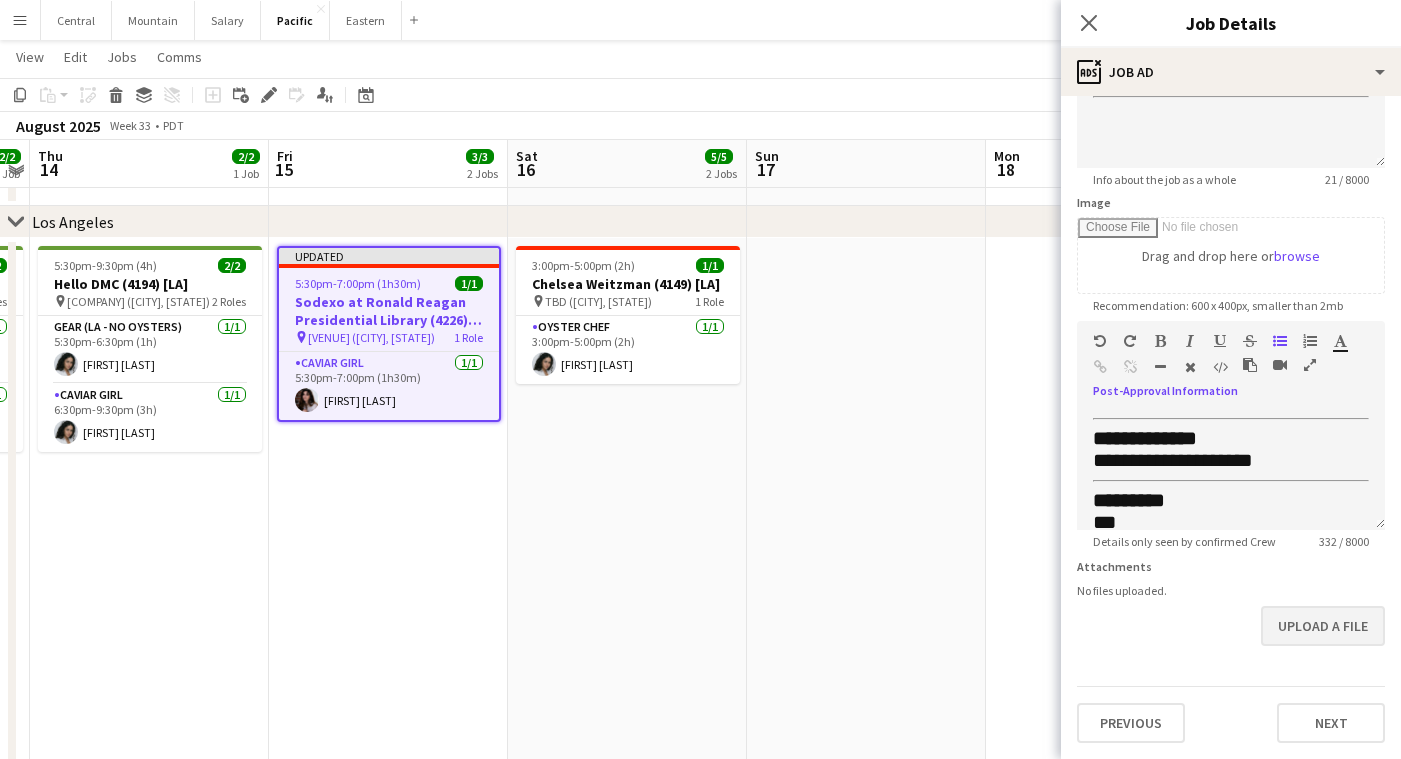 scroll, scrollTop: 230, scrollLeft: 0, axis: vertical 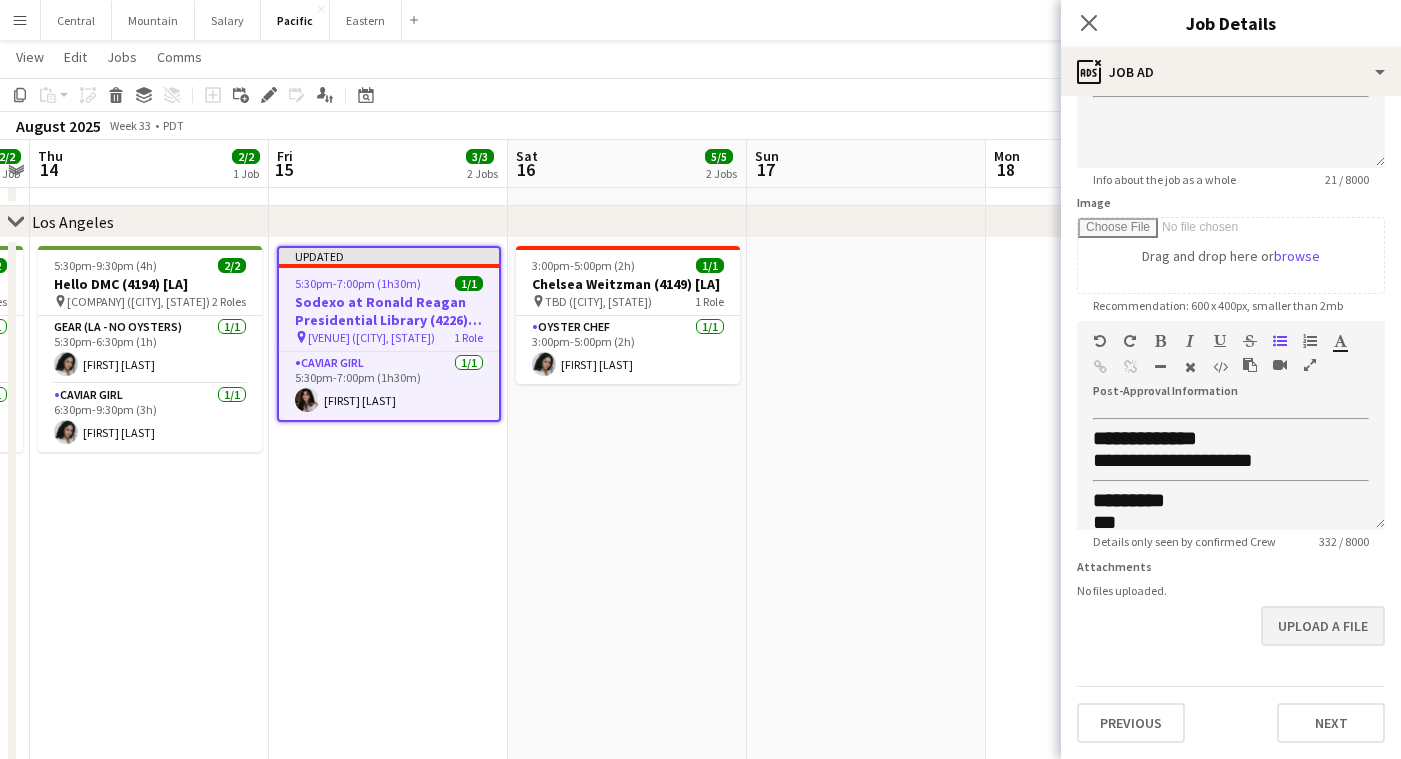 click on "Upload a file" at bounding box center (1323, 626) 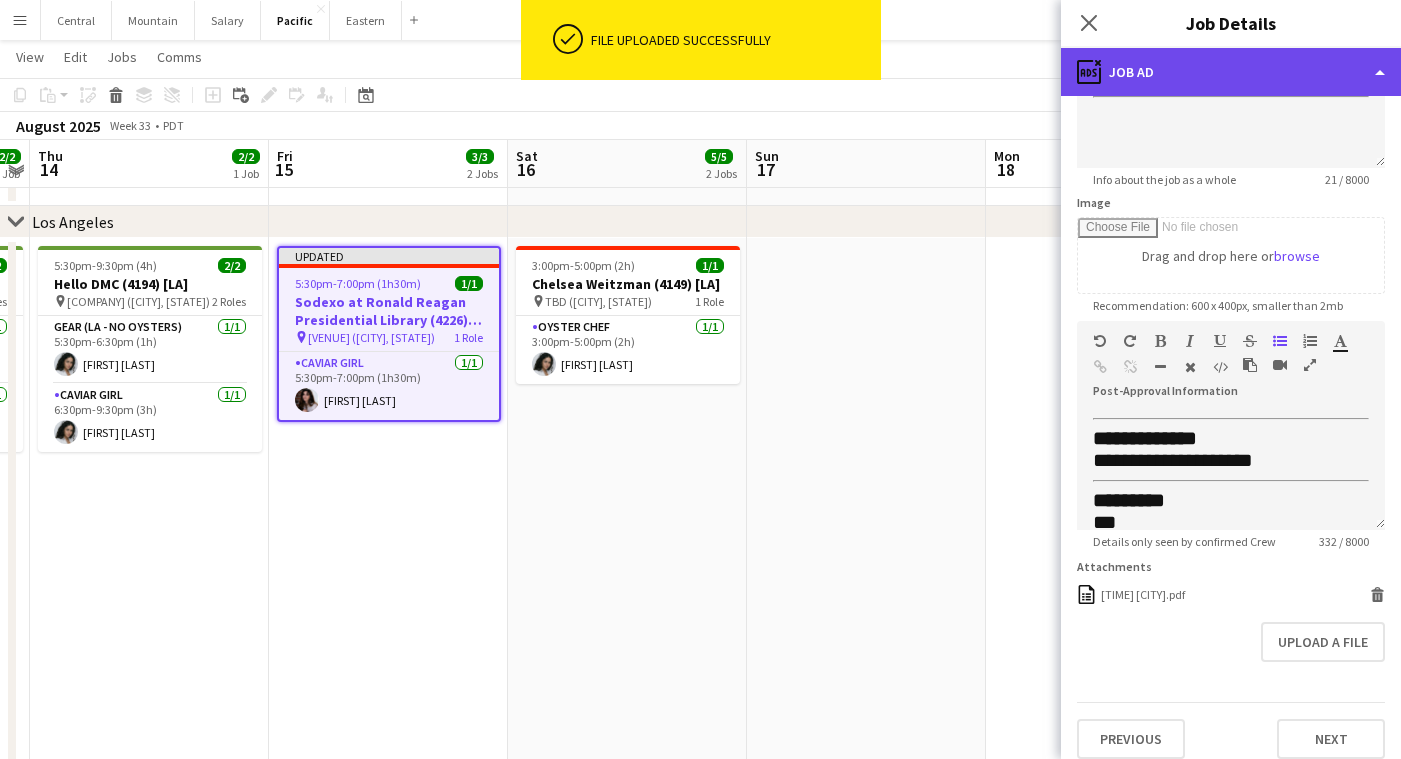 click on "ads-window
Job Ad" 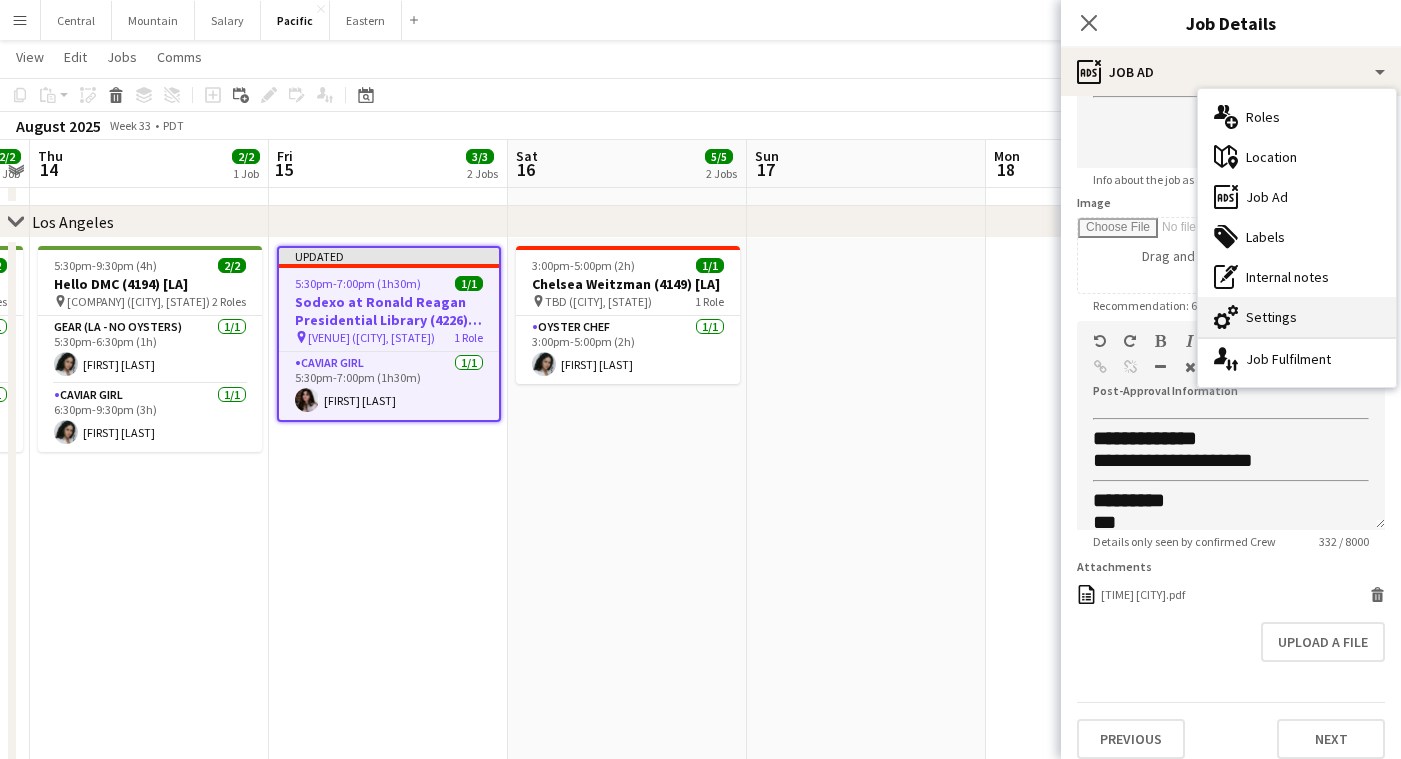 click on "cog-double-3
Settings" at bounding box center [1297, 317] 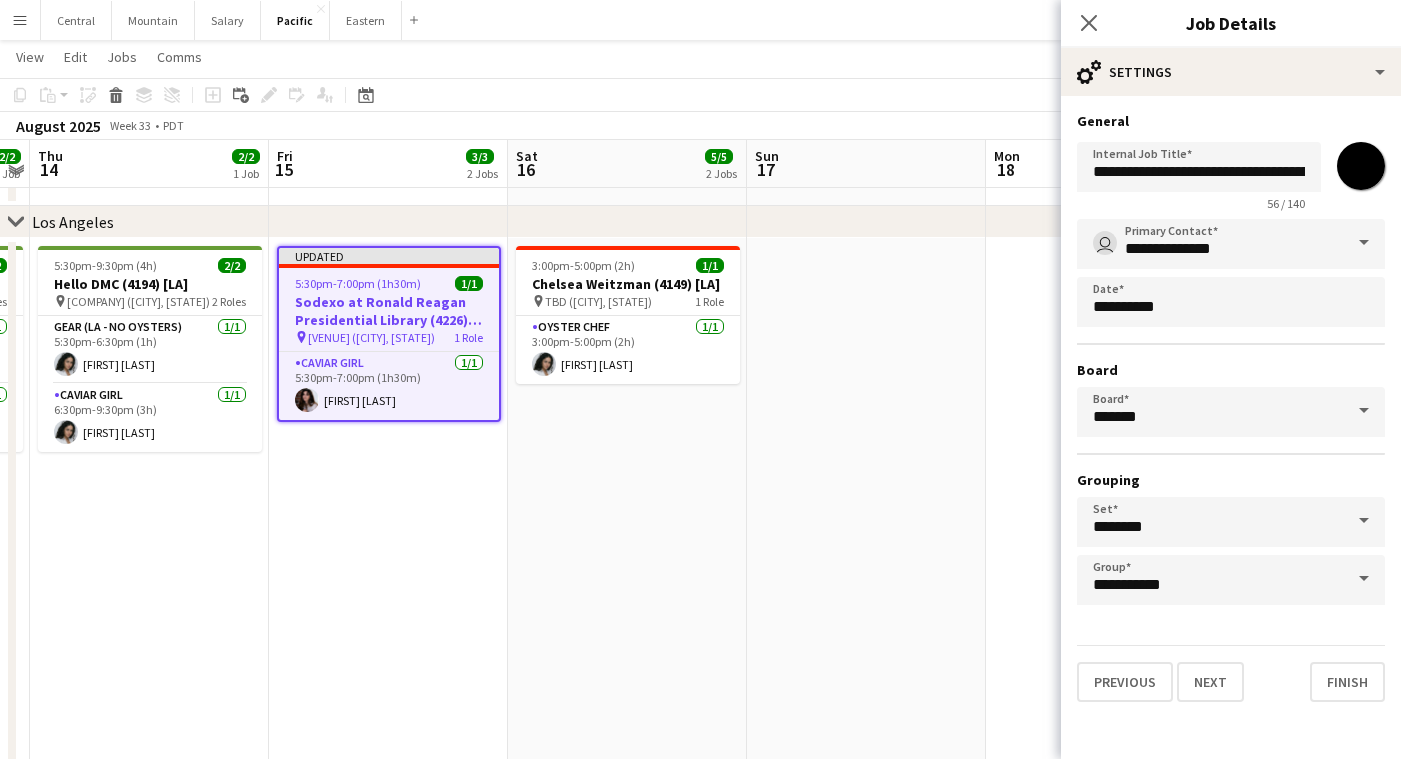 scroll, scrollTop: 0, scrollLeft: 0, axis: both 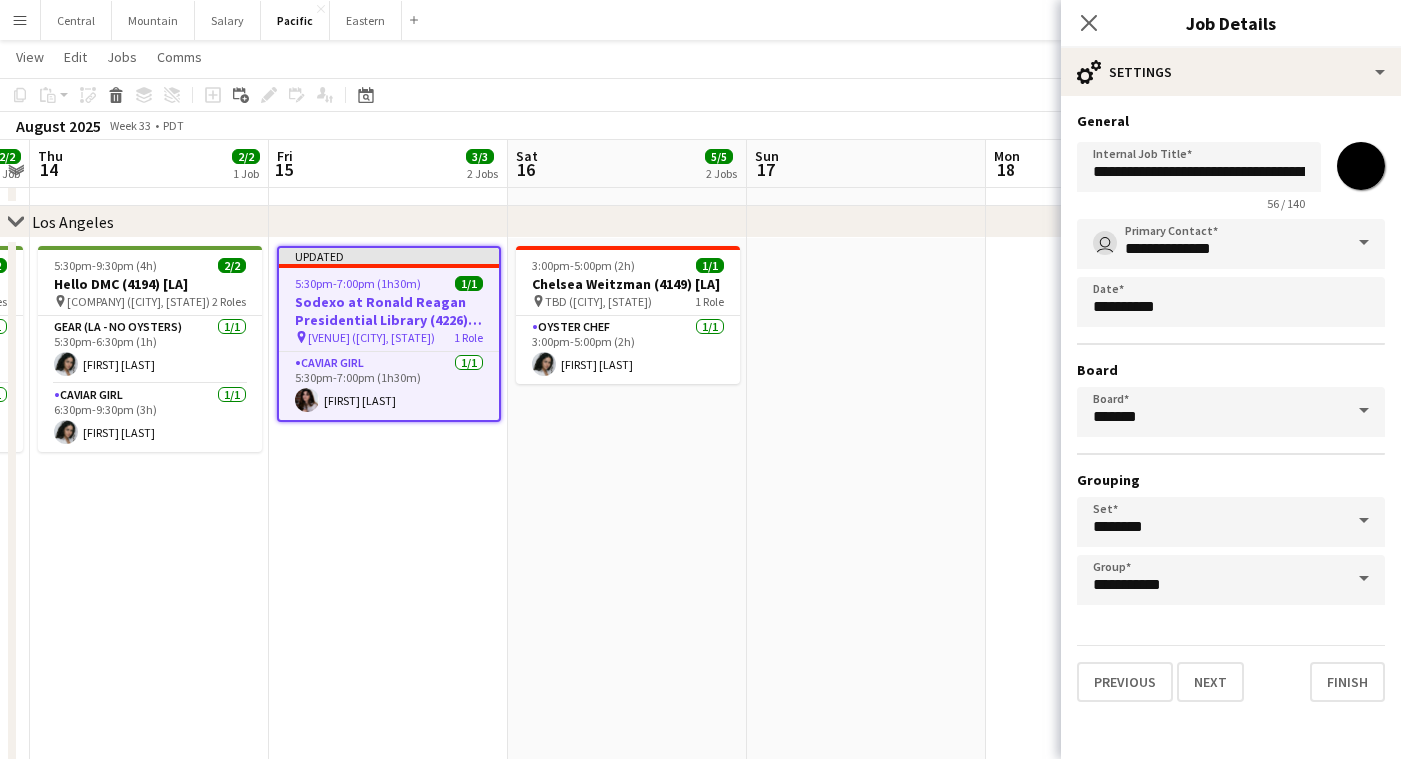 click on "*******" at bounding box center [1361, 166] 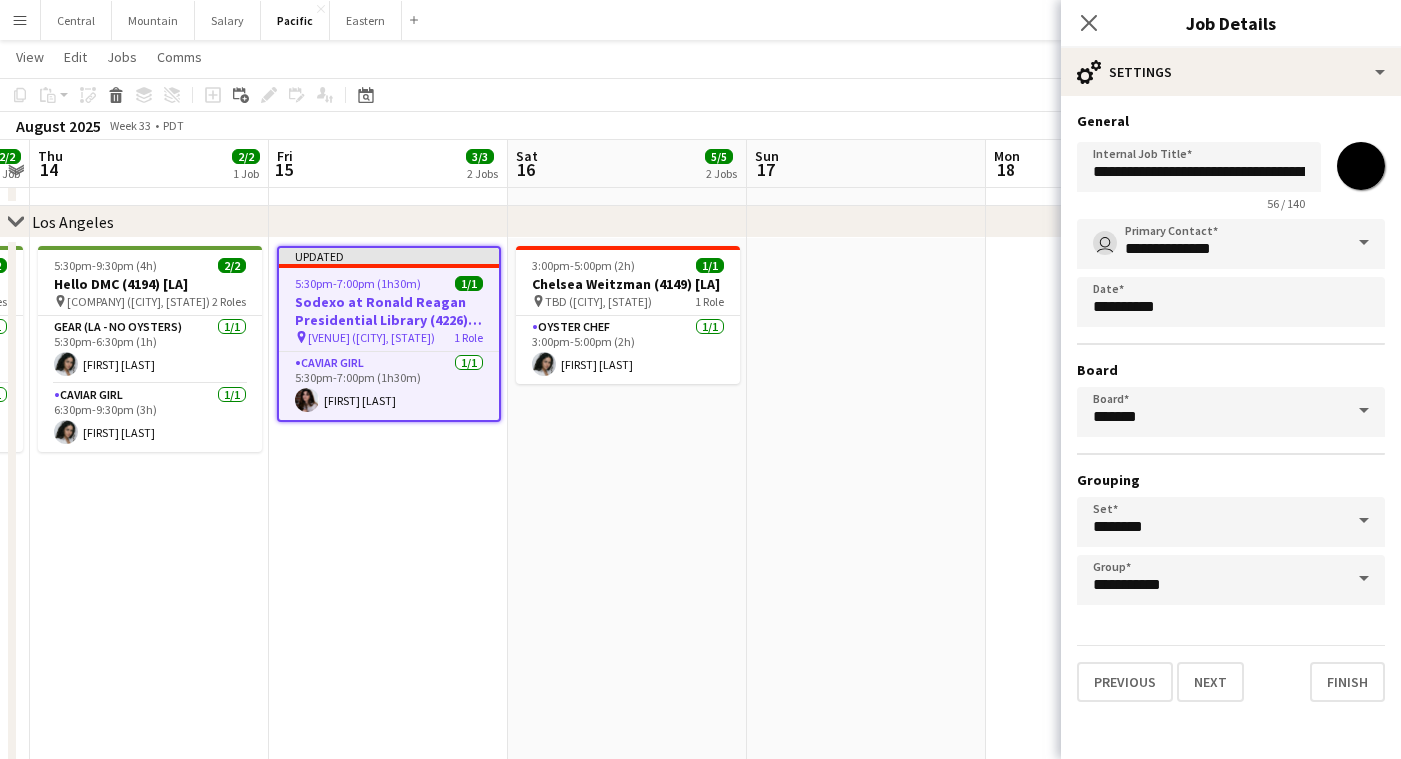 type on "*******" 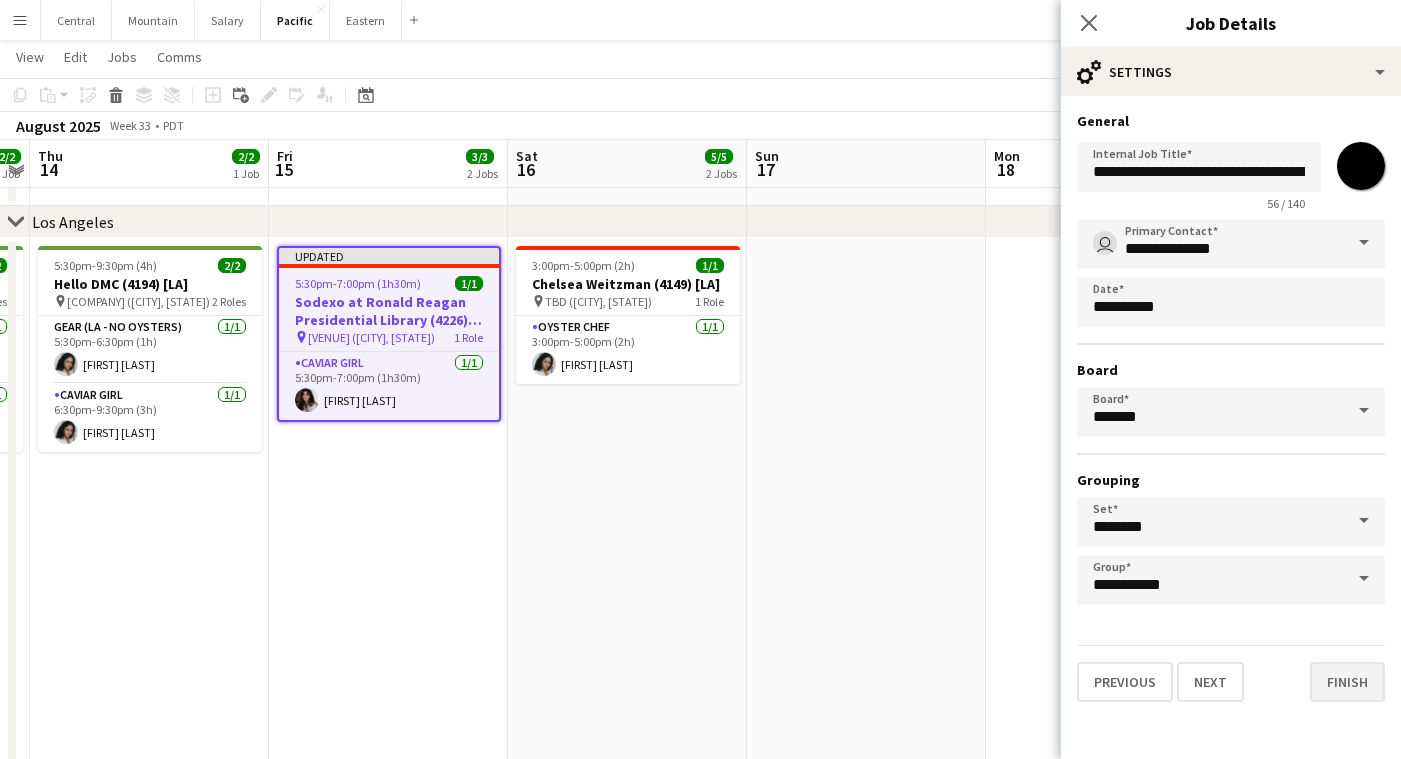 click on "Finish" at bounding box center [1347, 682] 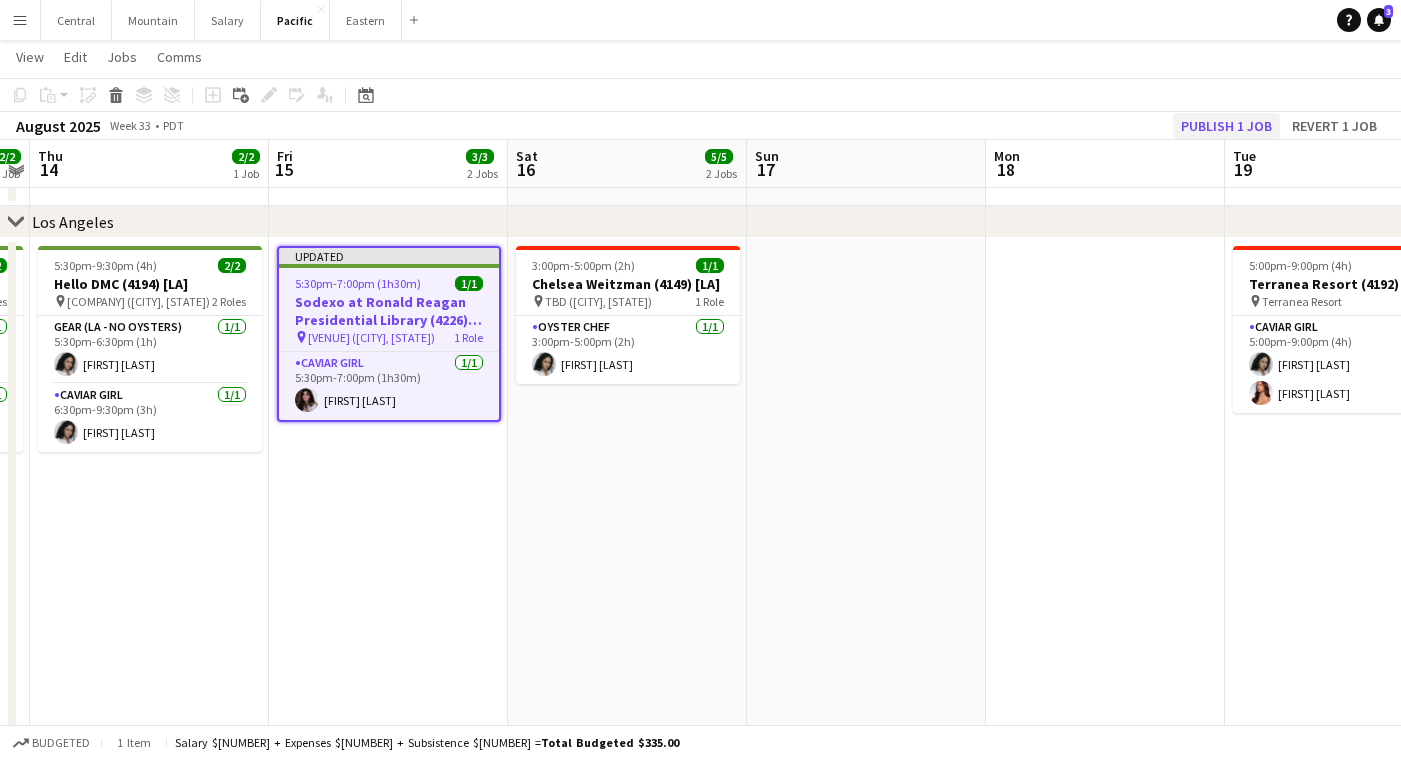 click on "Publish 1 job" 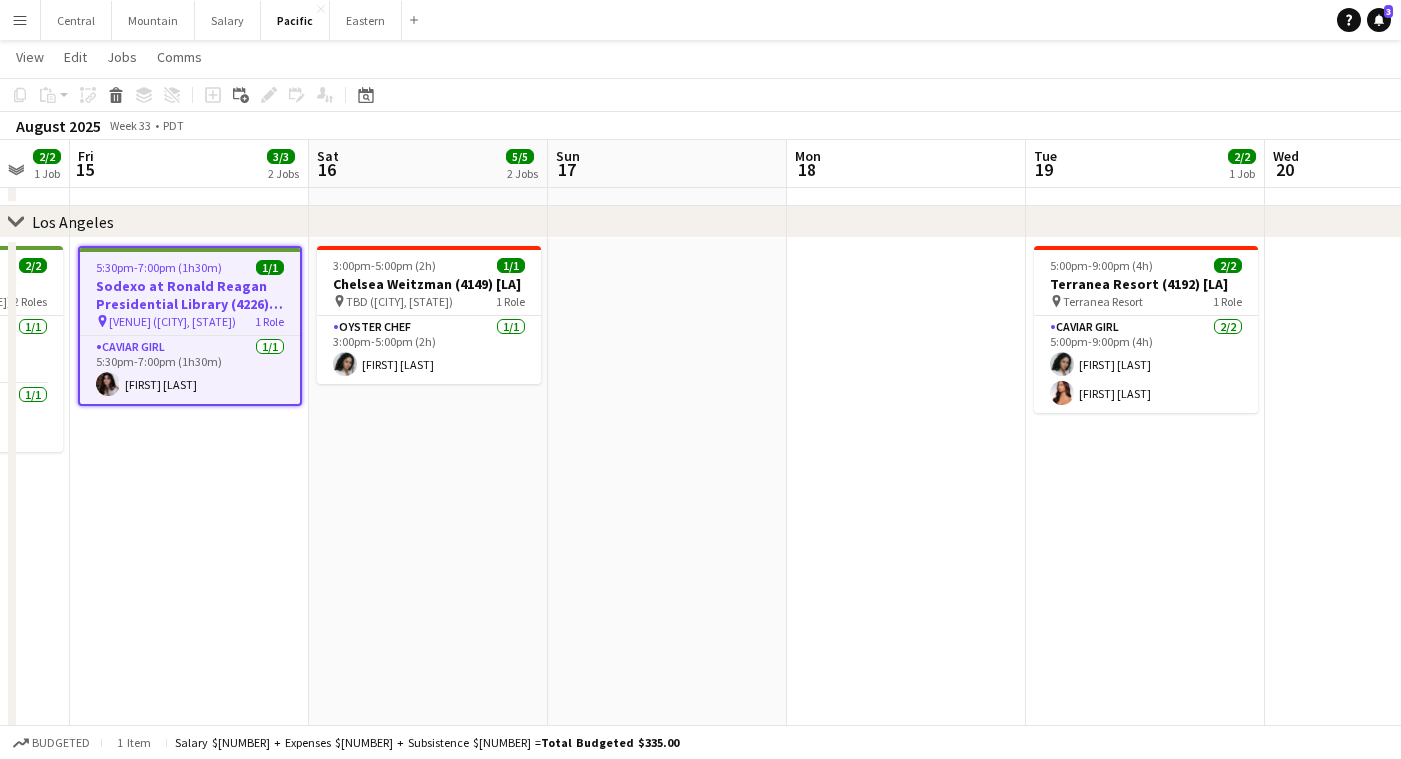 scroll, scrollTop: 0, scrollLeft: 669, axis: horizontal 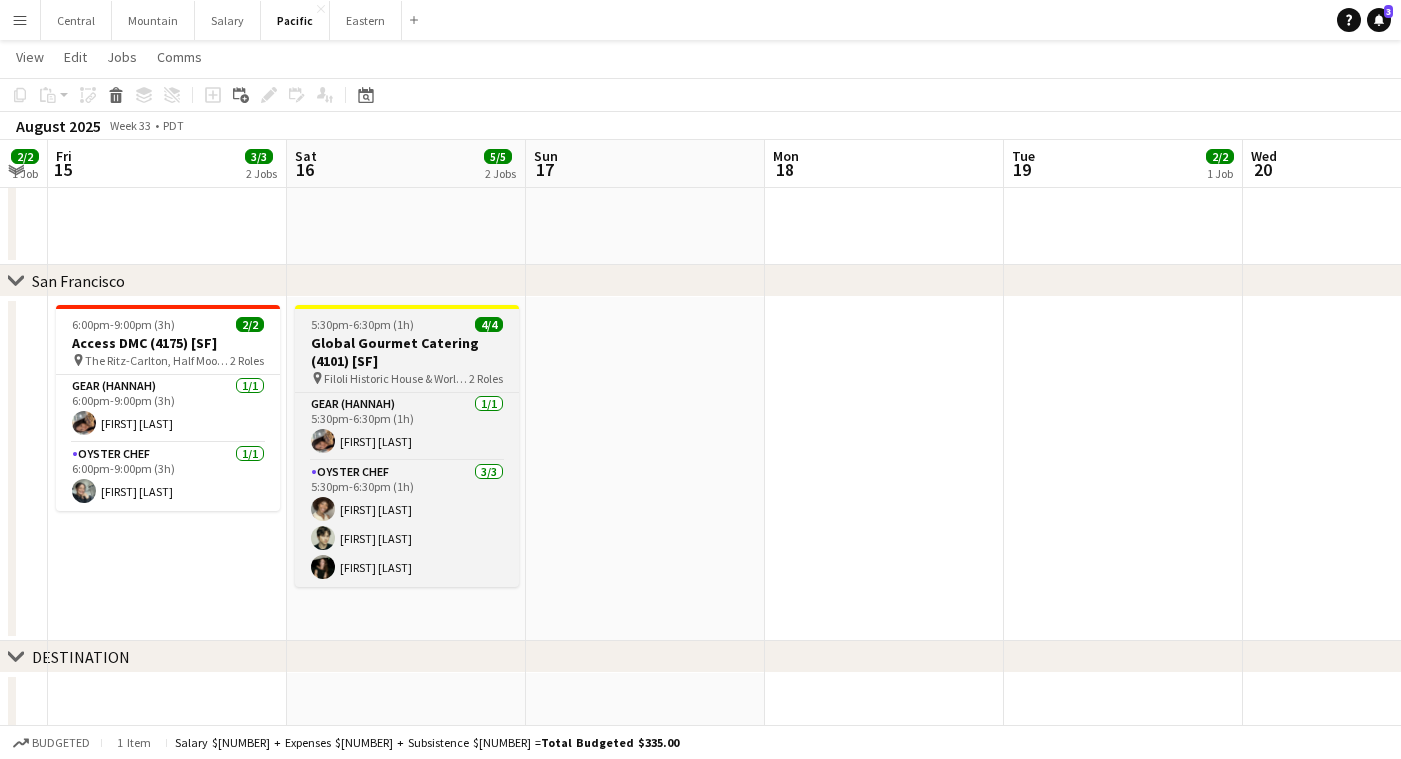 click on "Global Gourmet Catering (4101) [SF]" at bounding box center [407, 352] 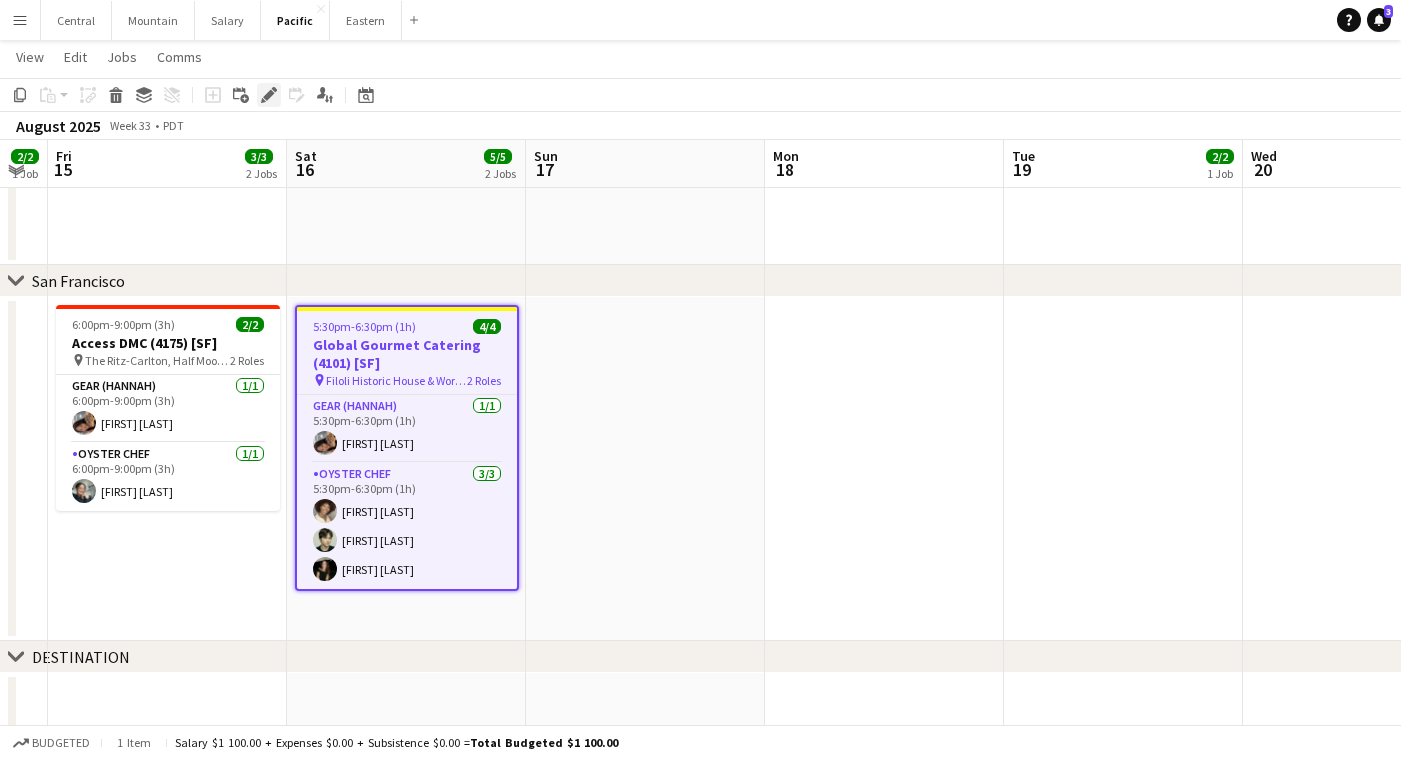 click 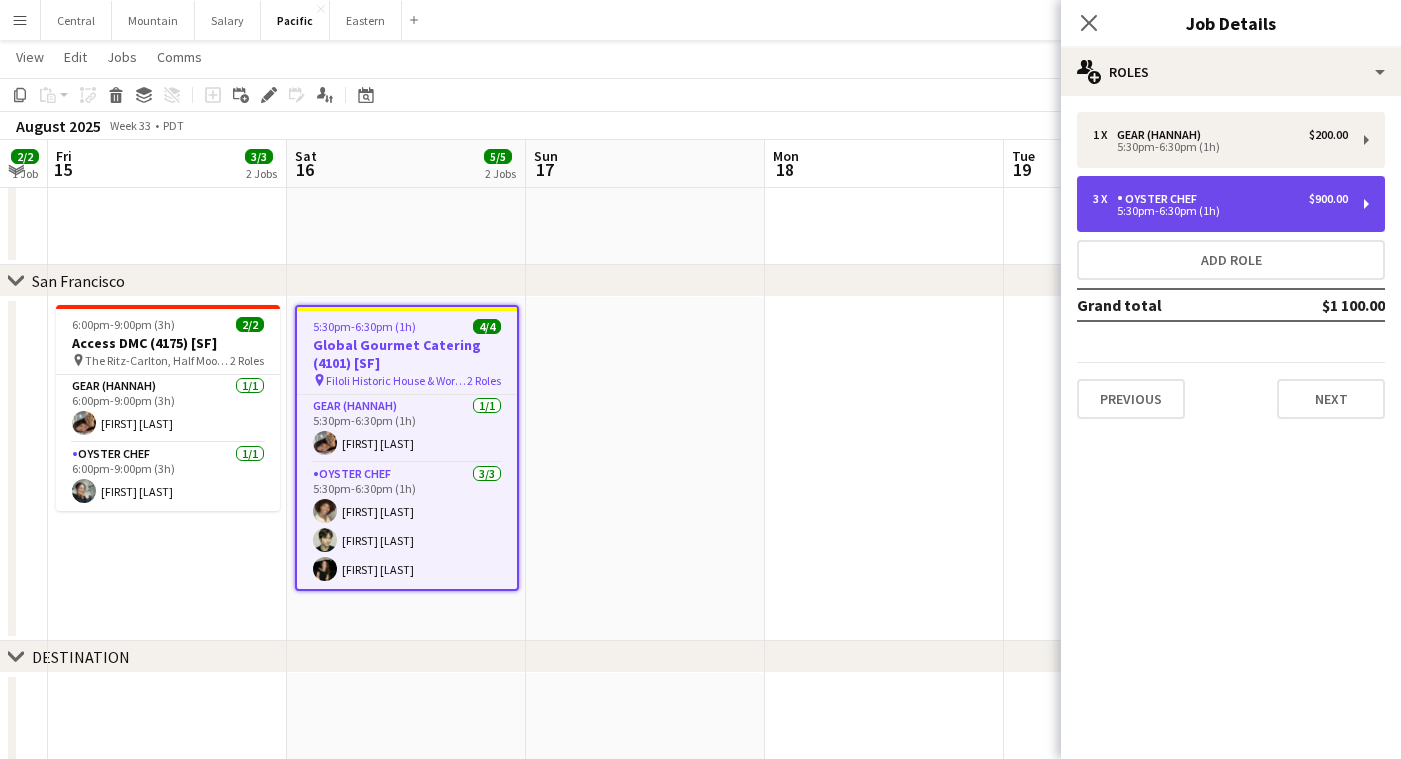 click on "Oyster Chef" at bounding box center (1161, 199) 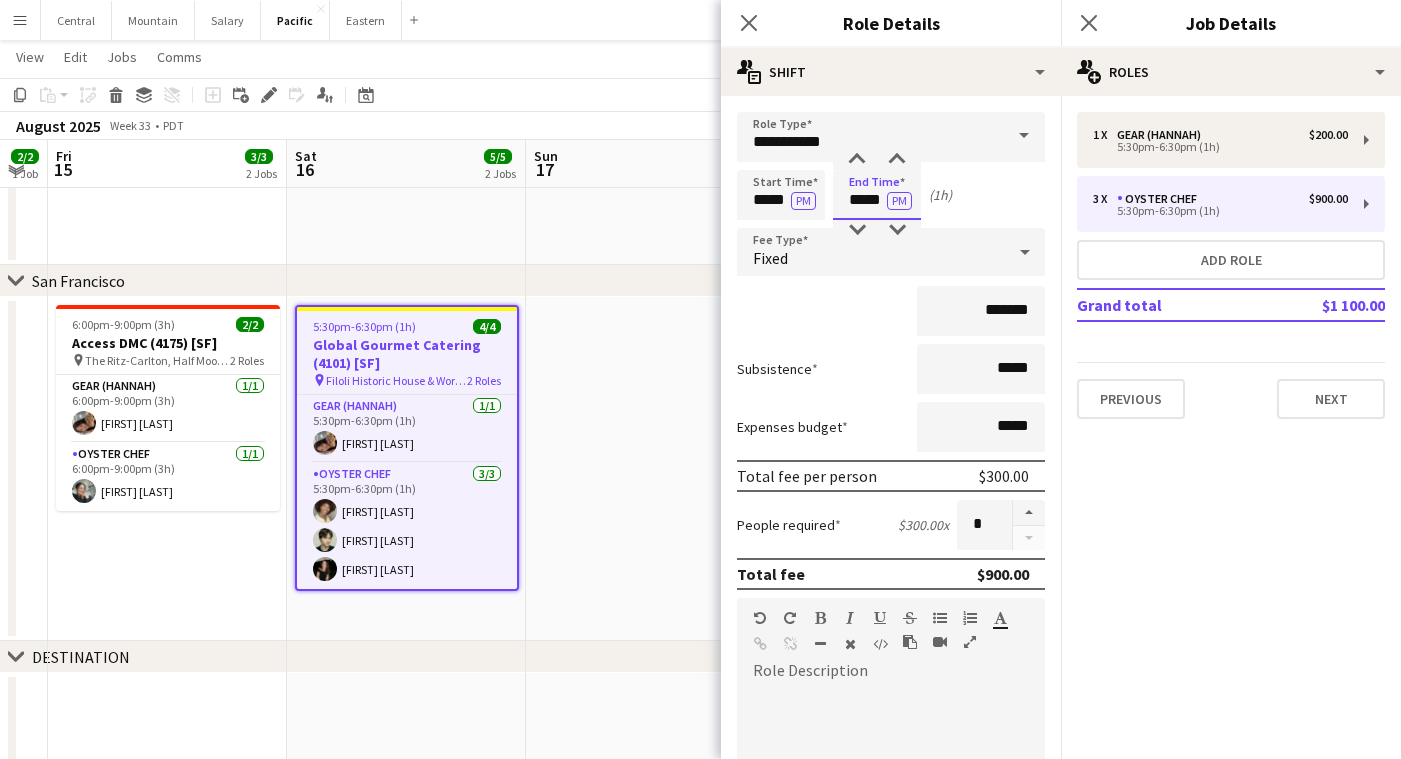 drag, startPoint x: 881, startPoint y: 197, endPoint x: 866, endPoint y: 197, distance: 15 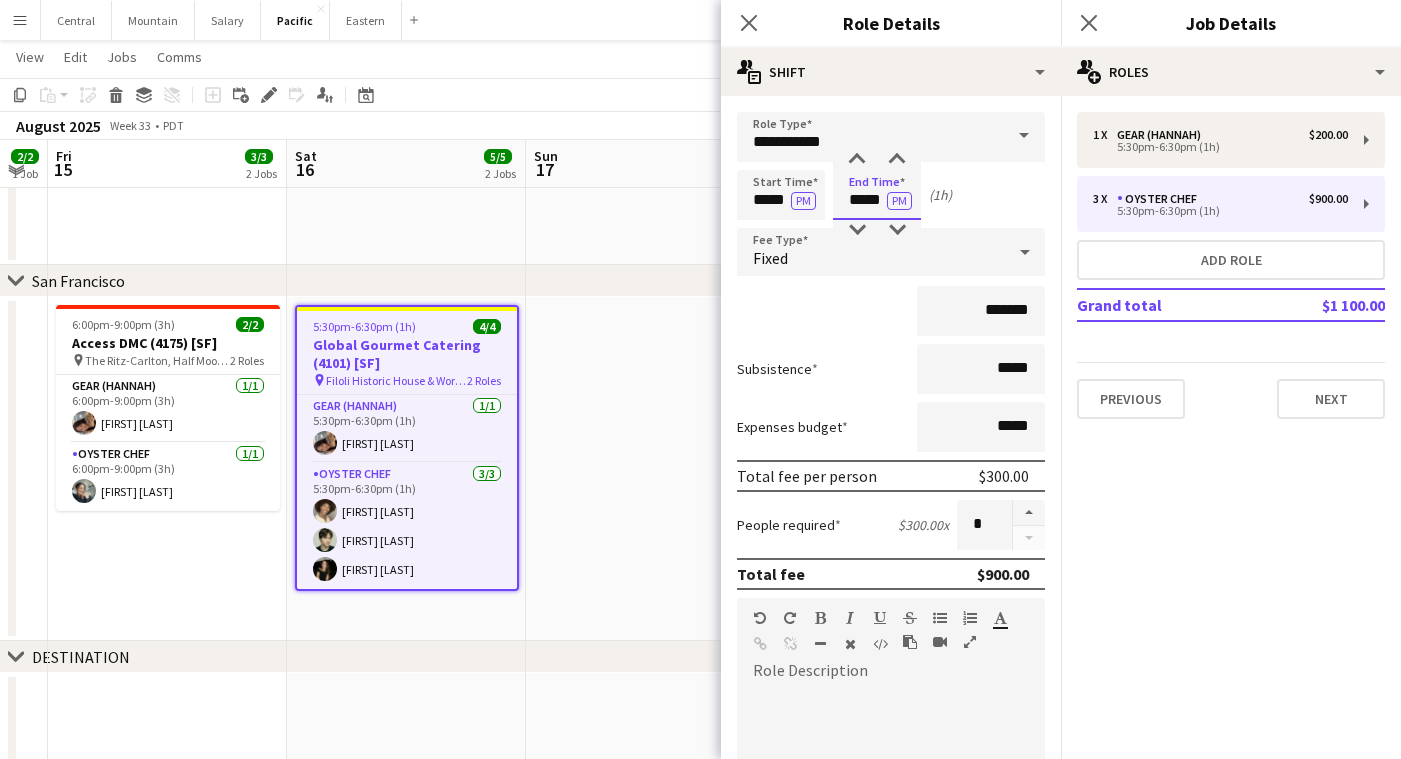 click on "*****" at bounding box center [877, 195] 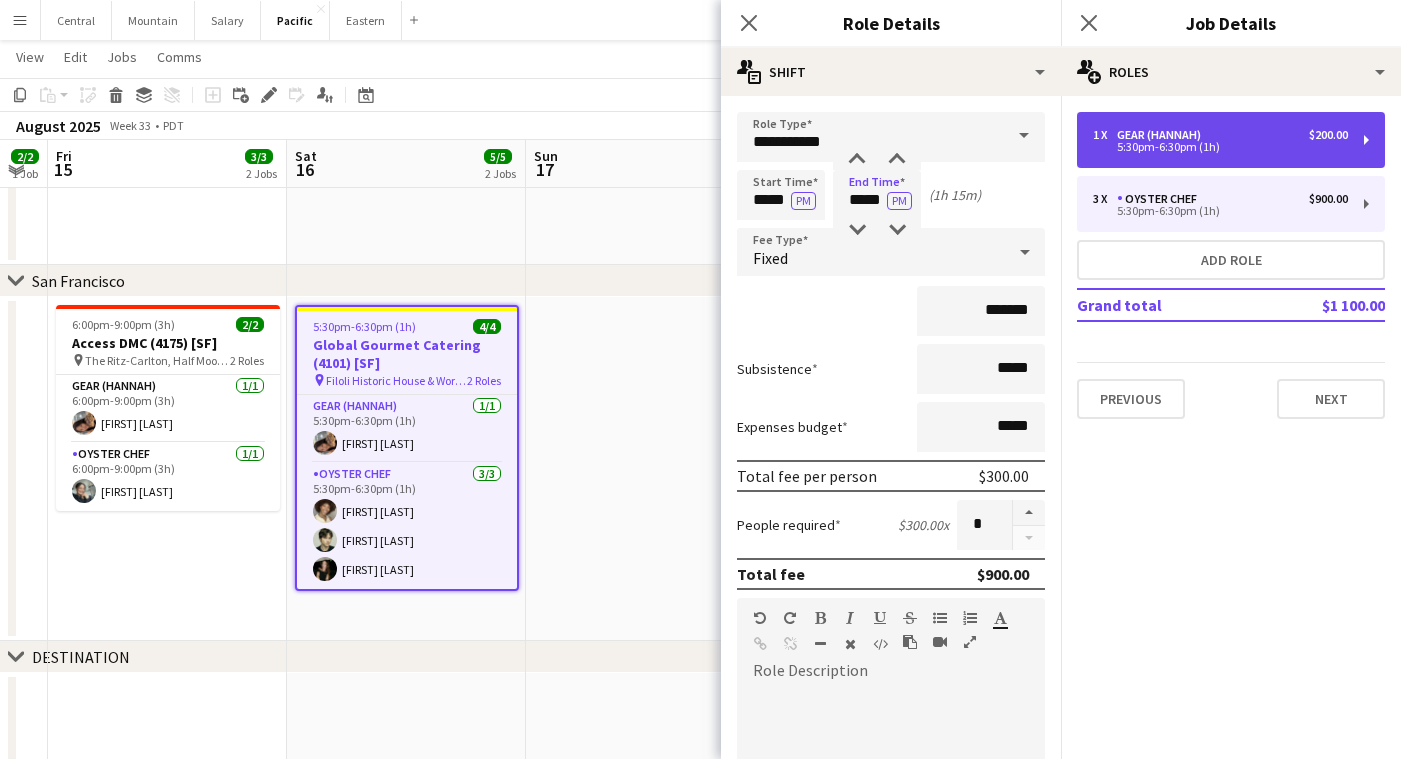 click on "5:30pm-6:30pm (1h)" at bounding box center (1220, 147) 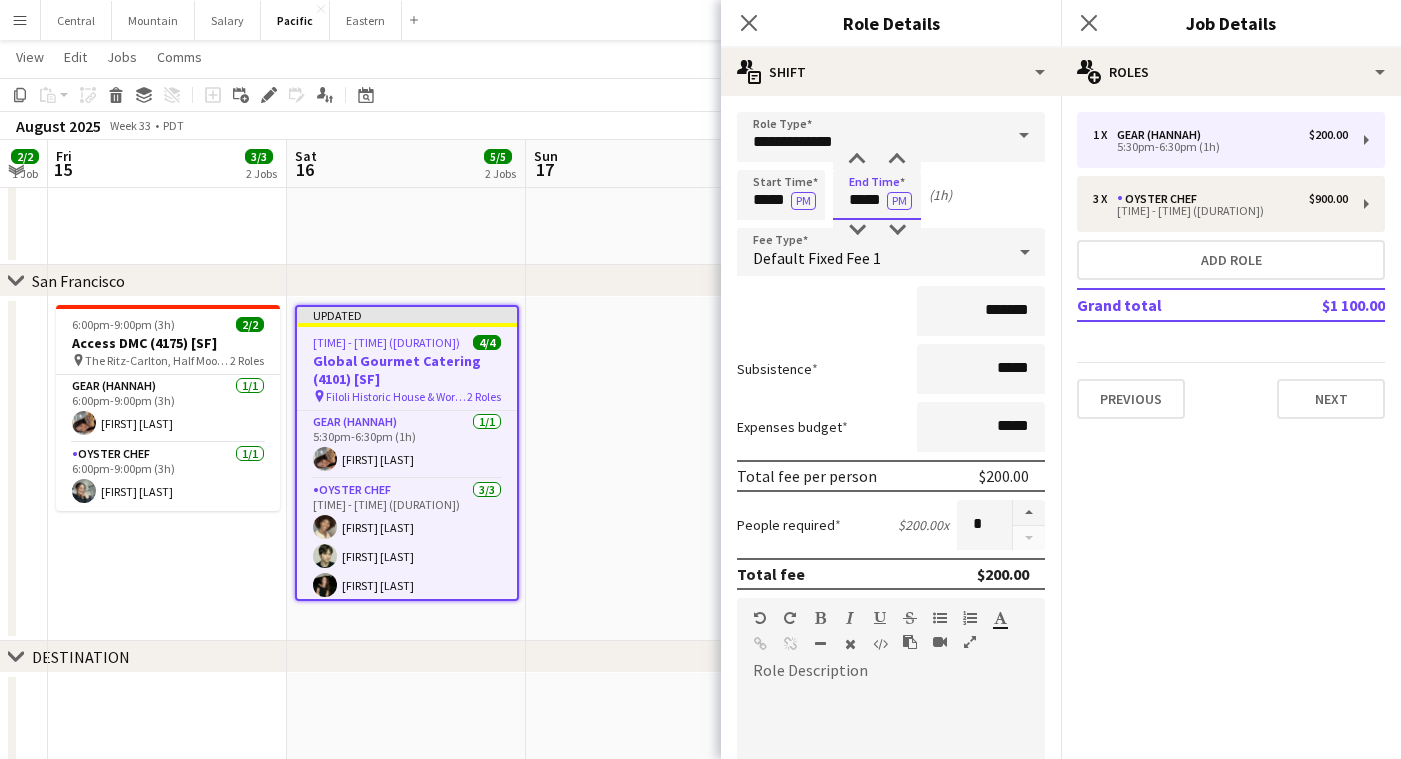 drag, startPoint x: 871, startPoint y: 197, endPoint x: 883, endPoint y: 197, distance: 12 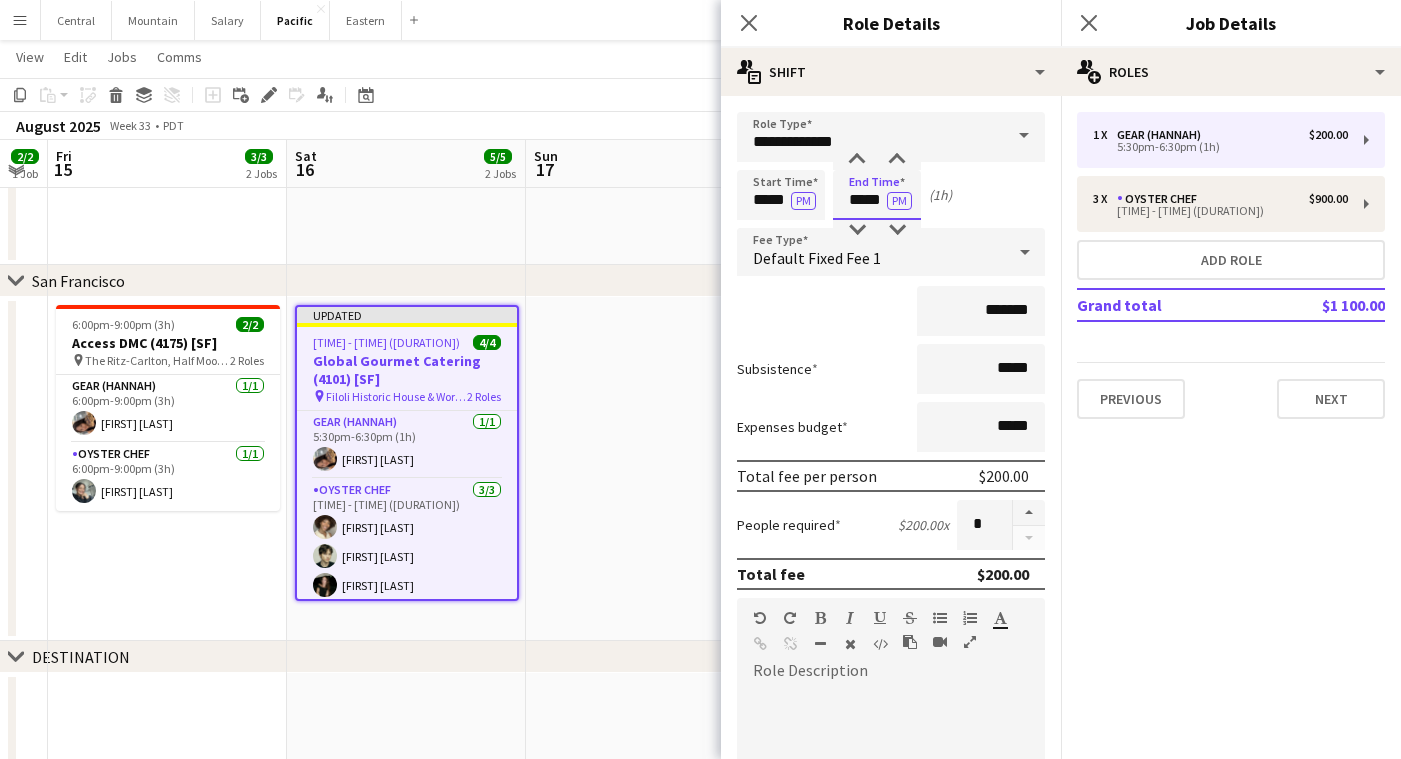 click on "*****" at bounding box center (877, 195) 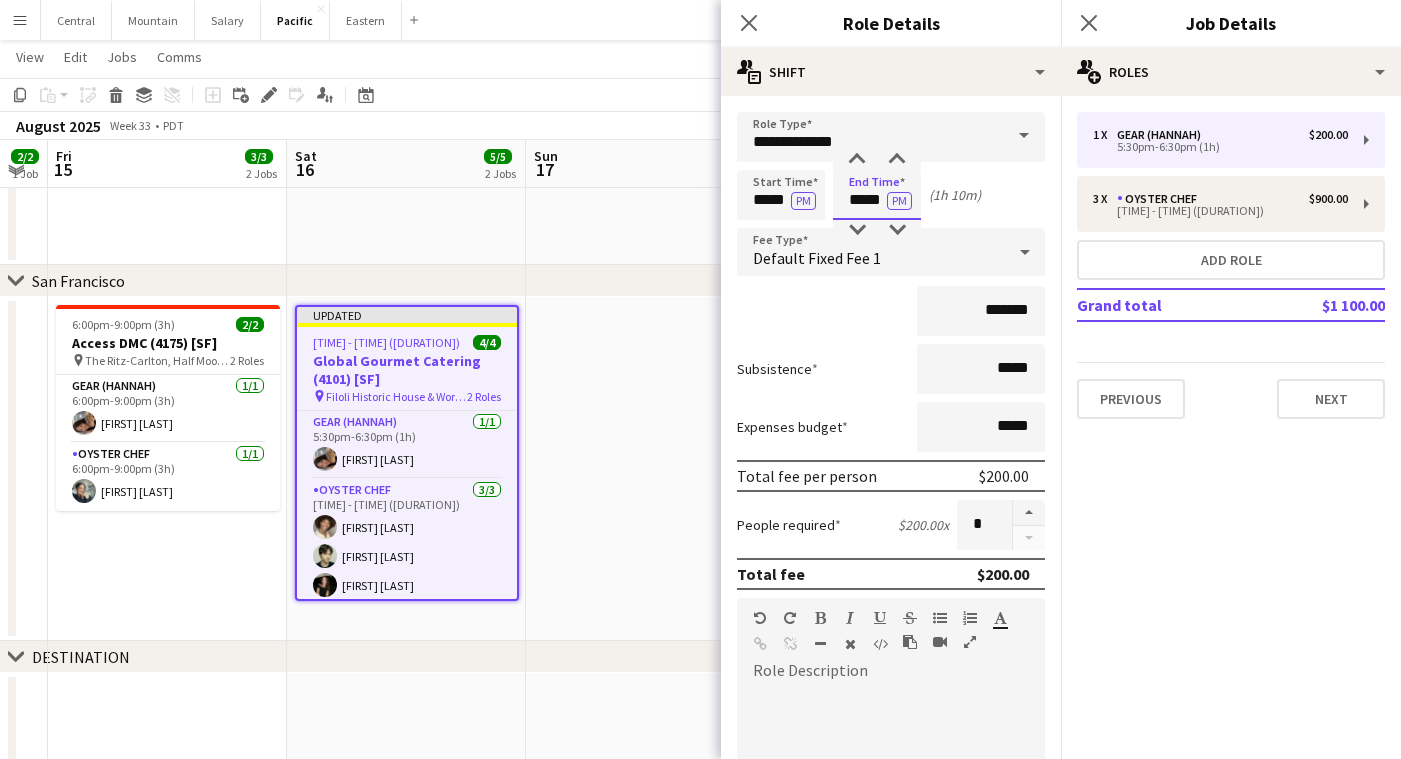 type on "*****" 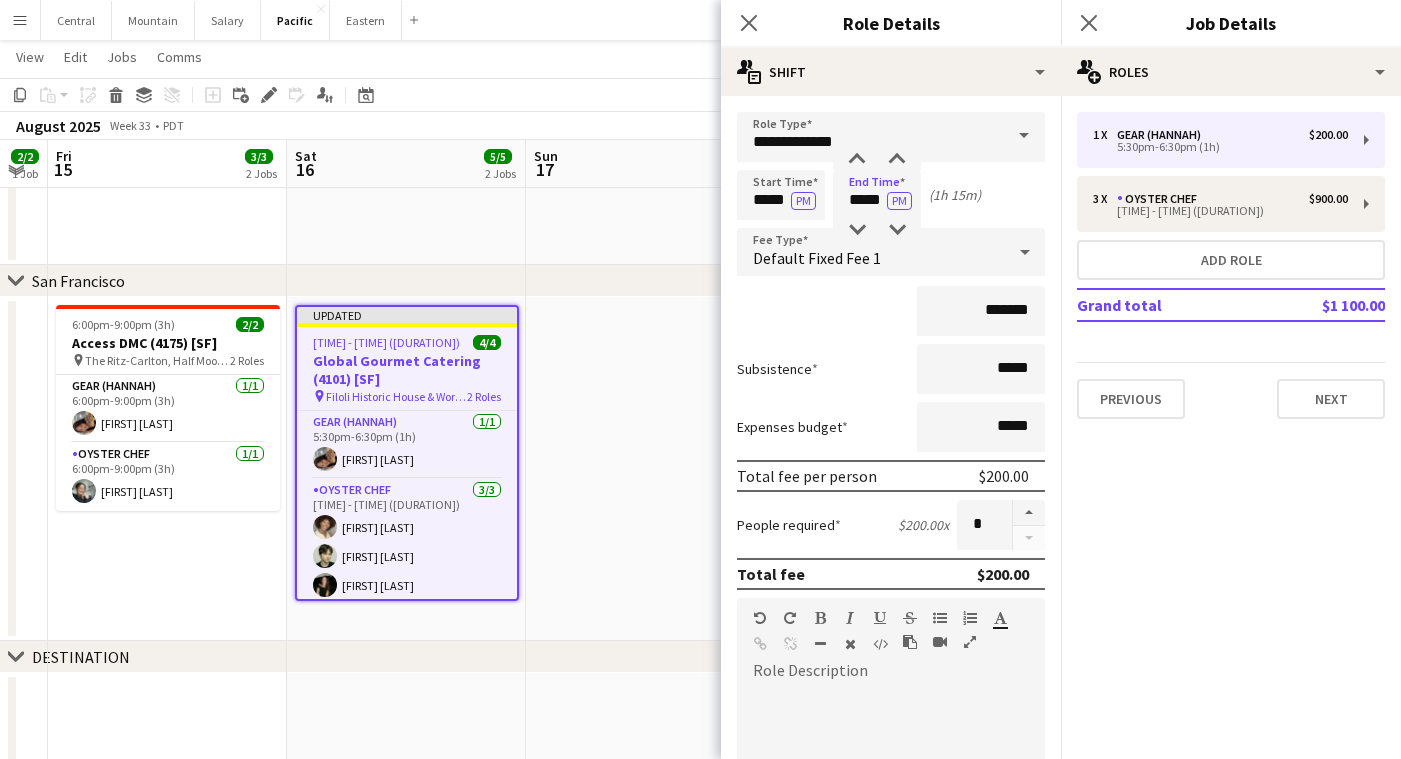 click on "*******" at bounding box center [891, 311] 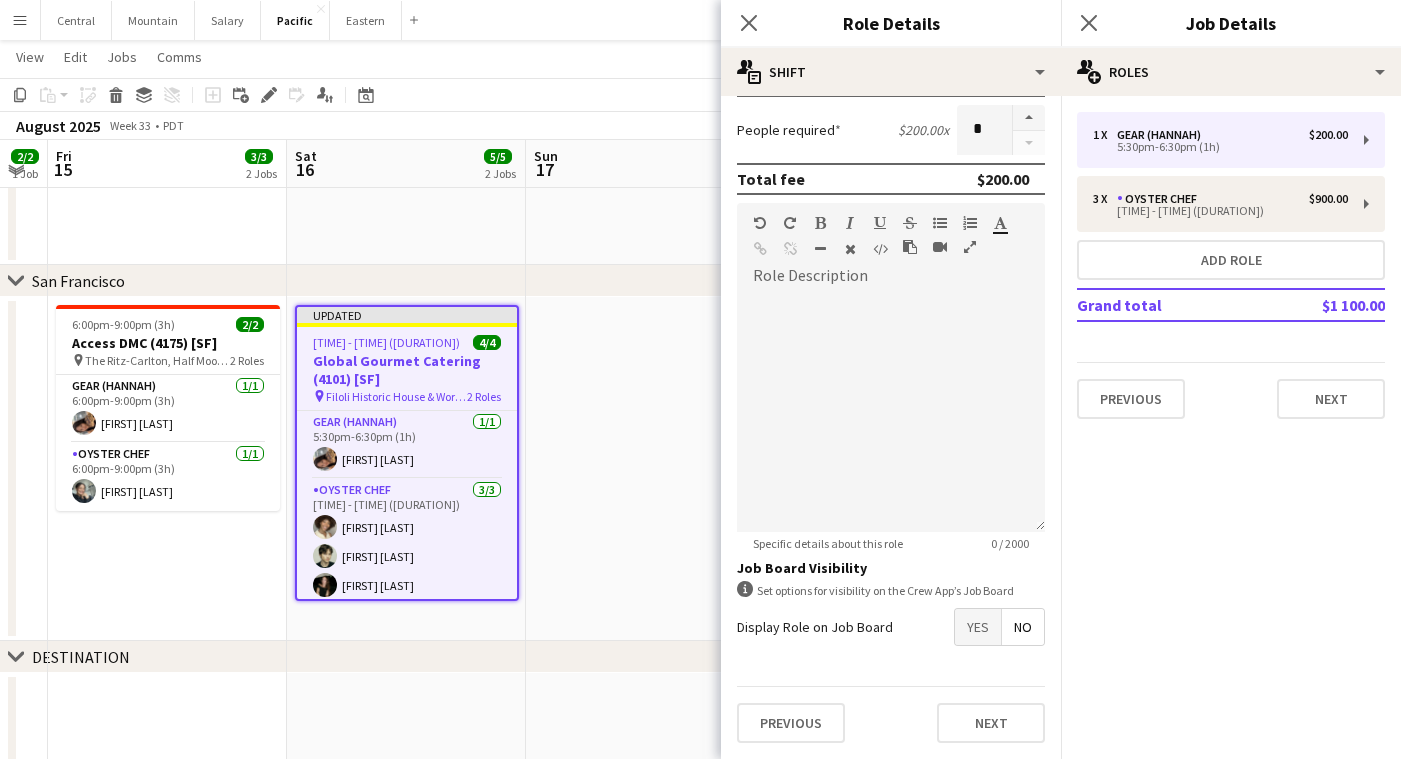 scroll, scrollTop: 395, scrollLeft: 0, axis: vertical 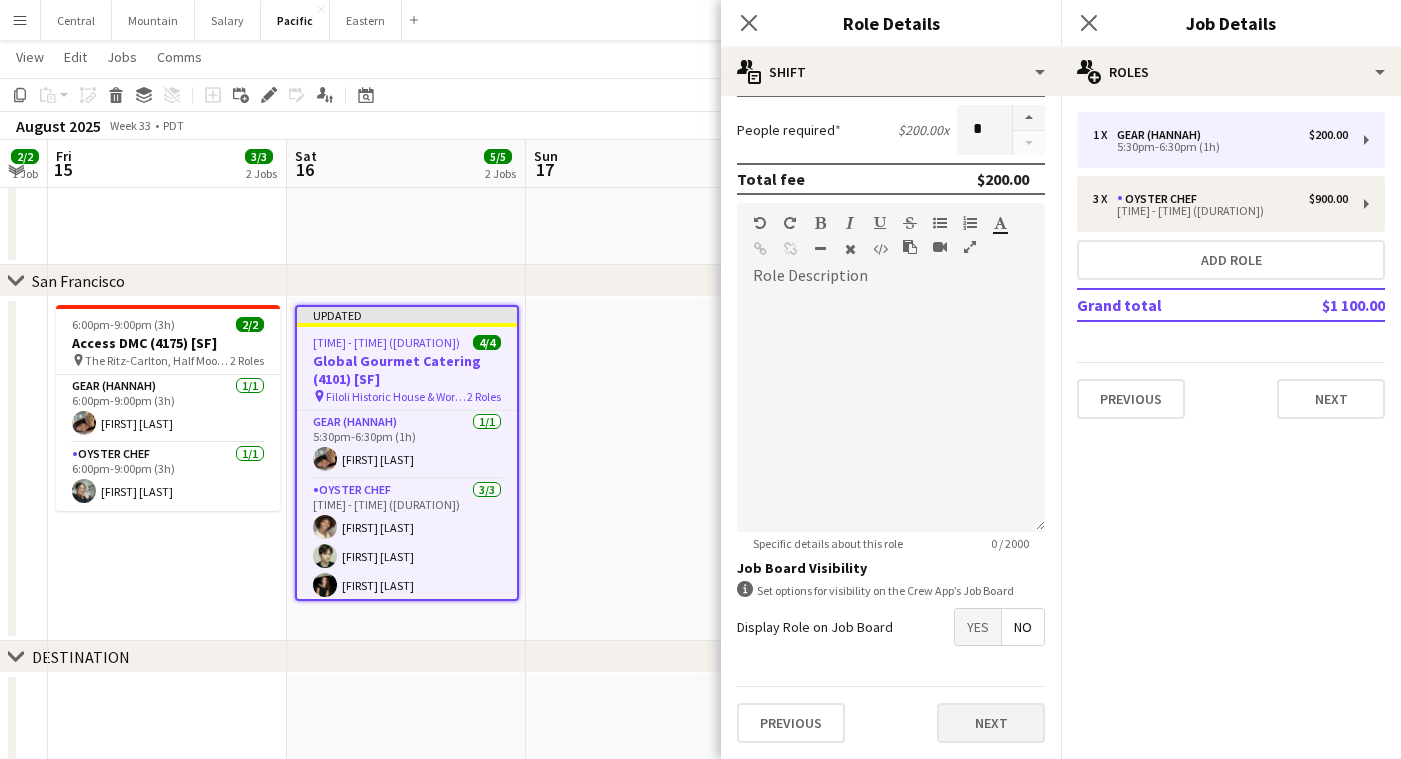 click on "Next" at bounding box center (991, 723) 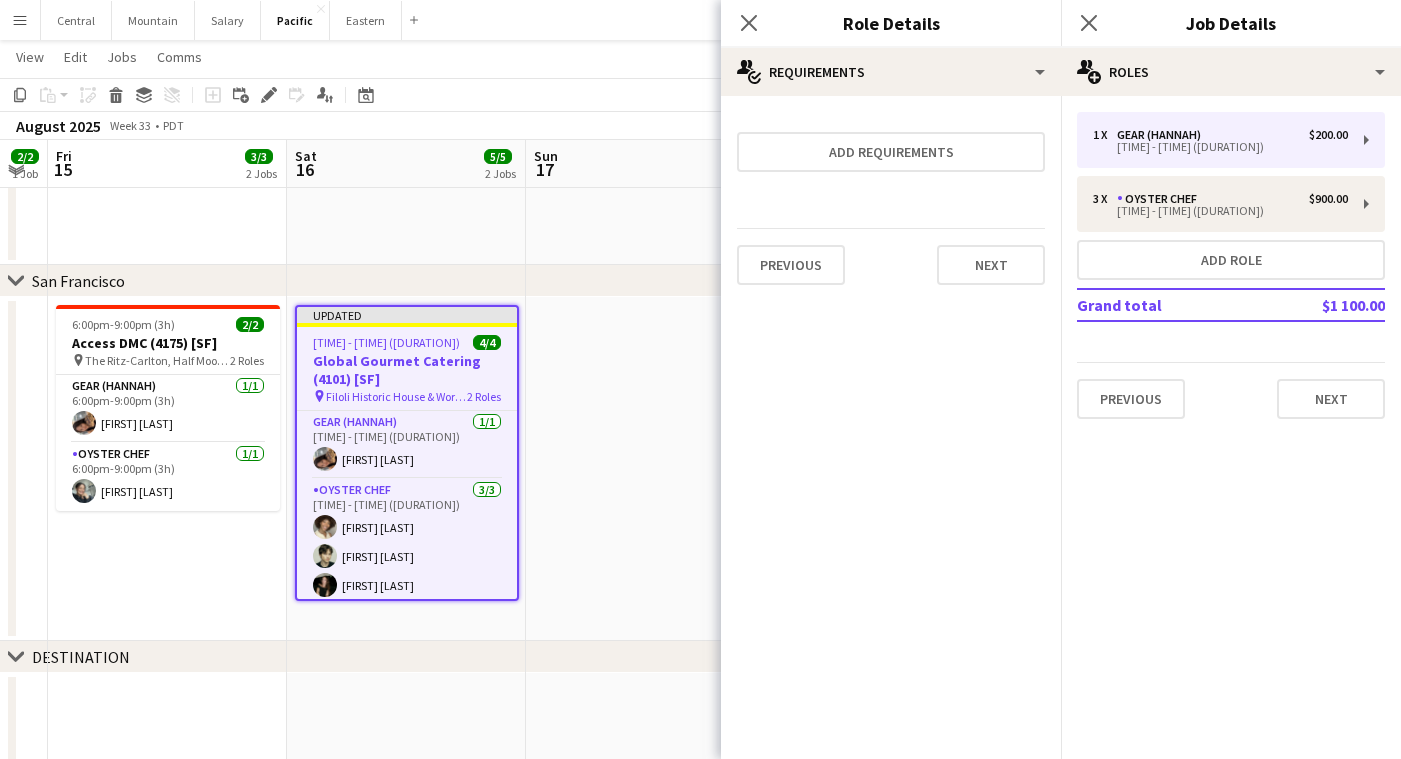 scroll, scrollTop: 0, scrollLeft: 0, axis: both 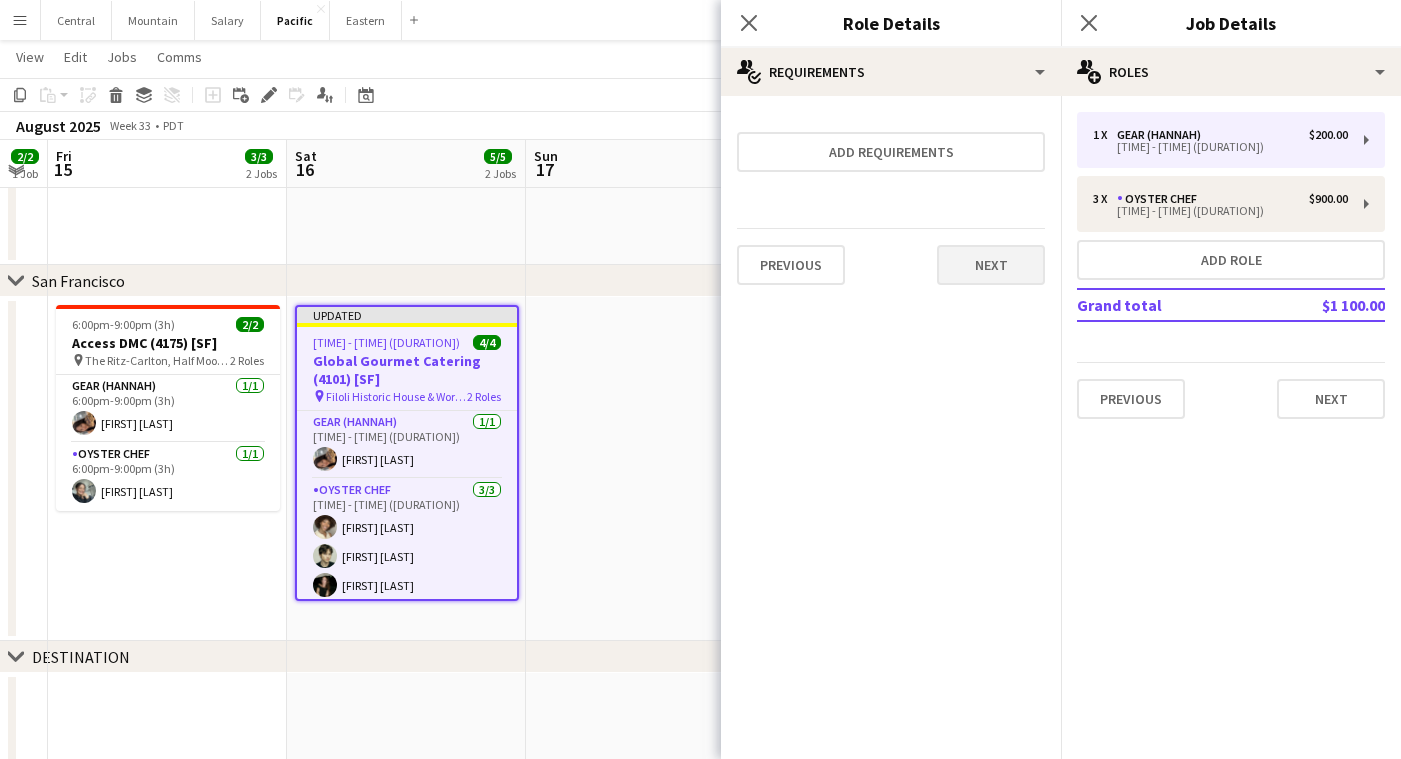 click on "Next" at bounding box center [991, 265] 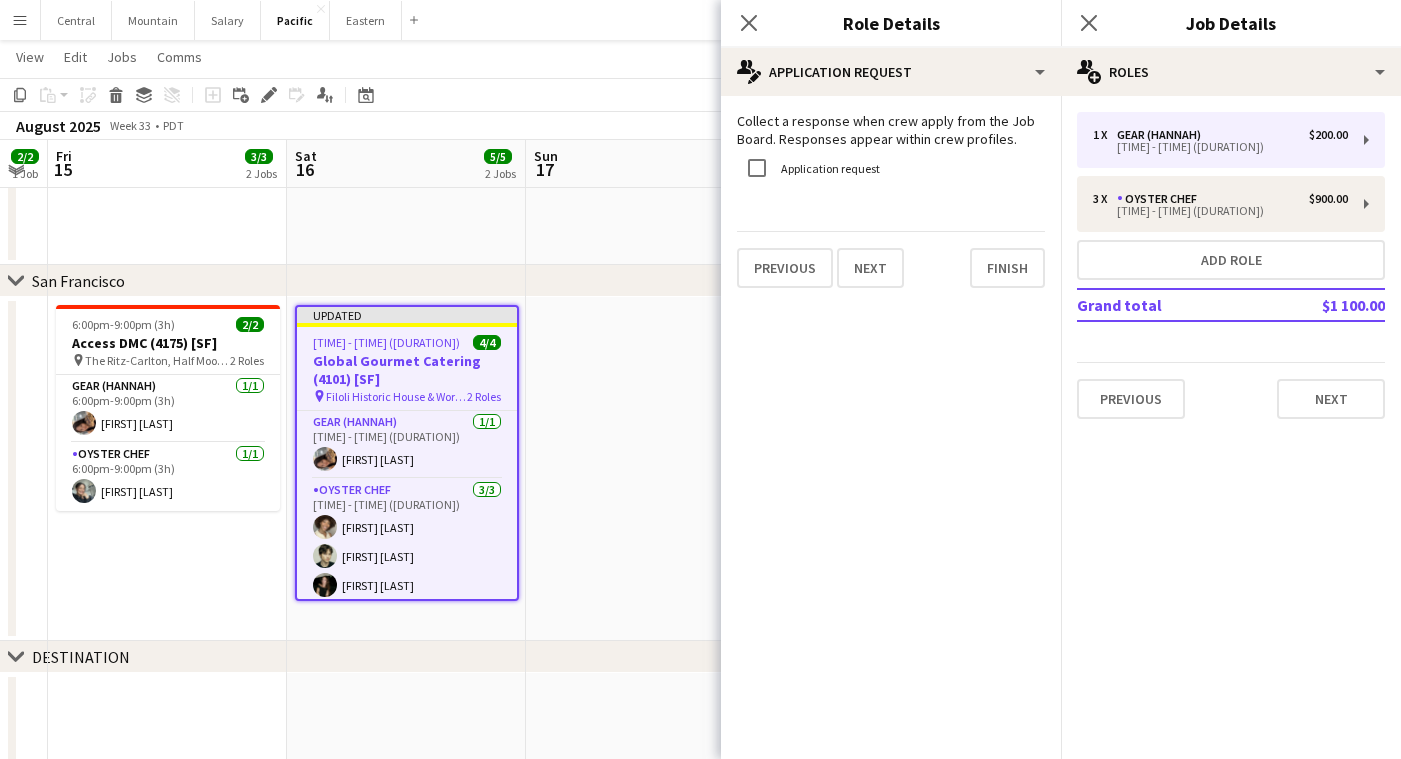 click on "Previous   Next   Finish" at bounding box center (891, 259) 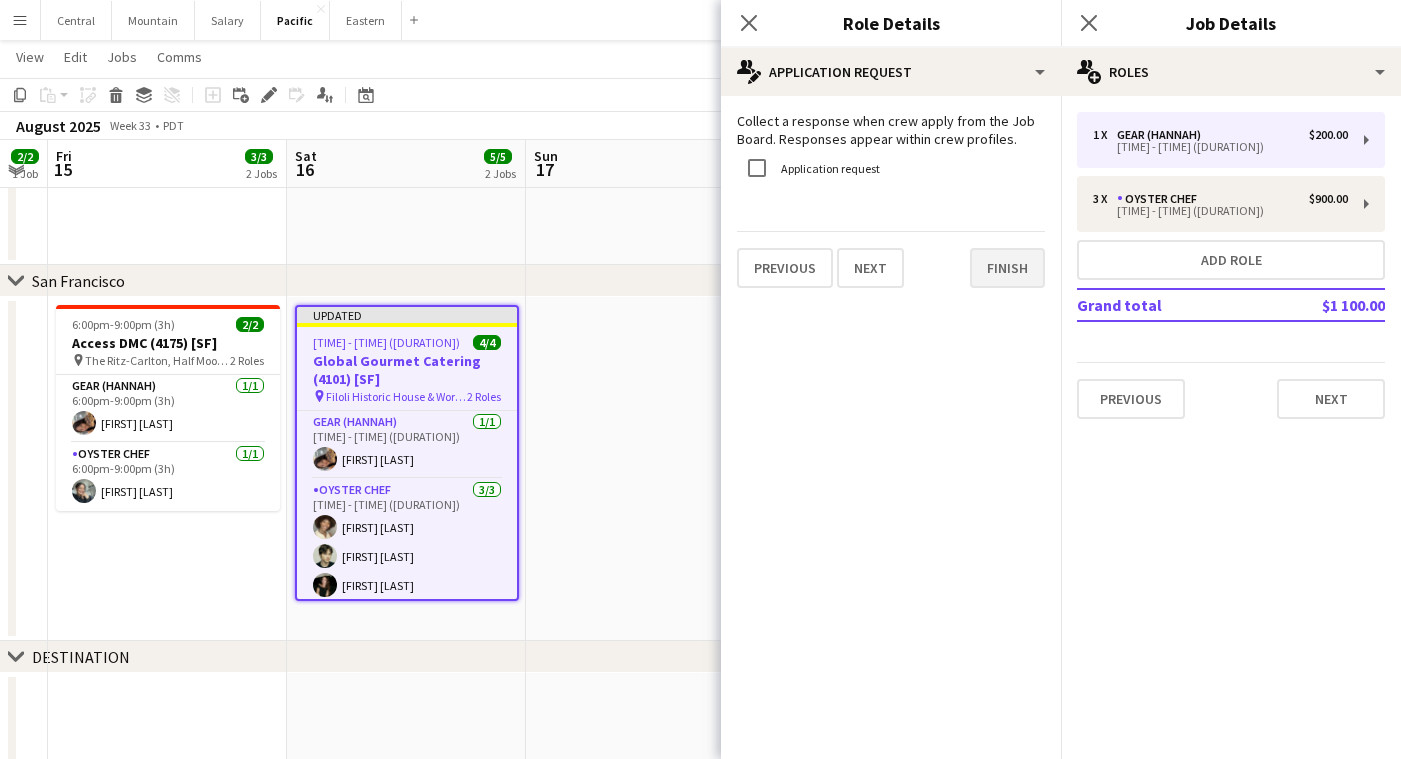 click on "Finish" at bounding box center [1007, 268] 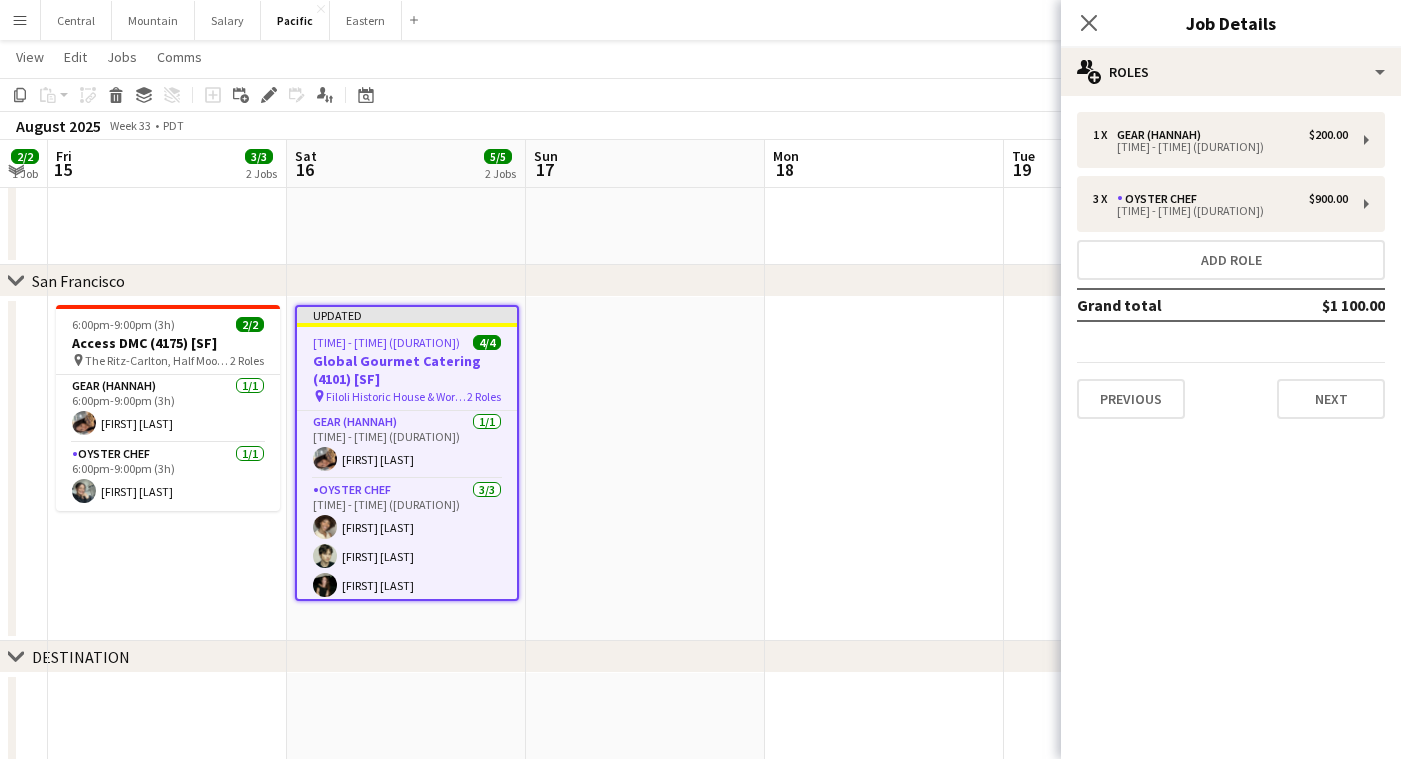 click on "[NUMBER] x   Gear ([FIRST])   $[NUMBER]   [TIME]-[TIME] ([DURATION])   [NUMBER] x   [ROLE]   $[NUMBER]   [TIME]-[TIME] ([DURATION])   Add role   Grand total   $[NUMBER]   Previous   Next" at bounding box center (1231, 265) 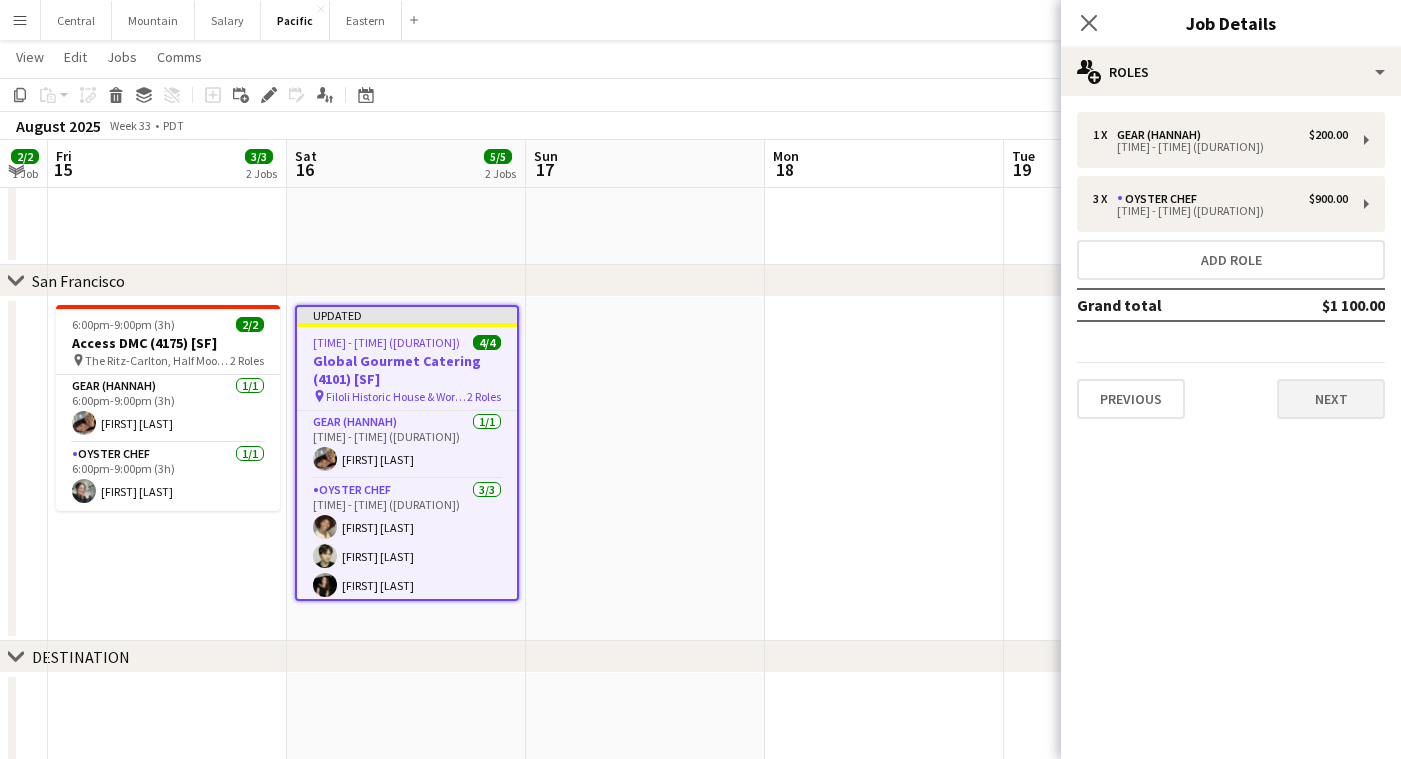 click on "Next" at bounding box center [1331, 399] 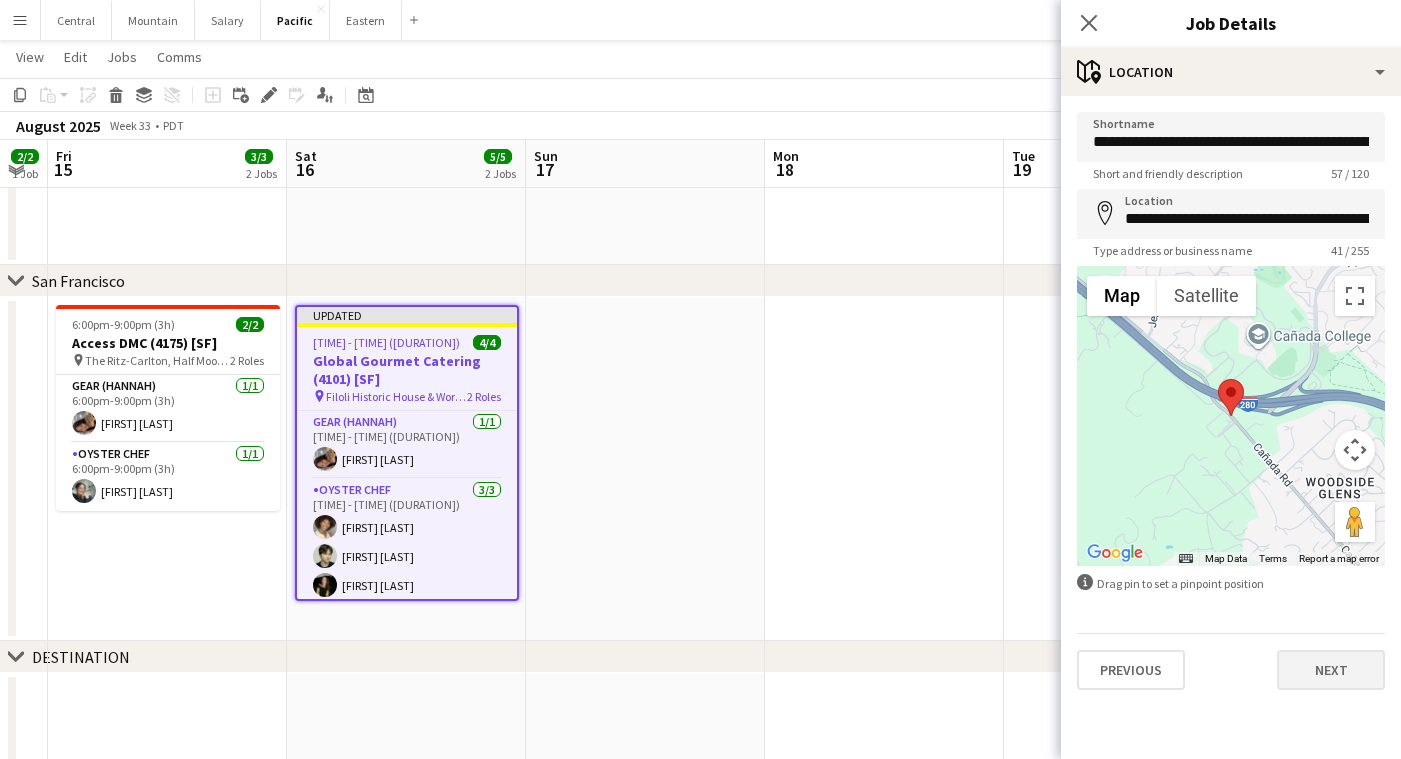 click on "Next" at bounding box center [1331, 670] 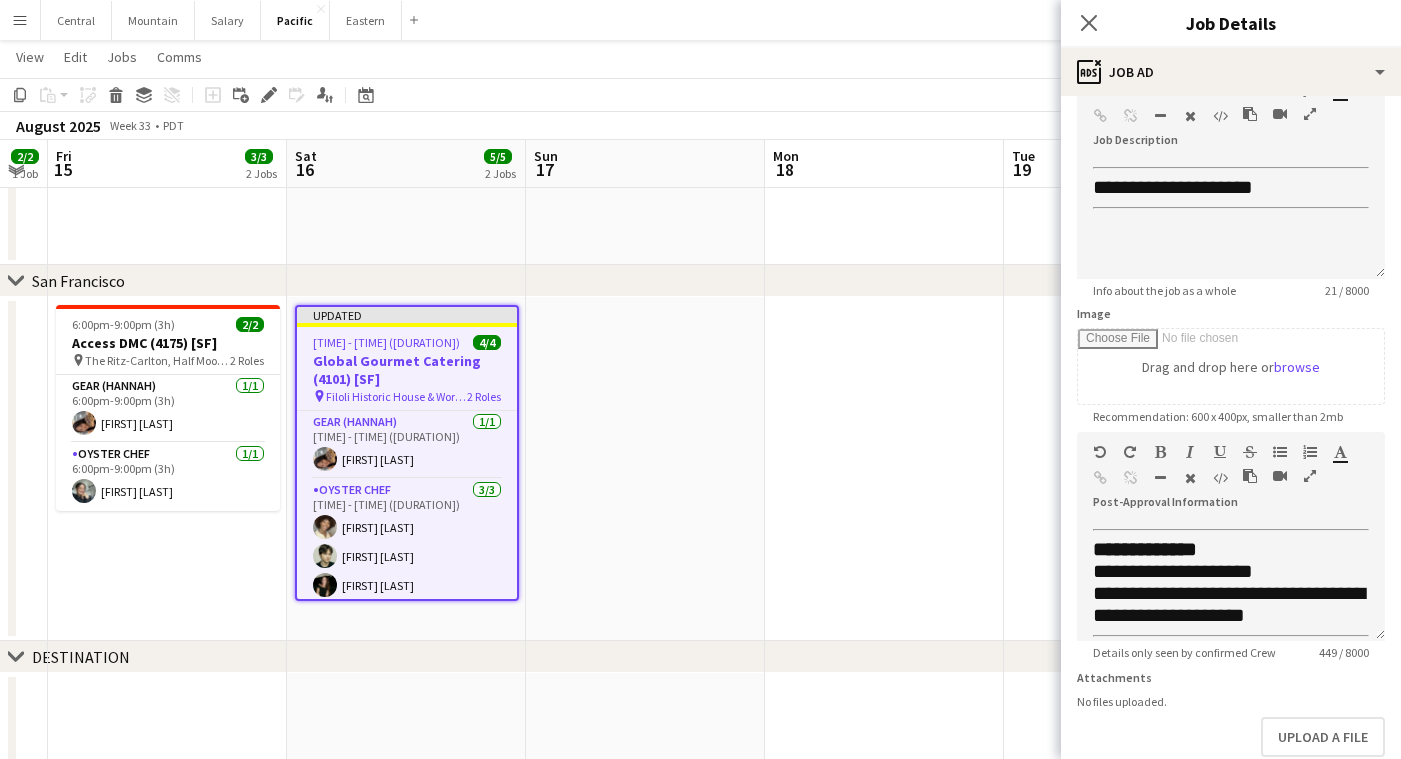 scroll, scrollTop: 121, scrollLeft: 0, axis: vertical 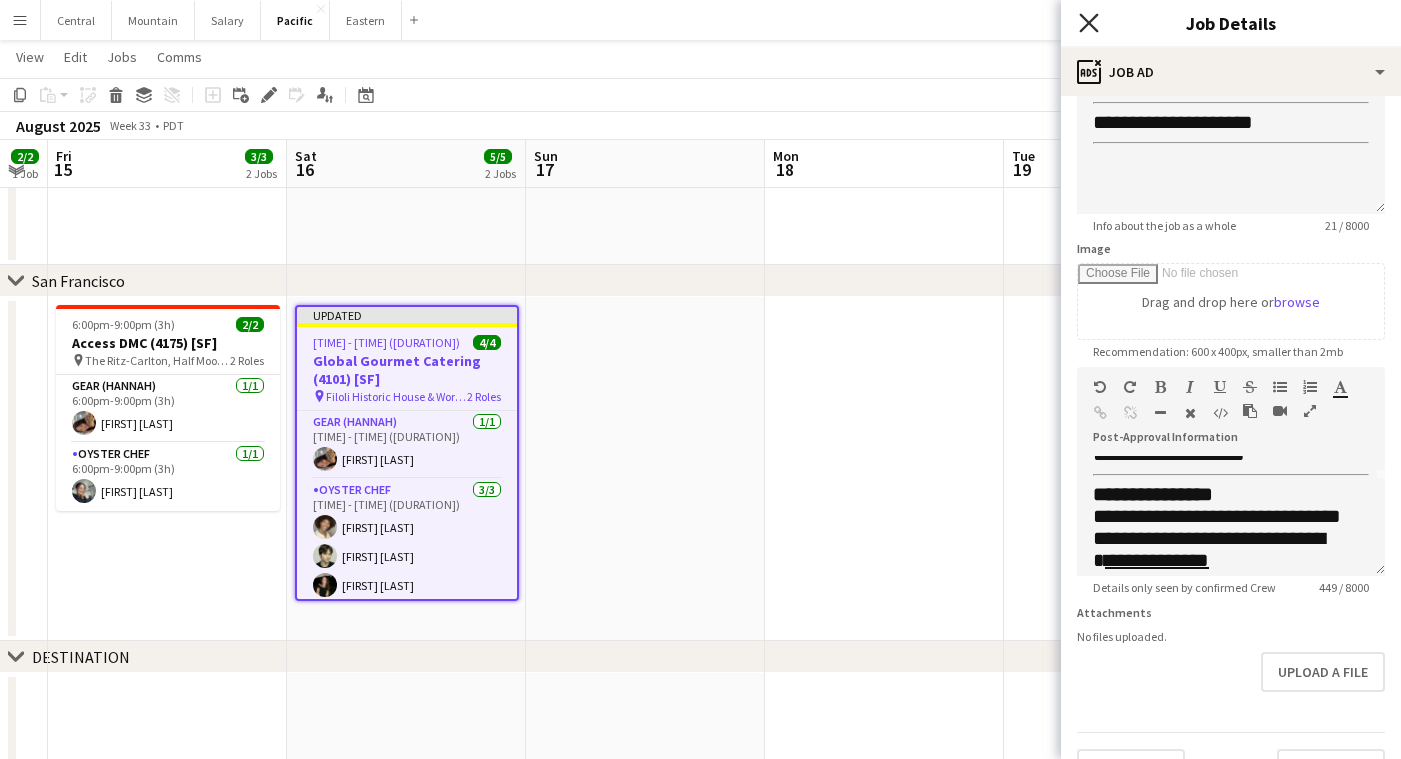 click 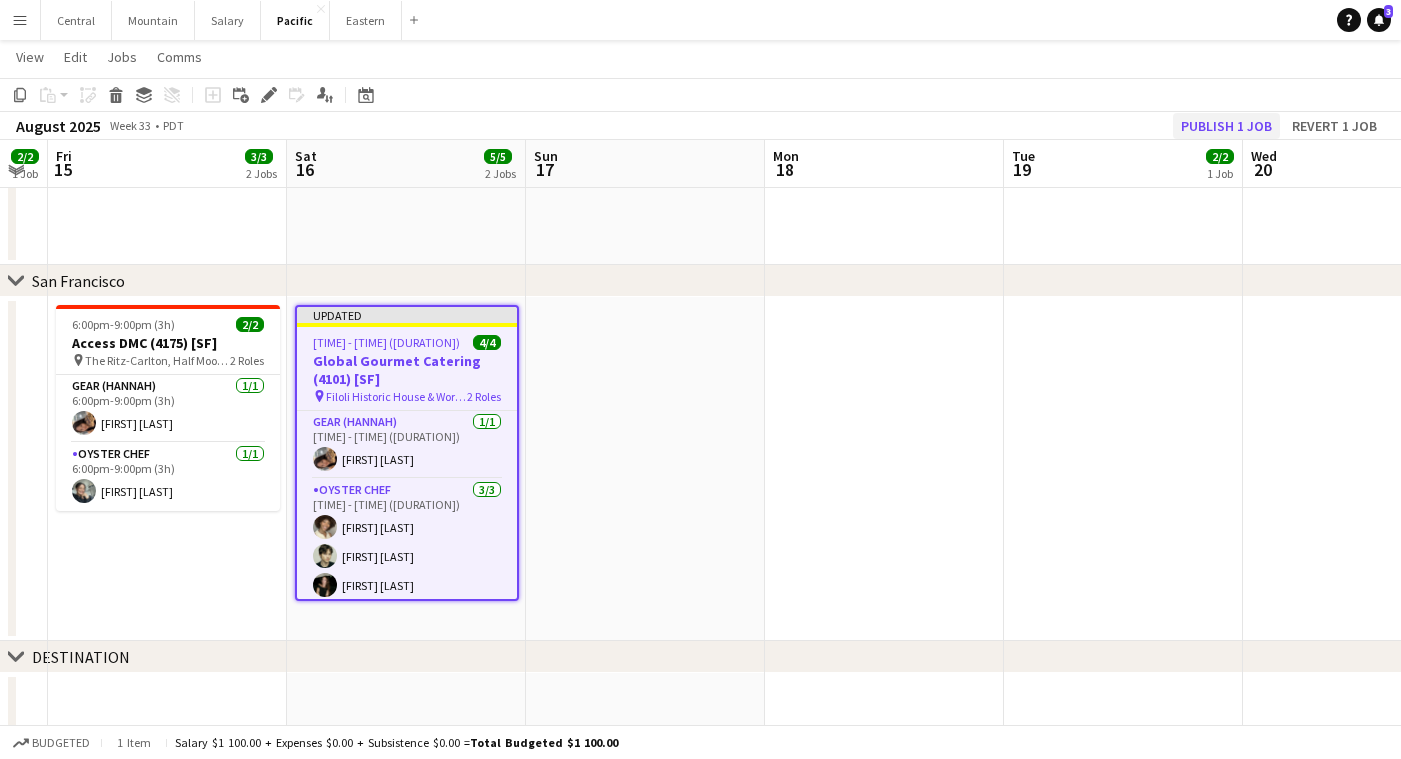 click on "Publish 1 job" 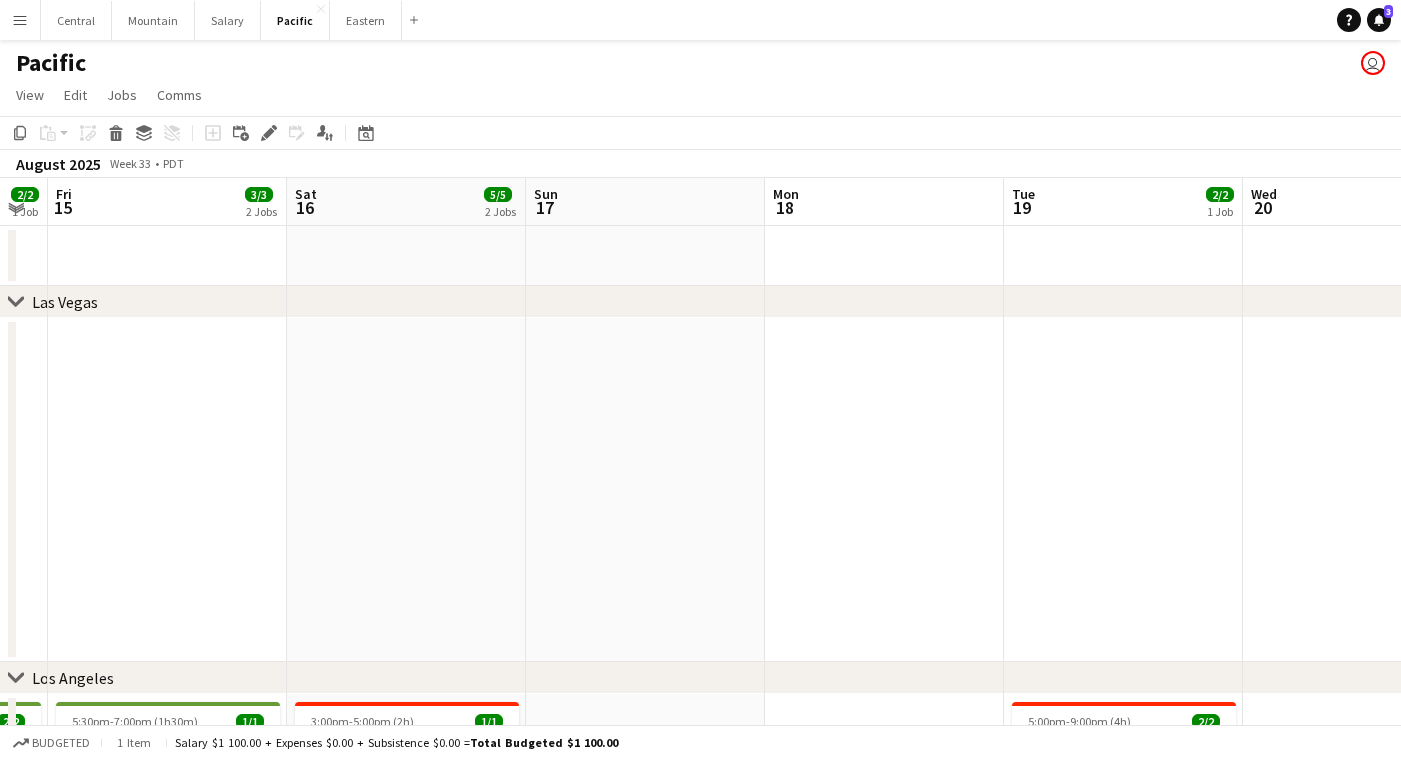 scroll, scrollTop: 0, scrollLeft: 0, axis: both 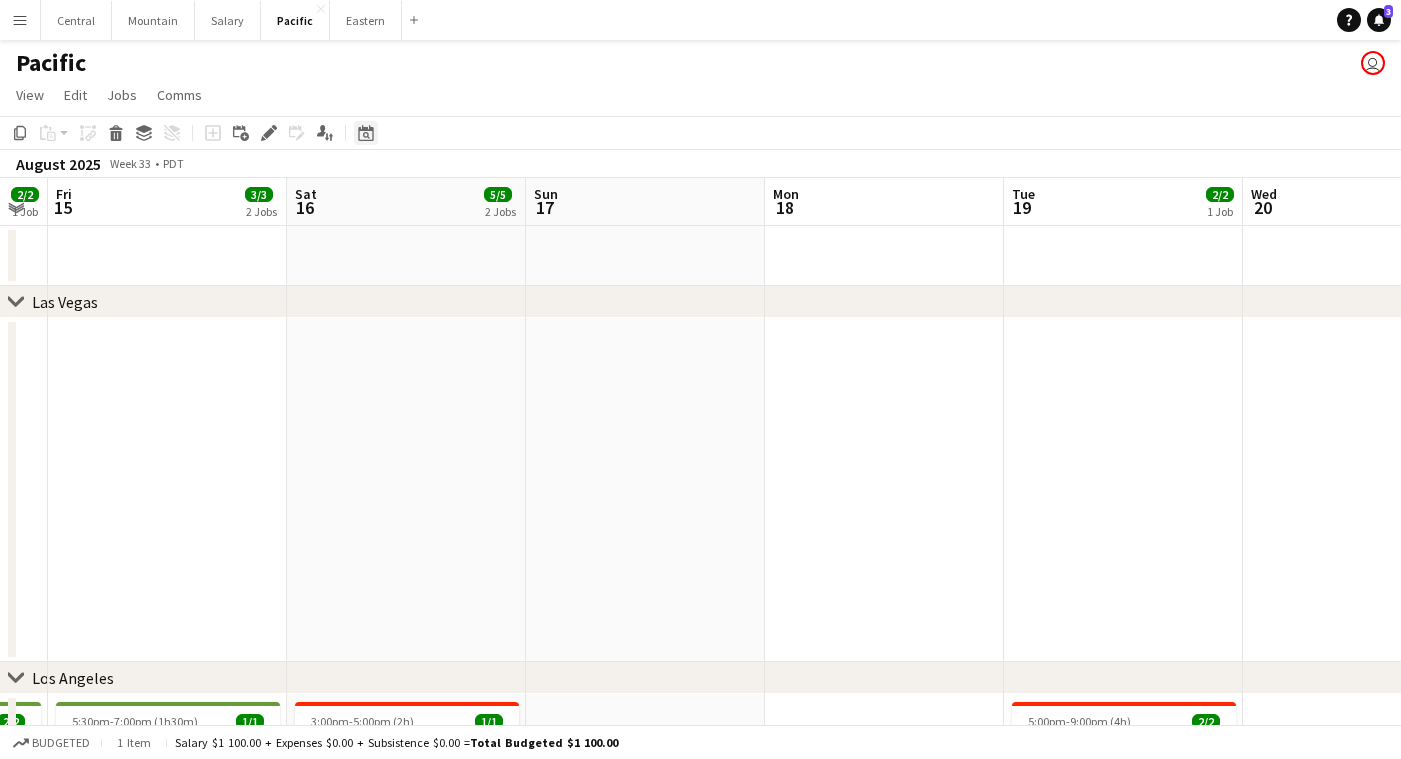 click on "Date picker" 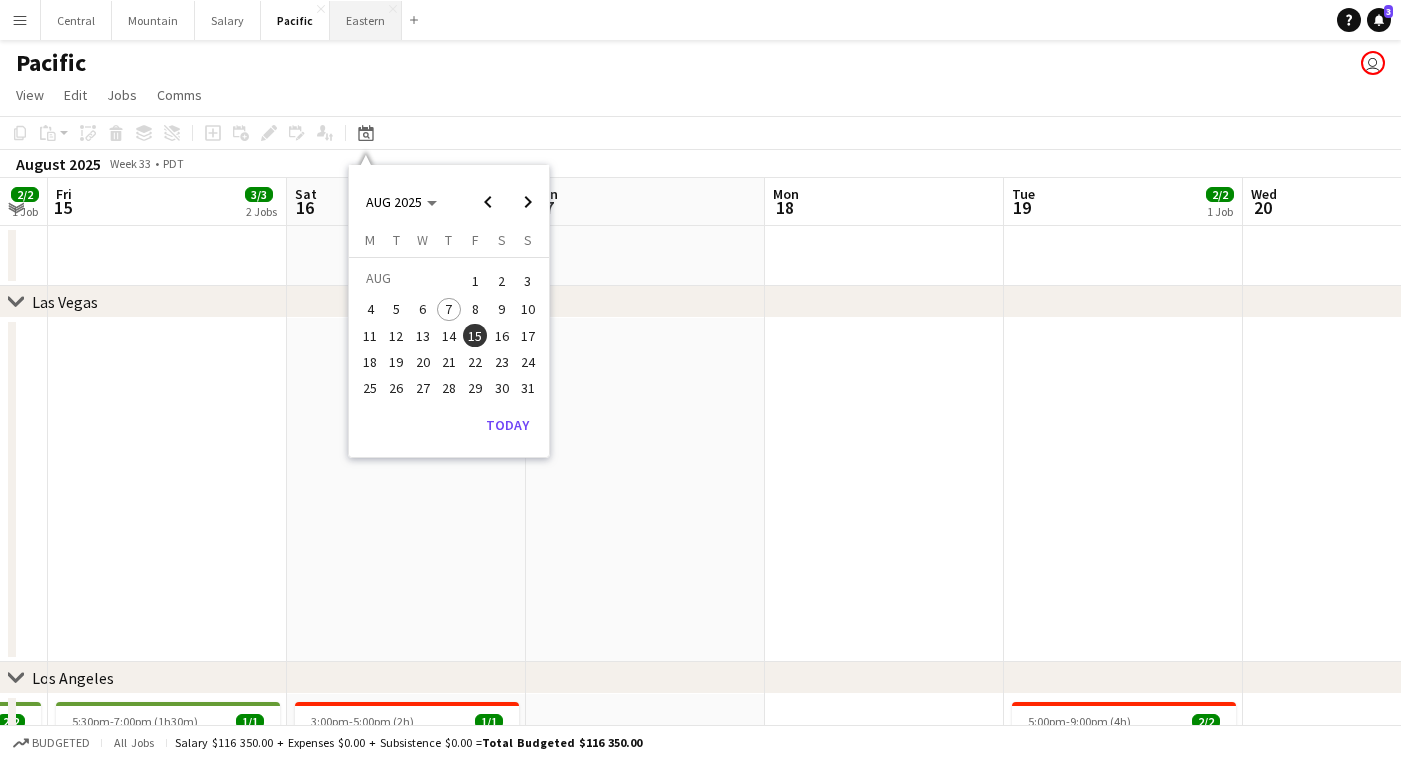 click on "Eastern
Close" at bounding box center (366, 20) 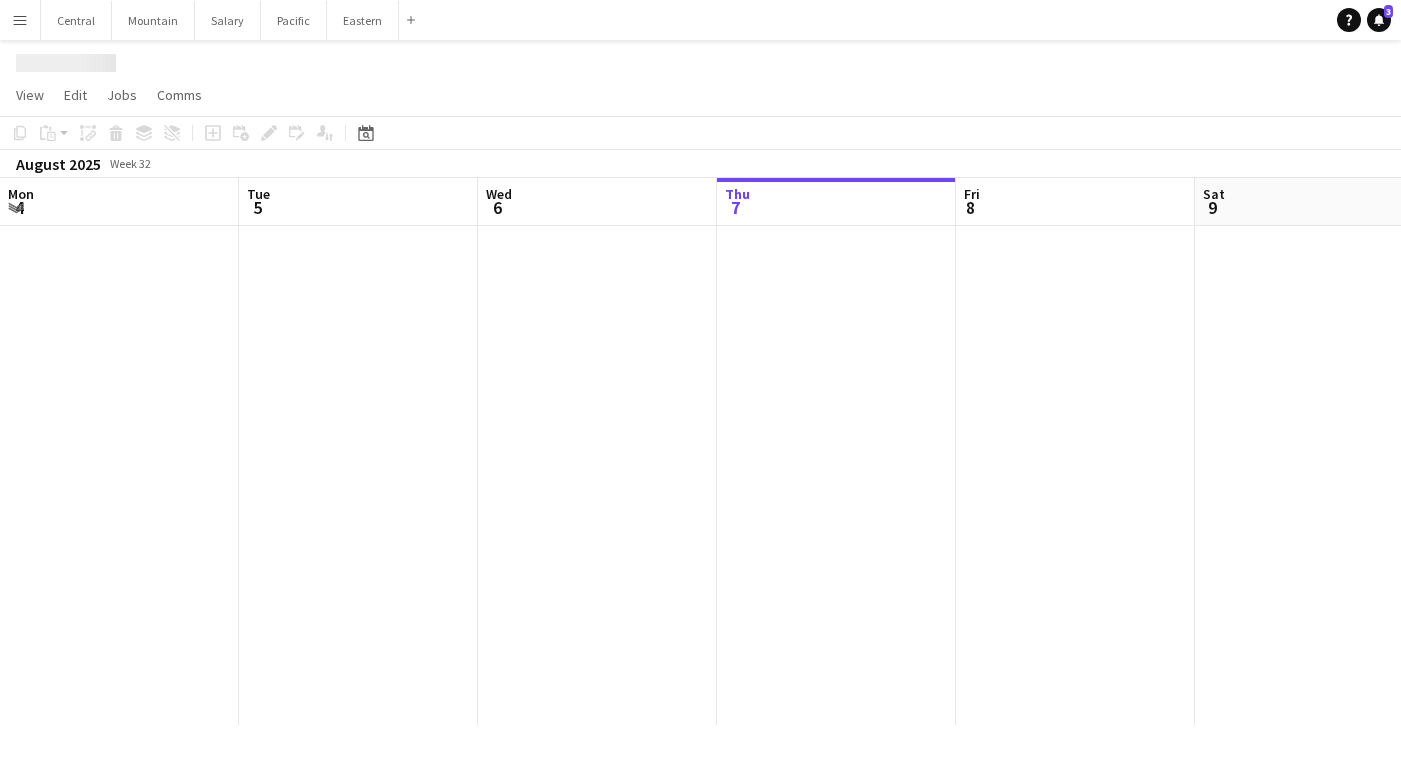 scroll, scrollTop: 0, scrollLeft: 478, axis: horizontal 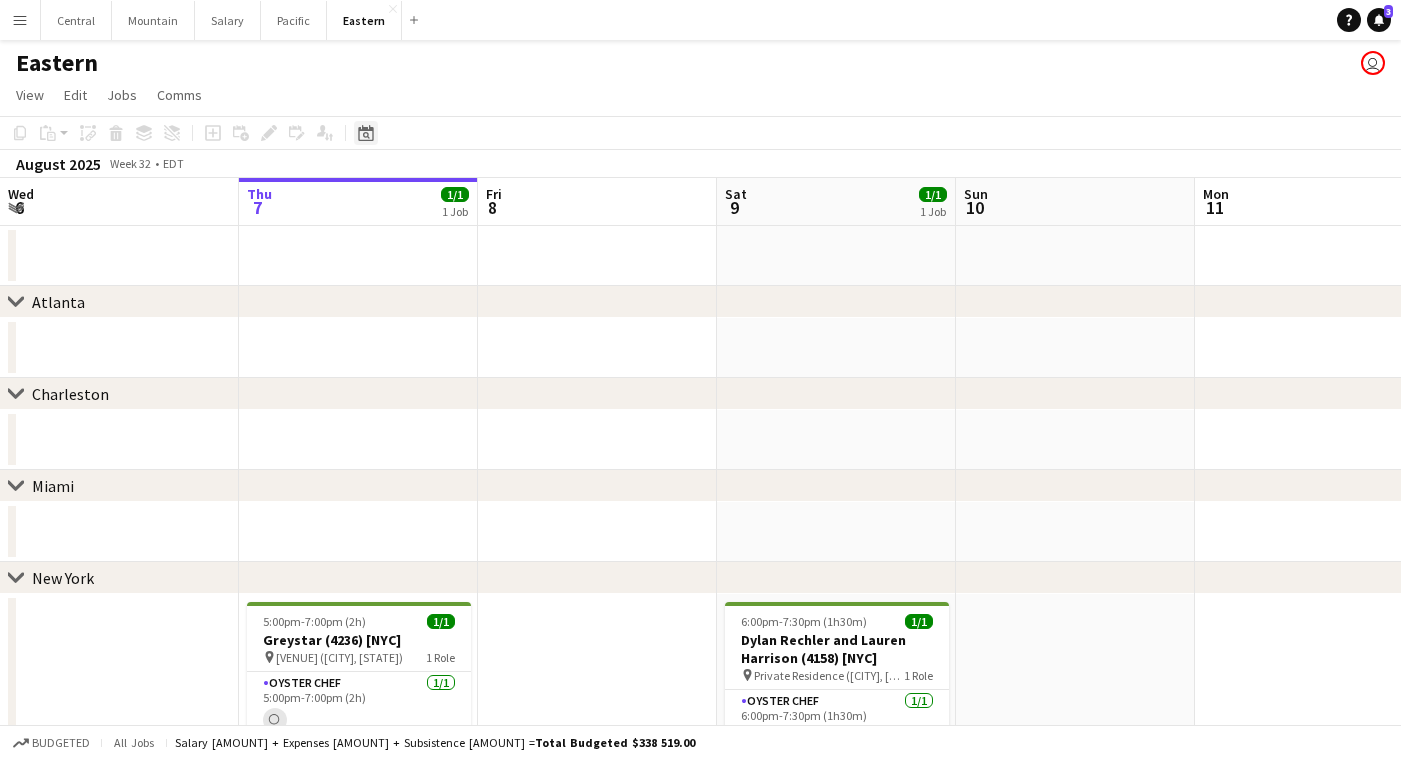 click 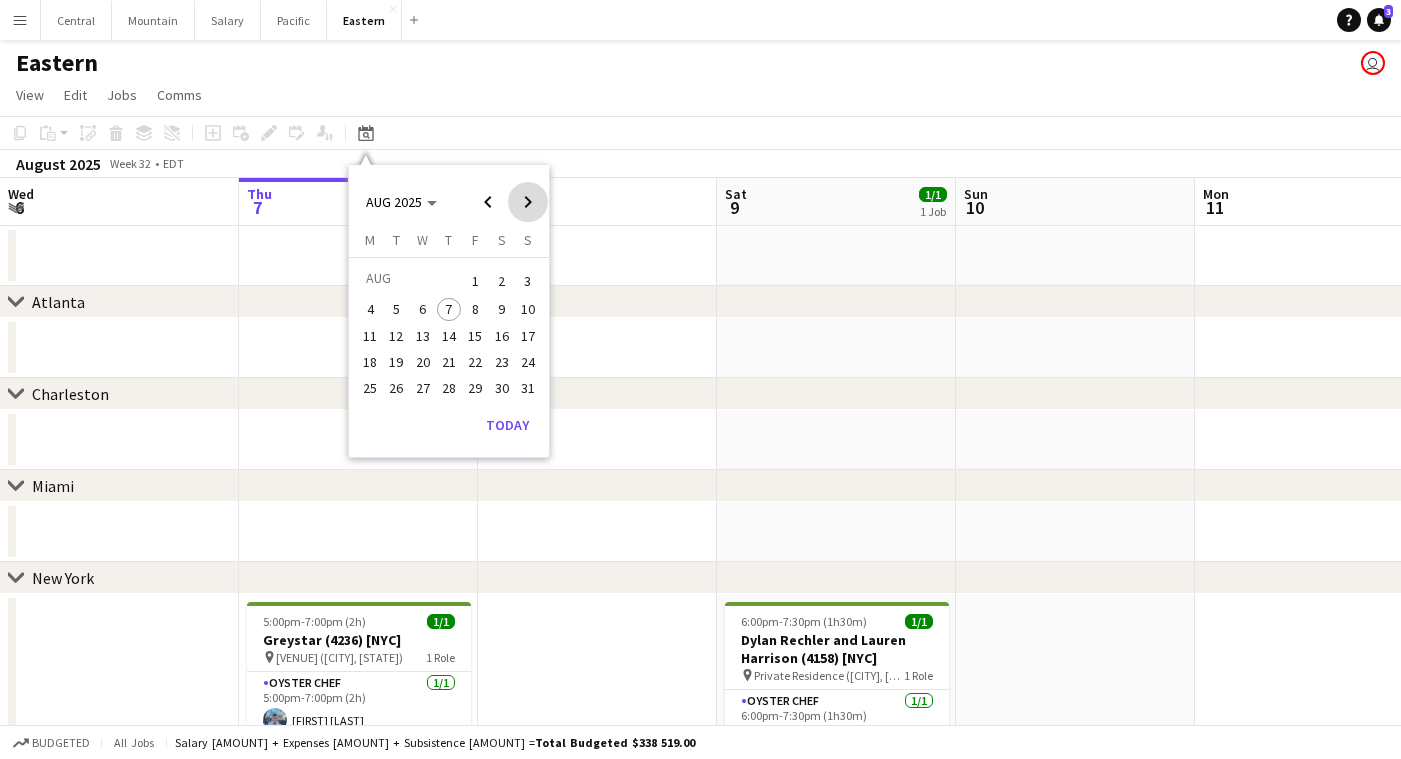 click at bounding box center [528, 202] 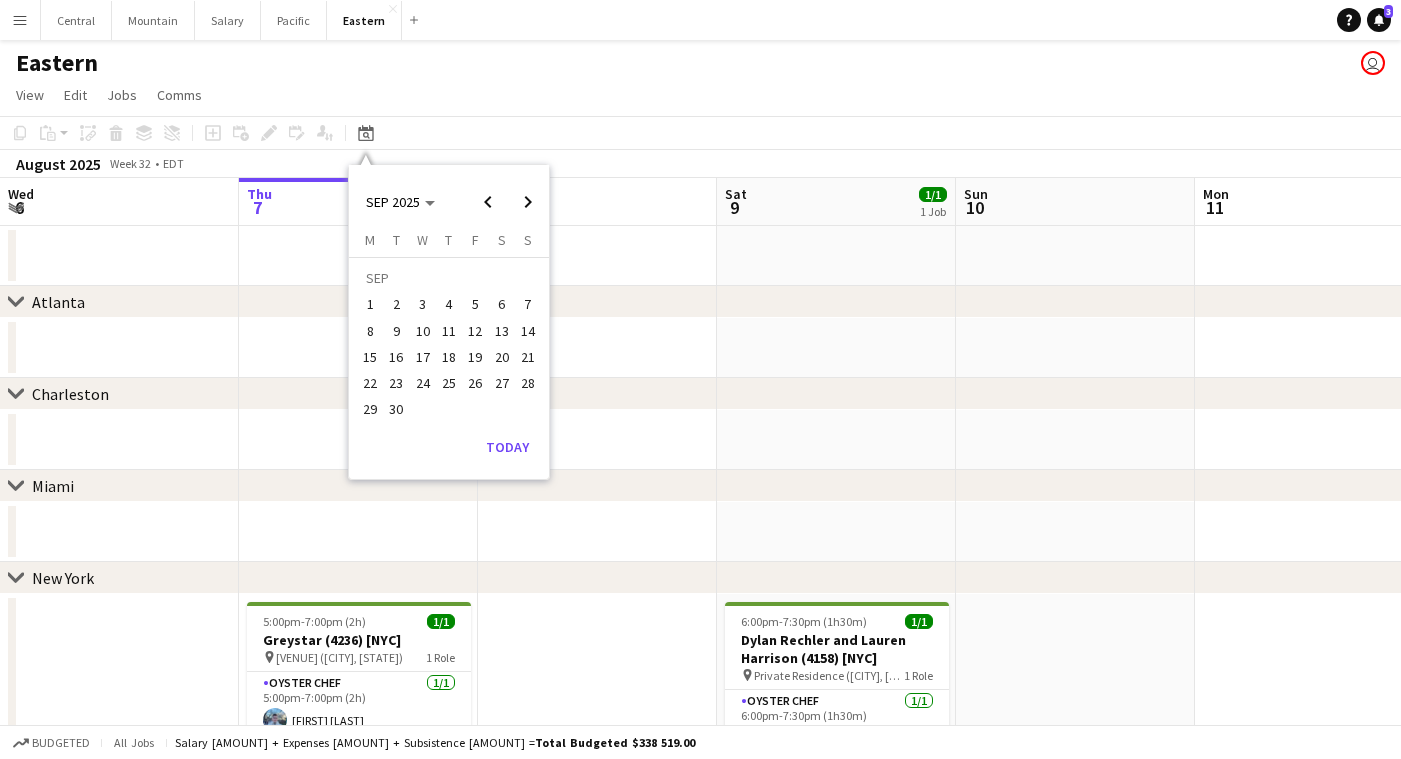 click on "9" at bounding box center (397, 331) 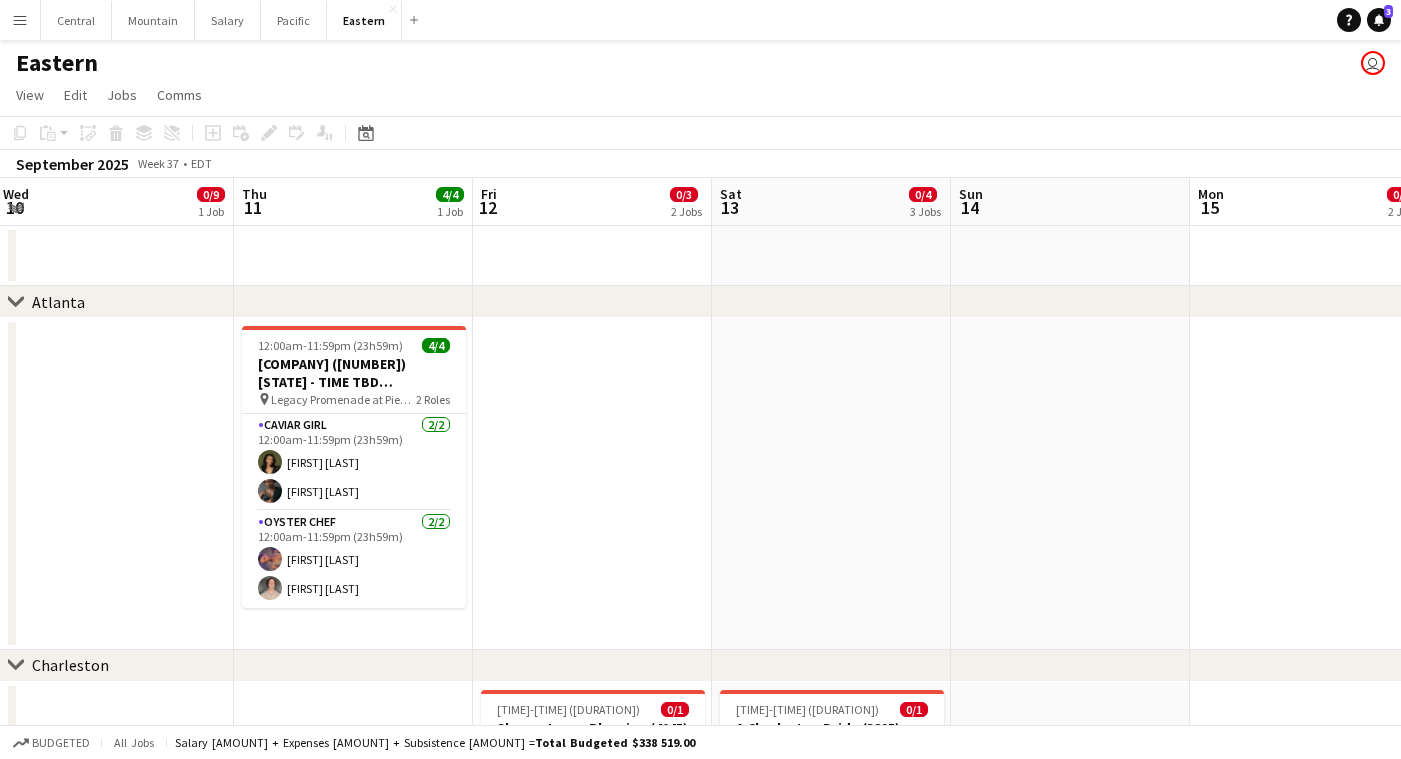 scroll, scrollTop: 0, scrollLeft: 765, axis: horizontal 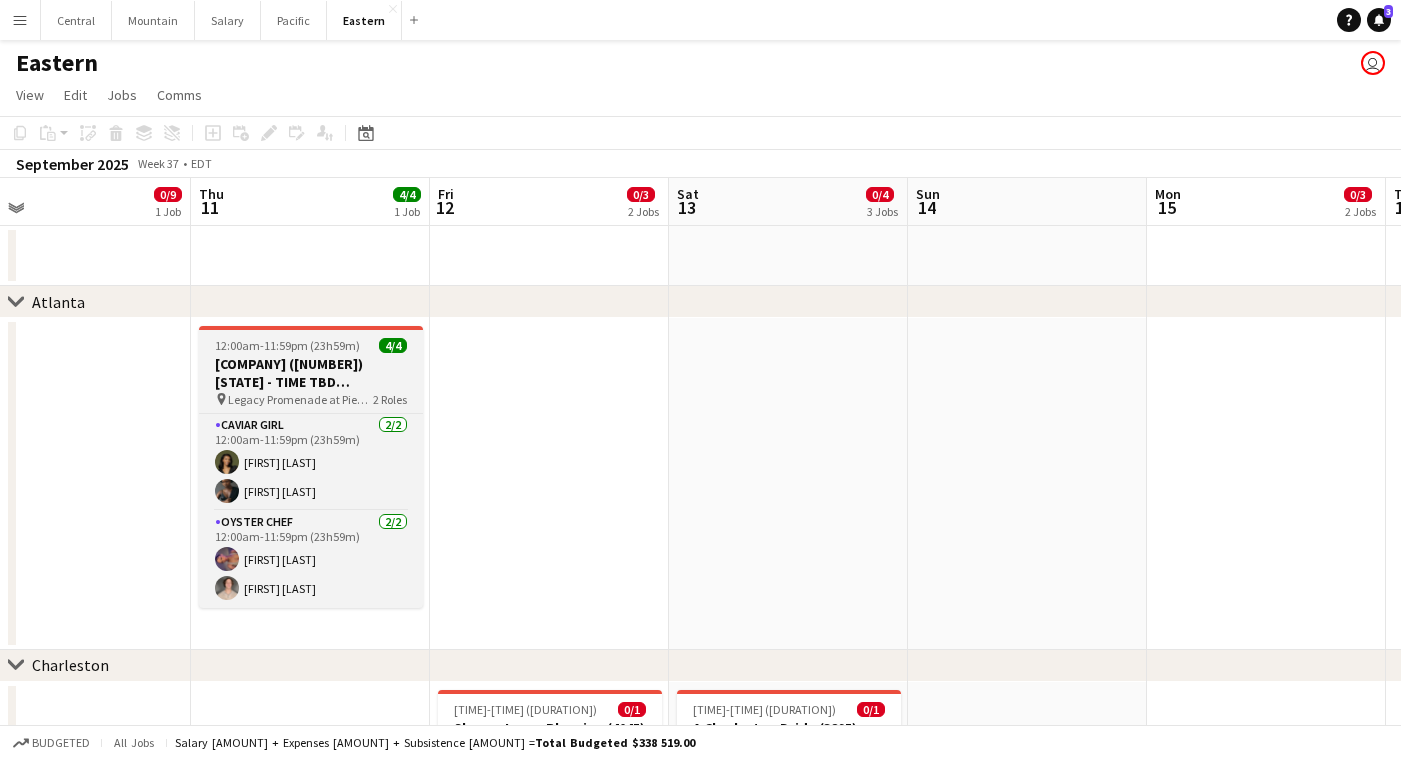 click on "[COMPANY] ([NUMBER]) [STATE] - TIME TBD ([DURATION])" at bounding box center [311, 373] 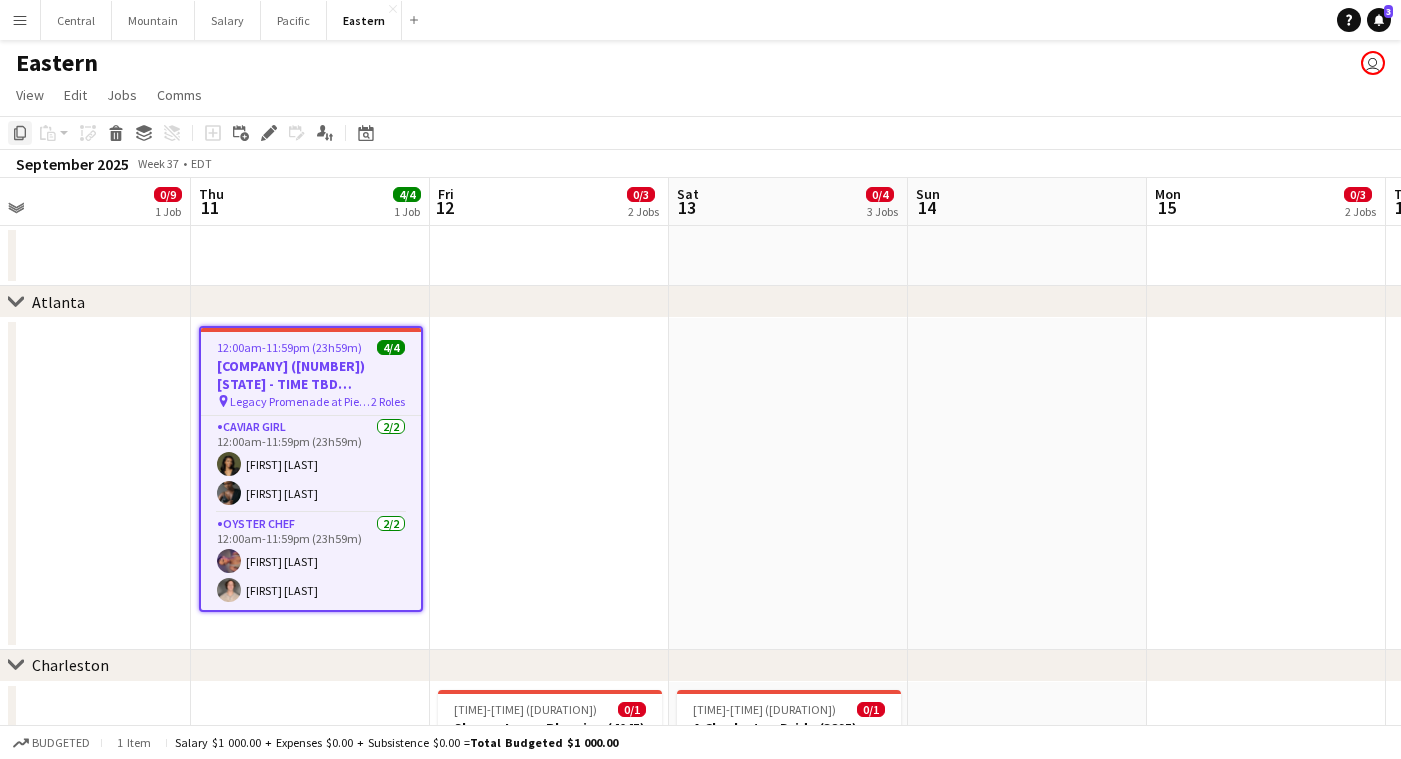 click on "Copy" at bounding box center (20, 133) 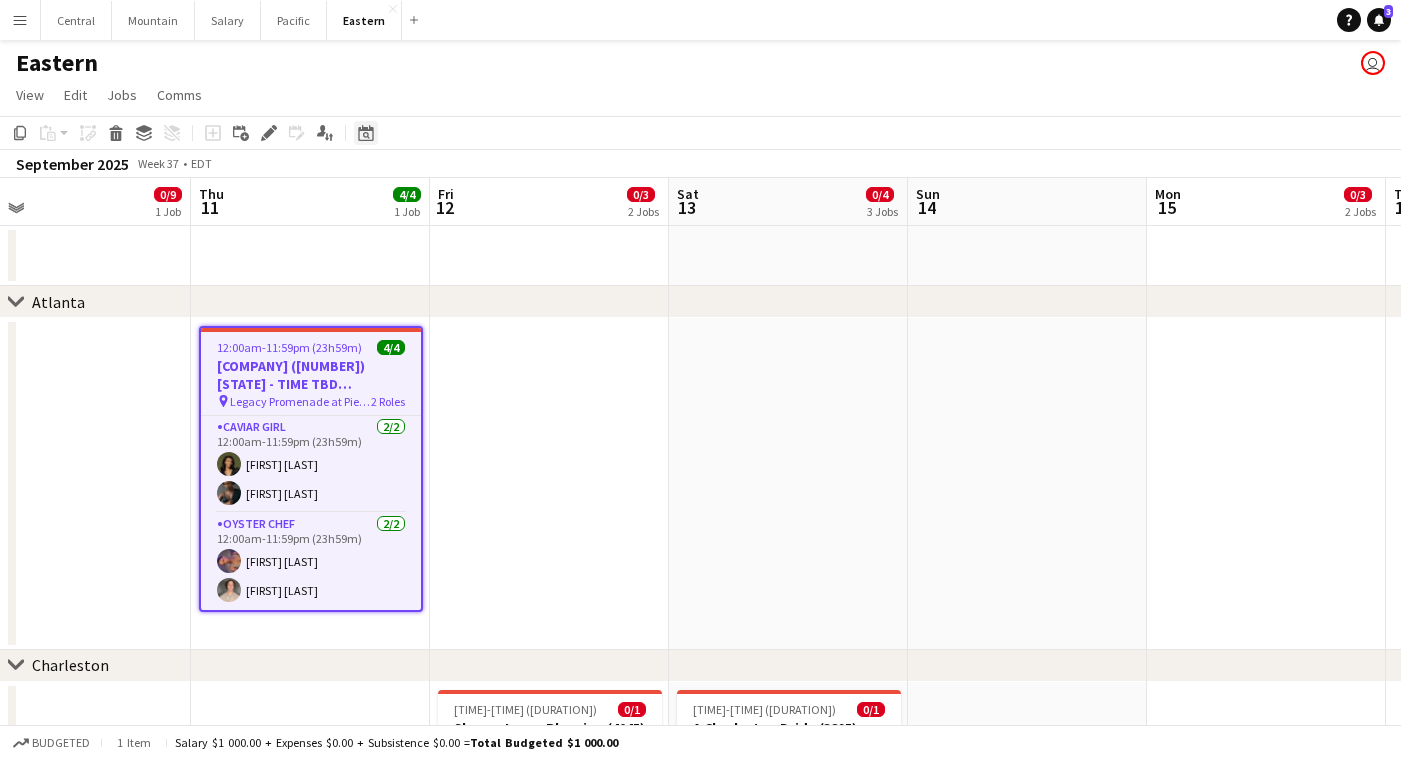 click on "Date picker" at bounding box center (366, 133) 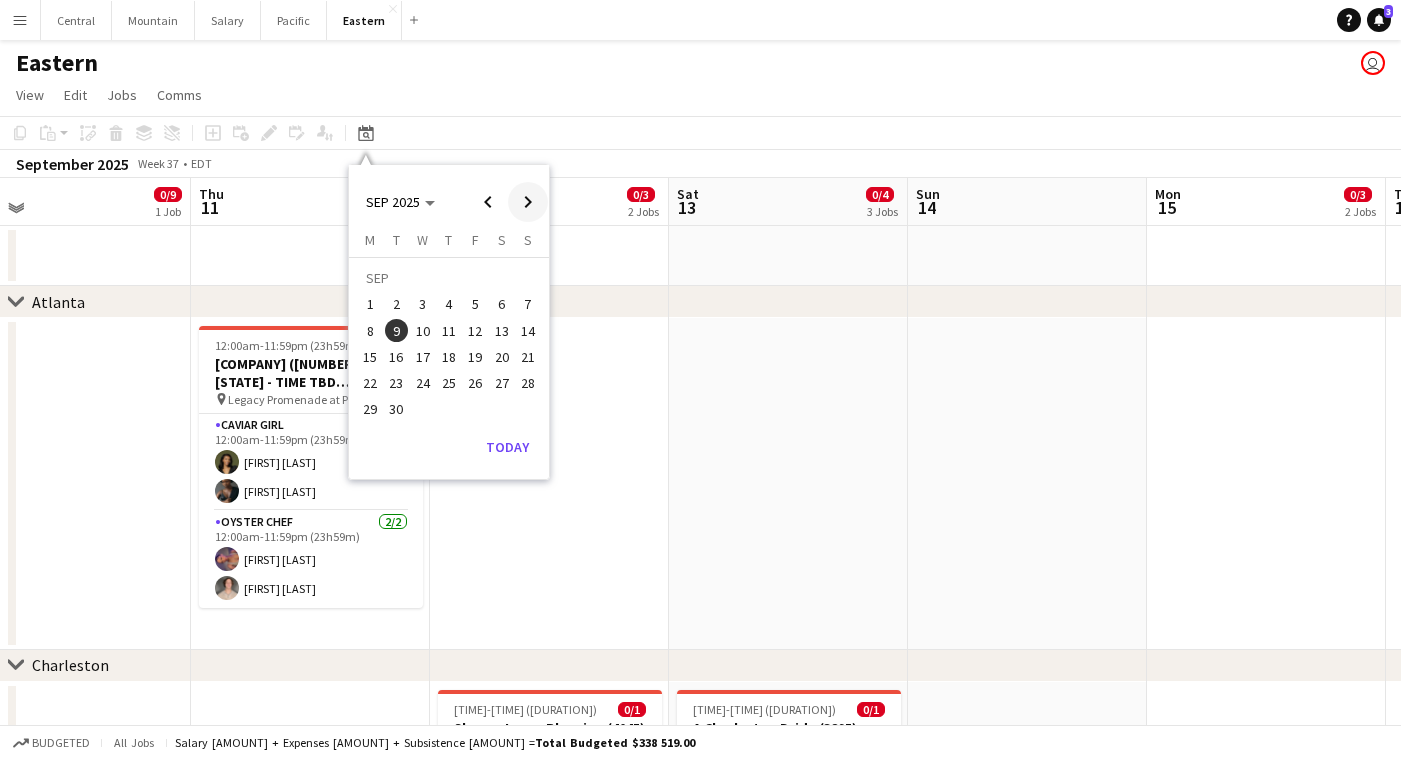 click at bounding box center [528, 202] 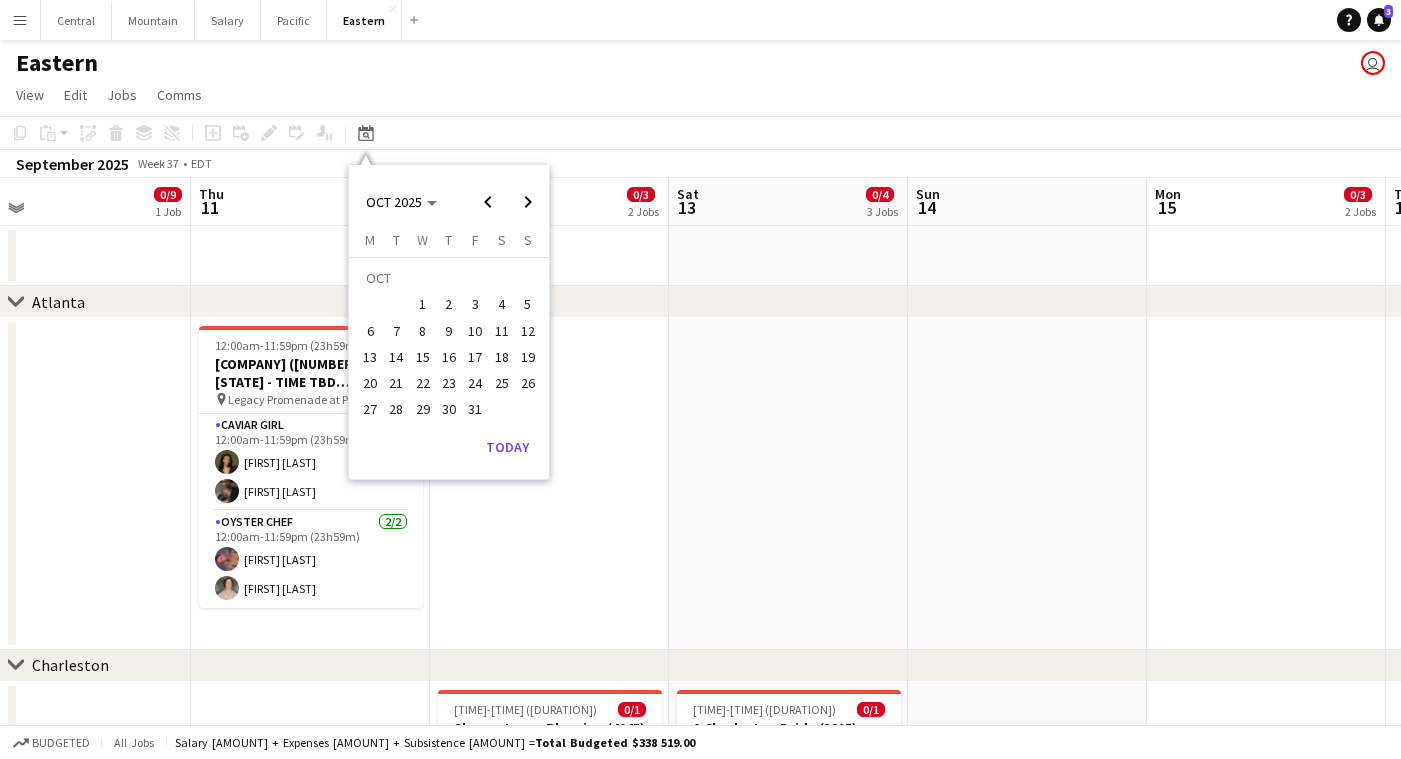 click on "2" at bounding box center [449, 305] 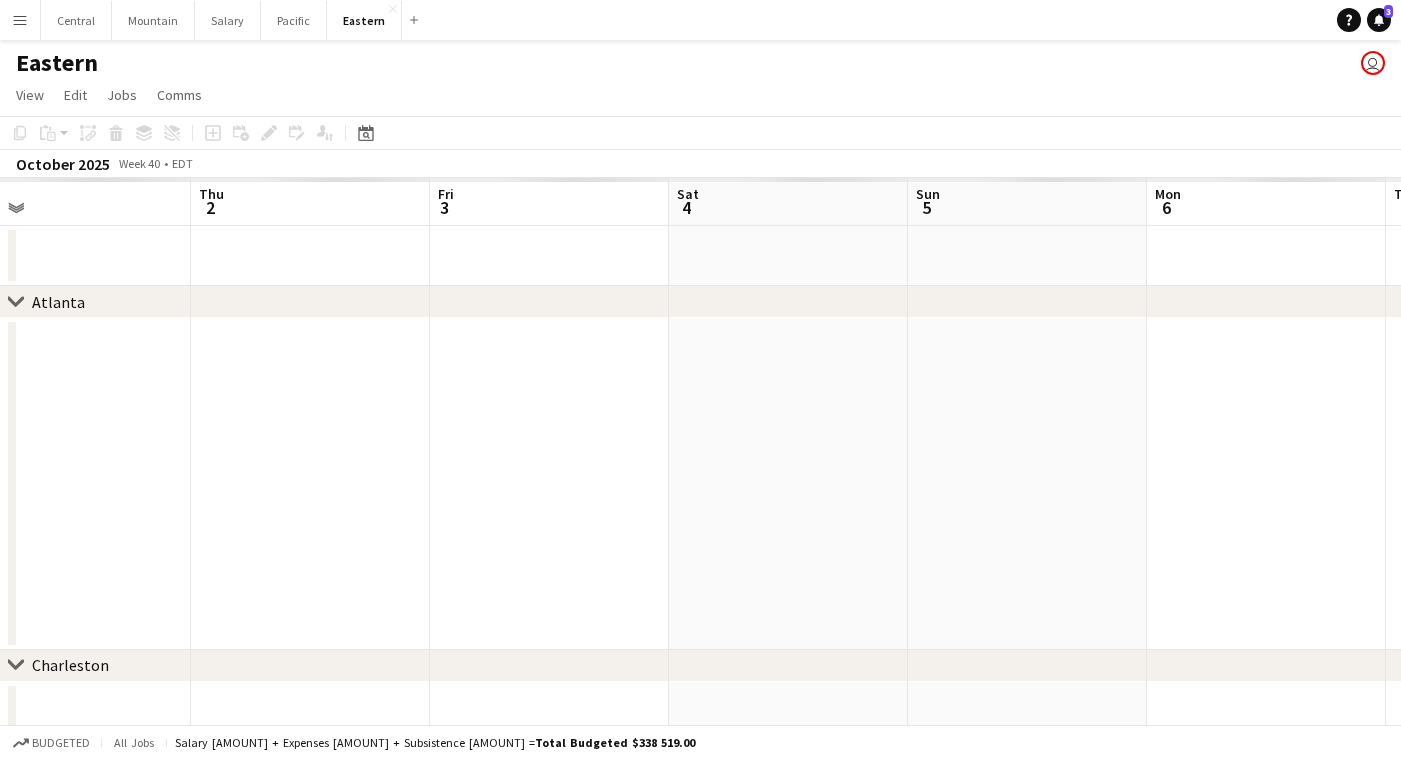 scroll, scrollTop: 0, scrollLeft: 687, axis: horizontal 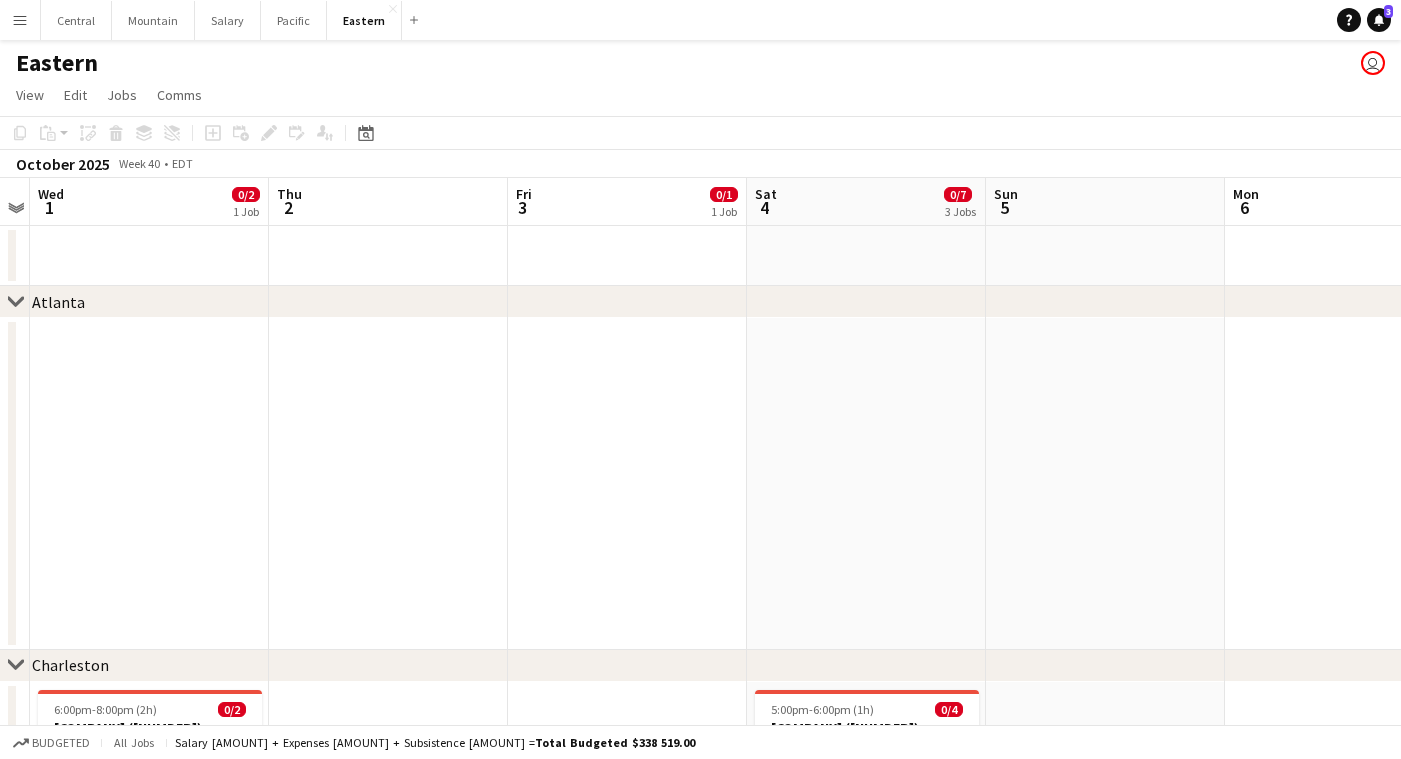 click at bounding box center (388, 484) 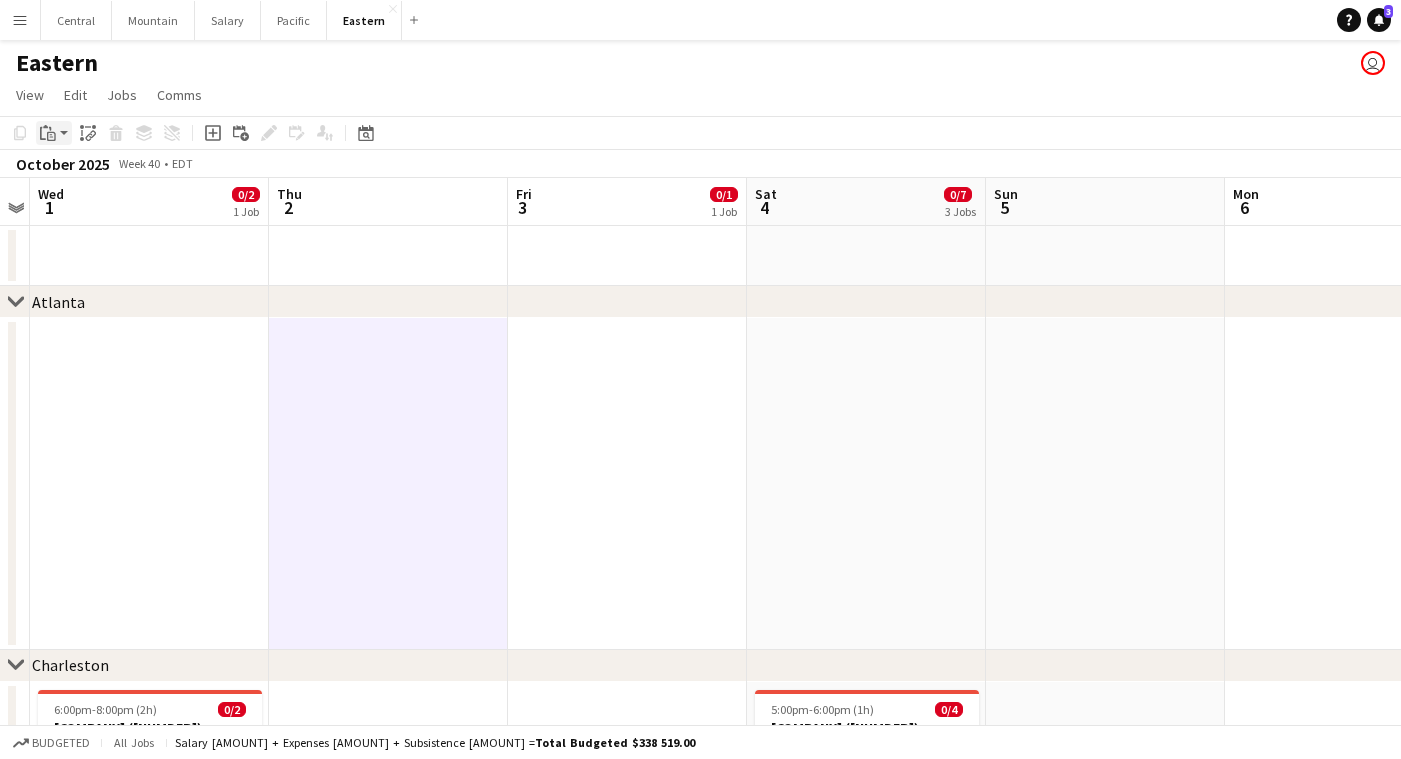 click on "Paste" at bounding box center (48, 133) 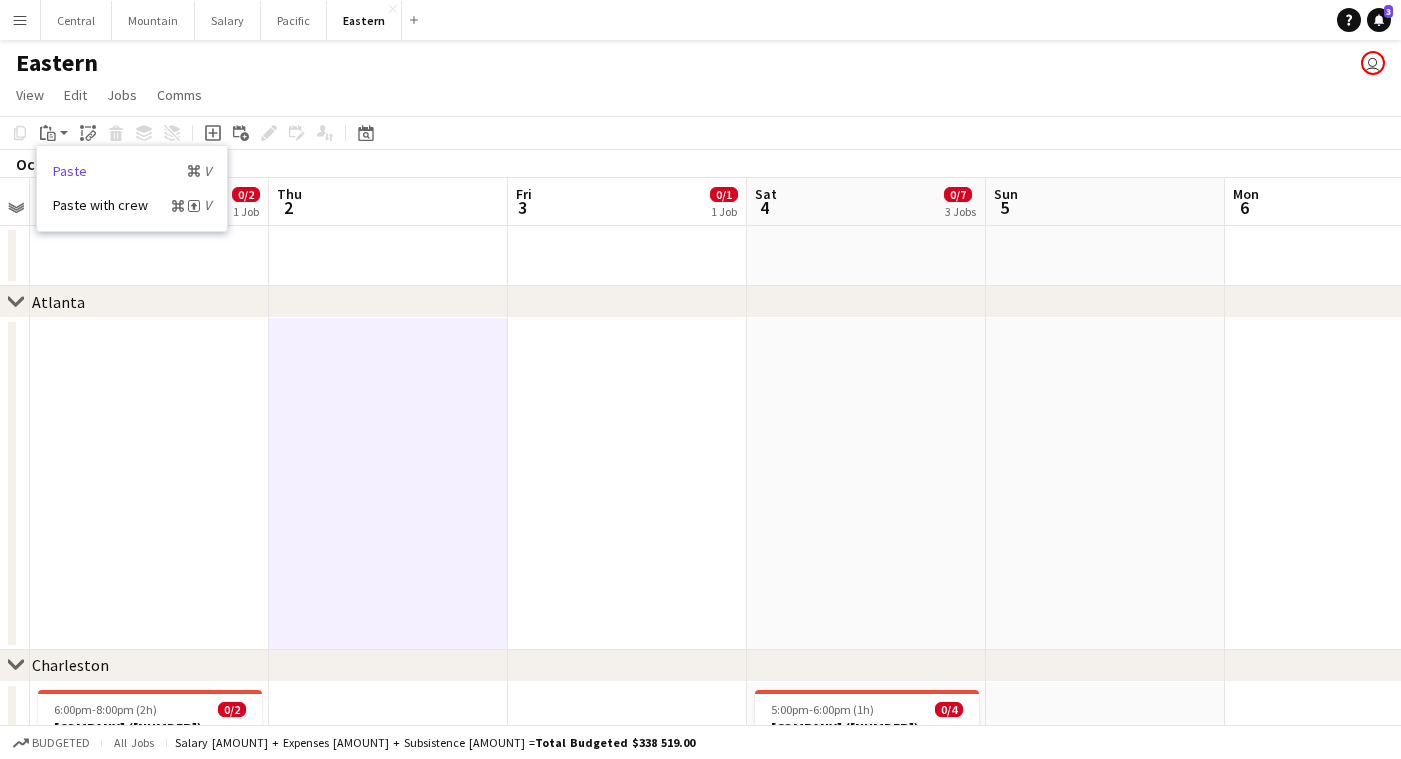 click on "Paste
Command
V" at bounding box center [132, 171] 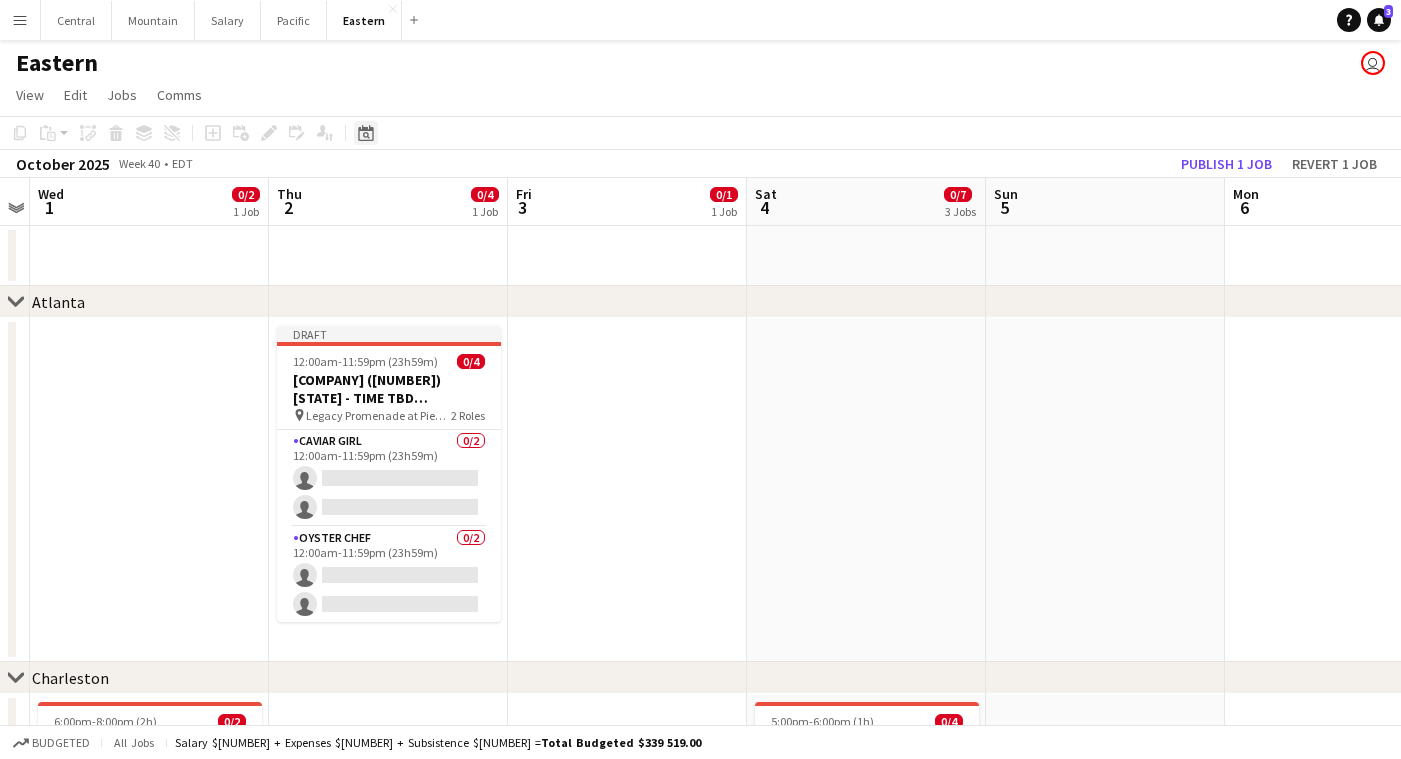 click 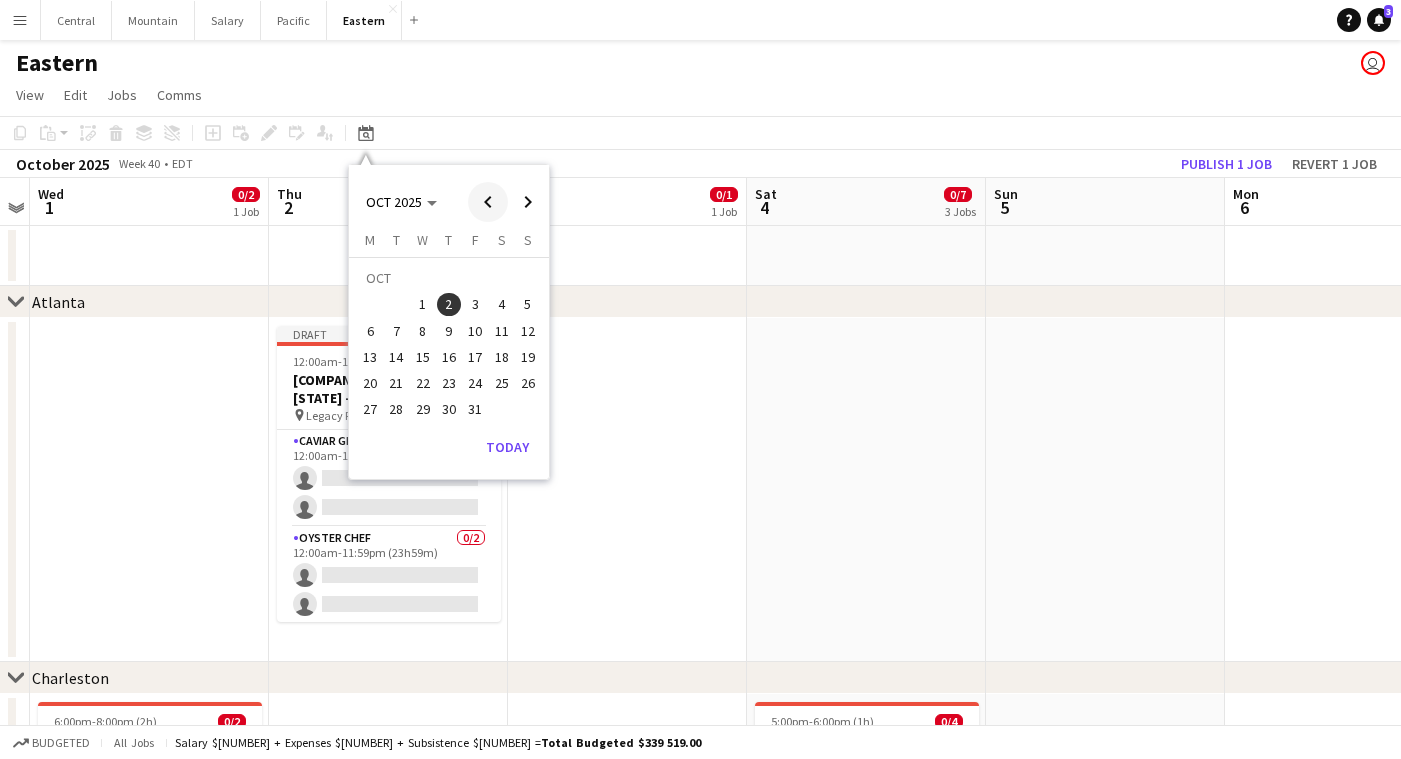 click at bounding box center (488, 202) 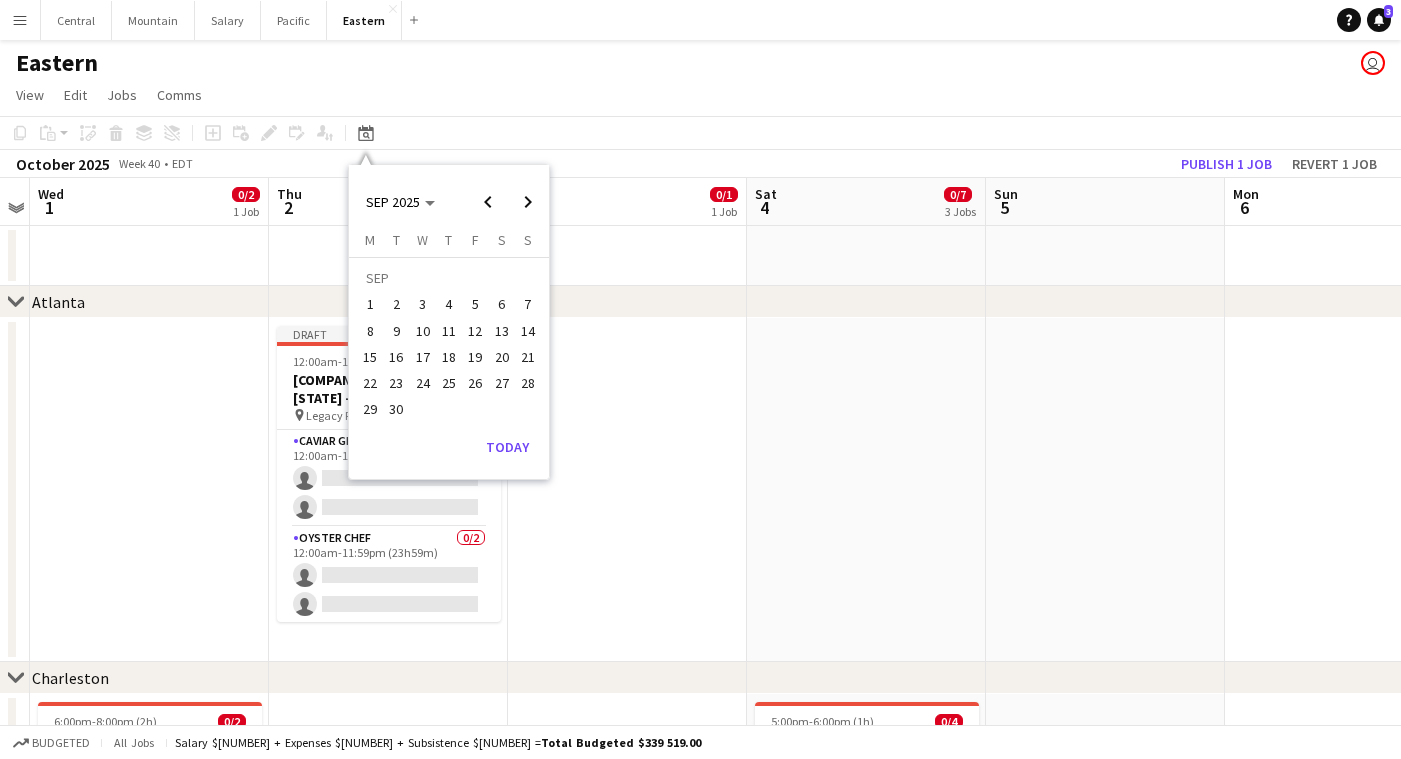 click on "11" at bounding box center (449, 331) 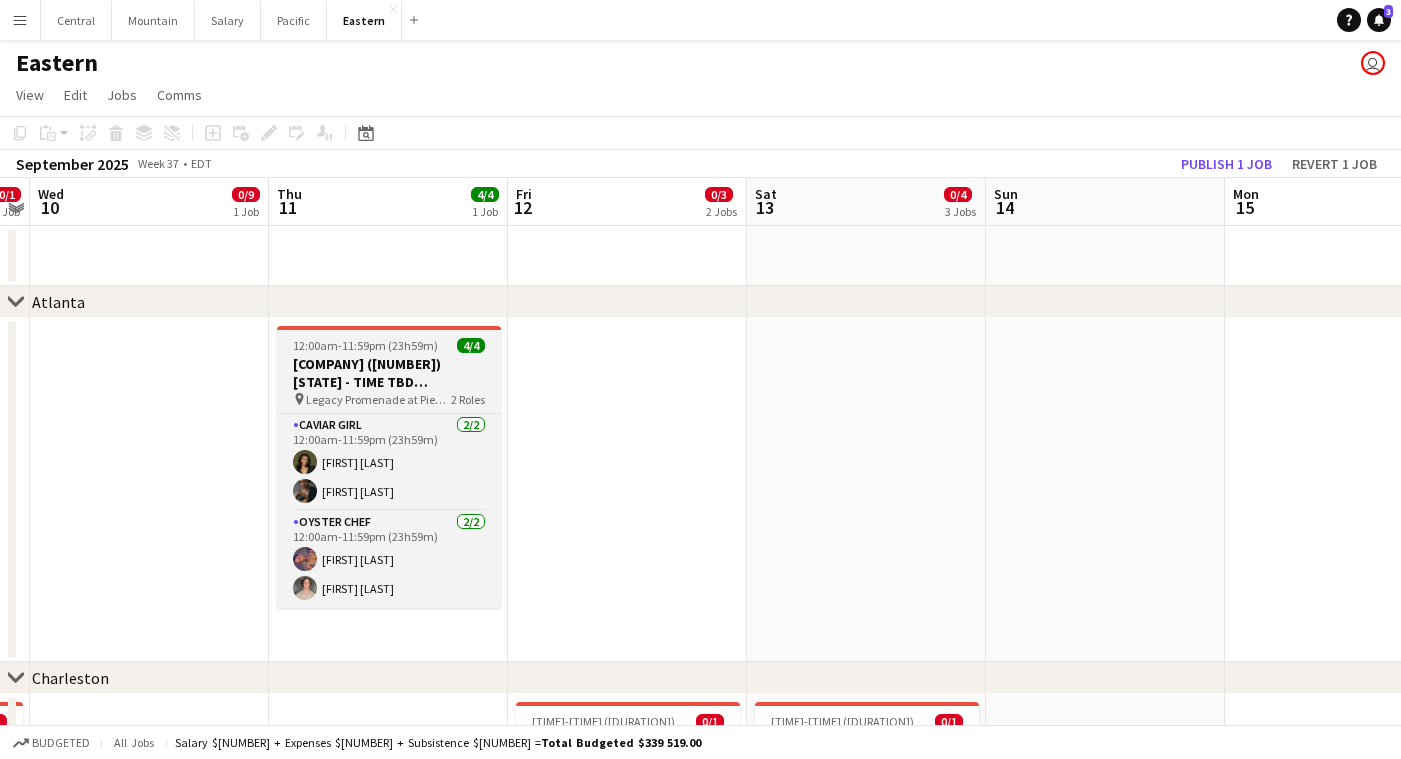click on "[TIME] - [TIME] ([DURATION])    4/4" at bounding box center [389, 345] 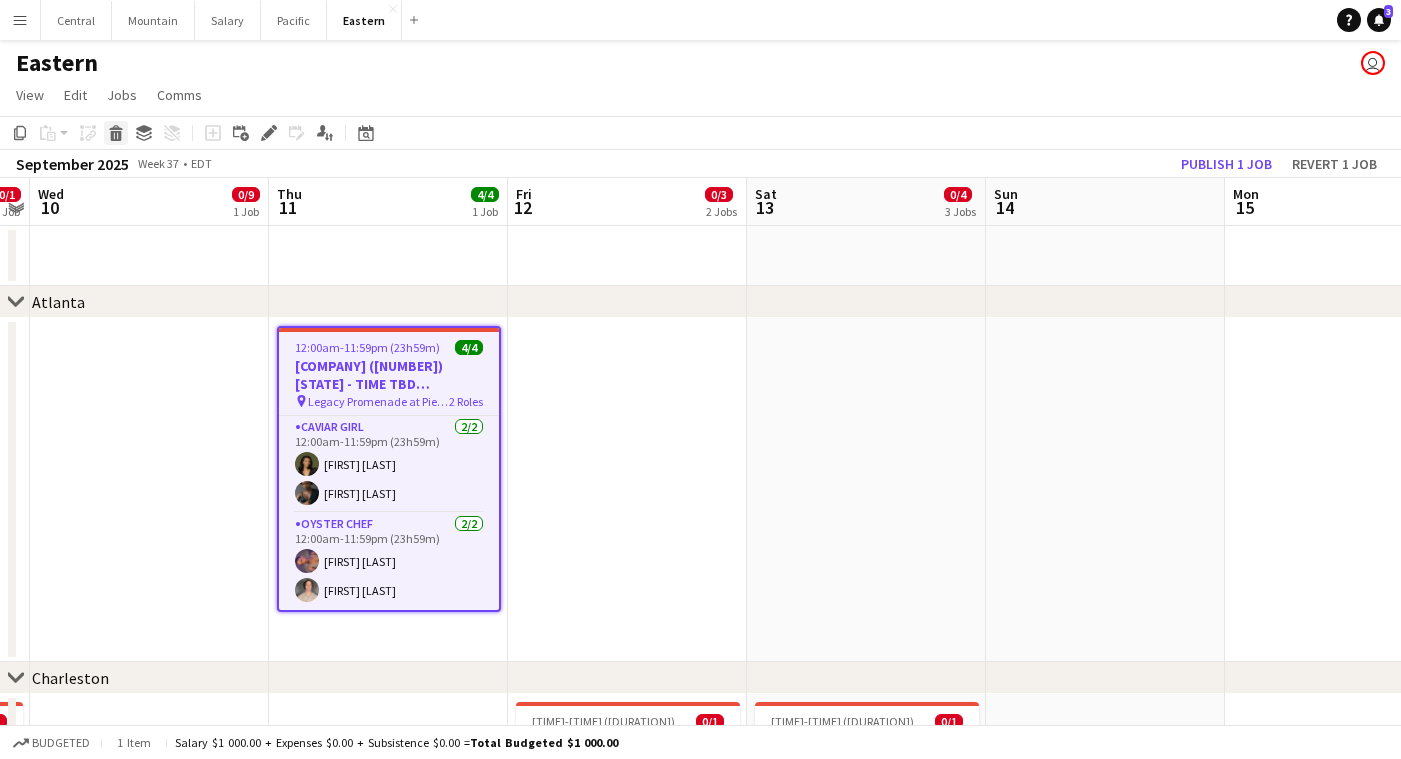 click on "Delete" 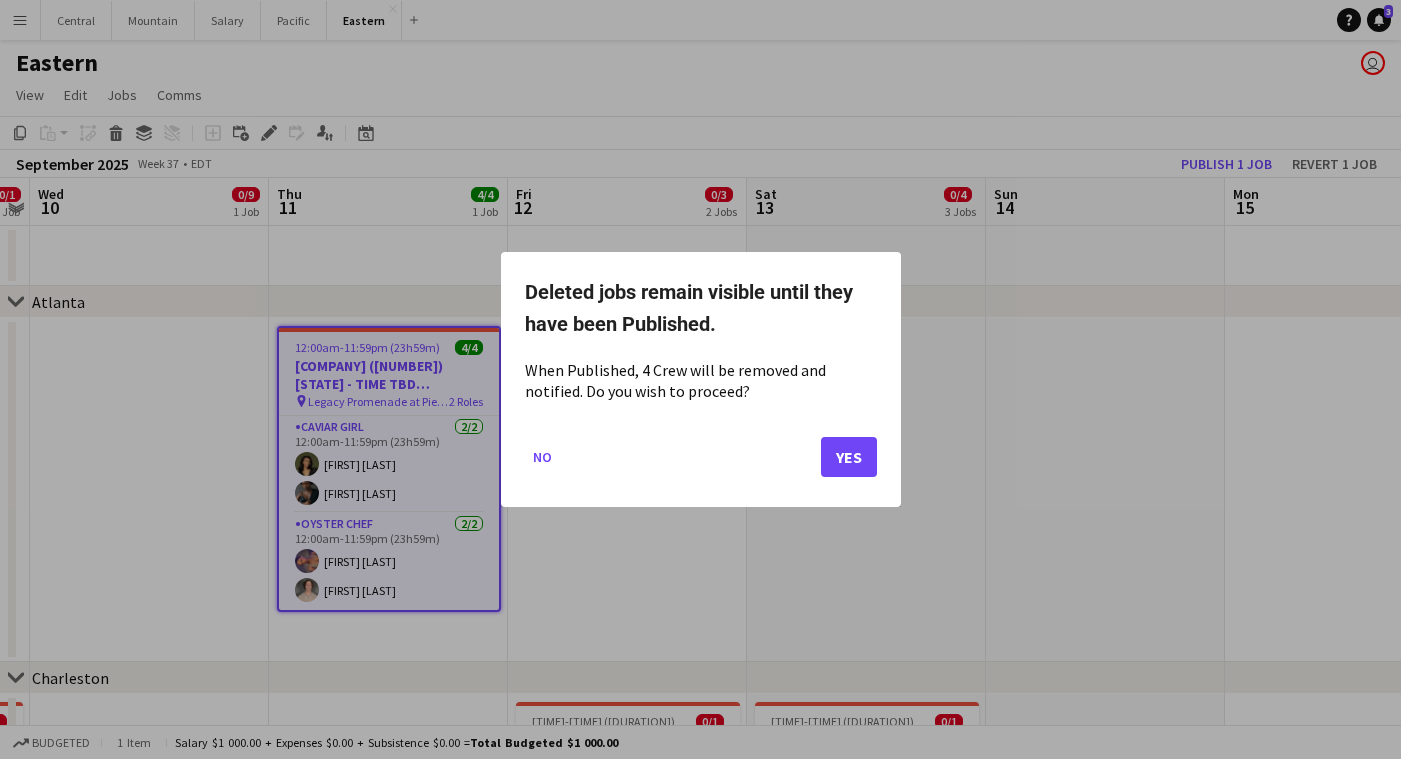 click on "Yes" 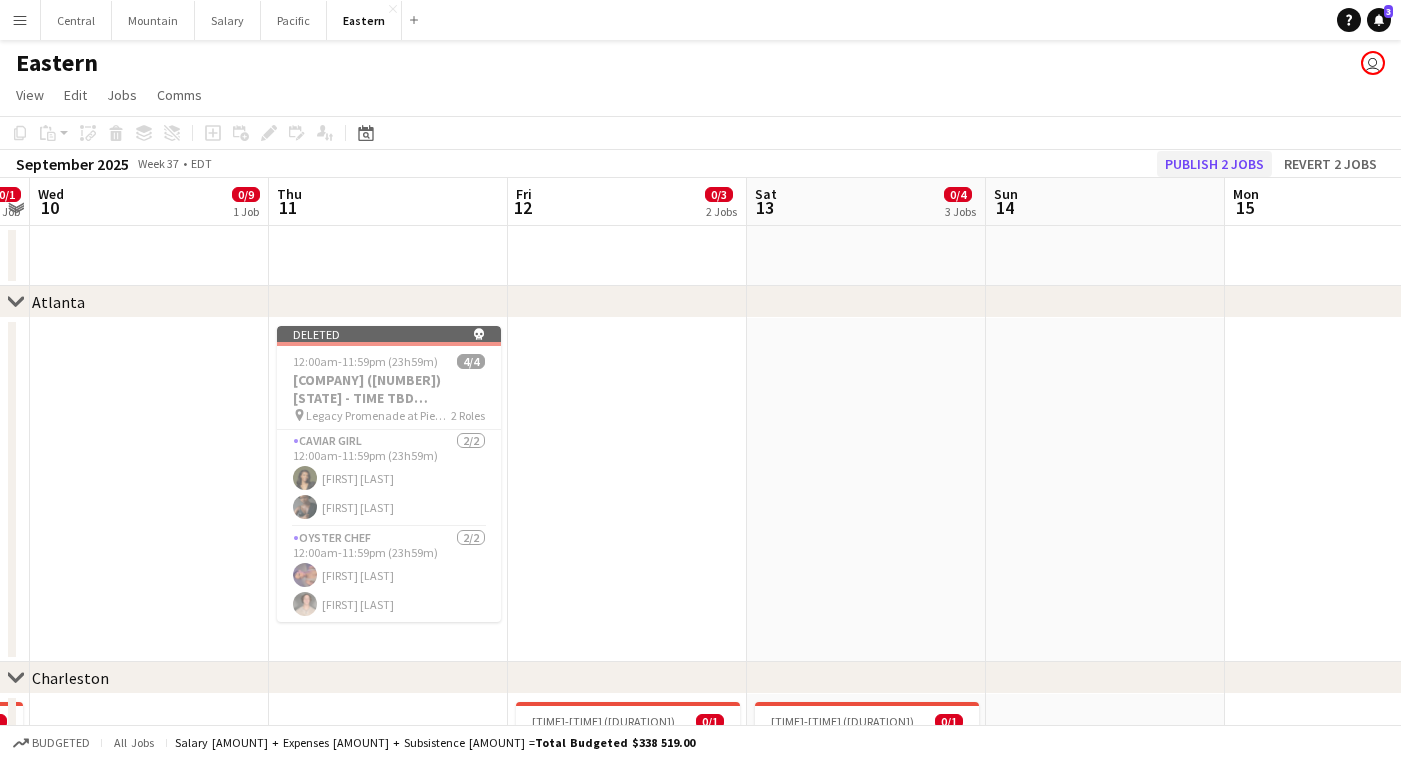 click on "Publish 2 jobs" 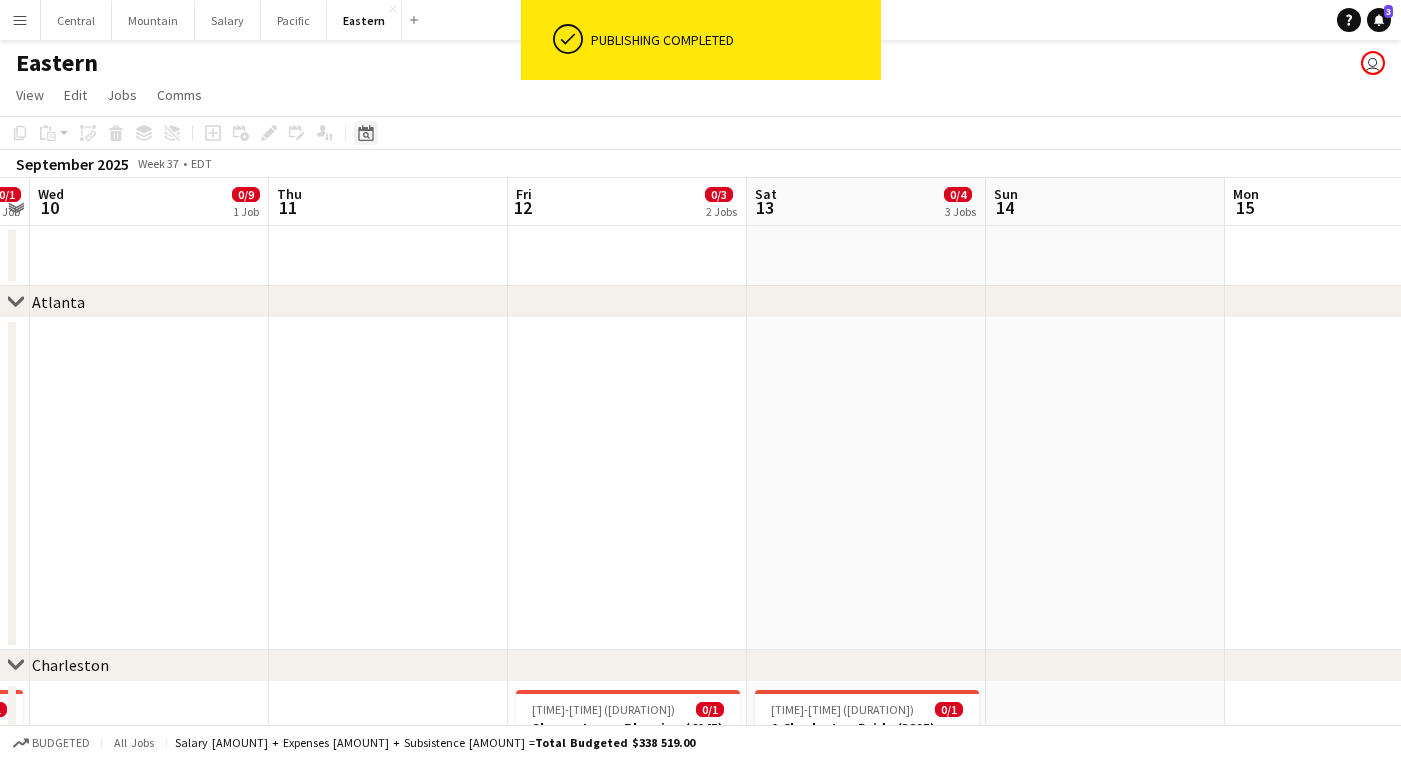 click 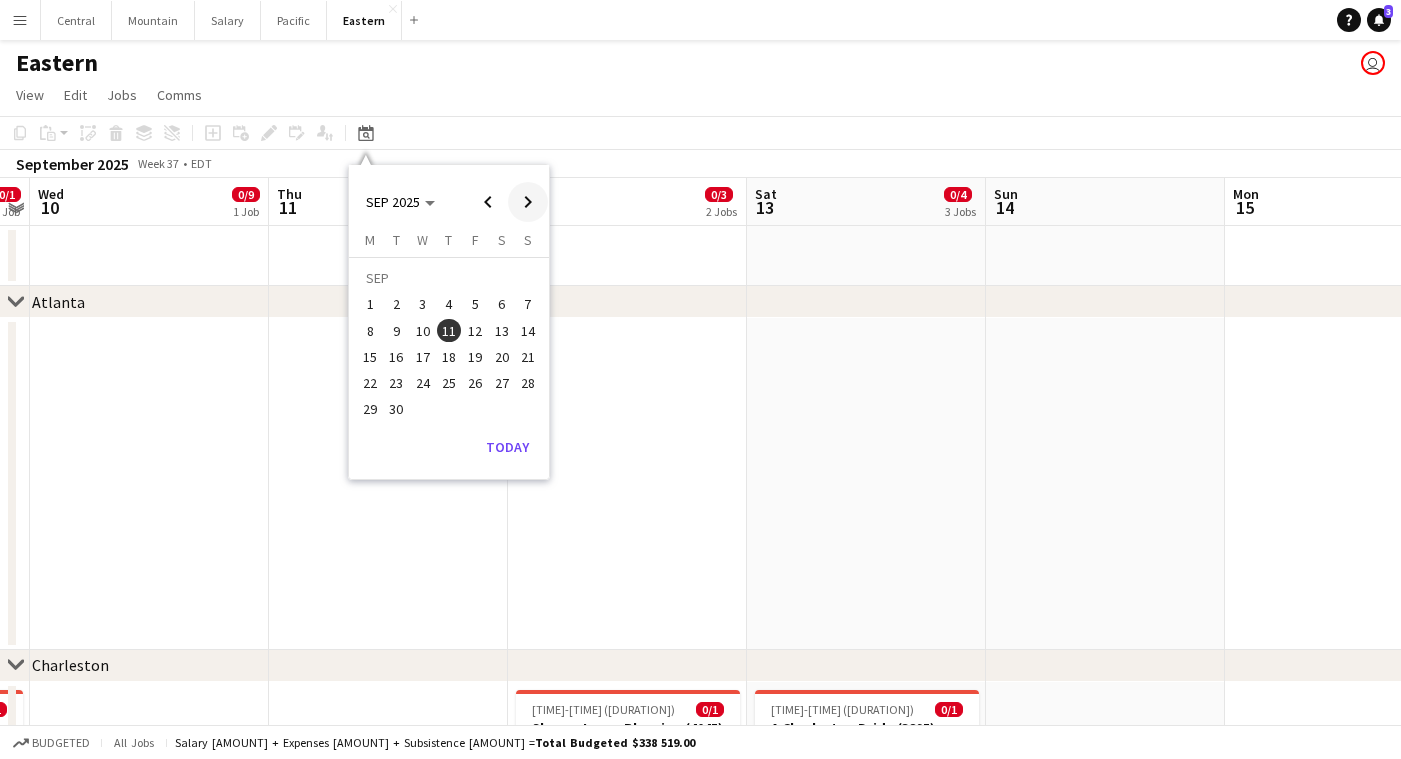 click at bounding box center (528, 202) 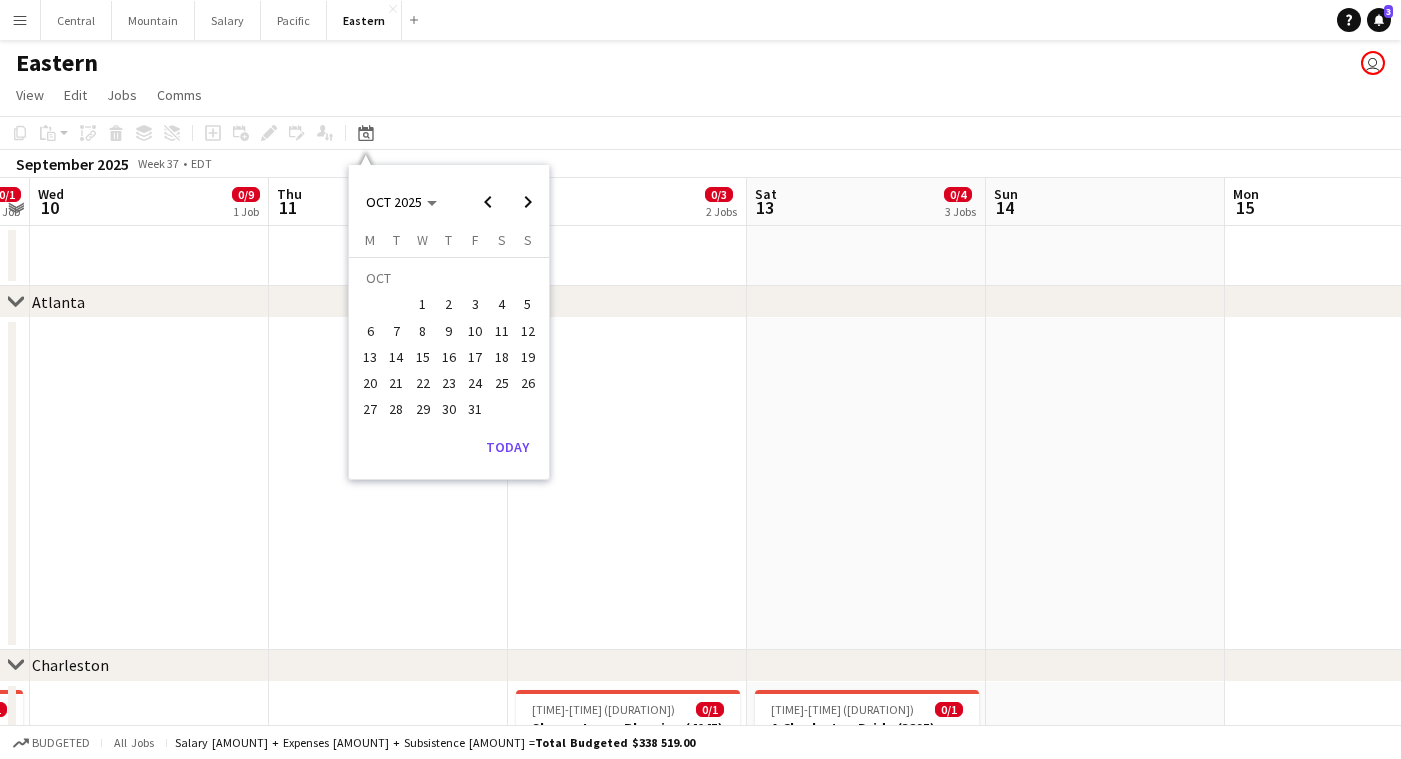 click on "2" at bounding box center [449, 305] 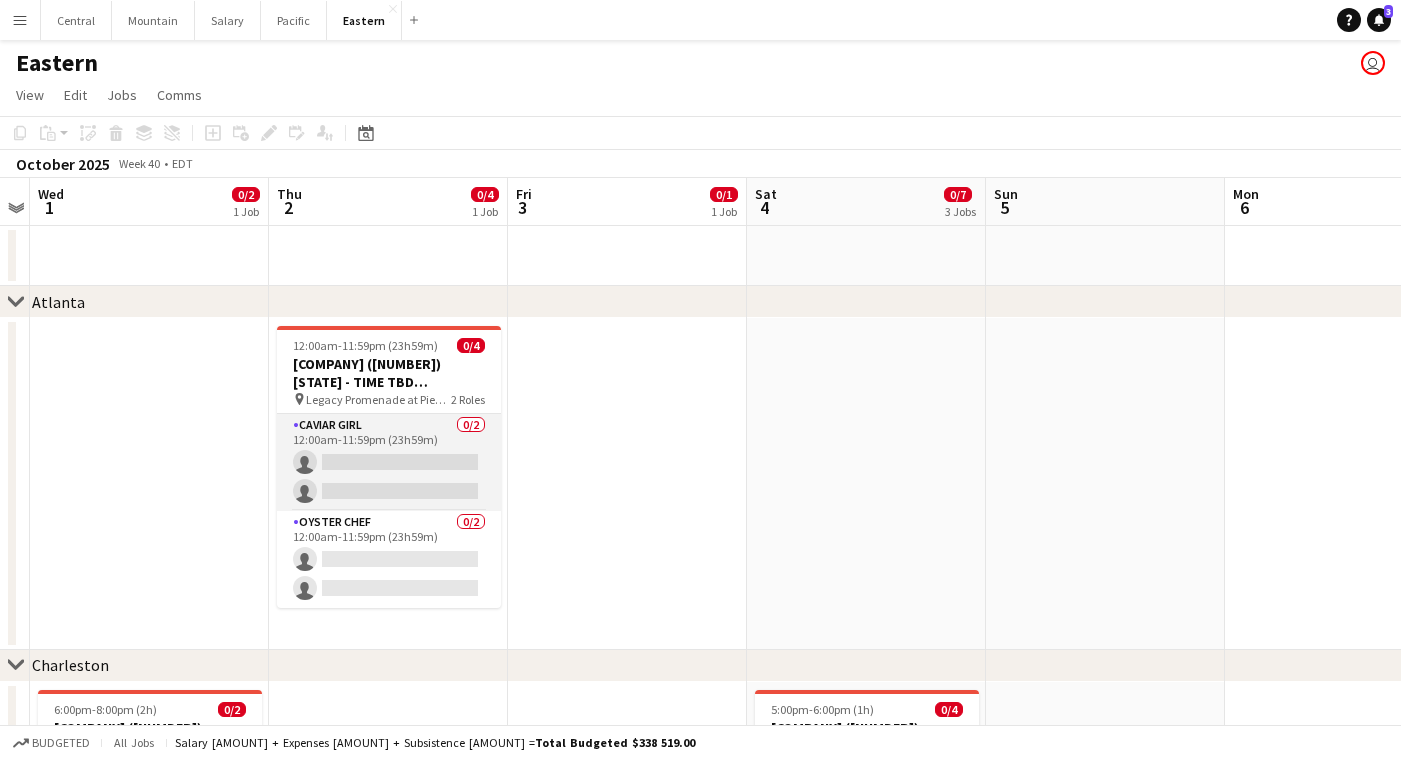 scroll, scrollTop: 4, scrollLeft: 0, axis: vertical 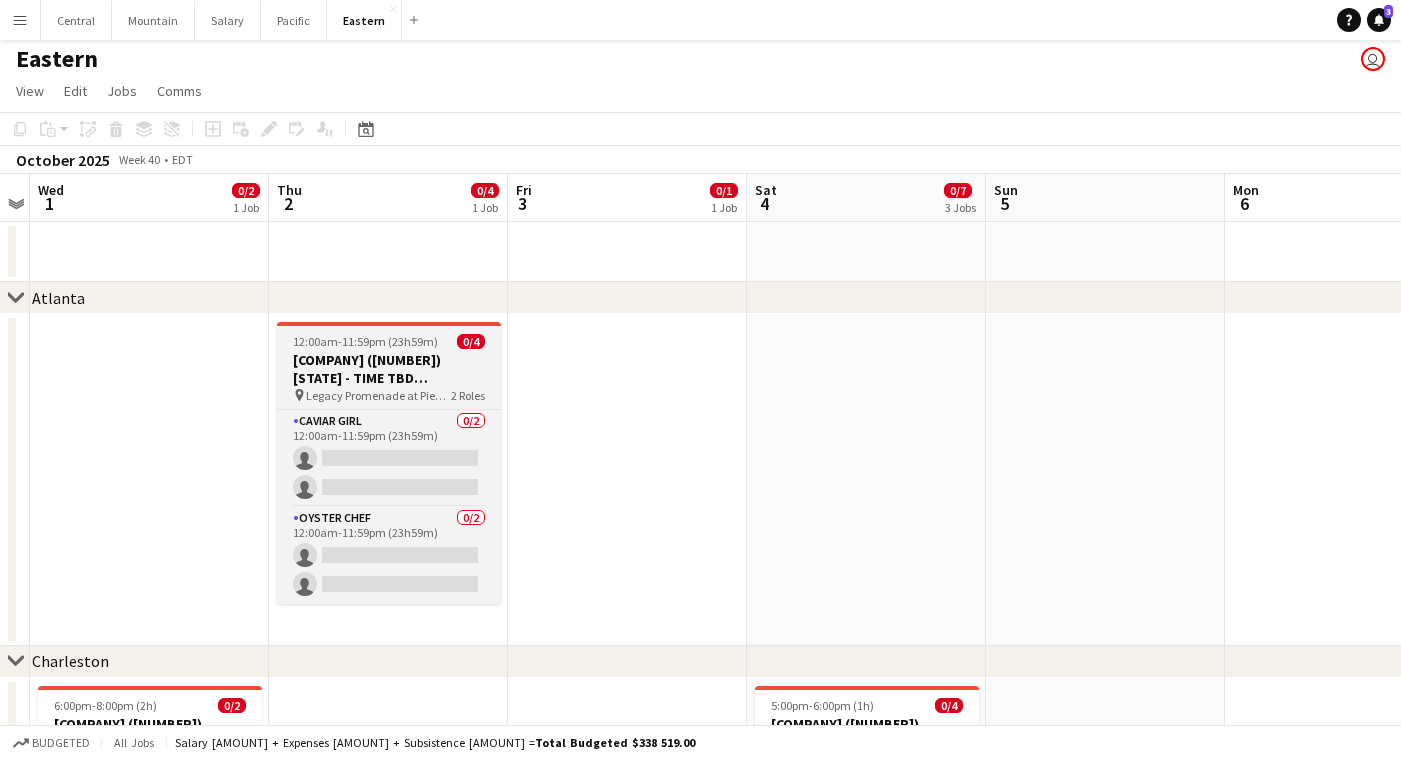 click on "[COMPANY] ([NUMBER]) [STATE] - TIME TBD ([DURATION])" at bounding box center [389, 369] 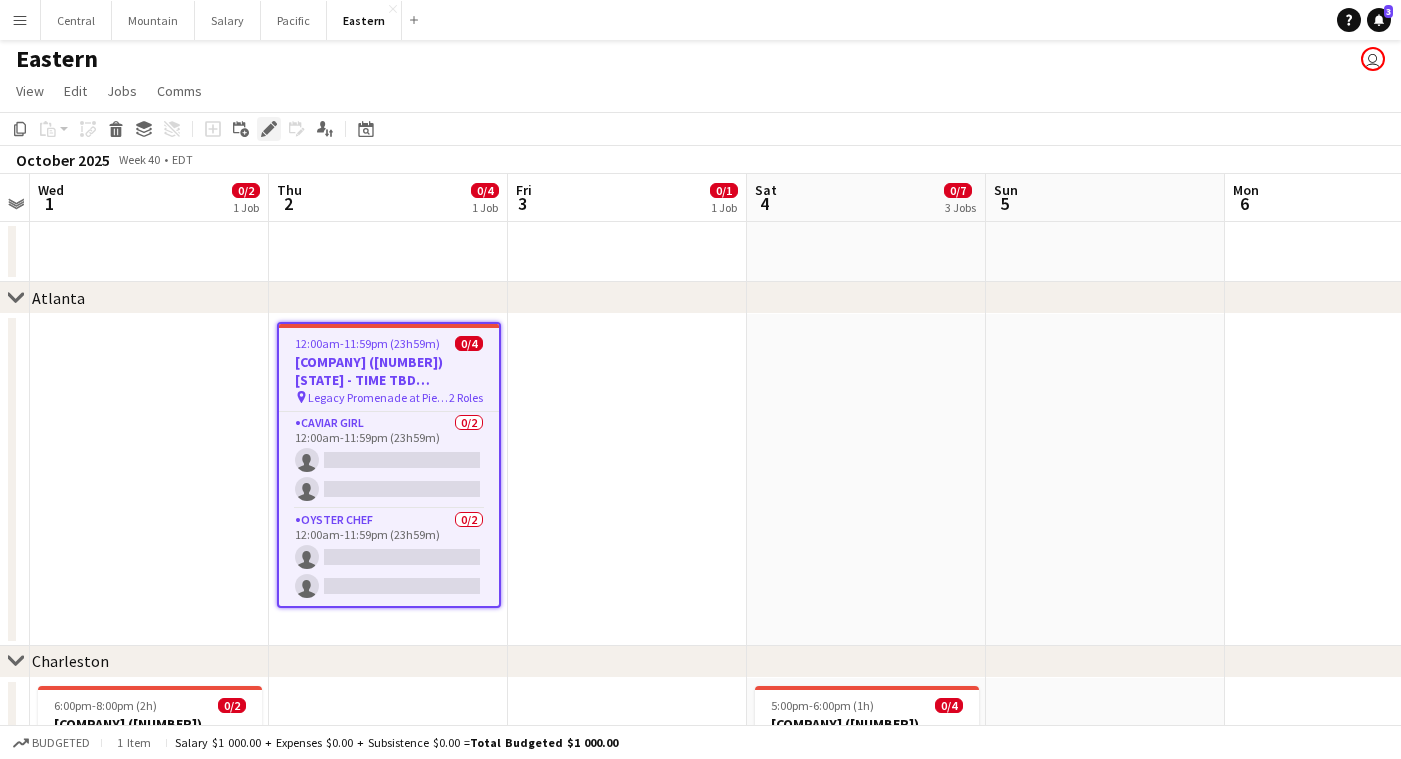 click 